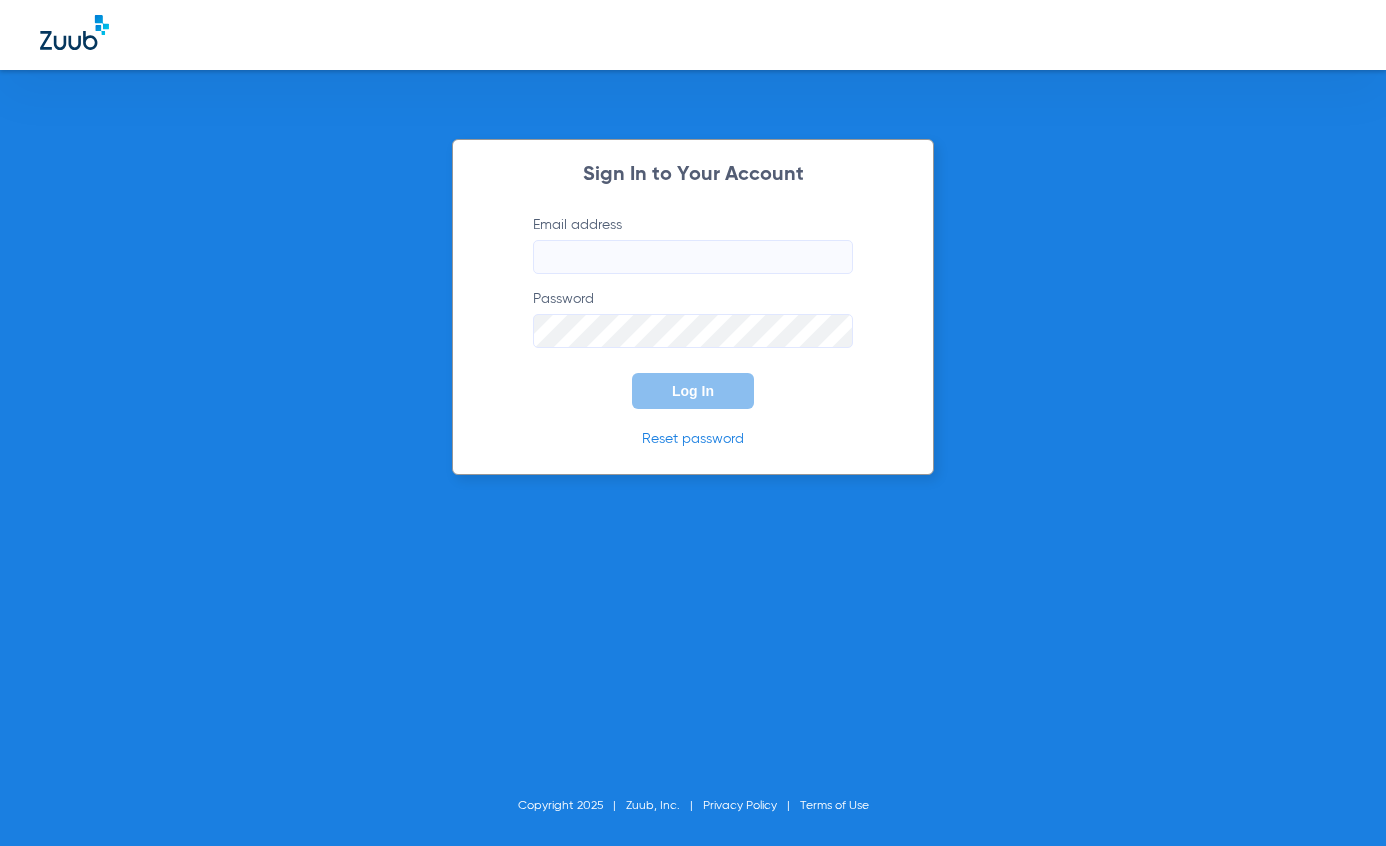 scroll, scrollTop: 0, scrollLeft: 0, axis: both 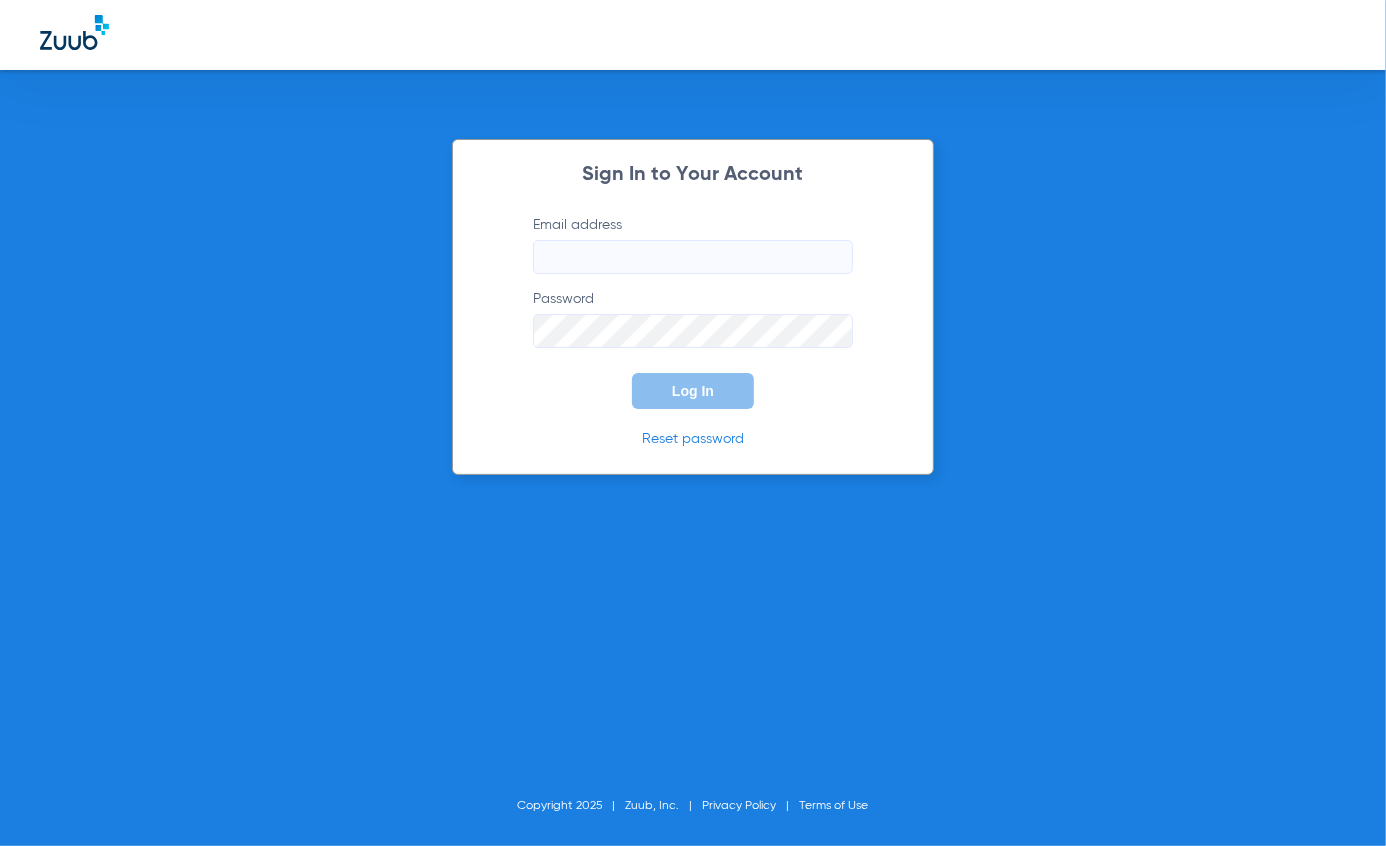 type on "[EMAIL_ADDRESS][DOMAIN_NAME]" 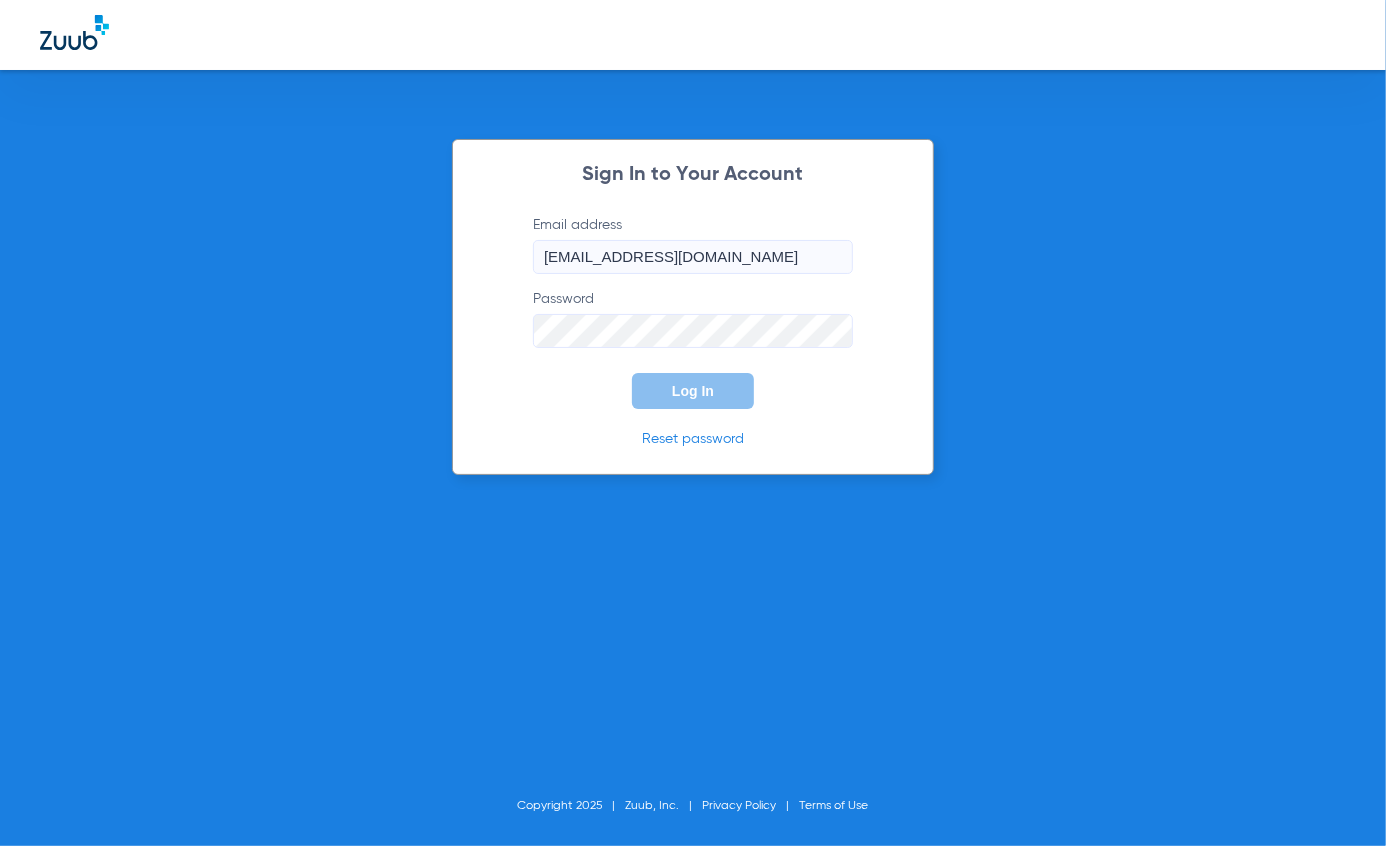 click on "Log In" 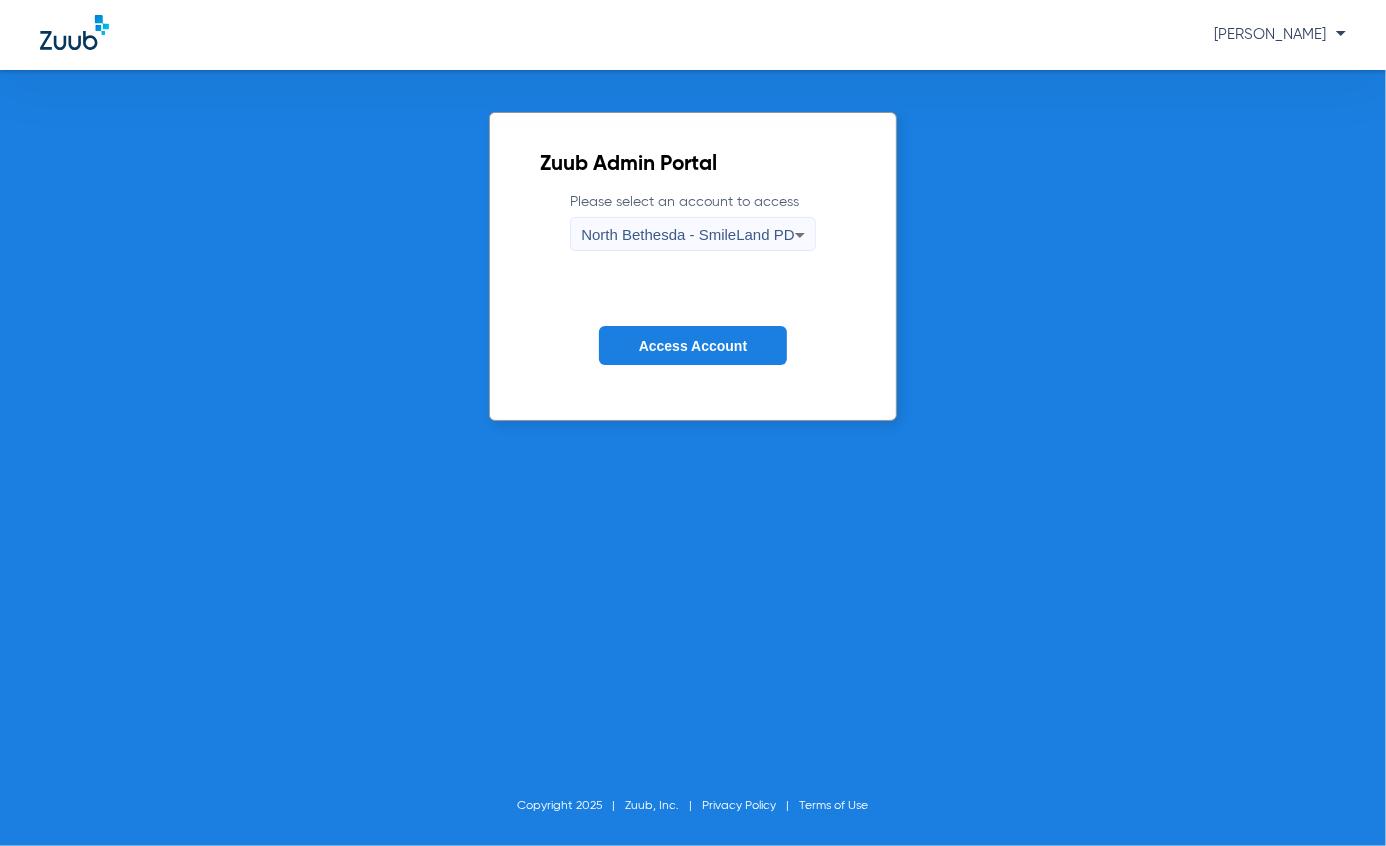 click on "North Bethesda - SmileLand PD" at bounding box center [687, 234] 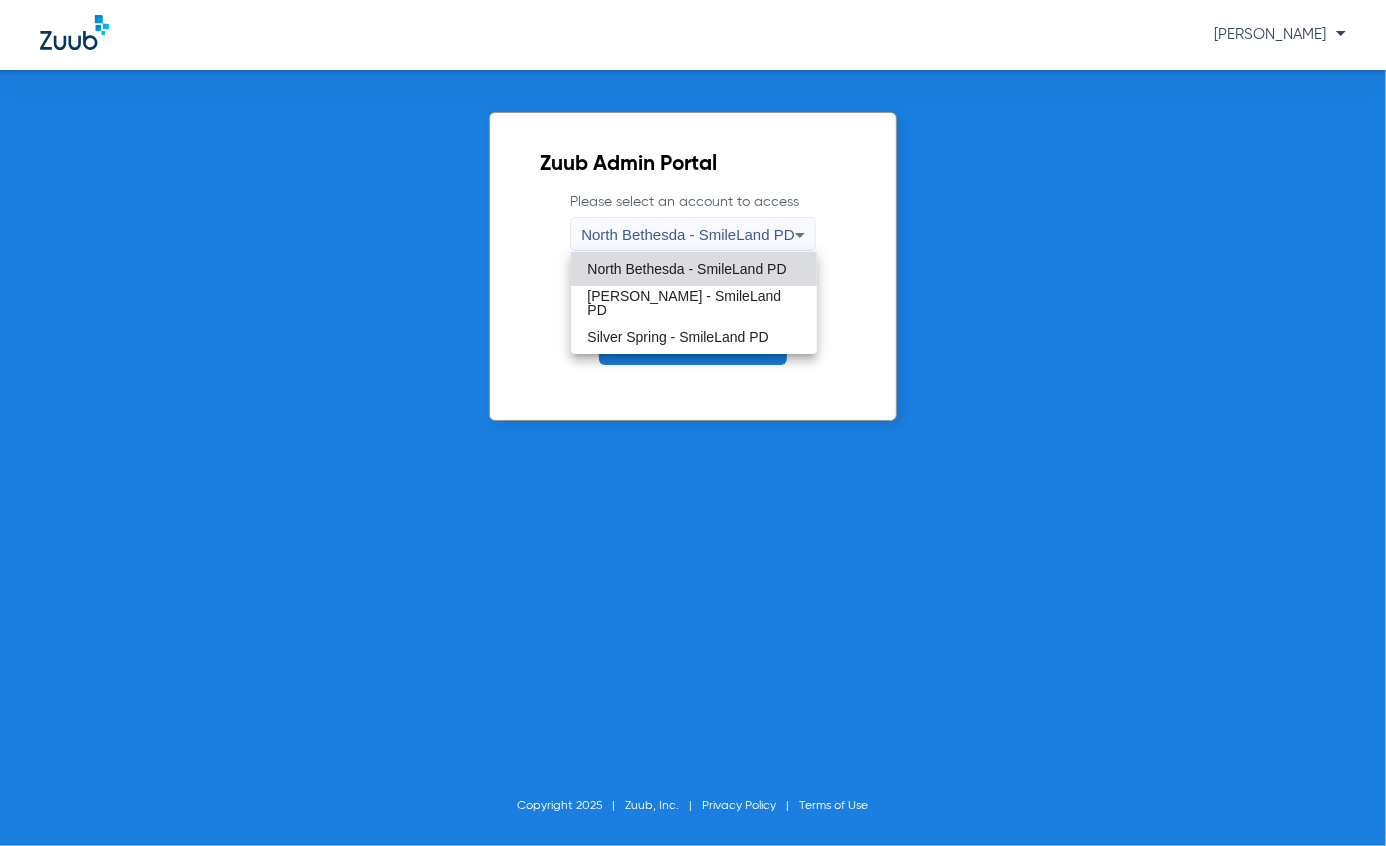 click on "Silver Spring - SmileLand PD" at bounding box center [693, 337] 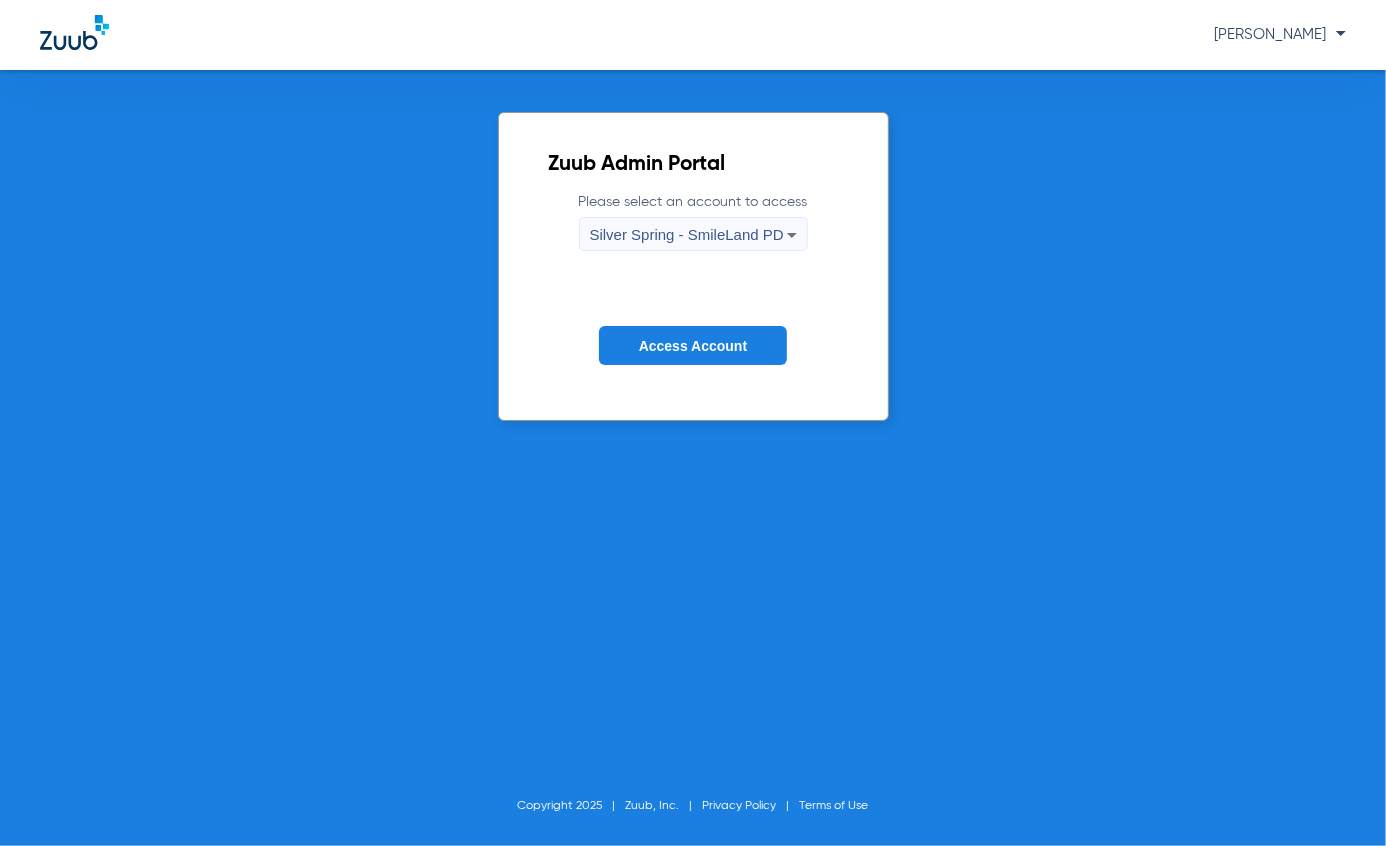 click on "Access Account" 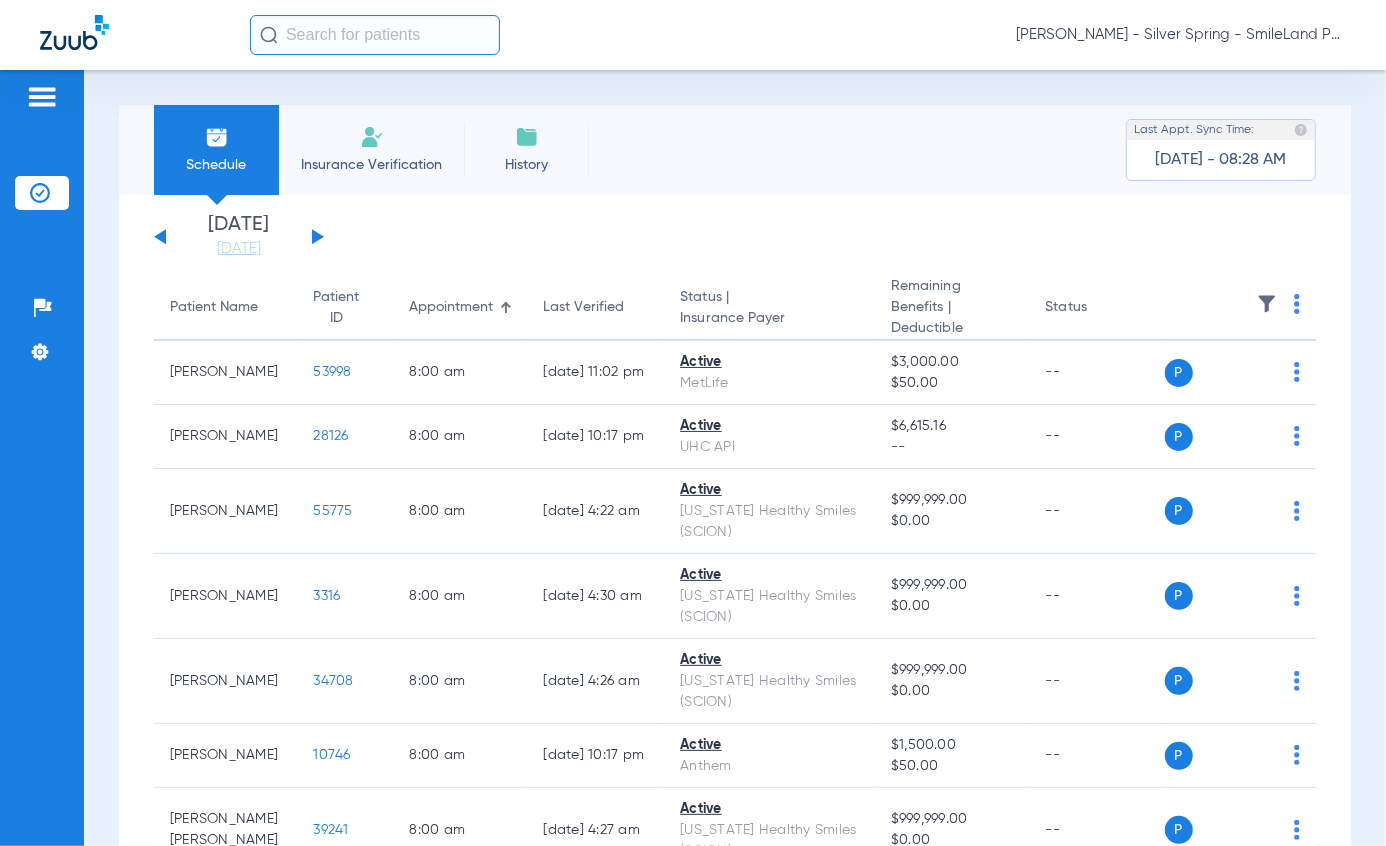 click 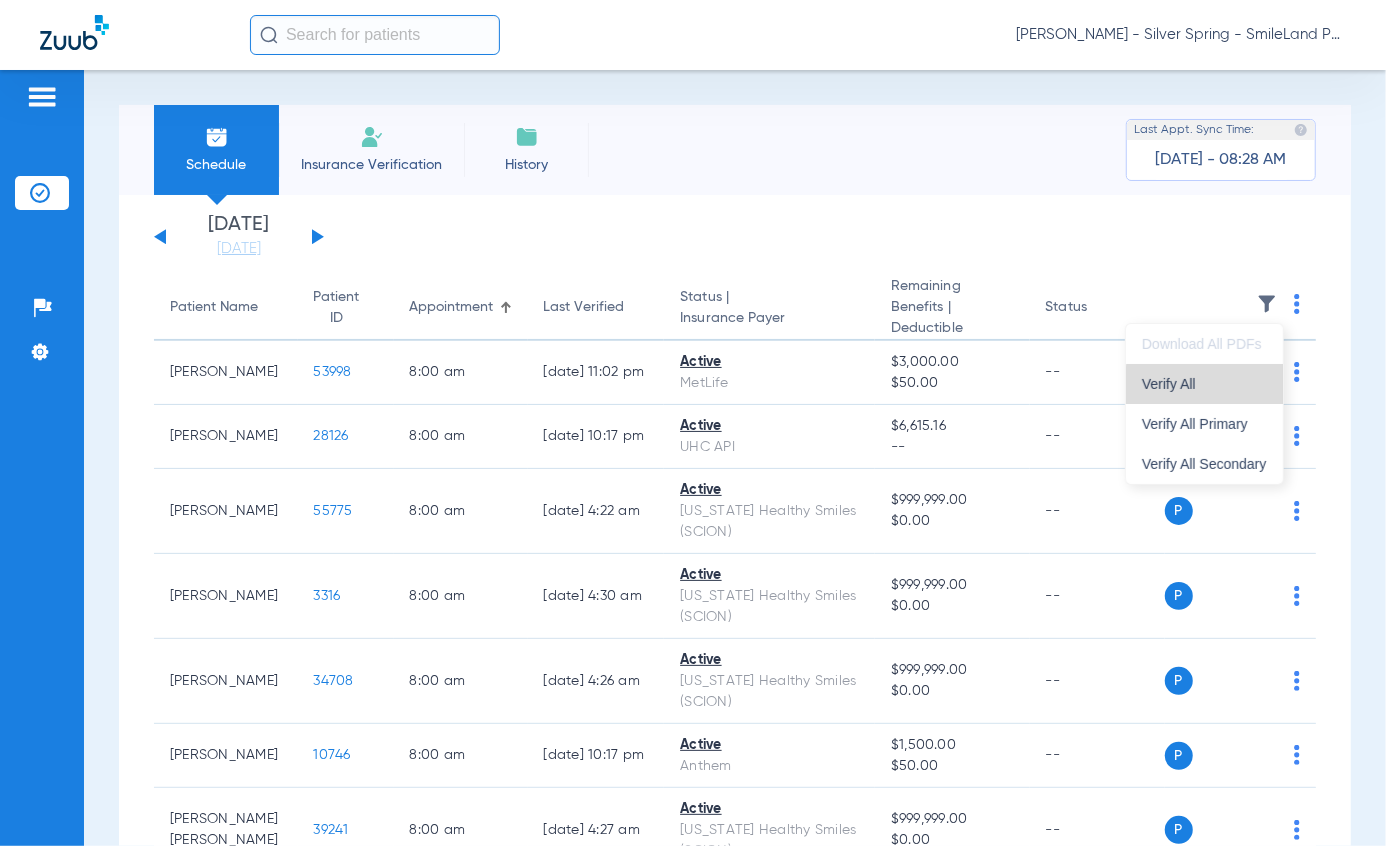 click on "Verify All" at bounding box center [1204, 384] 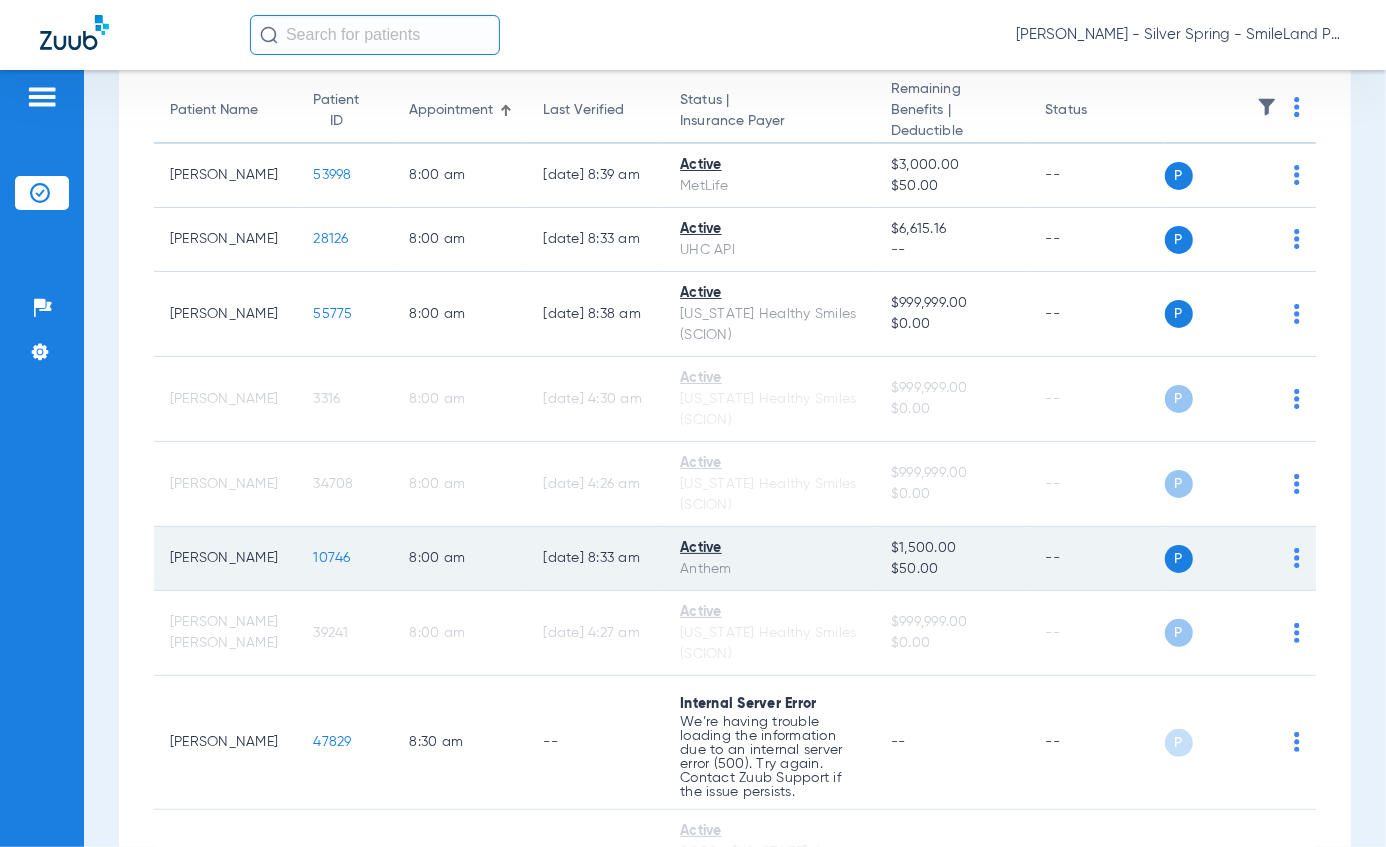 scroll, scrollTop: 222, scrollLeft: 0, axis: vertical 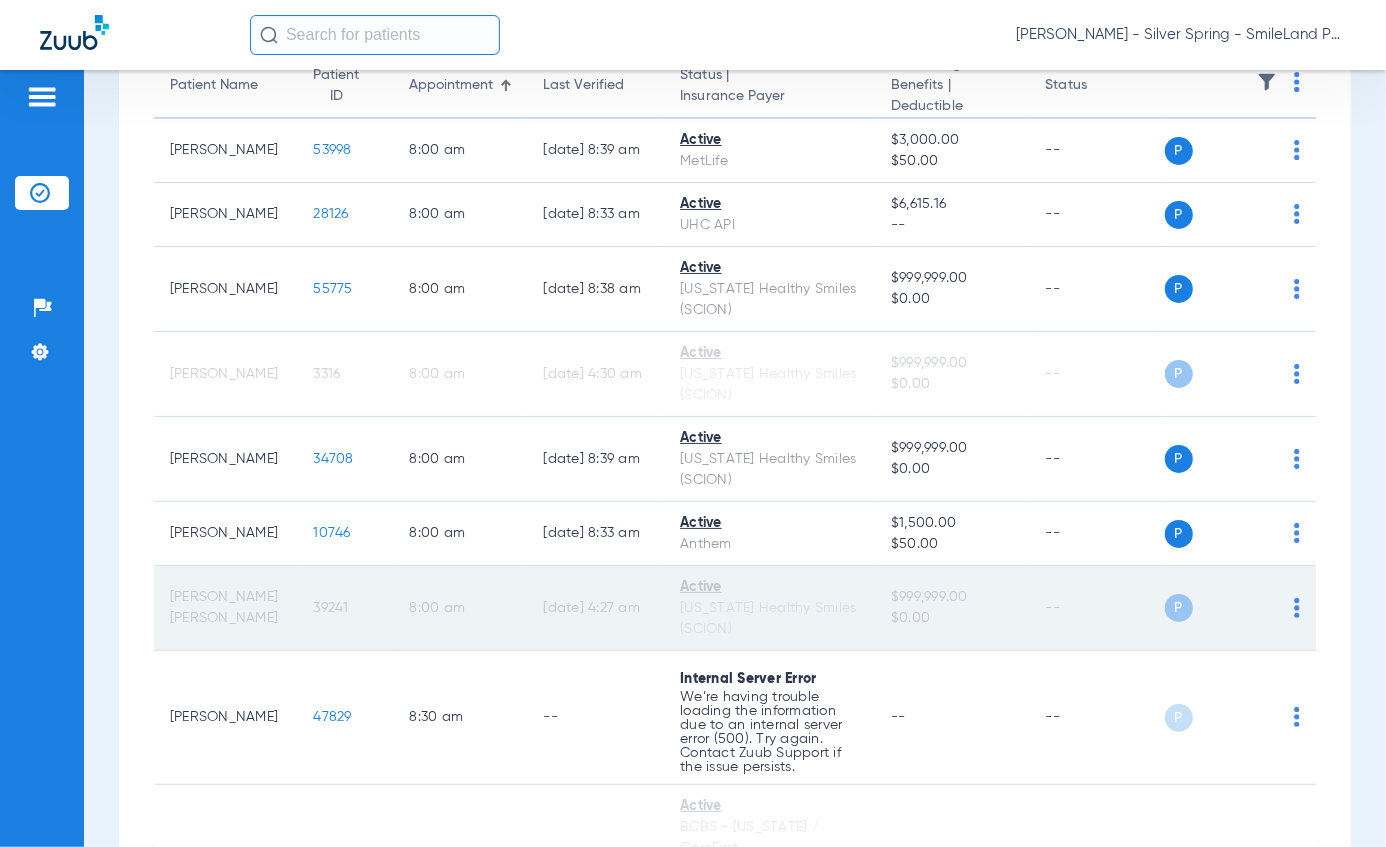 click on "39241" 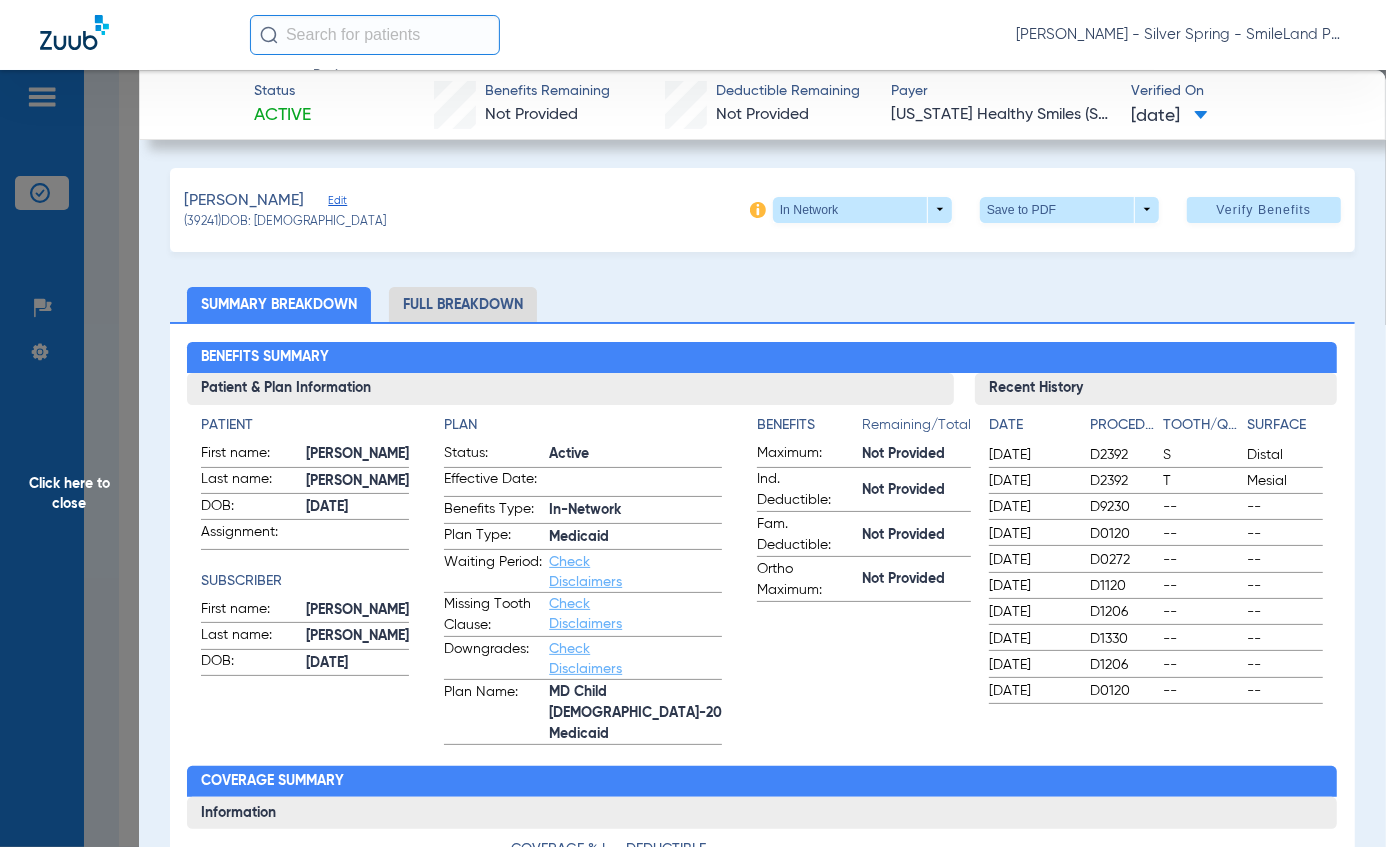 click on "[PERSON_NAME]   Edit   (39241)   DOB: [DEMOGRAPHIC_DATA]   In Network  arrow_drop_down  Save to PDF  arrow_drop_down  Verify Benefits   Subscriber Information   First name  [PERSON_NAME]  Last name  [PERSON_NAME]  DOB  mm / dd / yyyy [DATE]  Member ID  11419376960  Group ID (optional)   Insurance Payer   Insurance
Amerihealth (Scion)  Provider   Dentist
[PERSON_NAME]  1518286731  Summary Breakdown   Full Breakdown  Benefits Summary Patient & Plan Information Patient First name:  [PERSON_NAME]  Last name:  [PERSON_NAME]  DOB:  [DEMOGRAPHIC_DATA]  Assignment:    Subscriber First name:  [PERSON_NAME]  Last name:  [PERSON_NAME]  DOB:  [DEMOGRAPHIC_DATA]  Plan Status:  Active  Effective Date:    Benefits Type:  In-Network  Plan Type:  Medicaid  Waiting Period:  Check Disclaimers  Missing Tooth Clause:  Check Disclaimers  Downgrades:  Check Disclaimers  Plan Name:  MD Child [DEMOGRAPHIC_DATA]-20 Medicaid  Benefits  Remaining/Total  Maximum:  Not Provided  Ind. Deductible:  Not Provided  Fam. Deductible:  Not Provided  Ortho Maximum:  Not Provided  Recent History S" 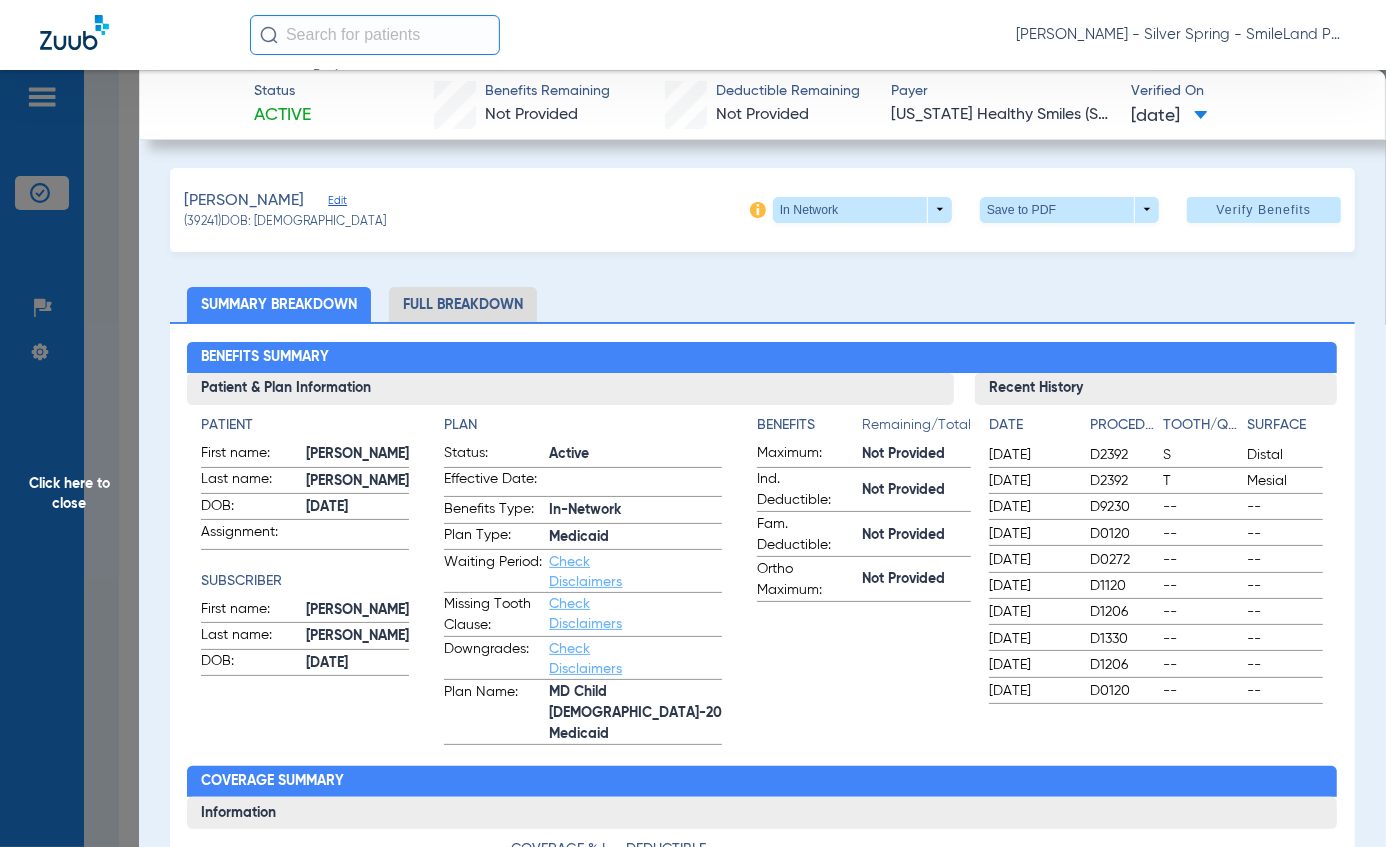 click on "Click here to close" 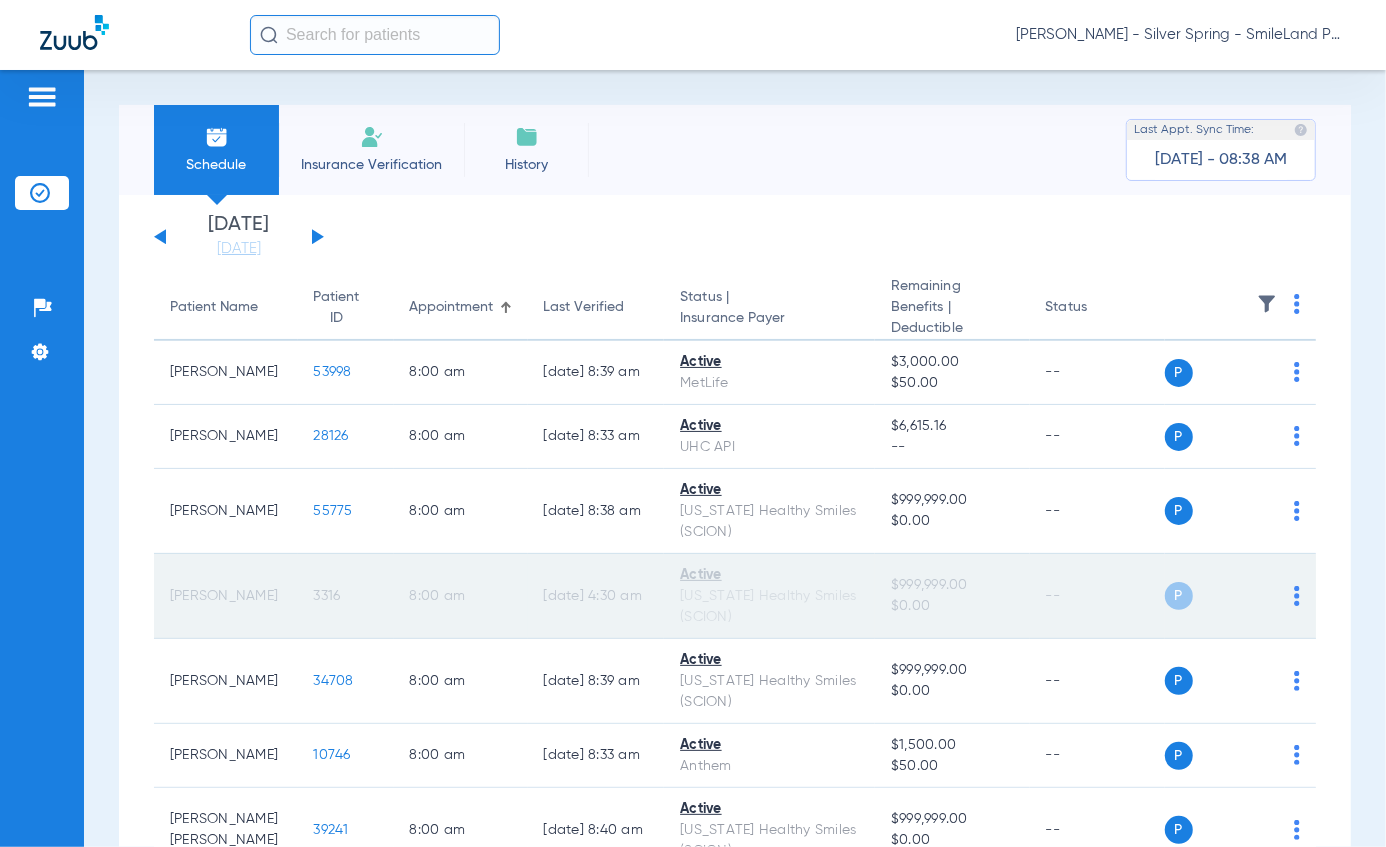scroll, scrollTop: 111, scrollLeft: 0, axis: vertical 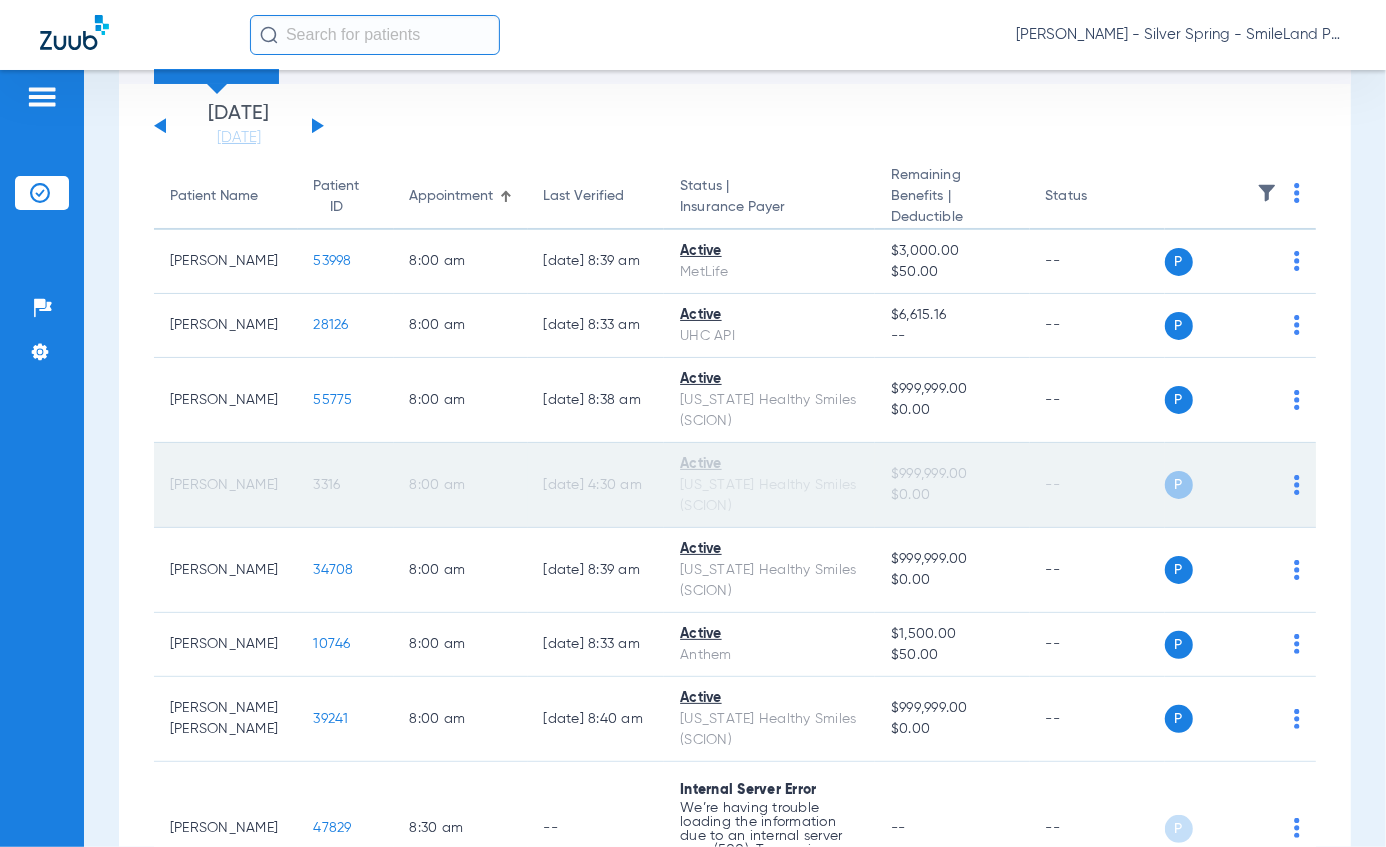 click on "3316" 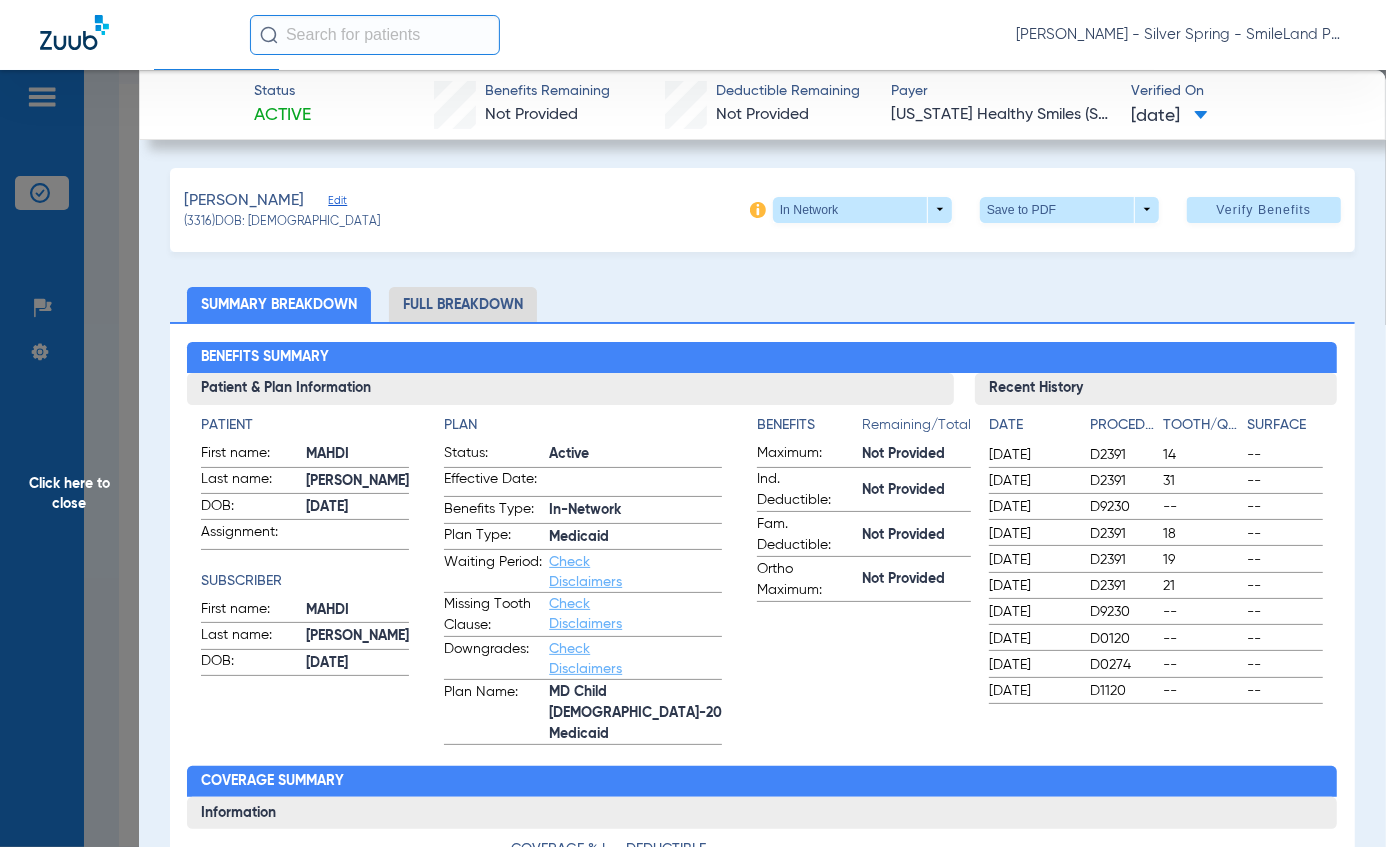 click on "Click here to close" 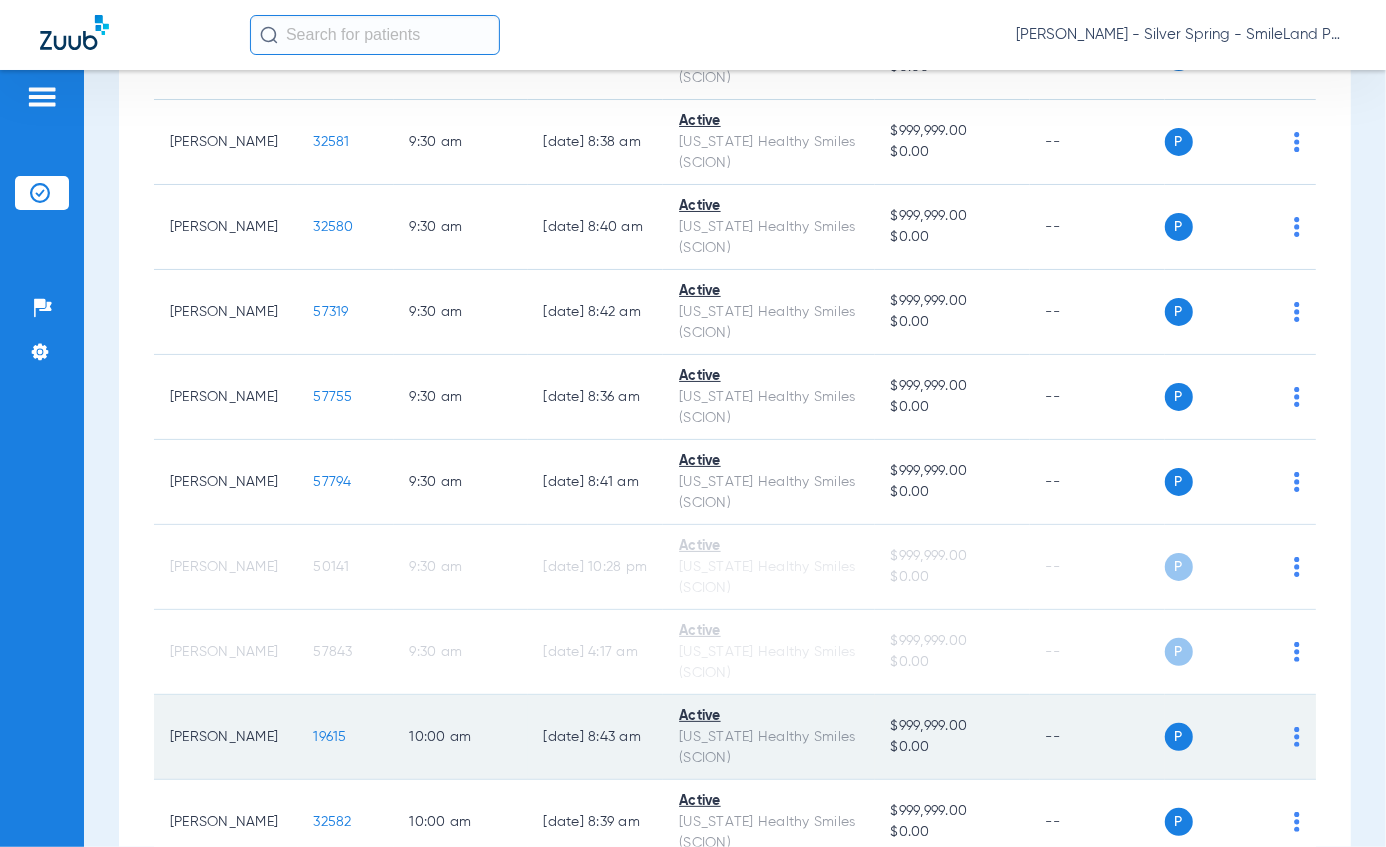 scroll, scrollTop: 2333, scrollLeft: 0, axis: vertical 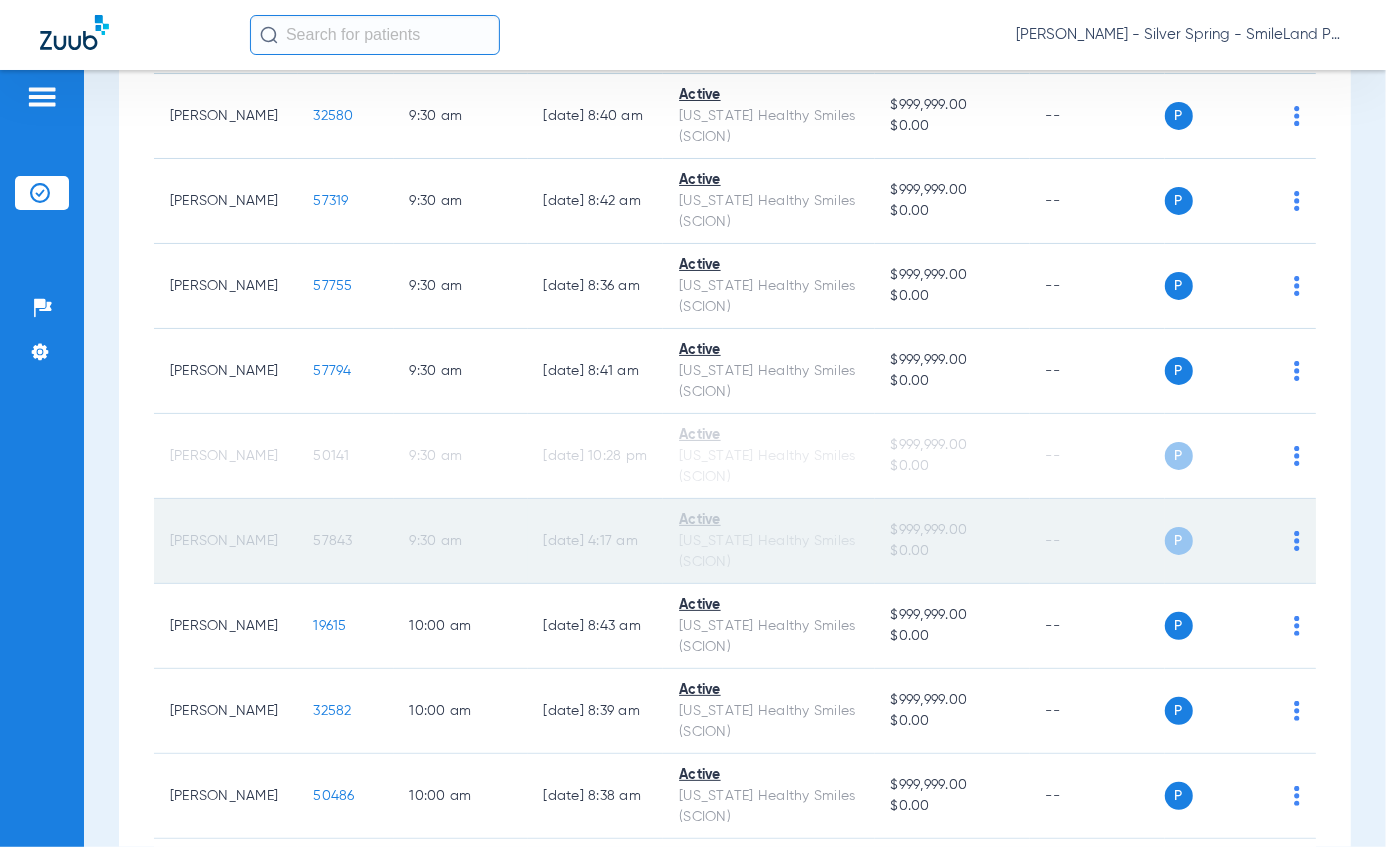 click on "57843" 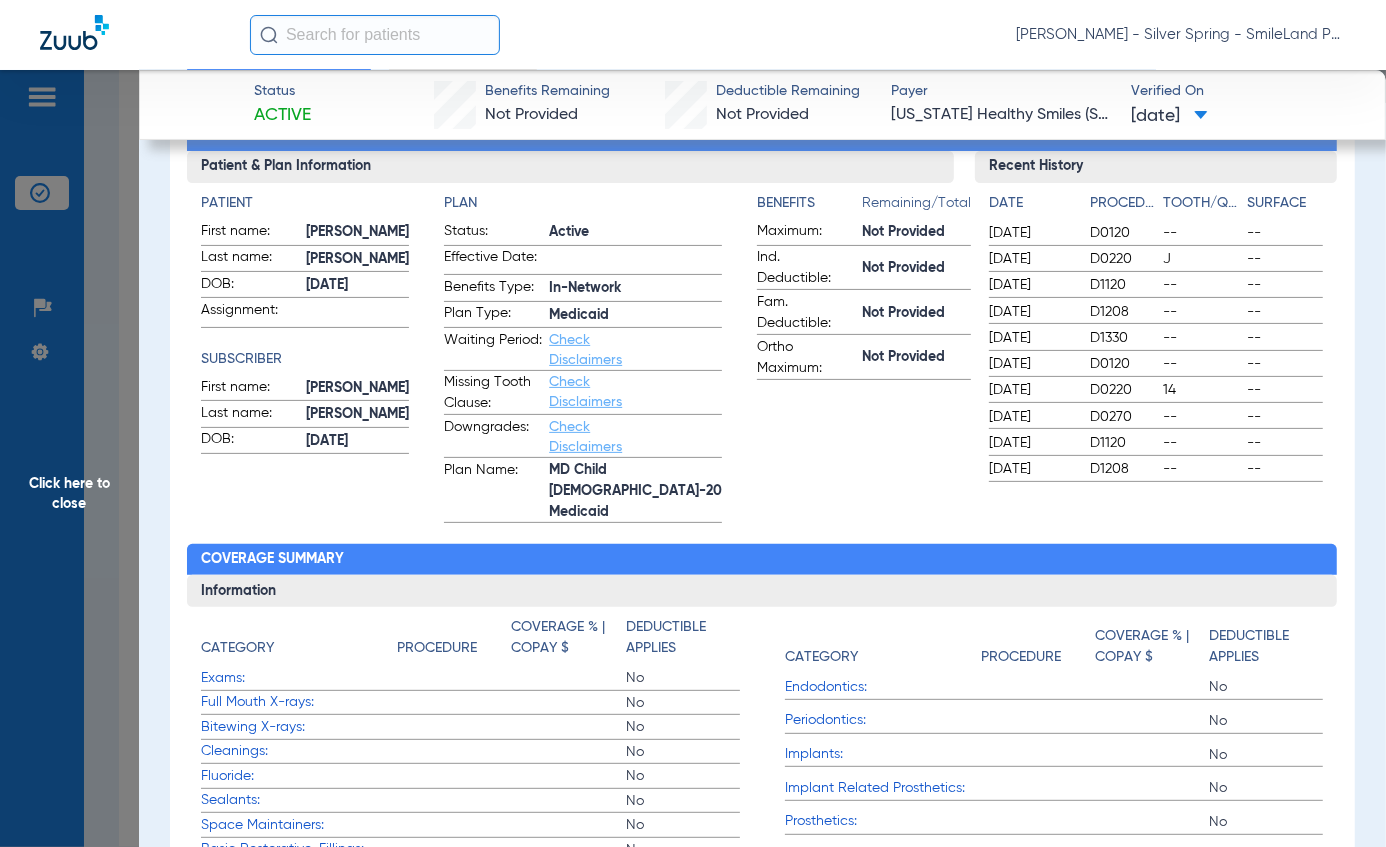 scroll, scrollTop: 0, scrollLeft: 0, axis: both 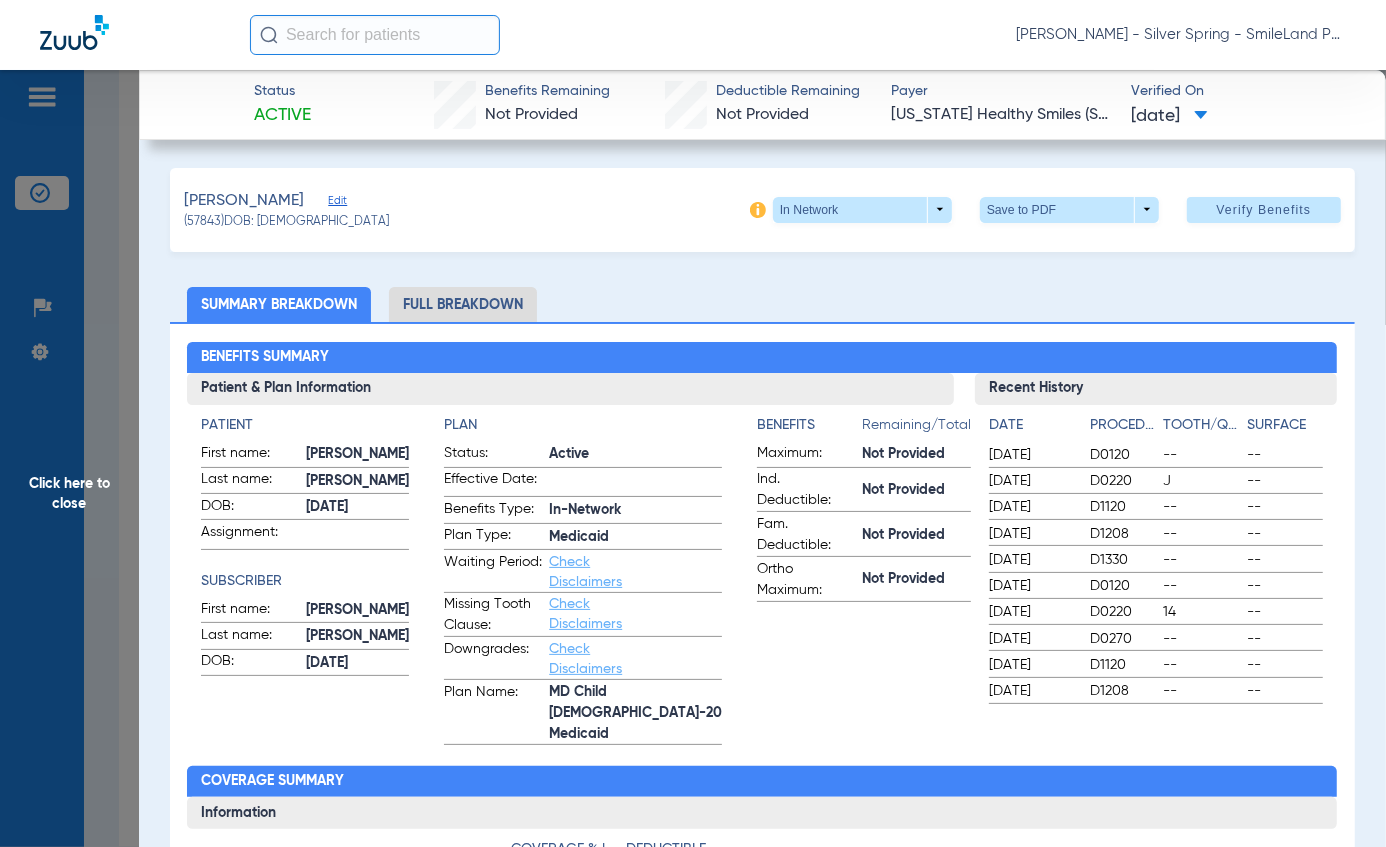 click on "Click here to close" 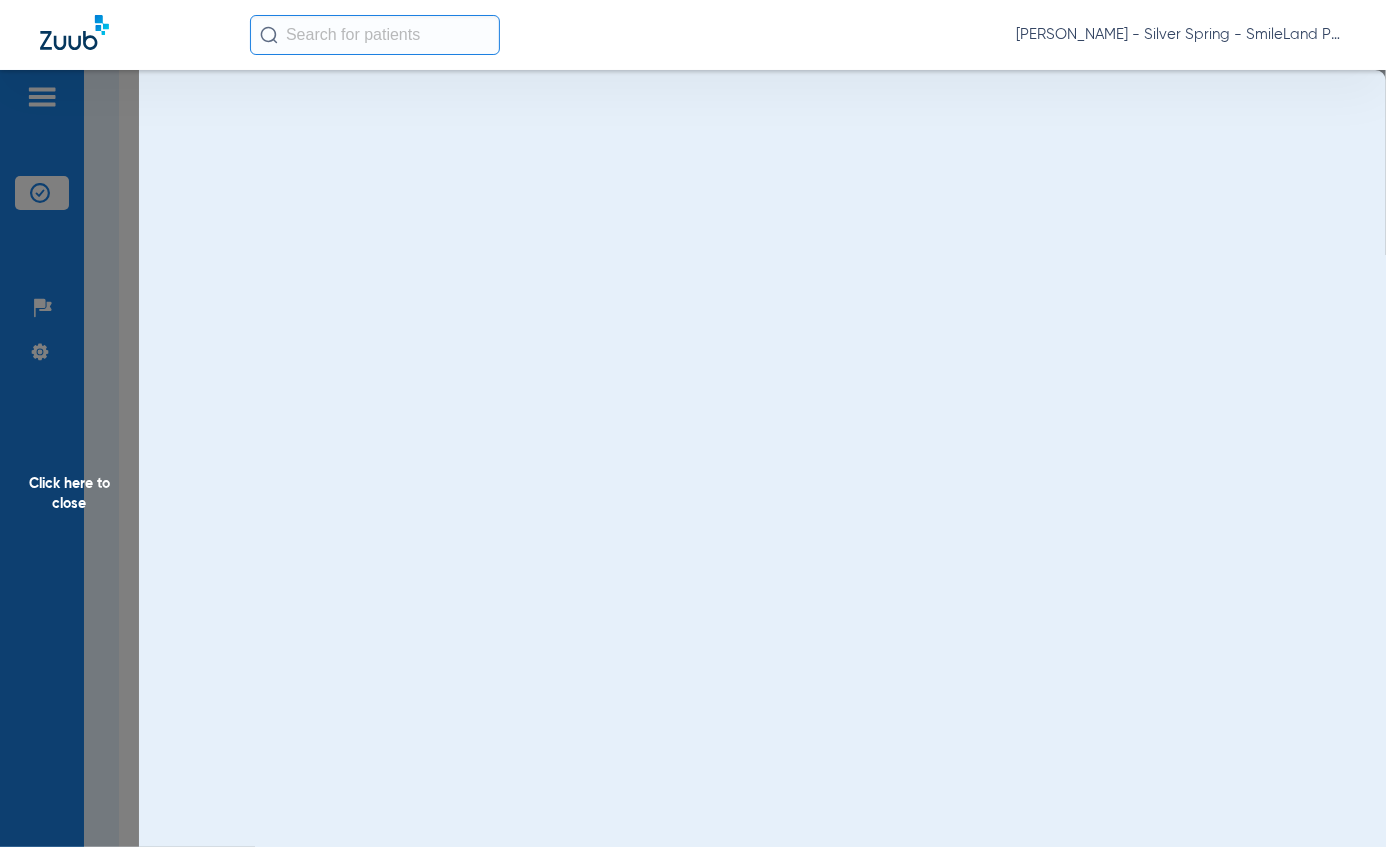click on "Click here to close" 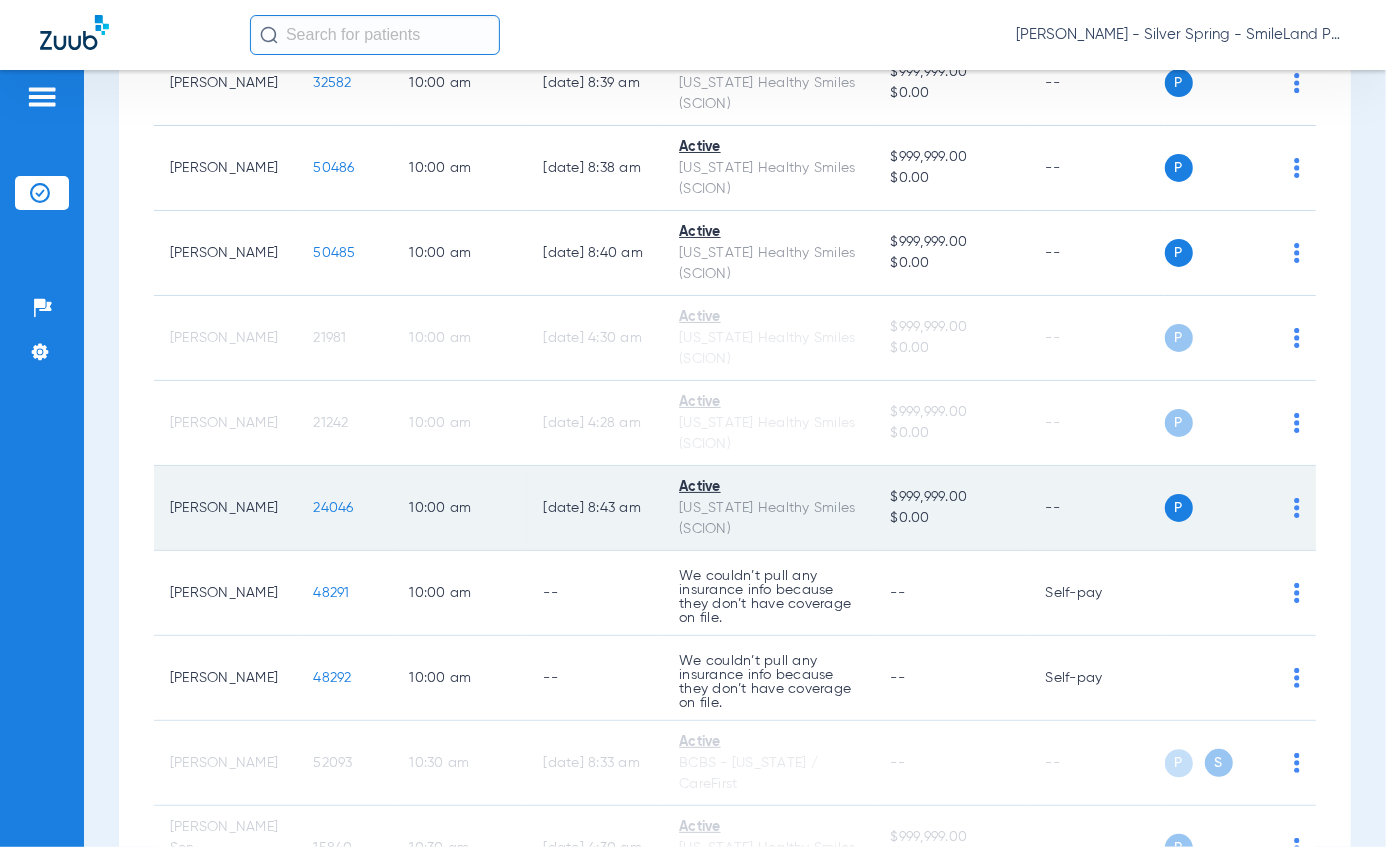 scroll, scrollTop: 3000, scrollLeft: 0, axis: vertical 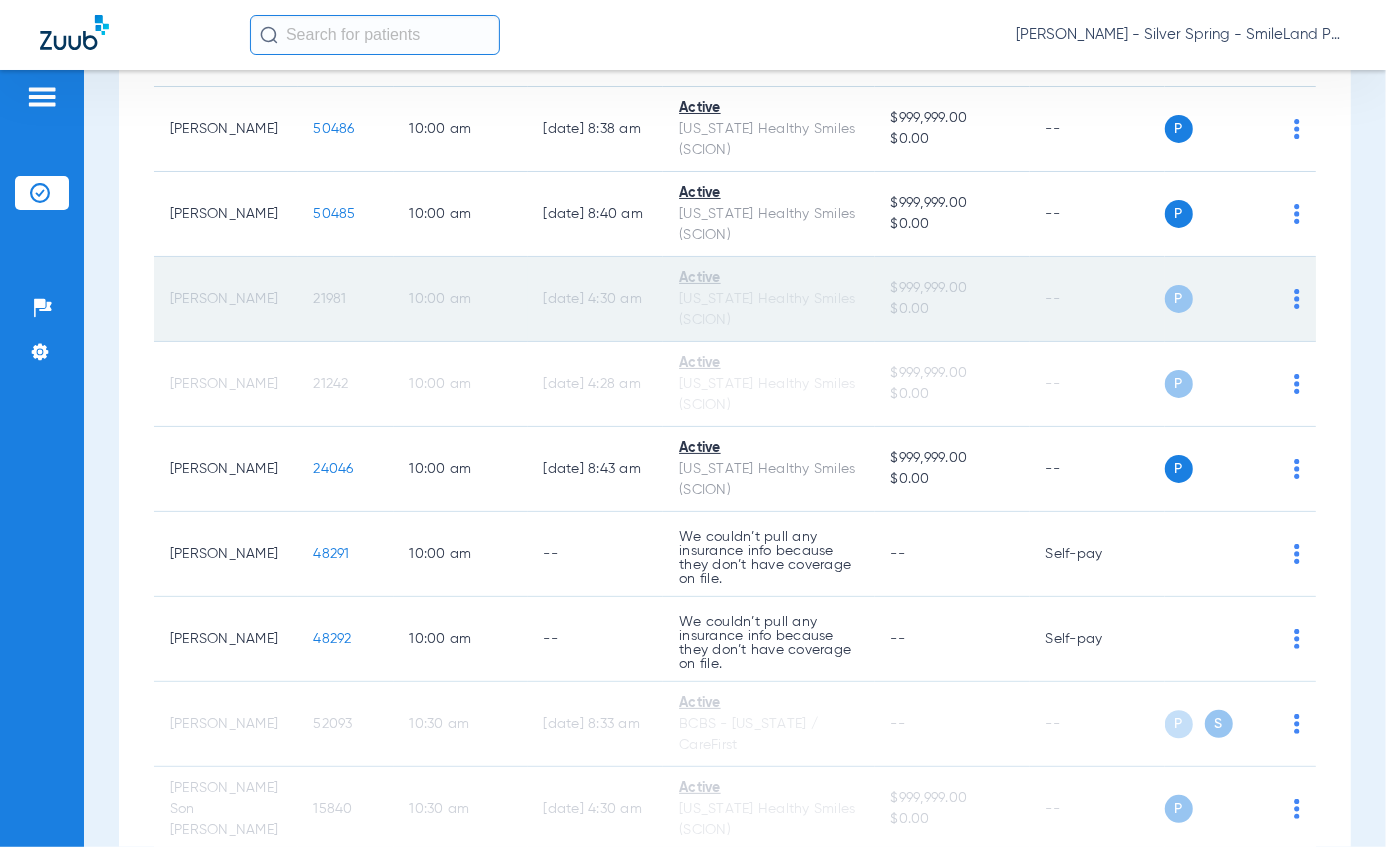 click on "21981" 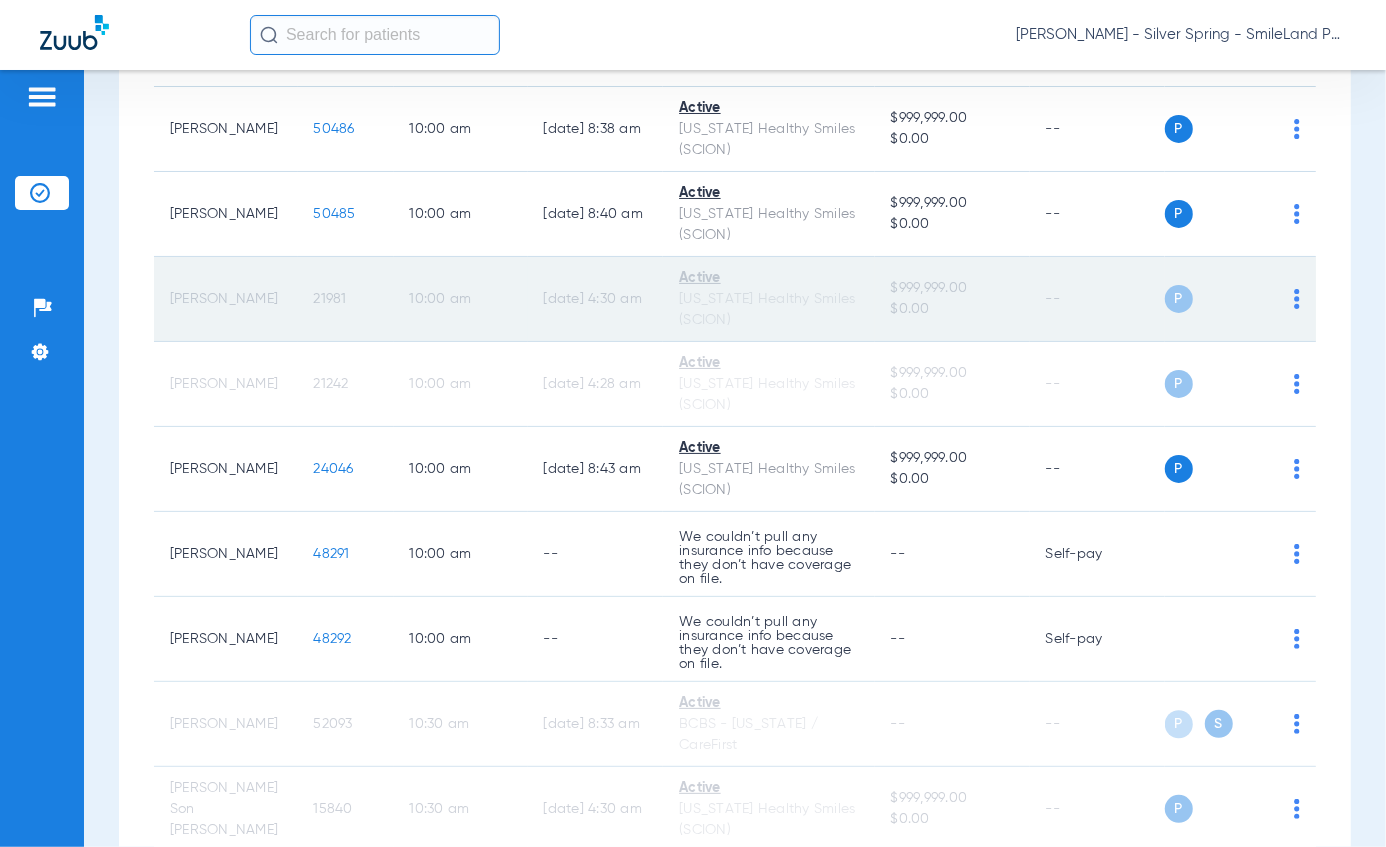 click on "21981" 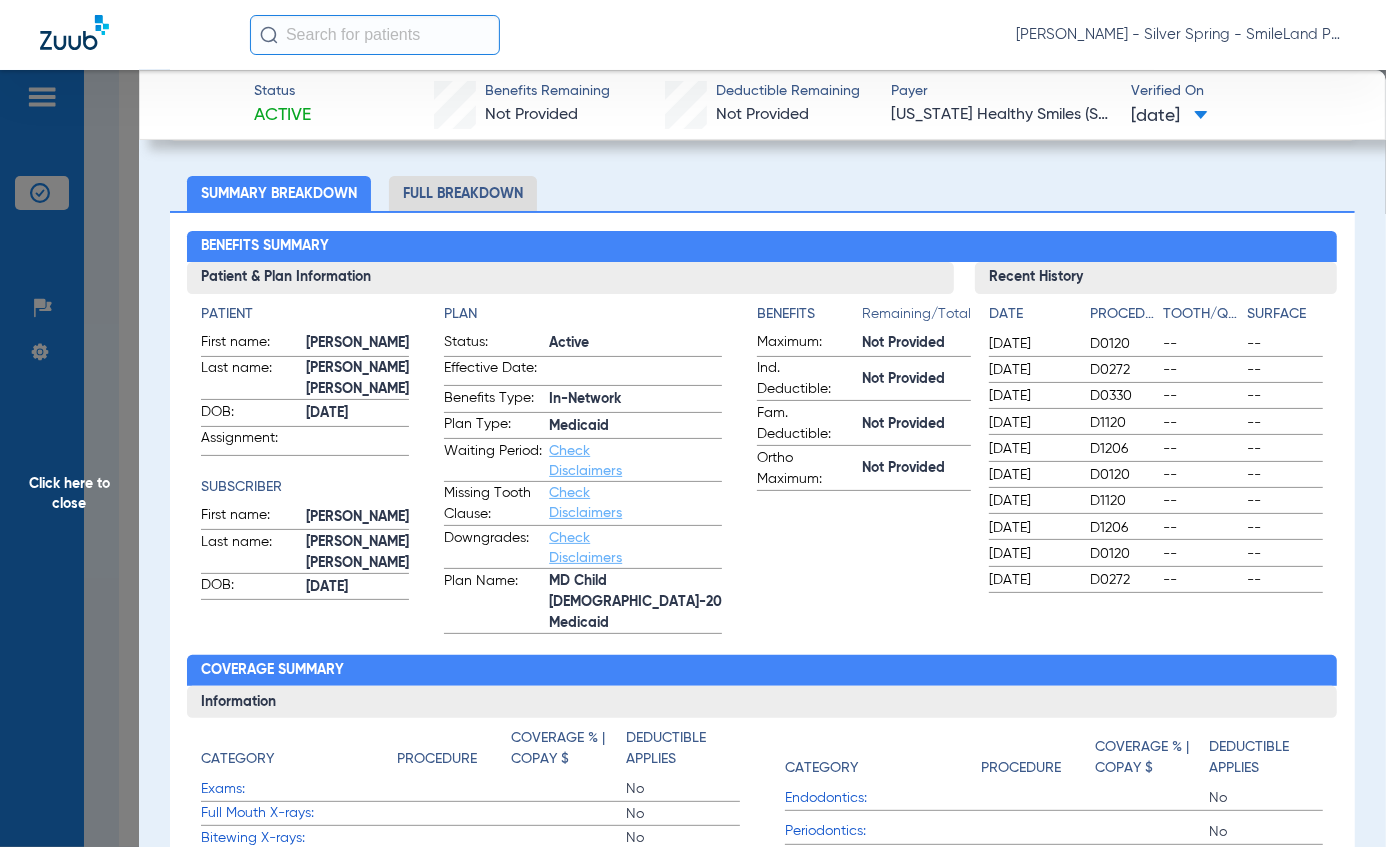 scroll, scrollTop: 0, scrollLeft: 0, axis: both 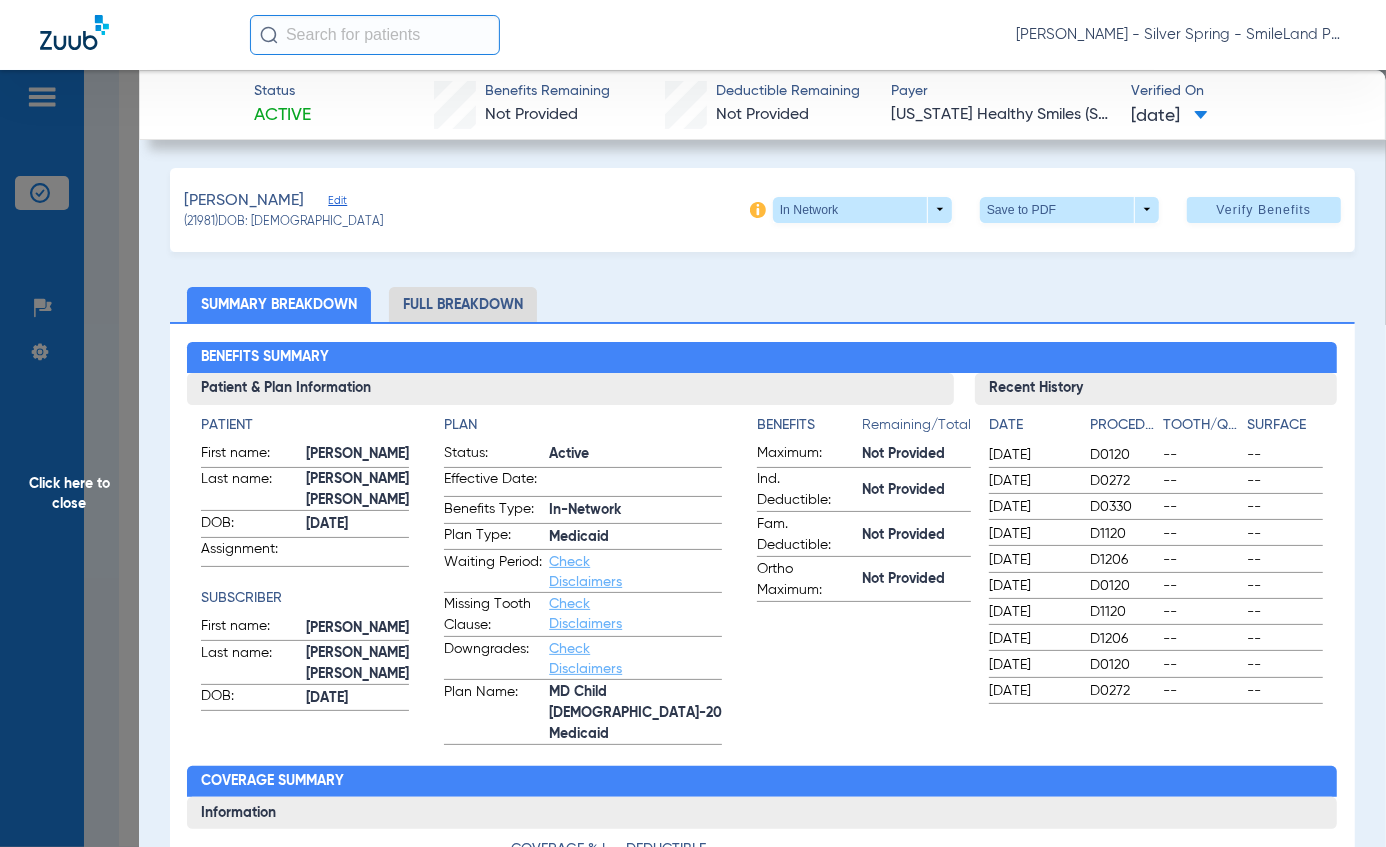 click on "Click here to close" 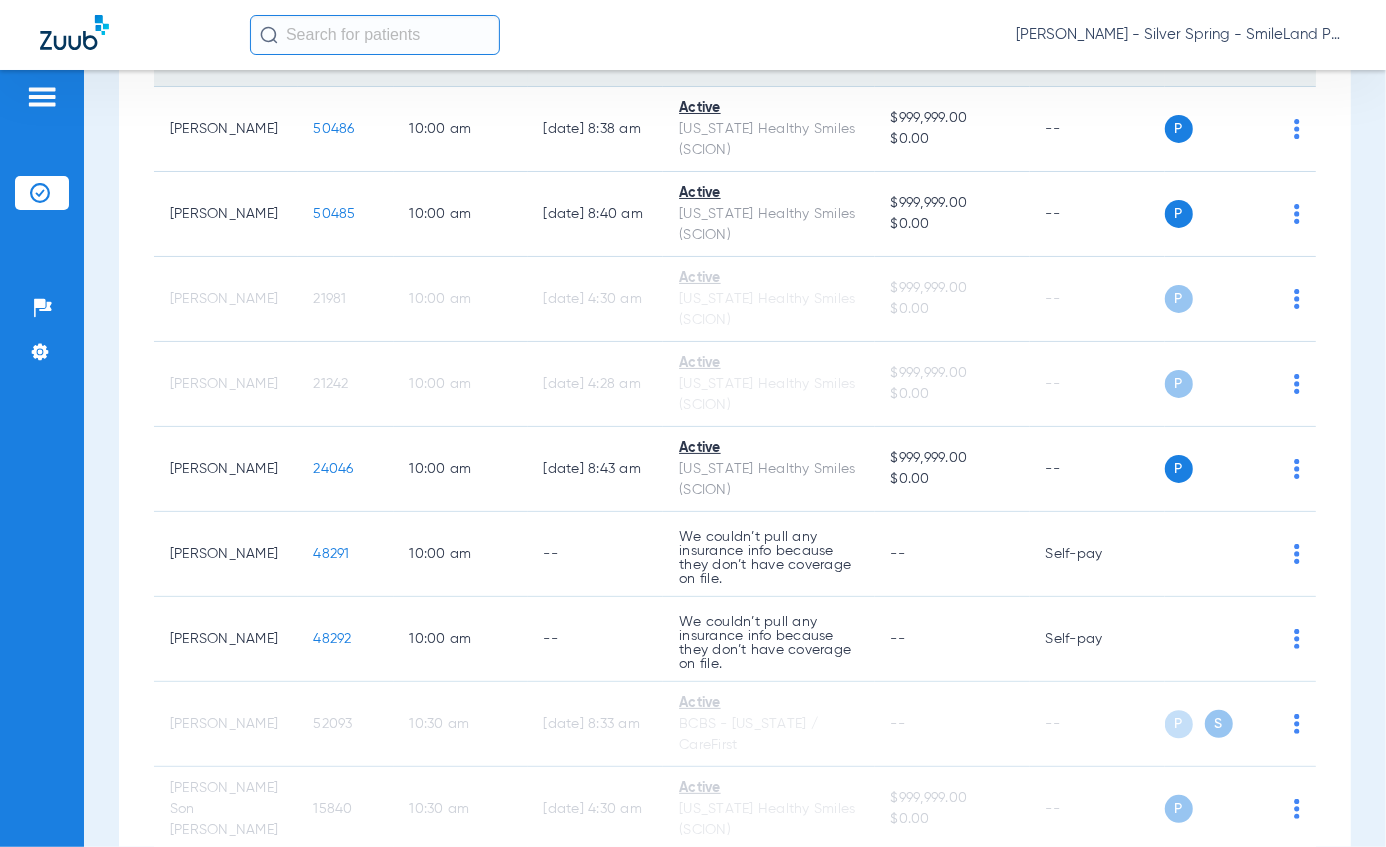 click on "32582" 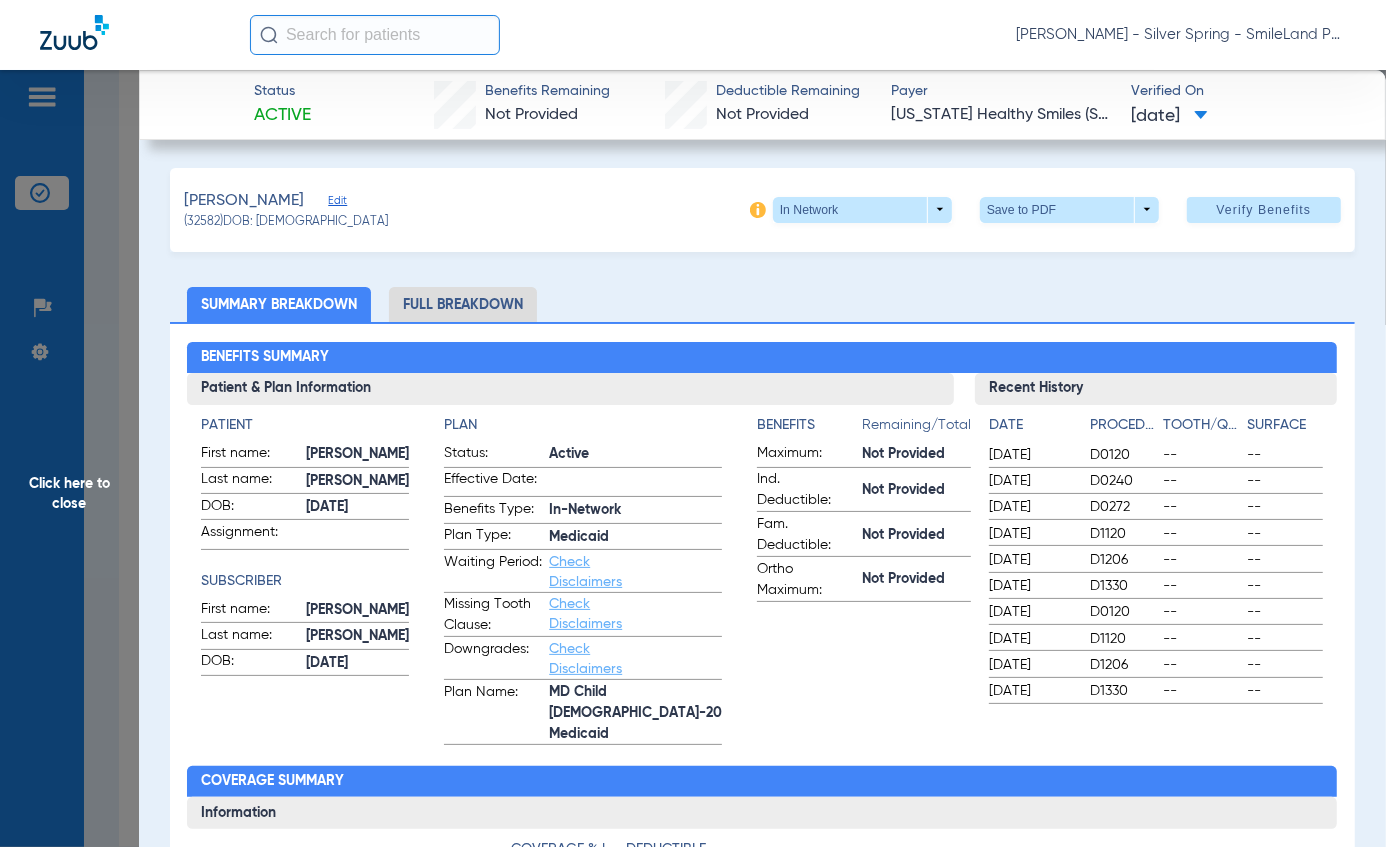 click on "Click here to close" 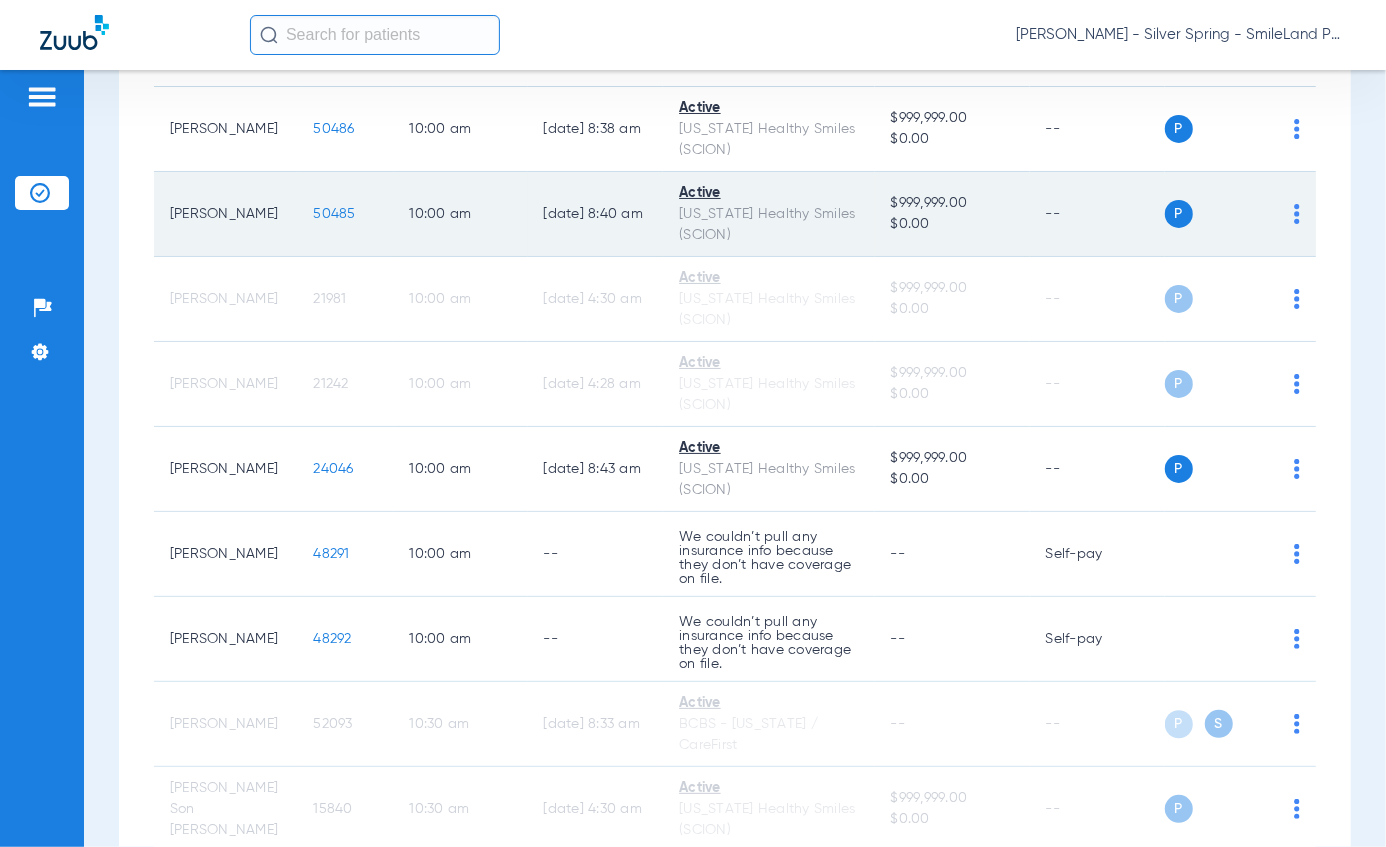 click on "50485" 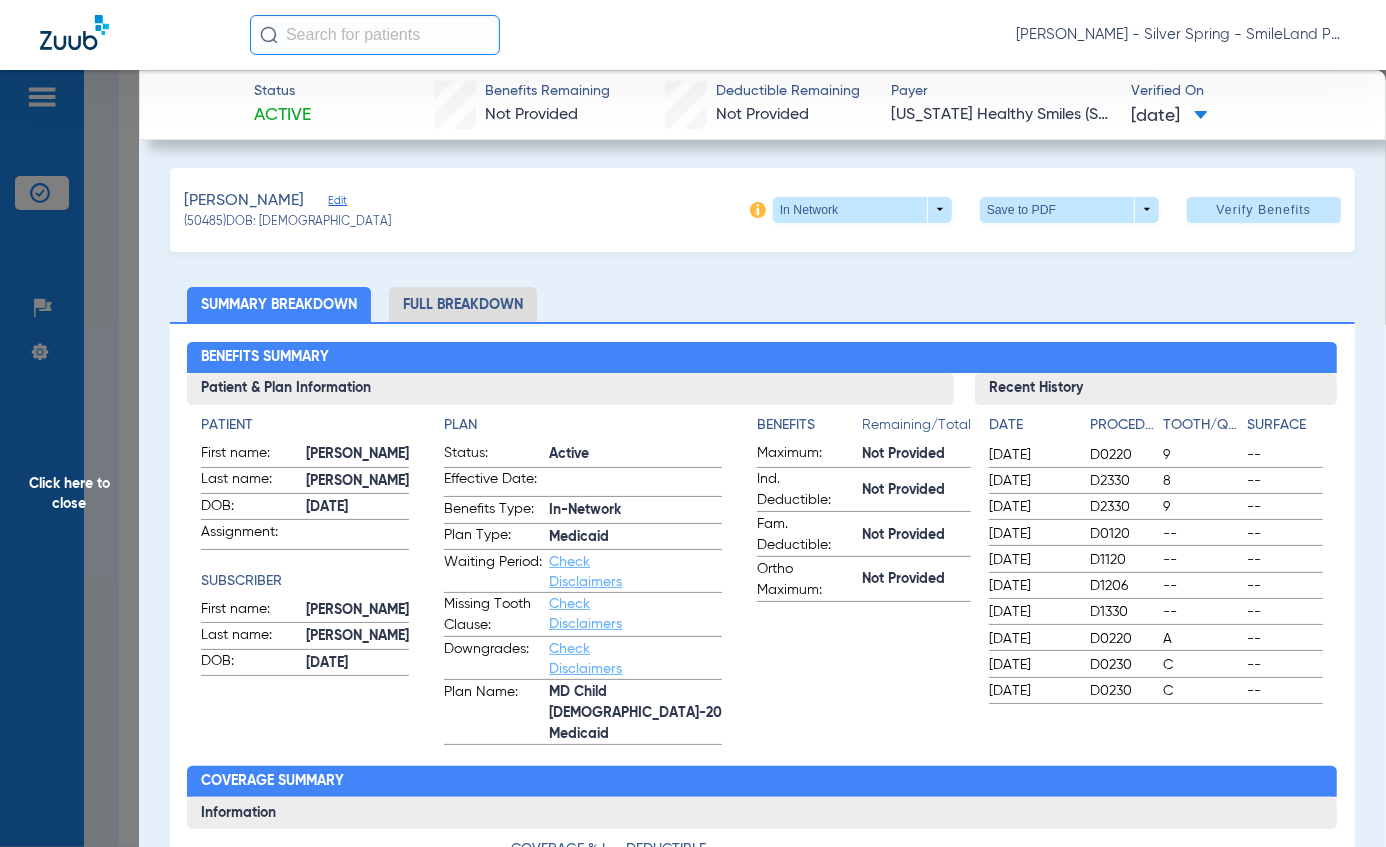 click on "Click here to close" 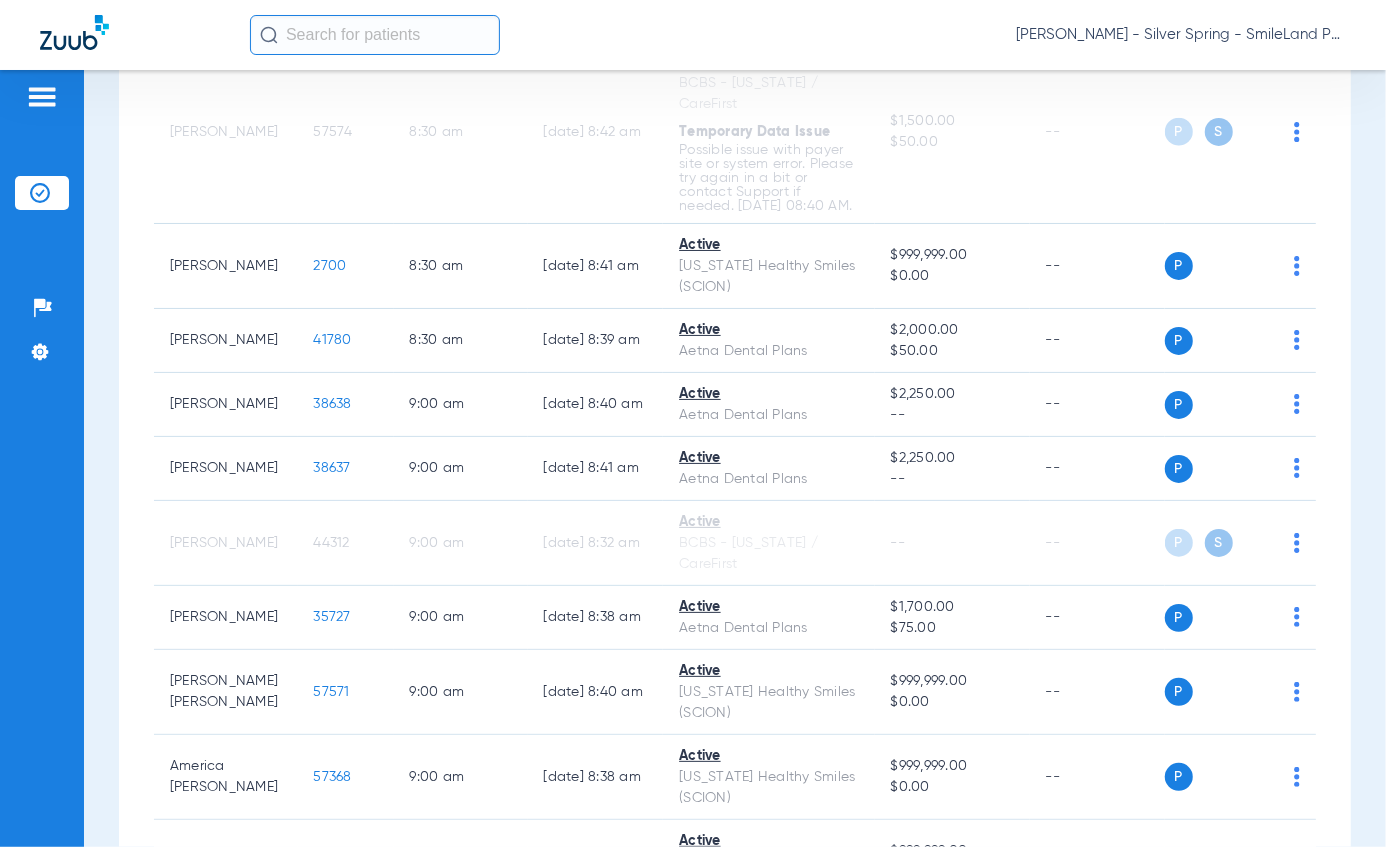 scroll, scrollTop: 0, scrollLeft: 0, axis: both 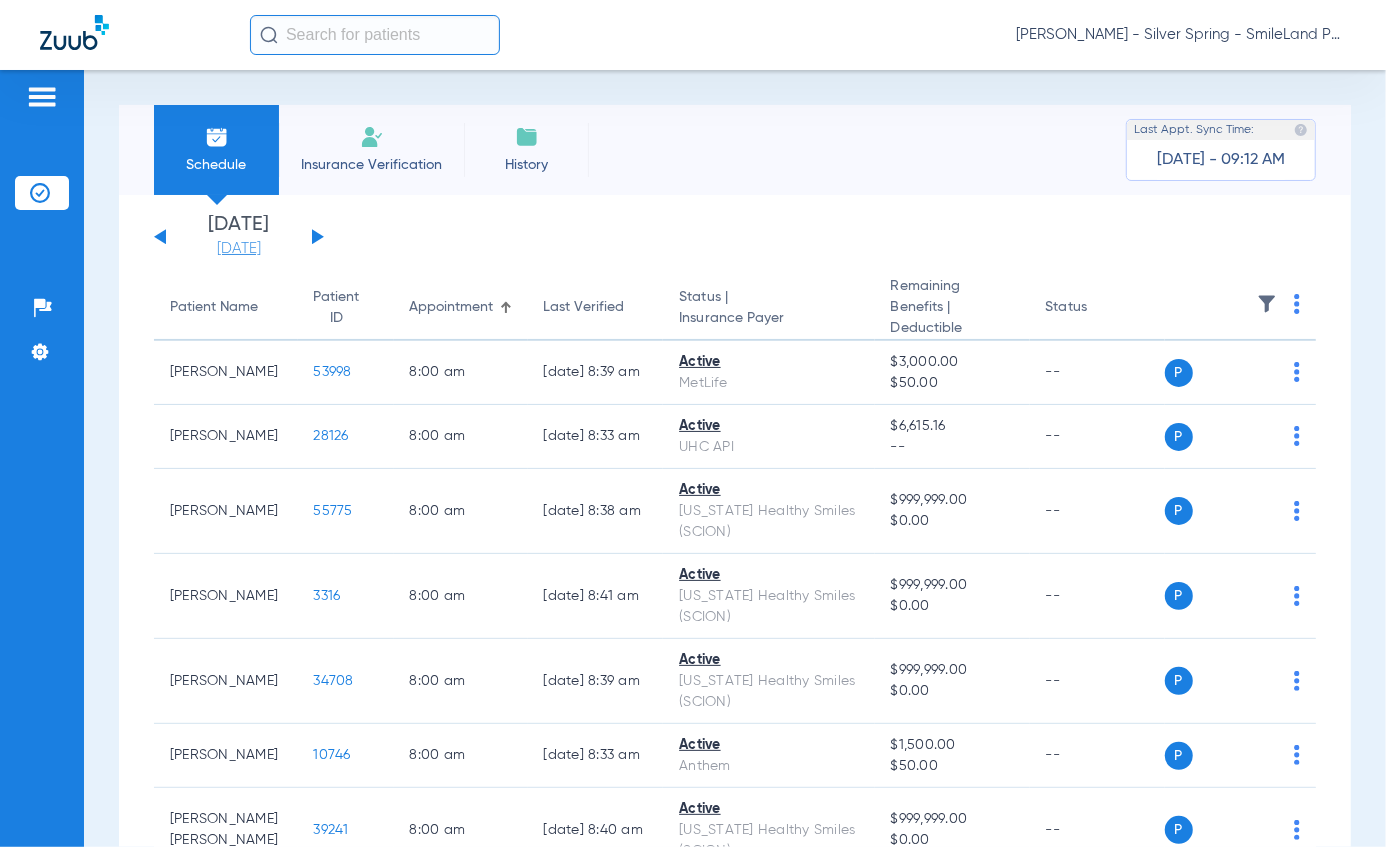 click on "[DATE]" 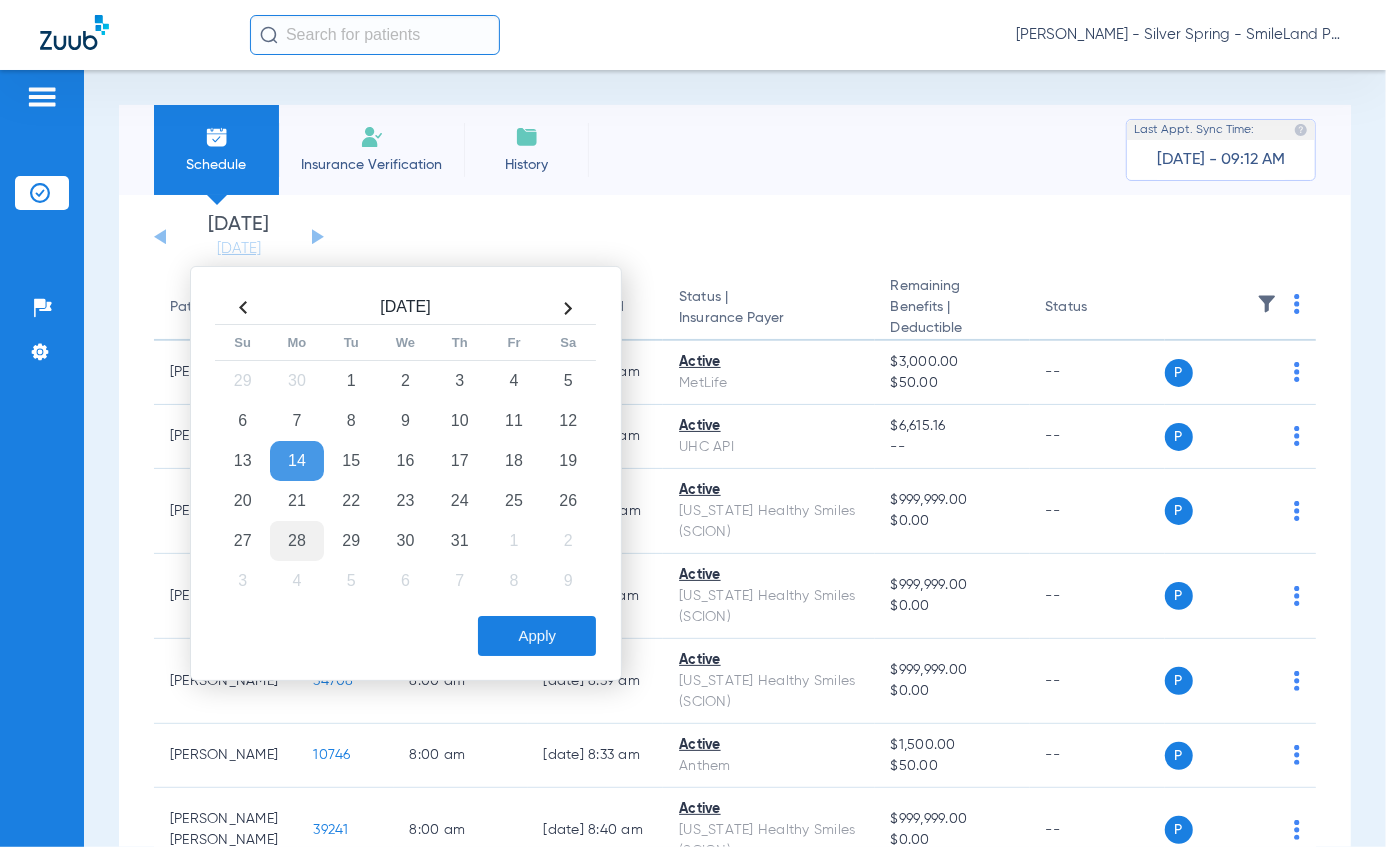 click on "28" 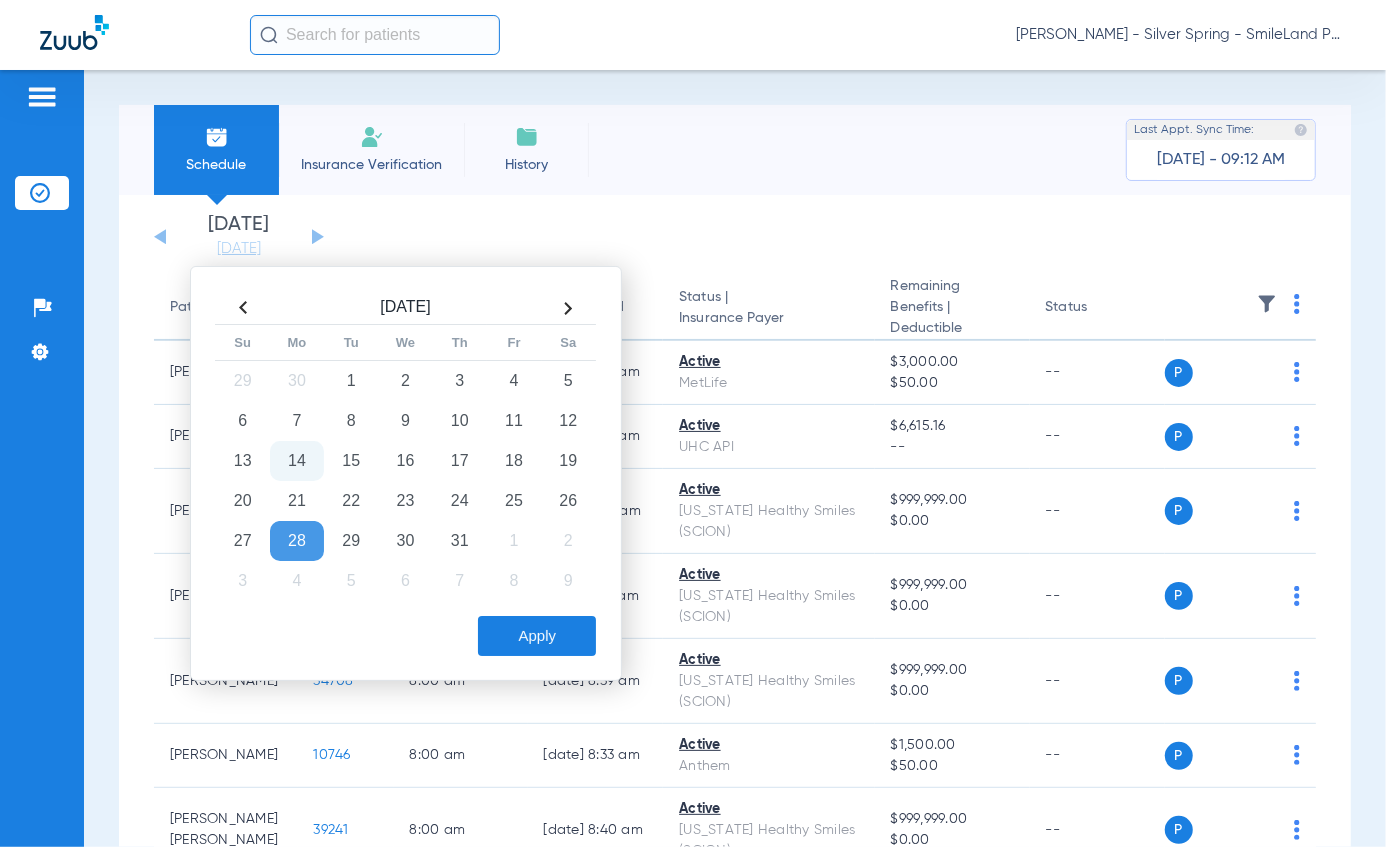 click on "Apply" 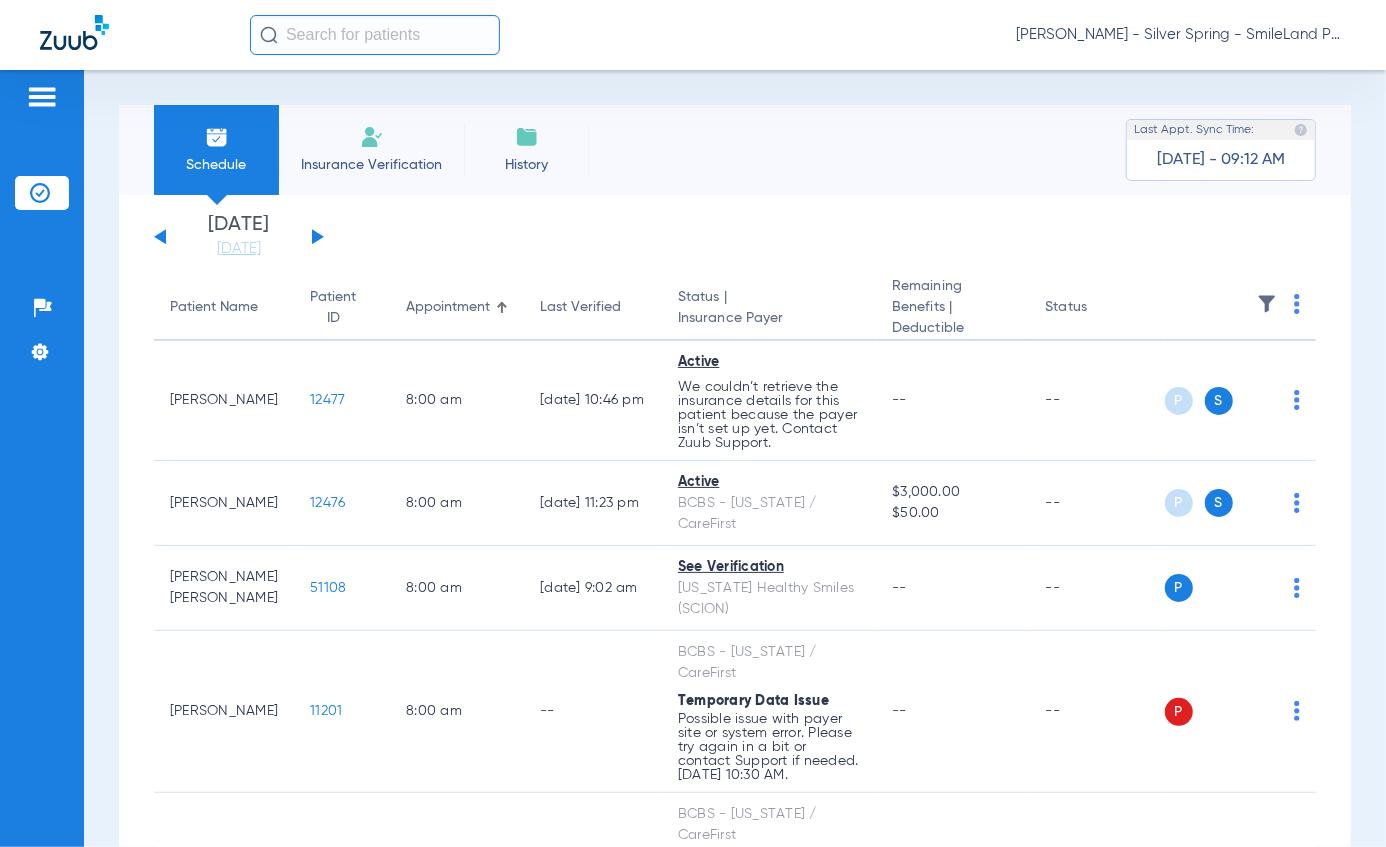 click 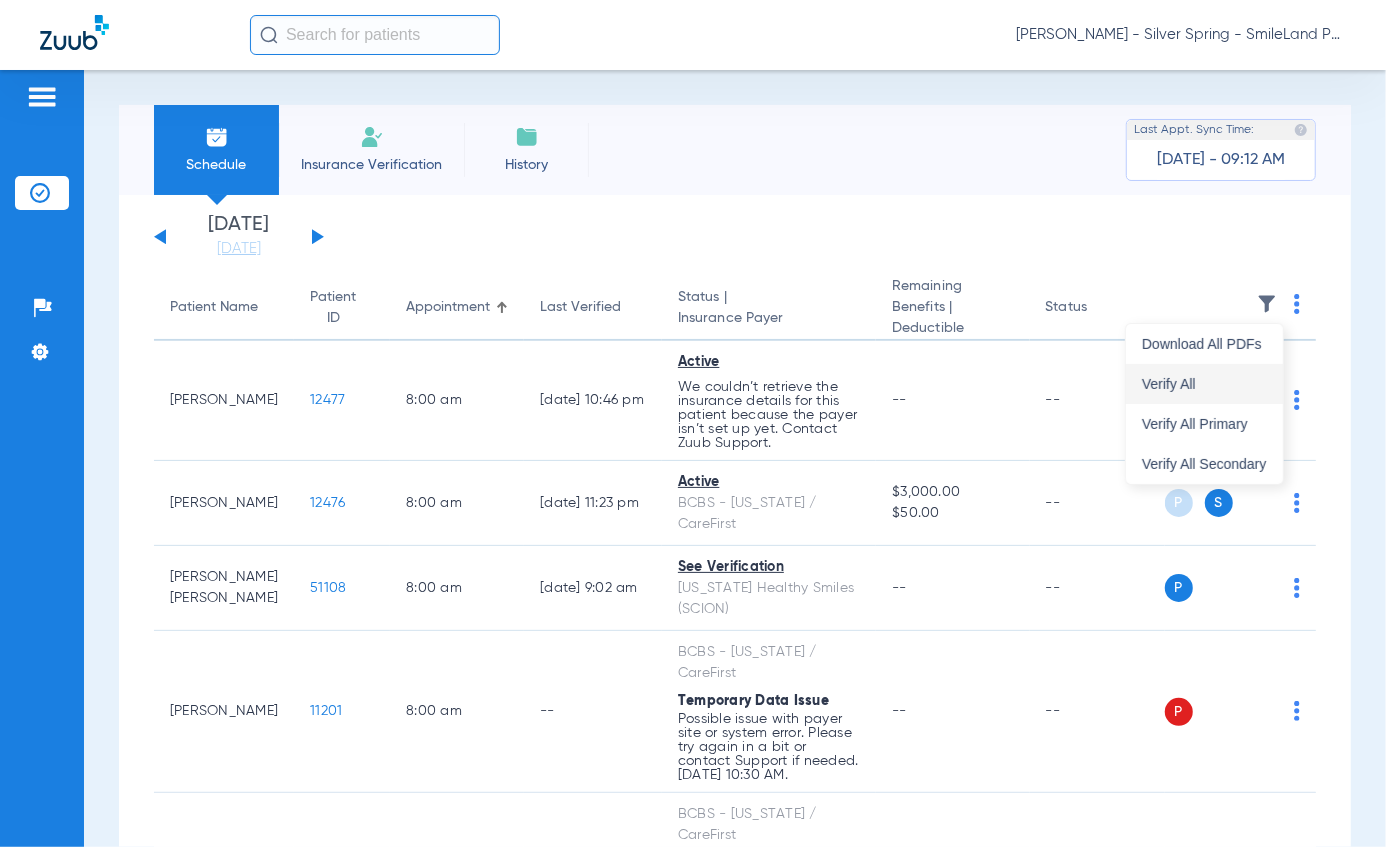 click on "Verify All" at bounding box center (1204, 384) 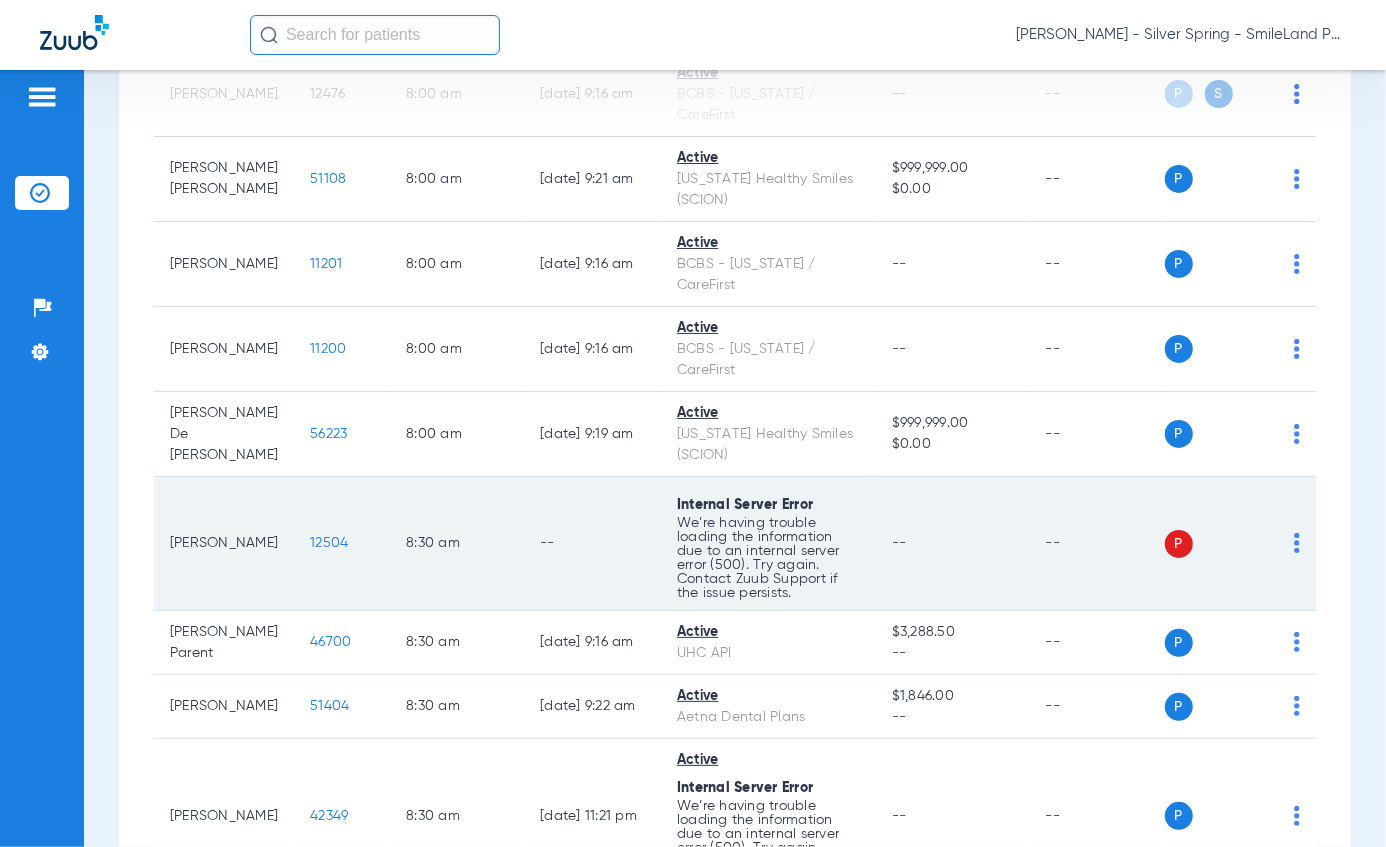 scroll, scrollTop: 0, scrollLeft: 0, axis: both 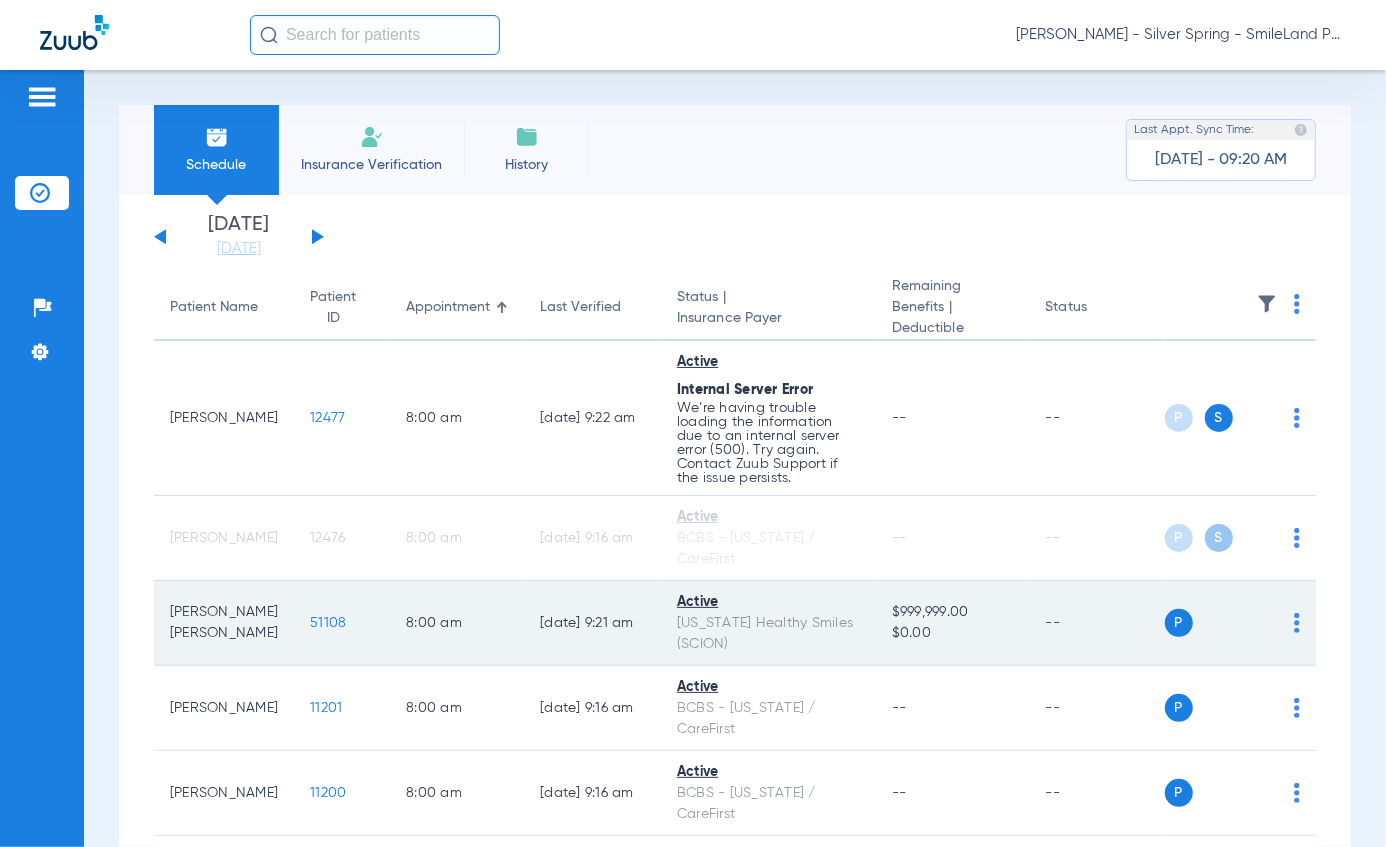click on "51108" 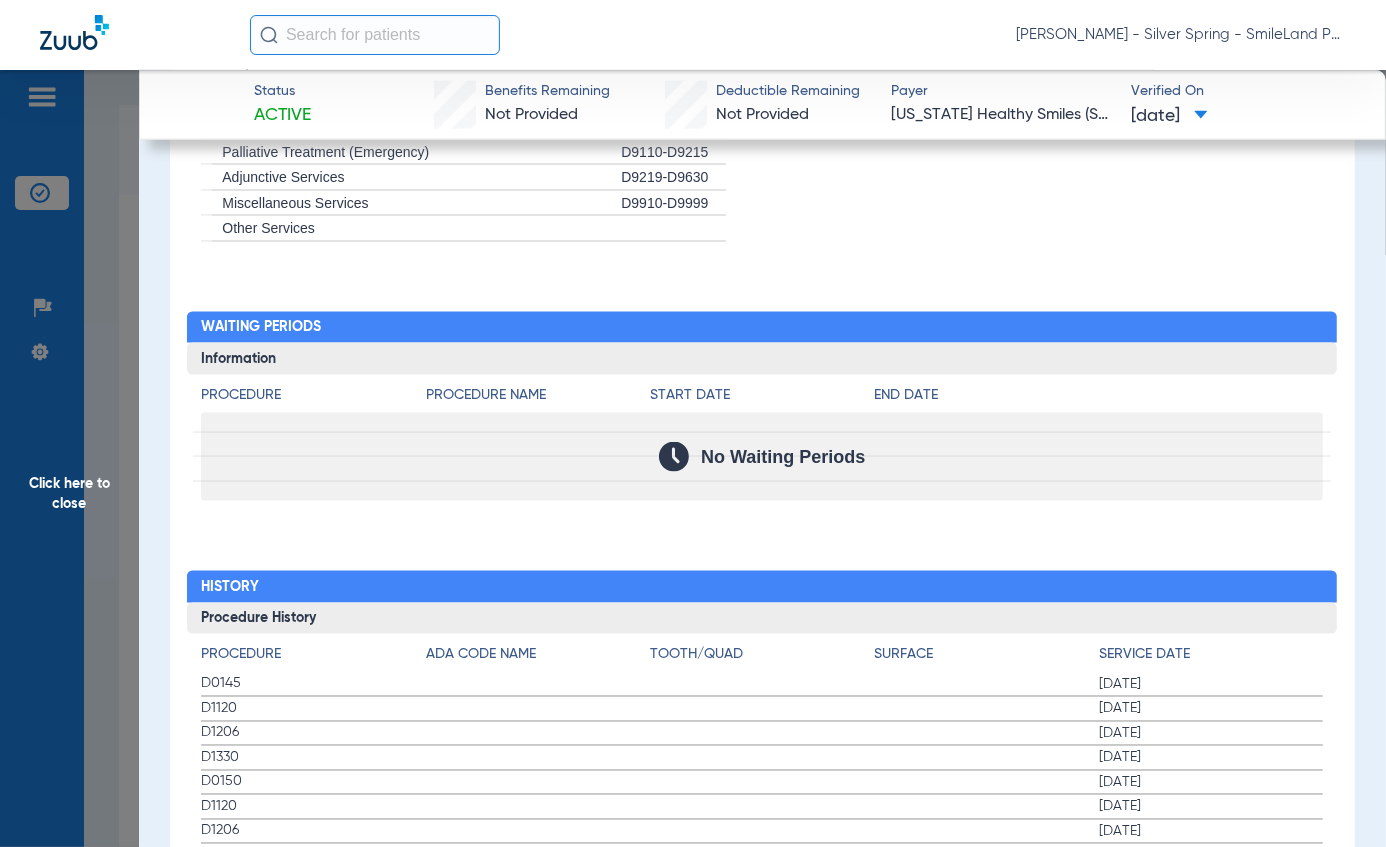 scroll, scrollTop: 1911, scrollLeft: 0, axis: vertical 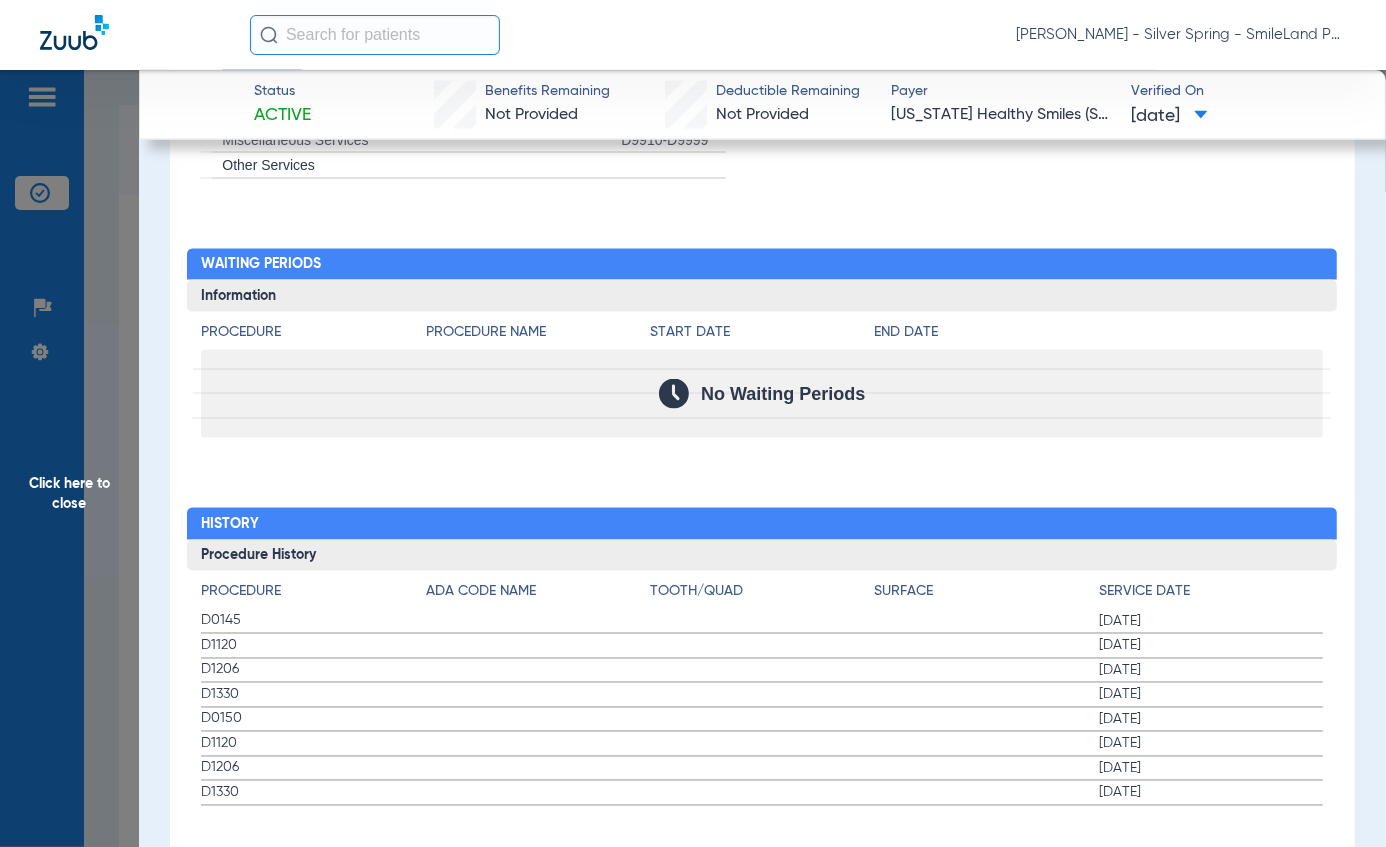 click on "Click here to close" 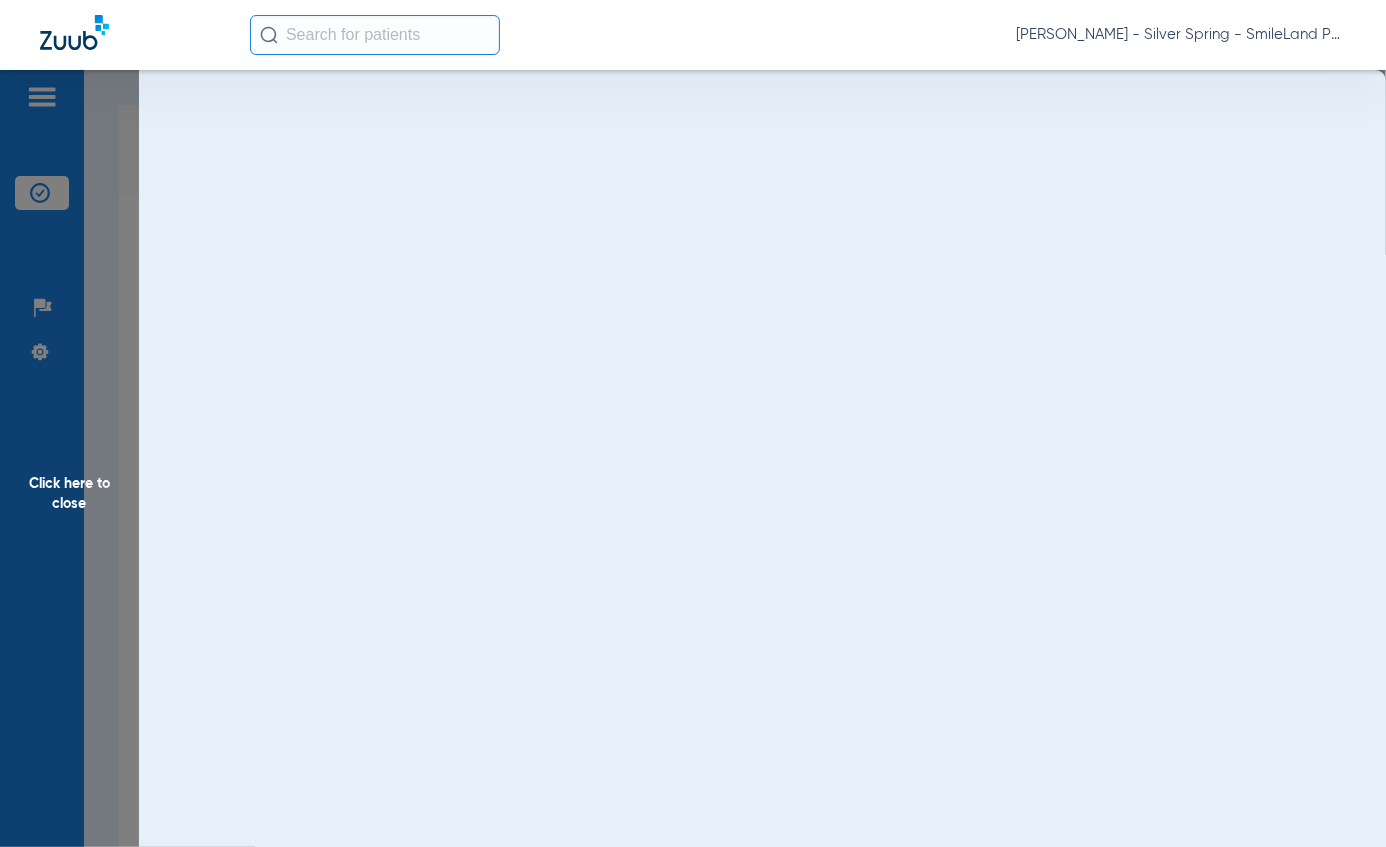 scroll, scrollTop: 0, scrollLeft: 0, axis: both 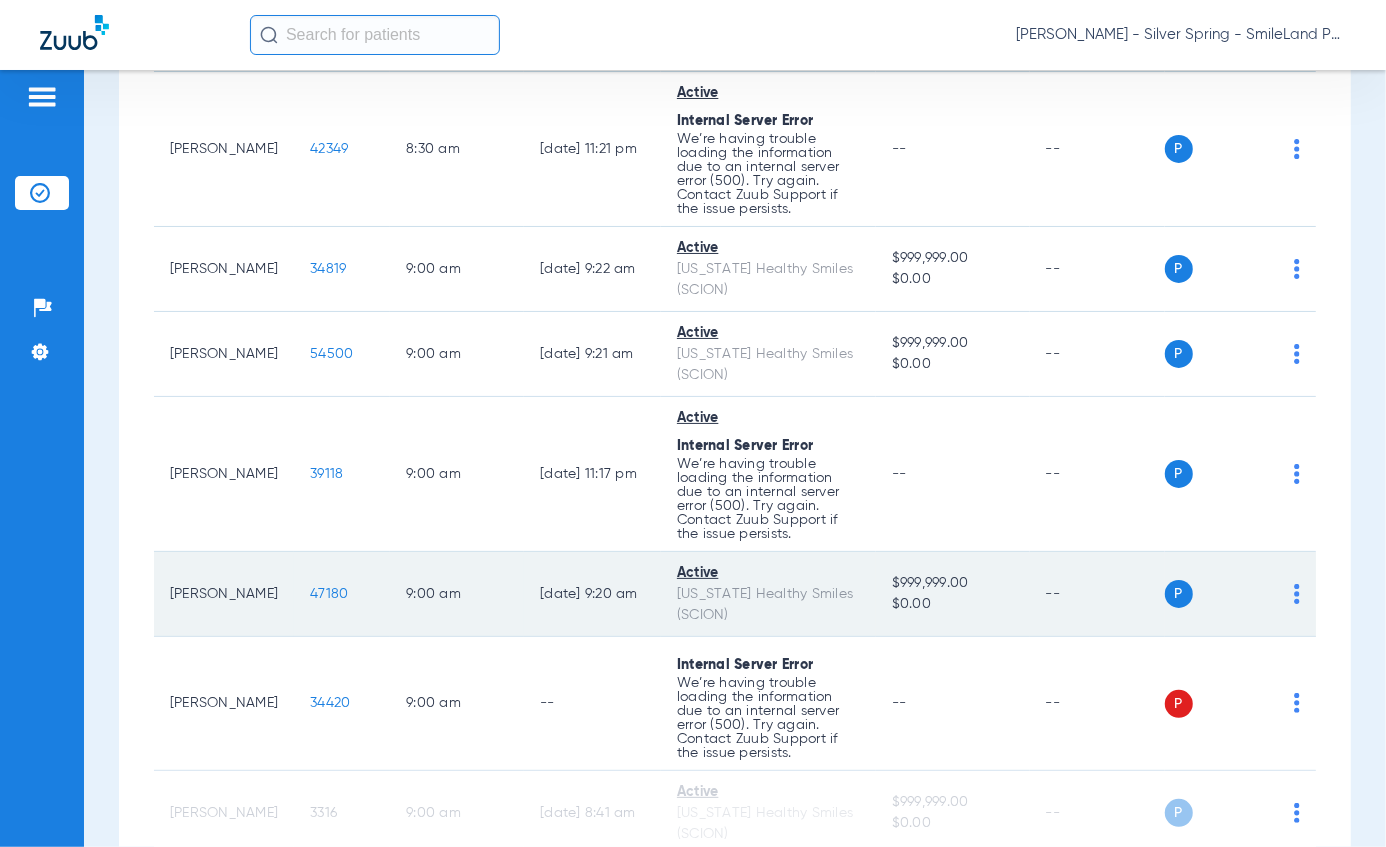 click on "47180" 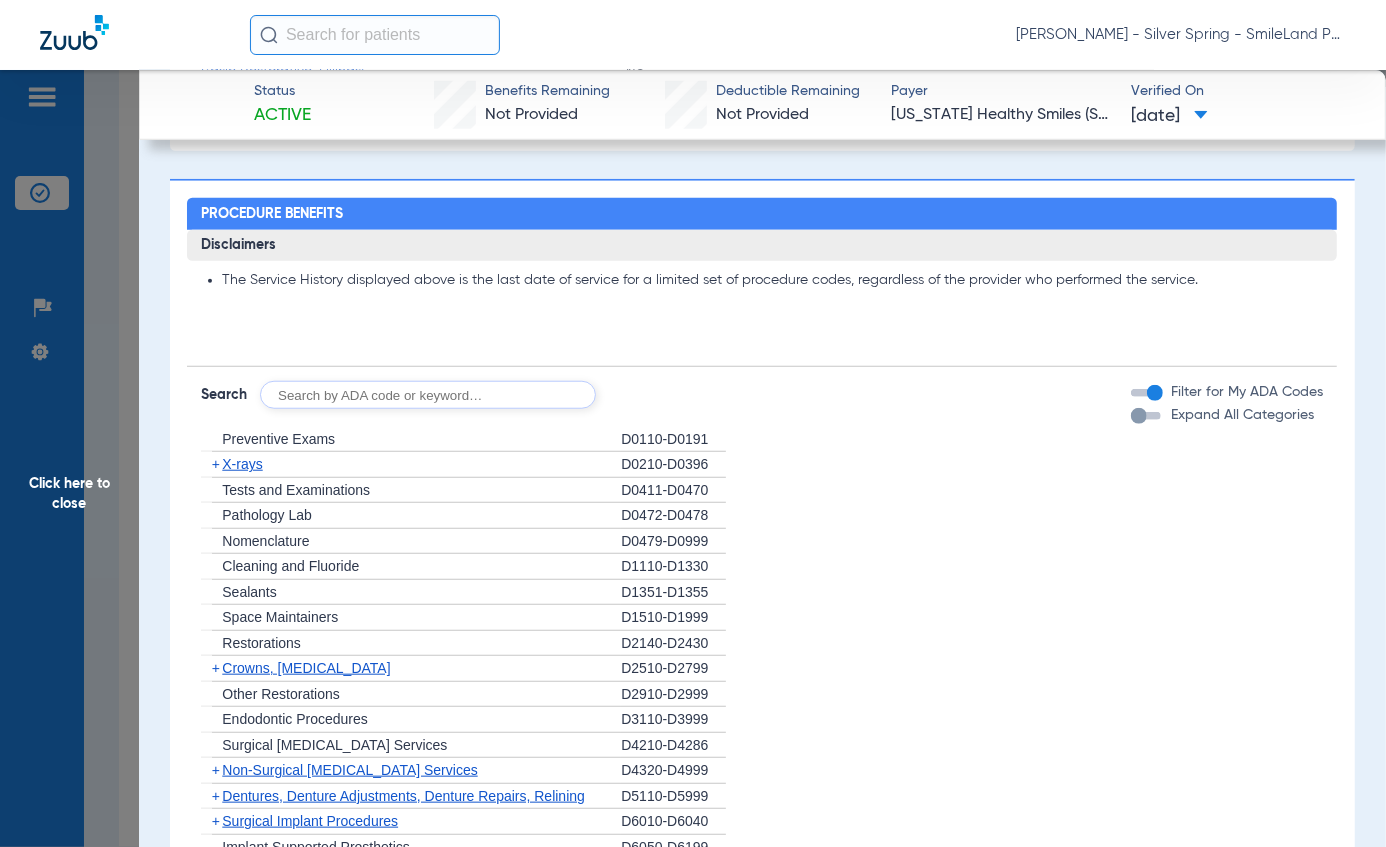 scroll, scrollTop: 1838, scrollLeft: 0, axis: vertical 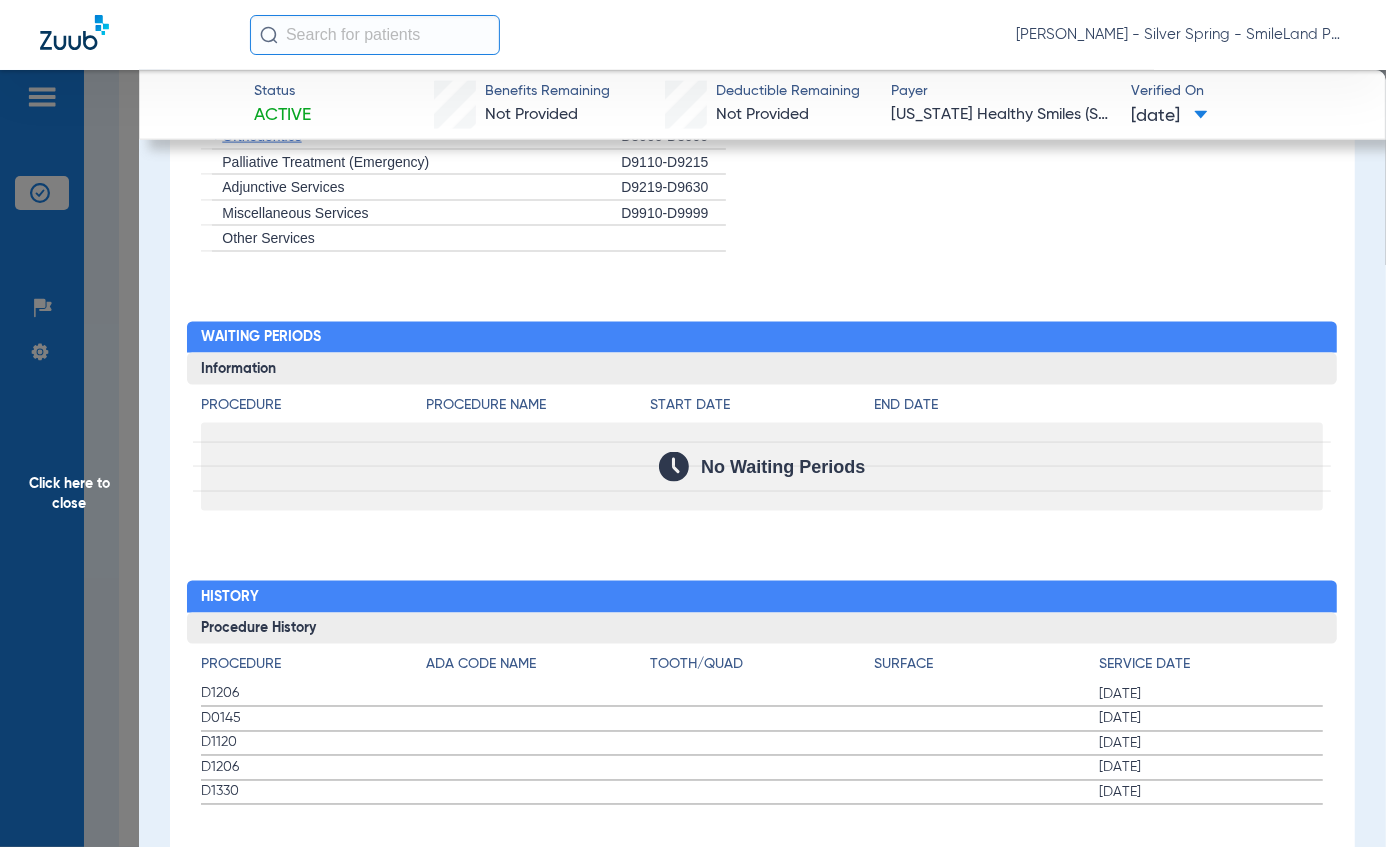 click on "Procedure History" 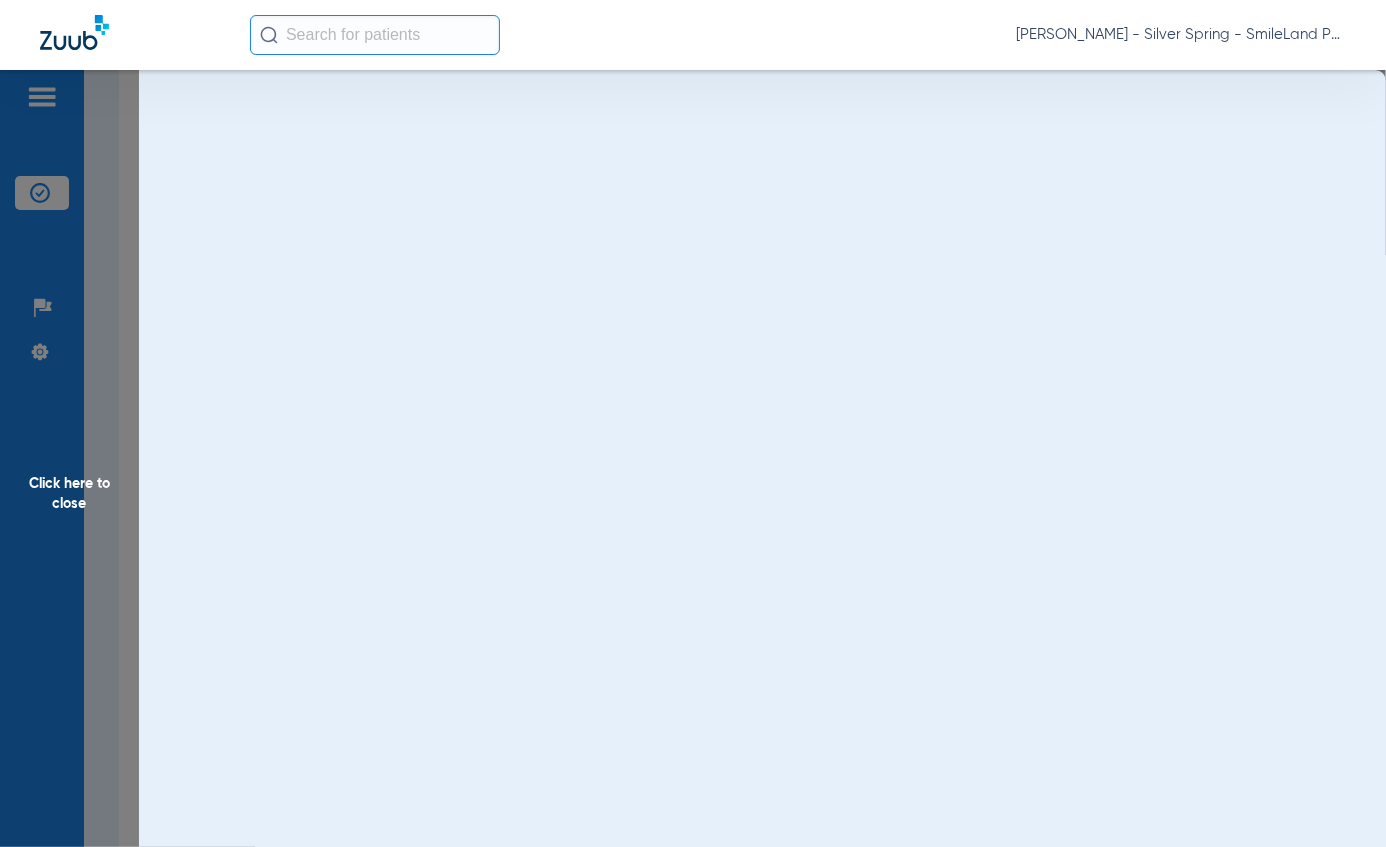 scroll, scrollTop: 0, scrollLeft: 0, axis: both 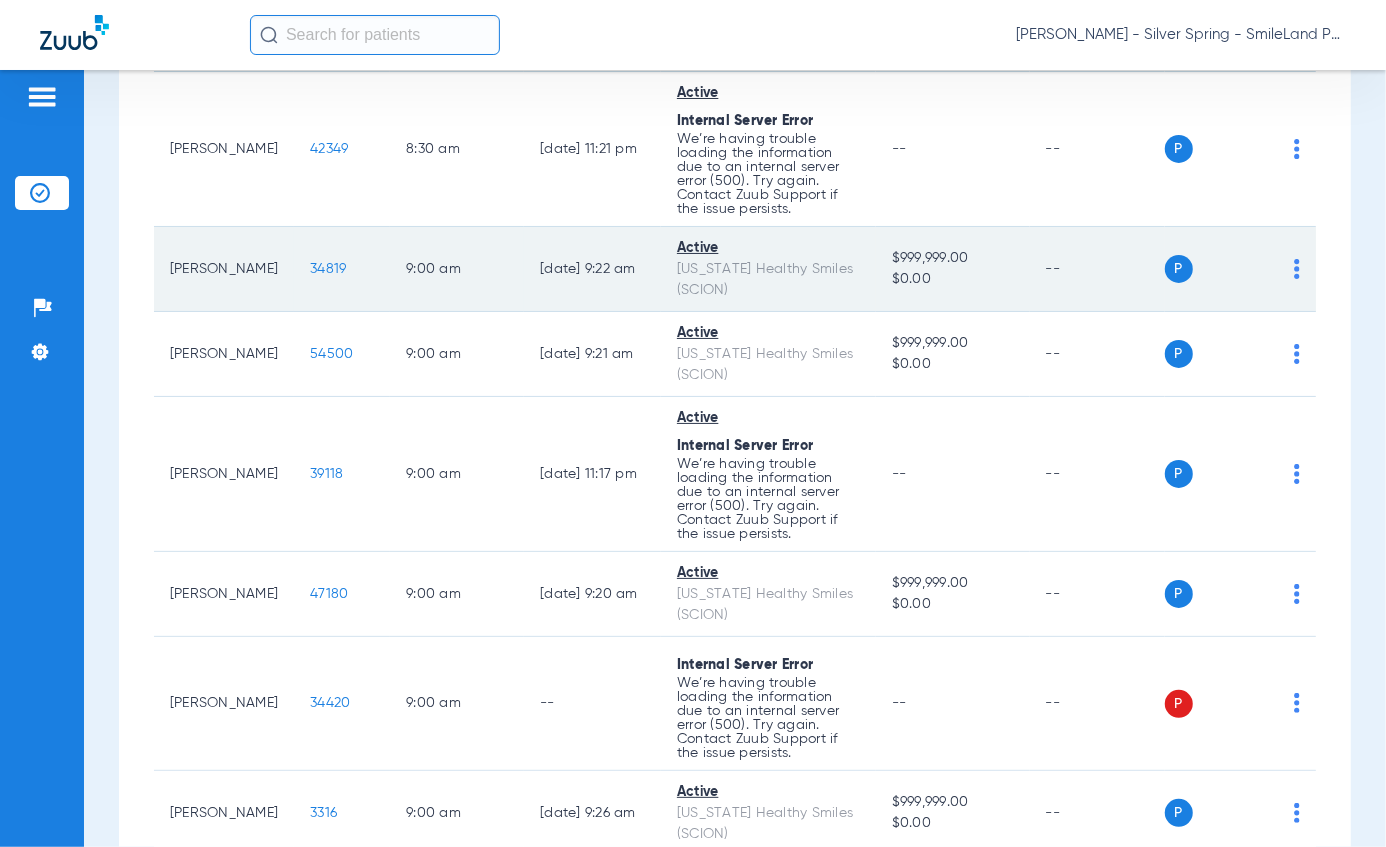 click on "34819" 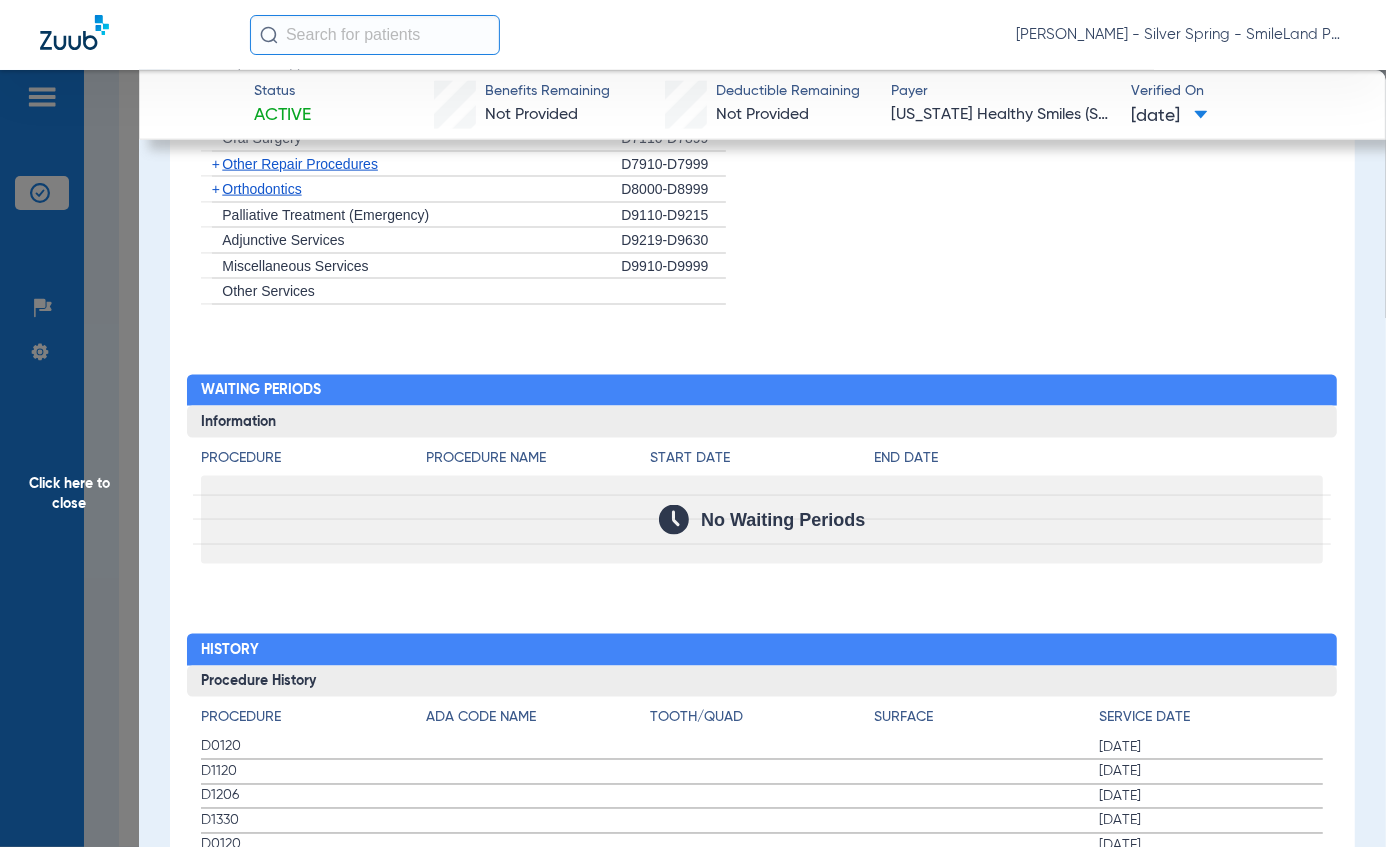 scroll, scrollTop: 2230, scrollLeft: 0, axis: vertical 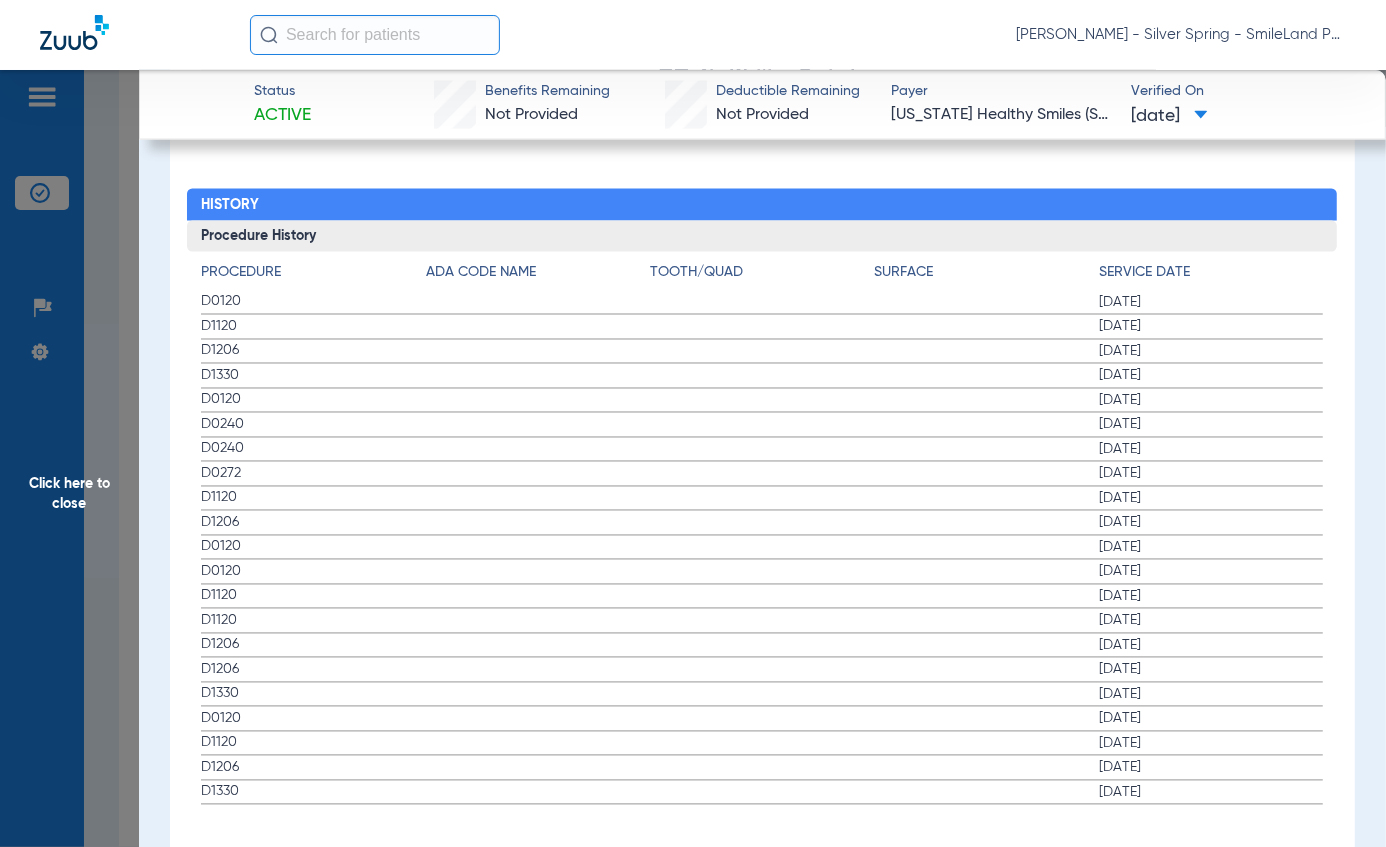 drag, startPoint x: 1212, startPoint y: 253, endPoint x: 59, endPoint y: 428, distance: 1166.205 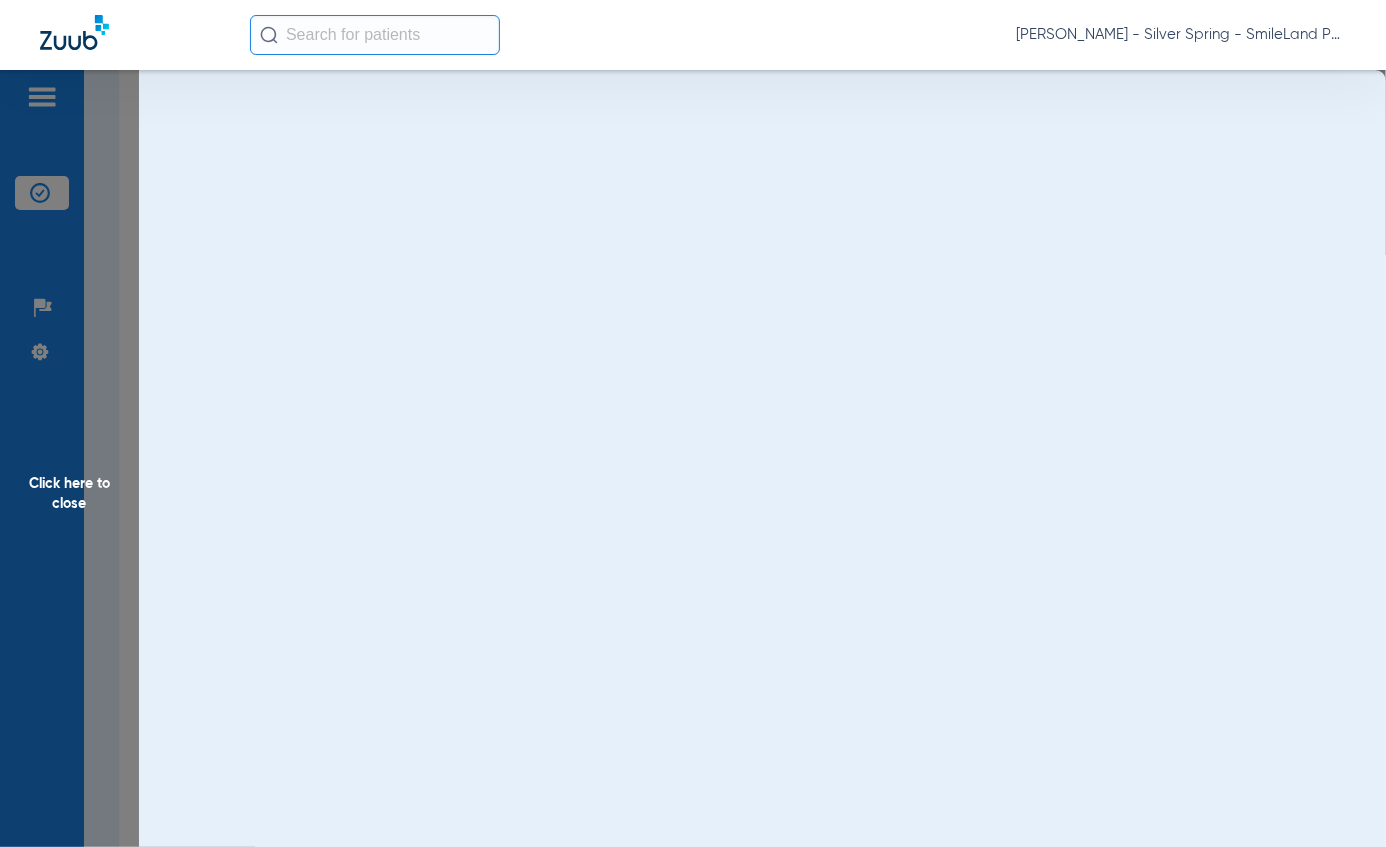 scroll, scrollTop: 0, scrollLeft: 0, axis: both 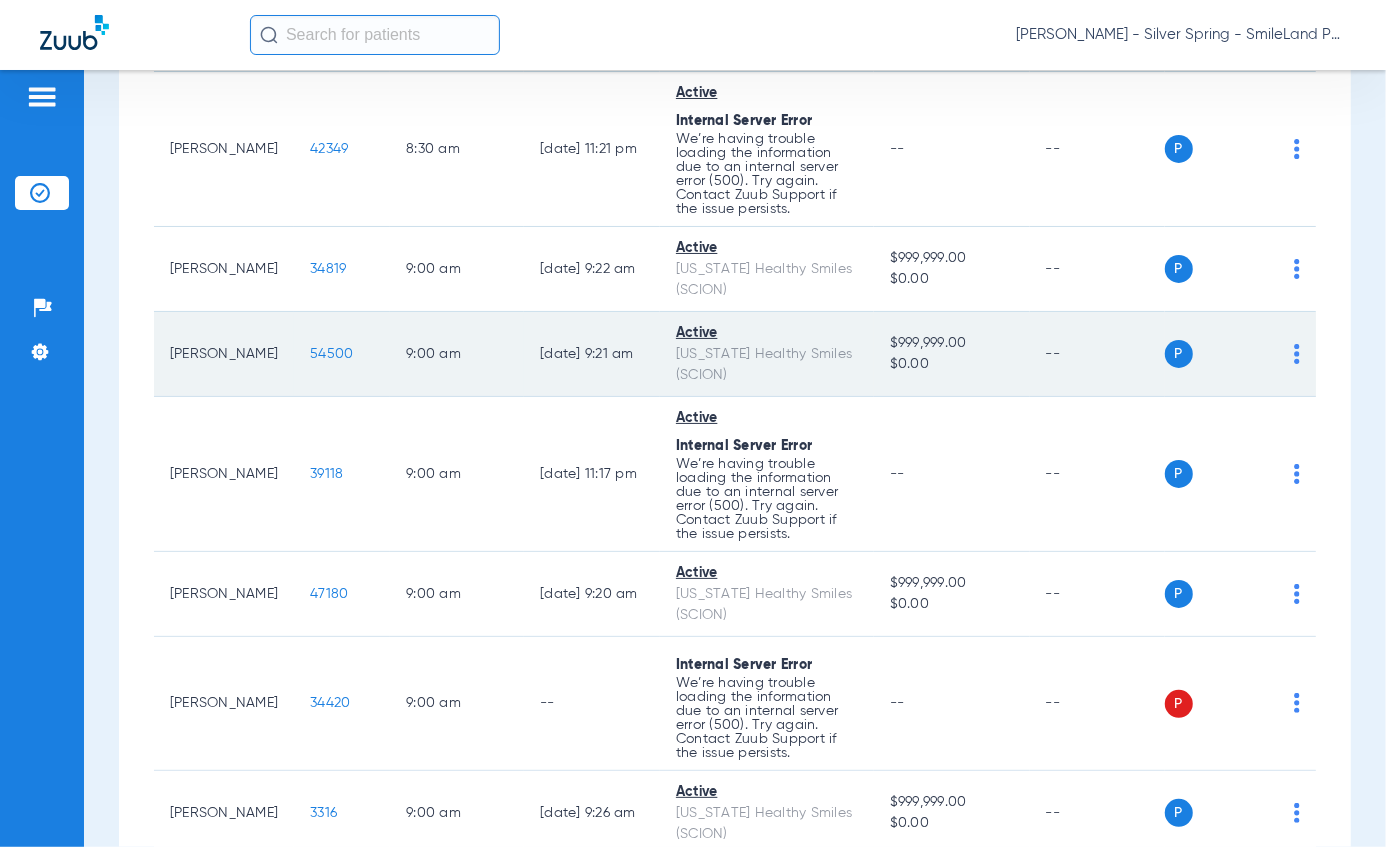 click on "54500" 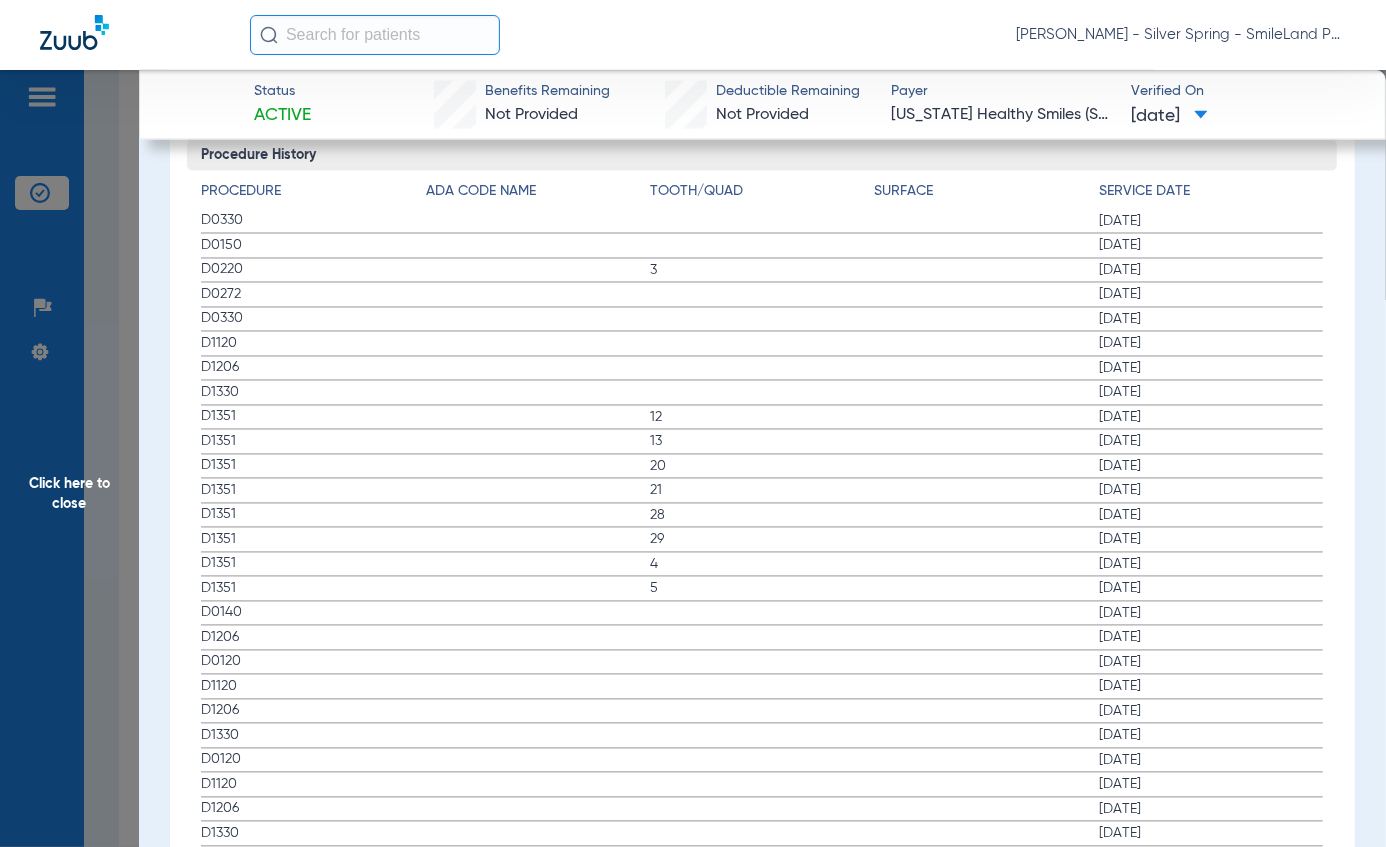 scroll, scrollTop: 2333, scrollLeft: 0, axis: vertical 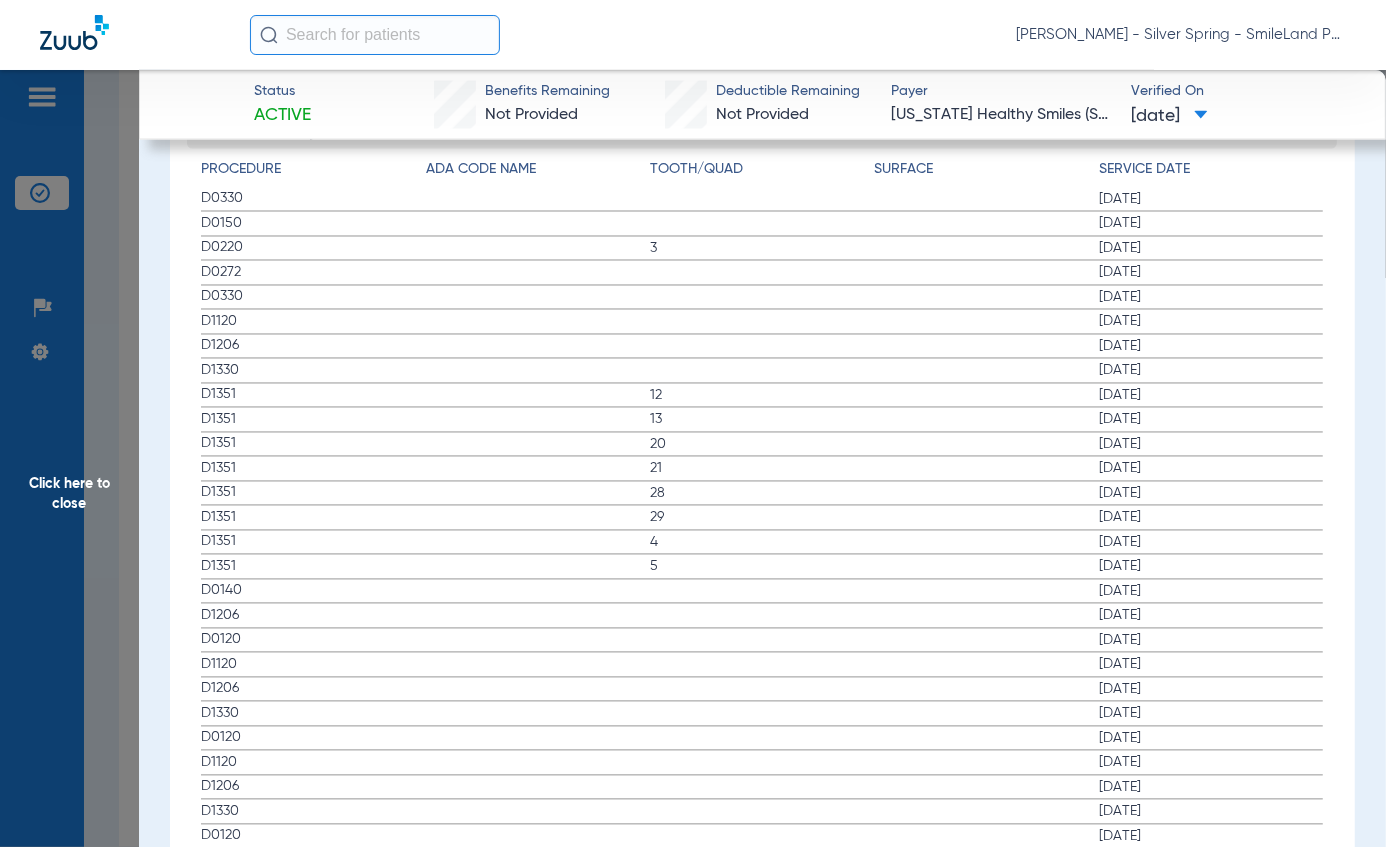 click on "Procedure ADA Code Name Tooth/Quad Surface Service Date D0330 [DATE] D0150 [DATE] D0220 3 [DATE] D0272 [DATE] D0330 [DATE] D1120 [DATE] D1206 [DATE] D1330 [DATE] D1351 12 [DATE] D1351 13 [DATE] D1351 20 [DATE] D1351 21 [DATE] D1351 28 [DATE] D1351 29 [DATE] D1351 4 [DATE] D1351 5 [DATE] D0140 [DATE] D1206 [DATE] D0120 [DATE] D1120 [DATE] D1206 [DATE] D1330 [DATE] D0120 [DATE] D1120 [DATE] D1206 [DATE] D1330 [DATE] D0120 [DATE] D1120 [DATE] D1206 [DATE] D1330 [DATE] D0140 [DATE] D1206 [DATE] D1351 14 [DATE] D1351 19 [DATE] D1351 3 [DATE] D1351 30 [DATE] D2392 K Mesial [DATE] D2393 L [DATE] D2393 S [DATE] D0120 [DATE] D1120 [DATE] D1206 [DATE] D1330 [DATE] D0150 [DATE] D1120 [DATE] D1206 [DATE] D1330 [DATE]" 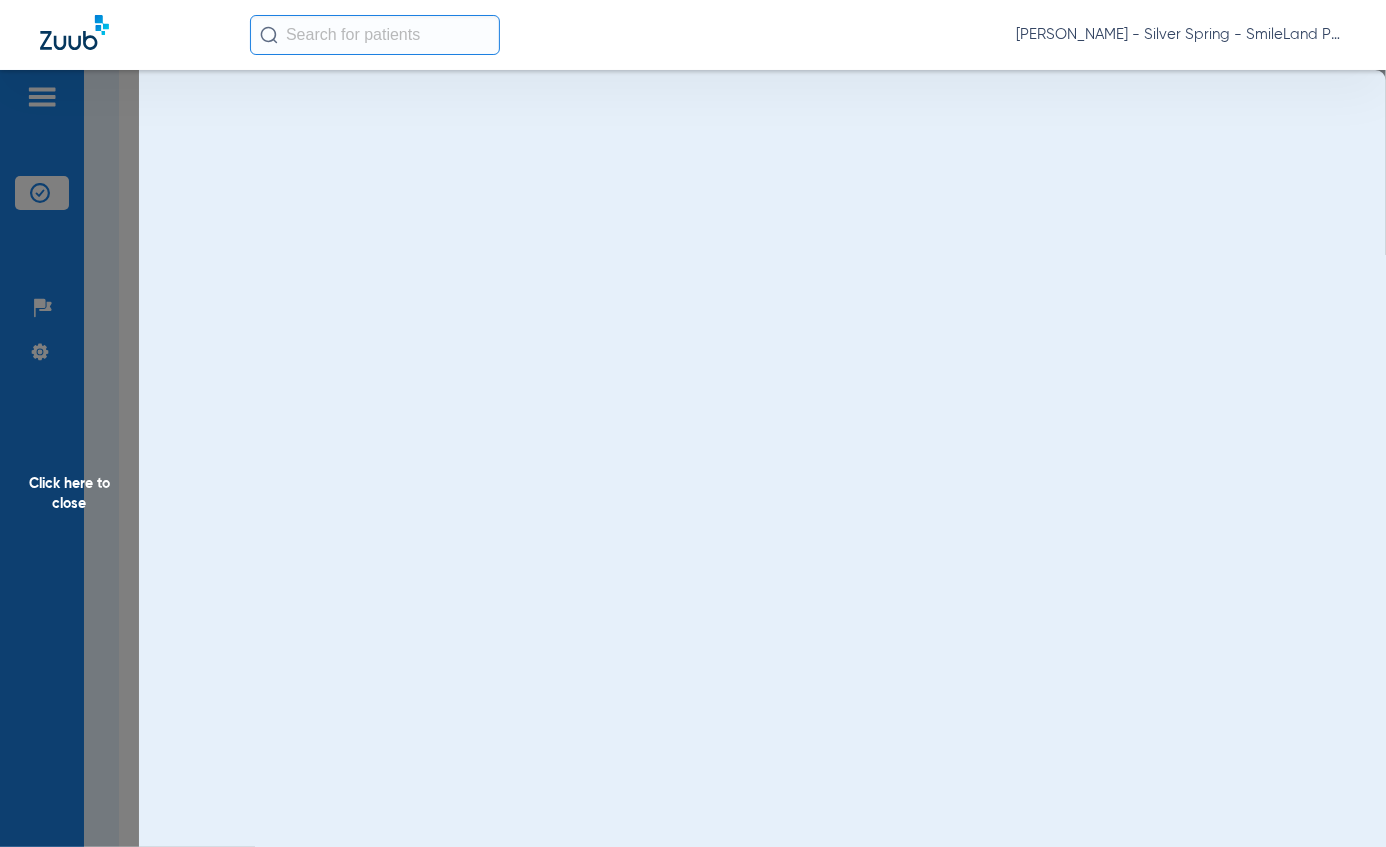 scroll, scrollTop: 0, scrollLeft: 0, axis: both 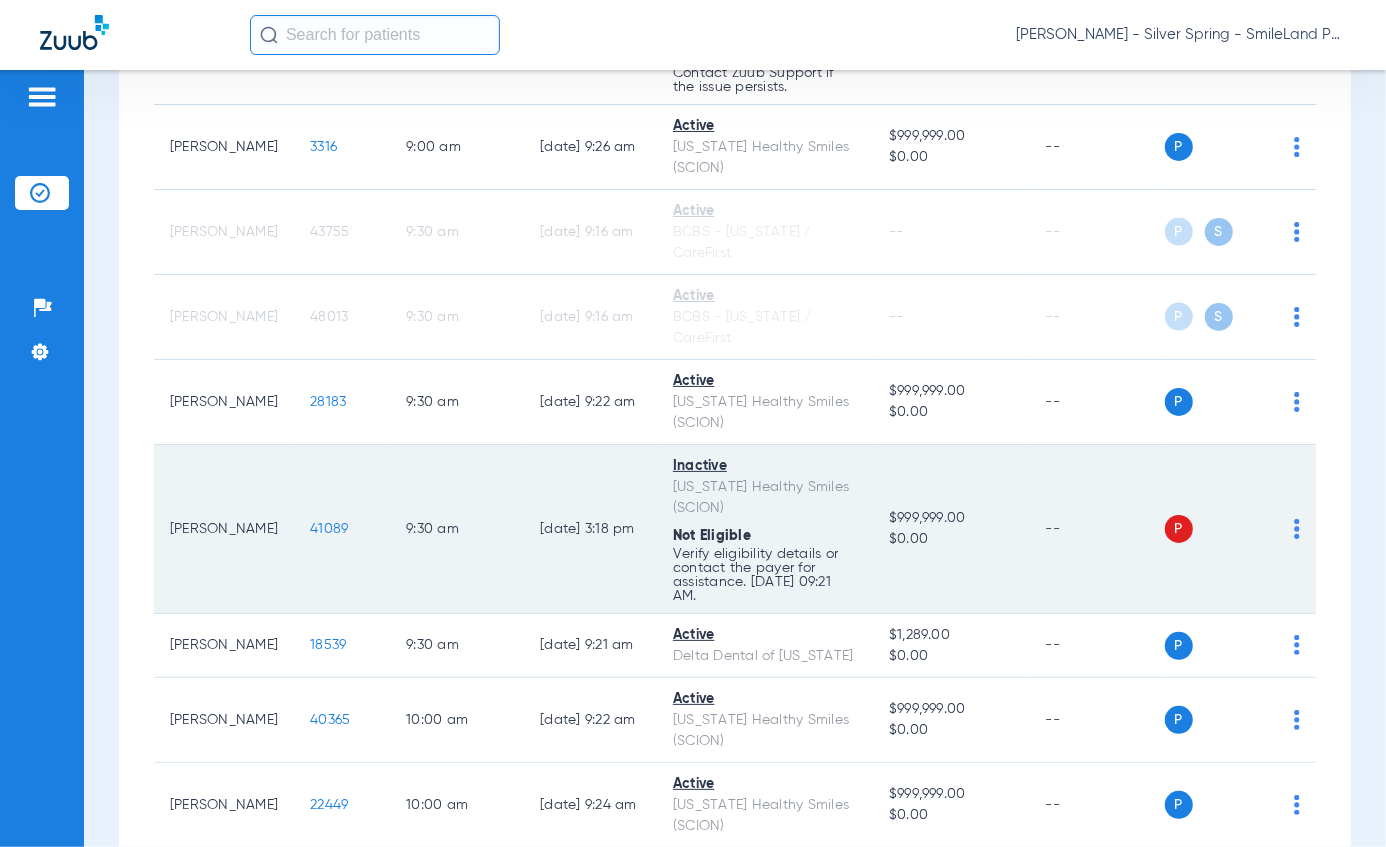 click on "41089" 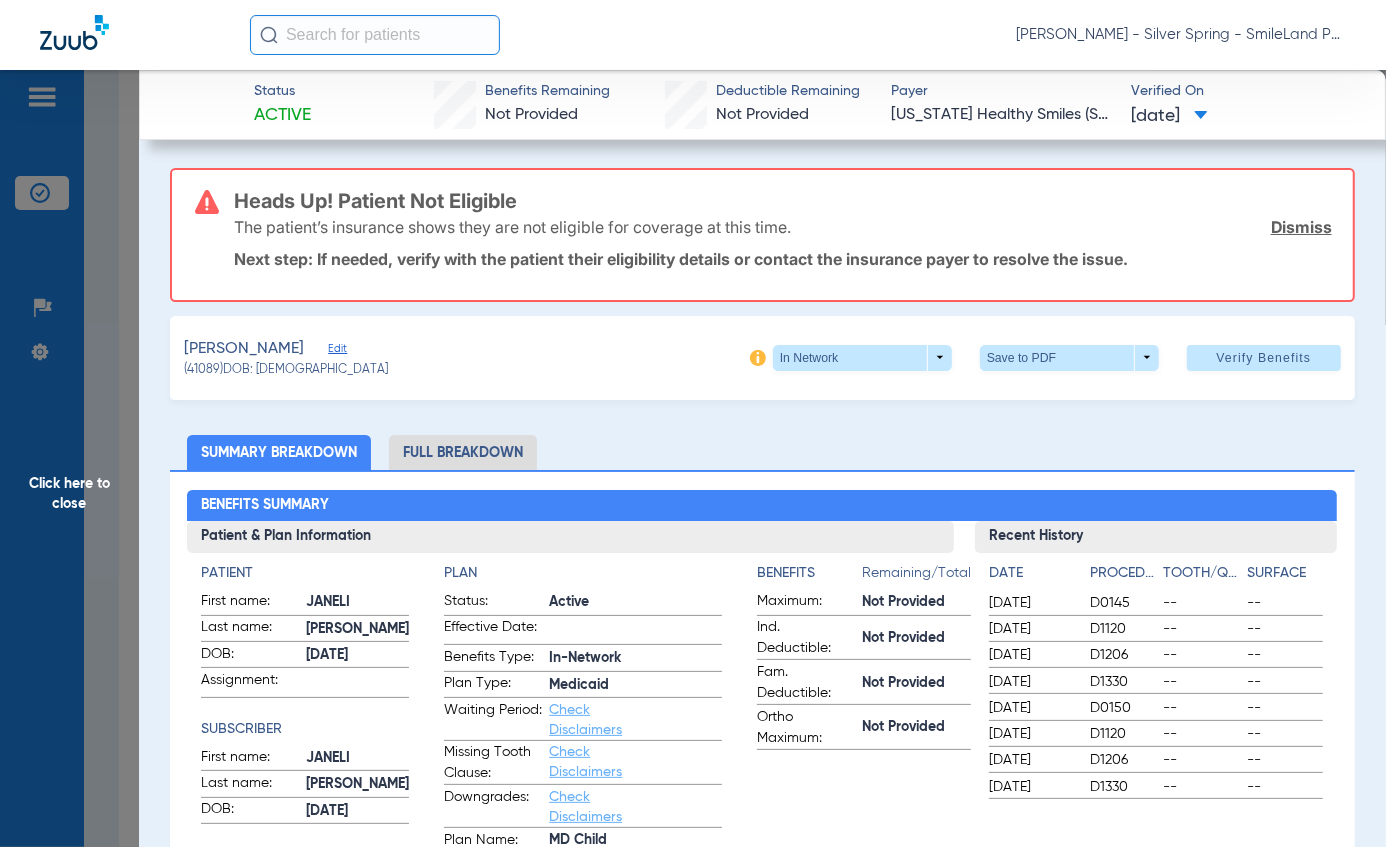 click on "[PERSON_NAME] - Silver Spring - SmileLand PD" 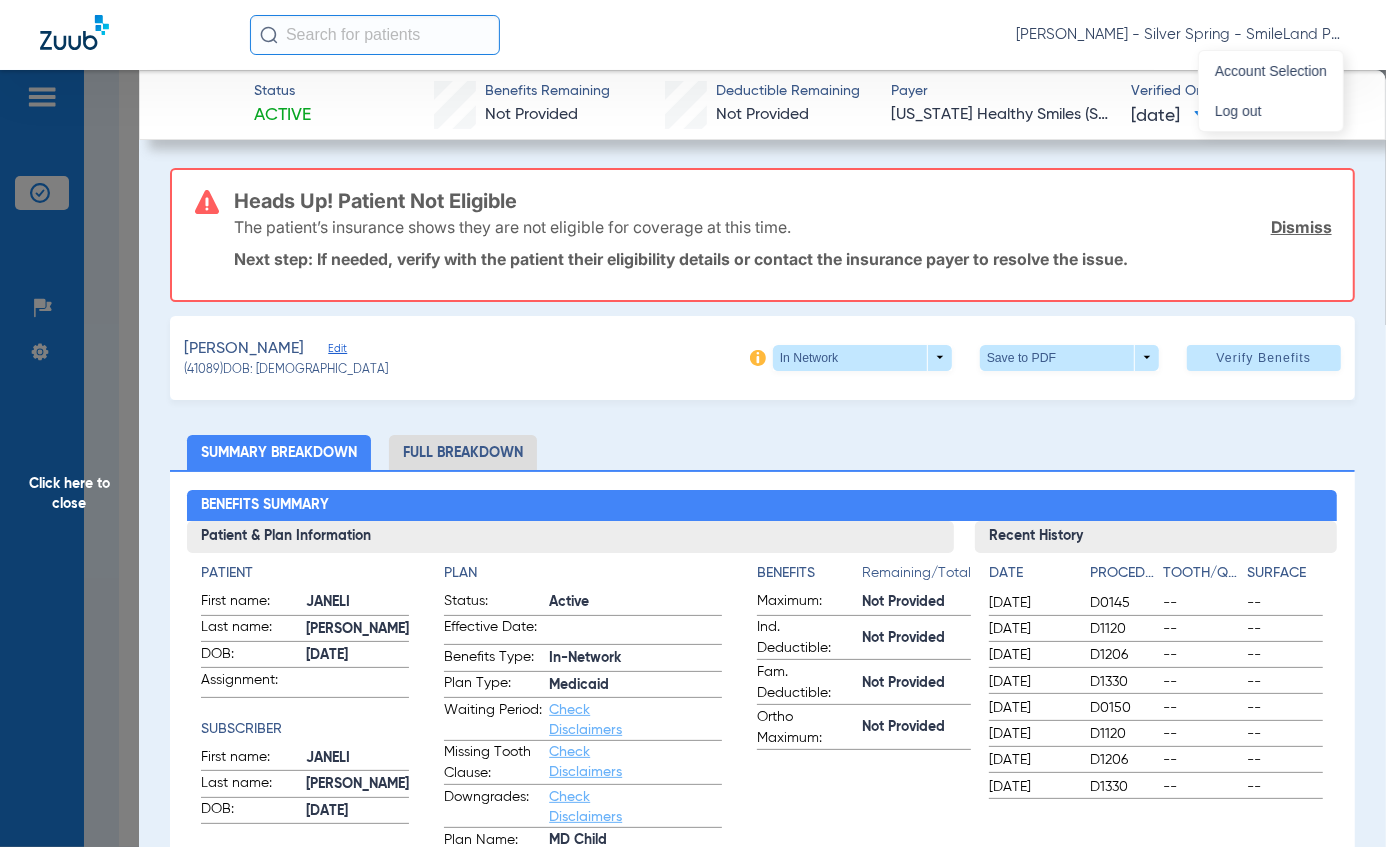 type 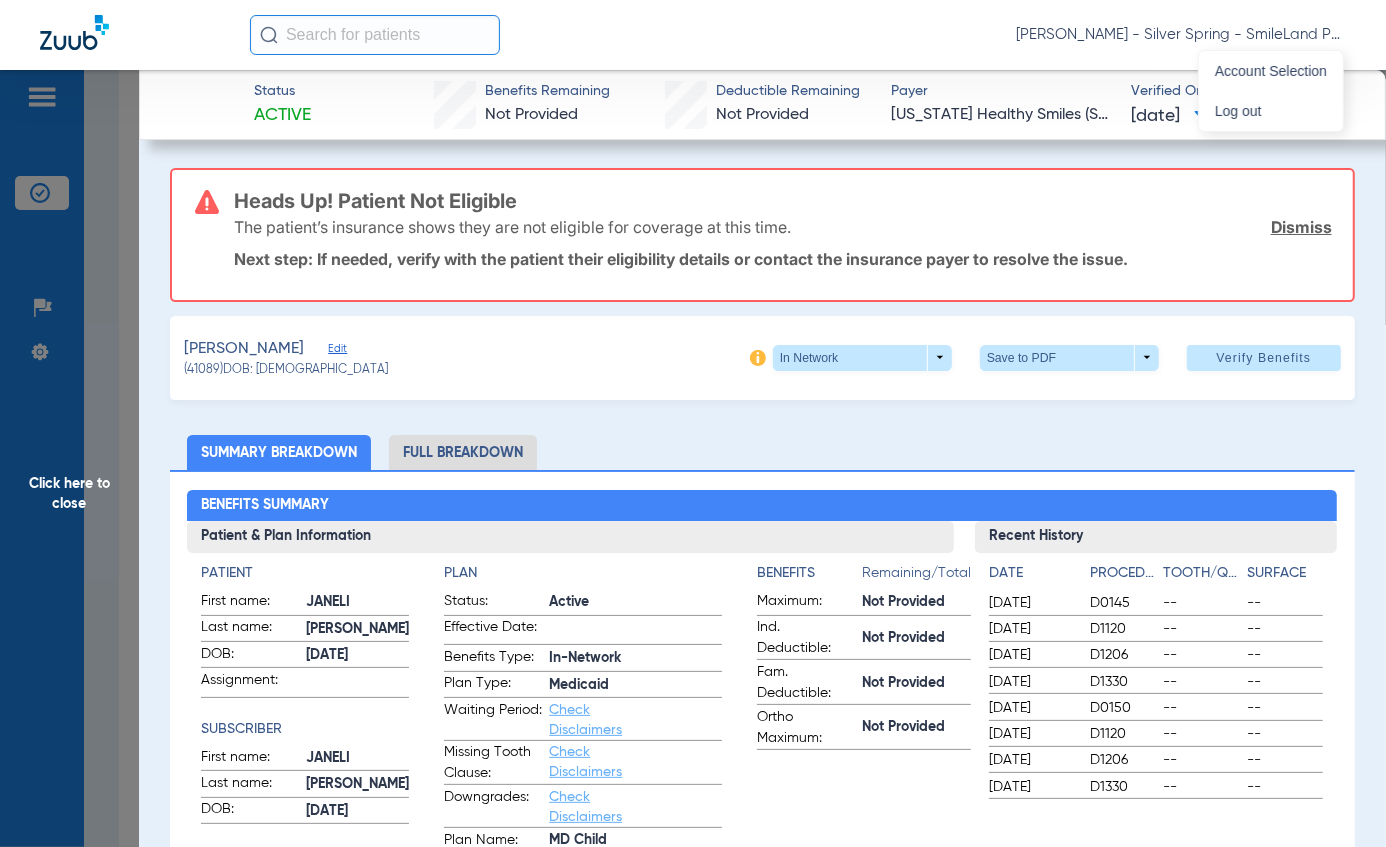 click at bounding box center [693, 423] 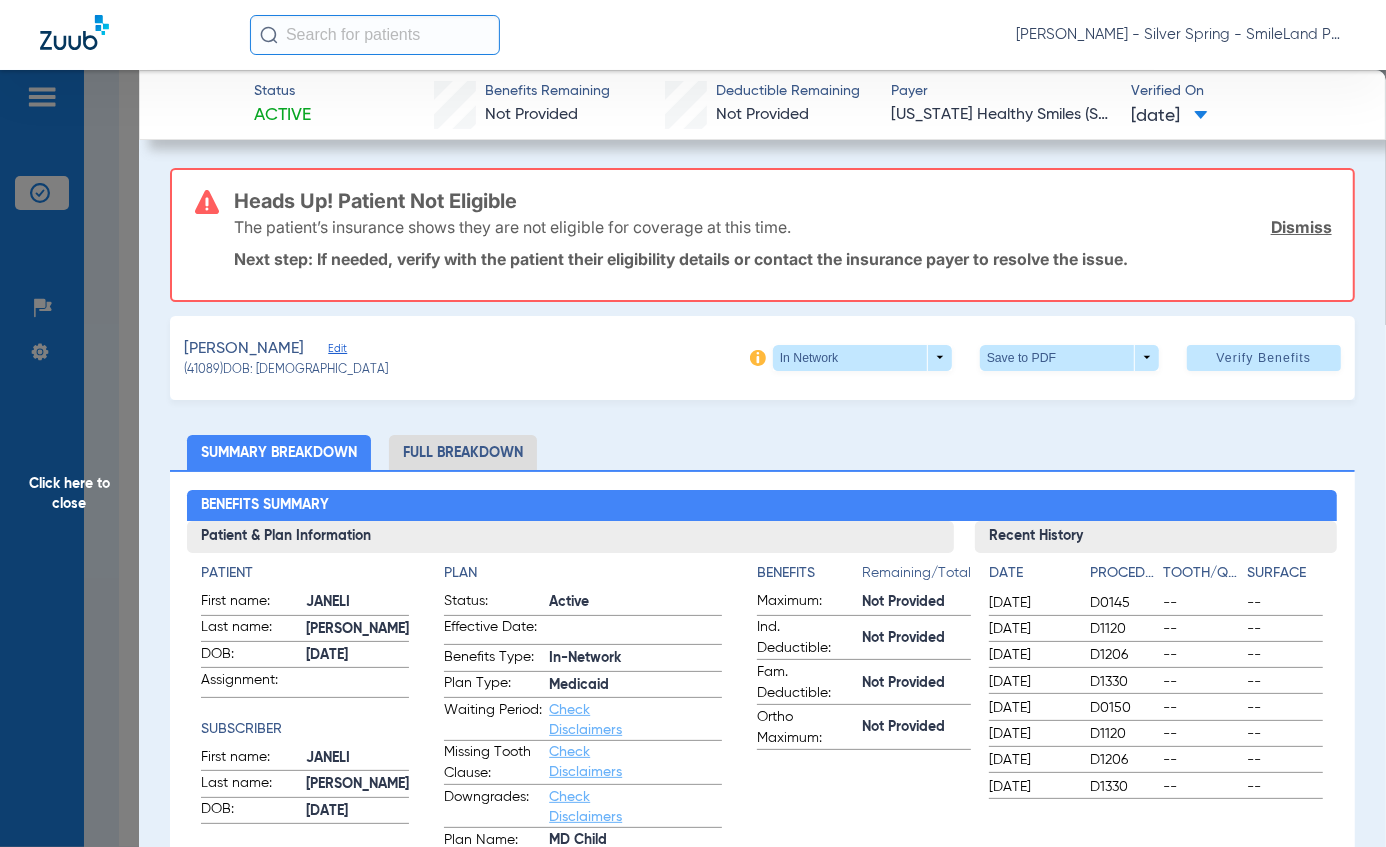 click on "Click here to close" 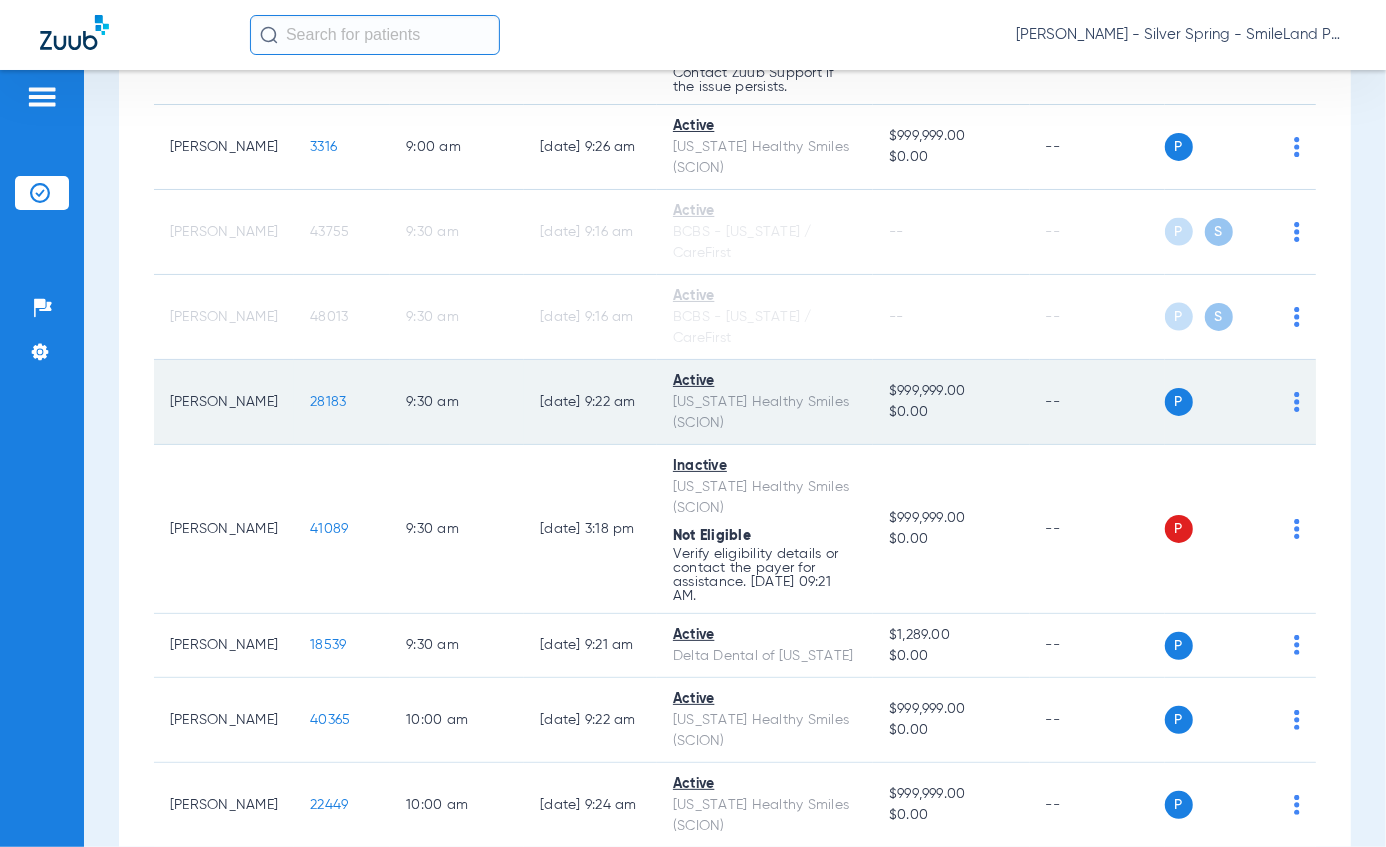 click on "28183" 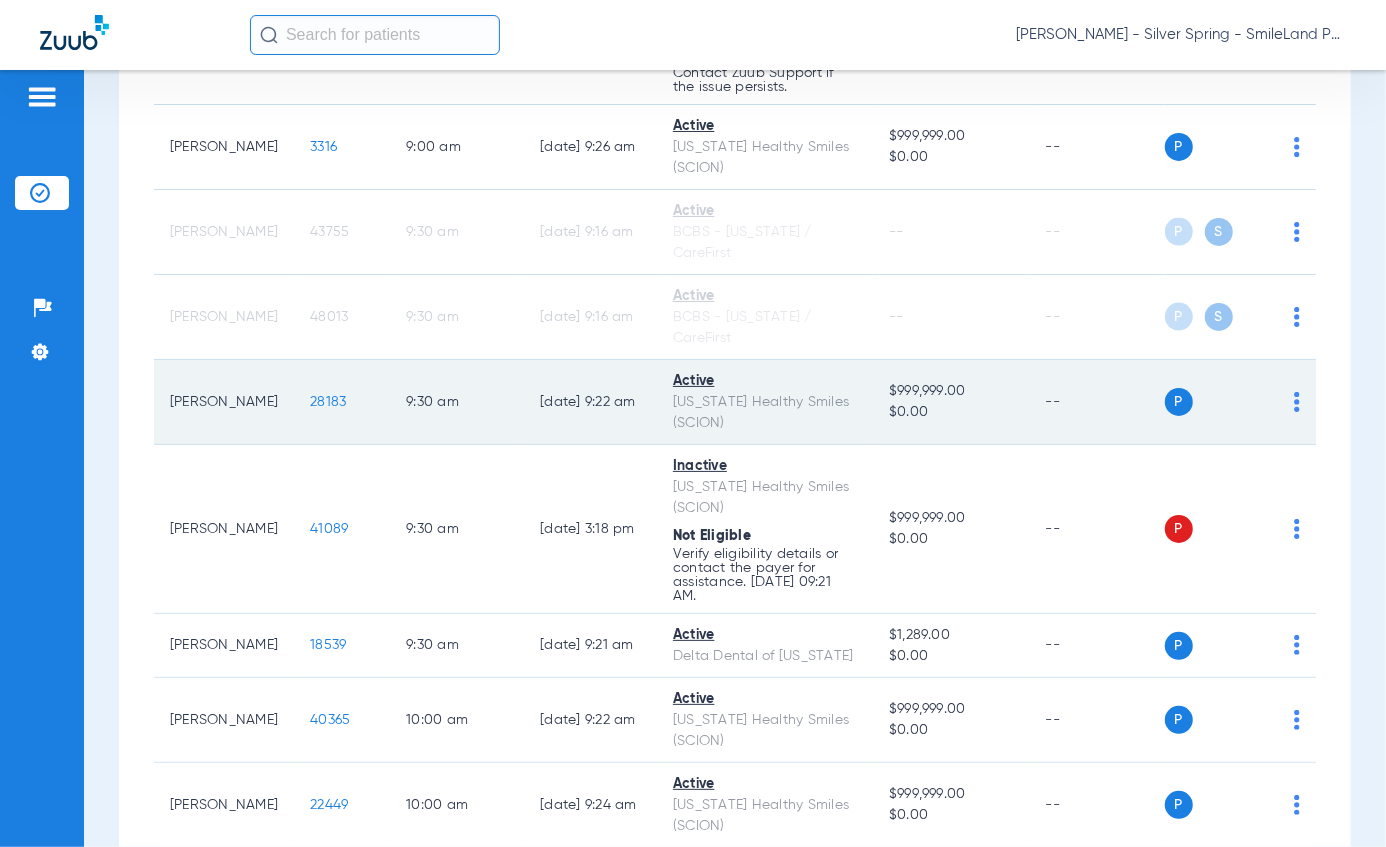 click on "28183" 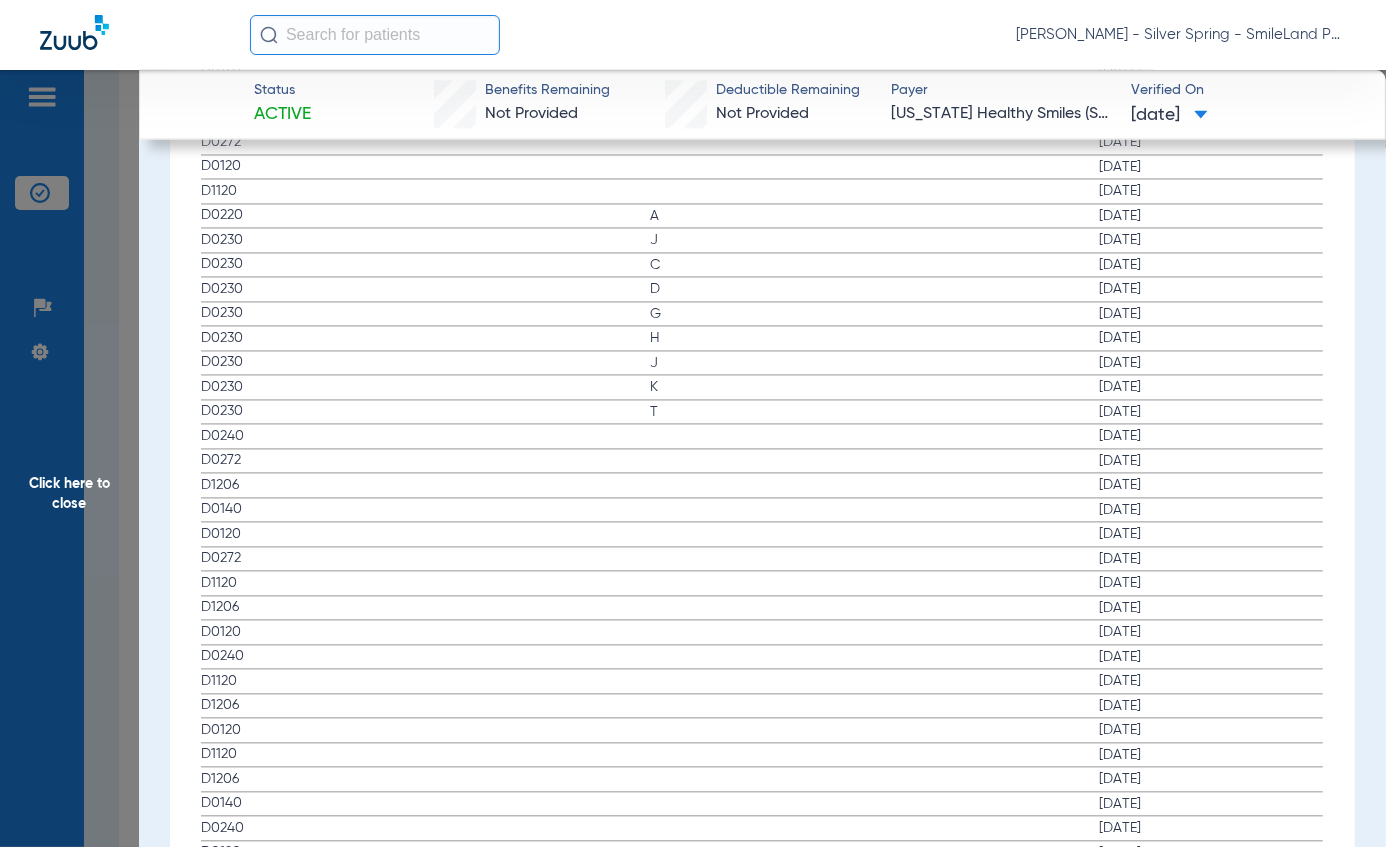 scroll, scrollTop: 2130, scrollLeft: 0, axis: vertical 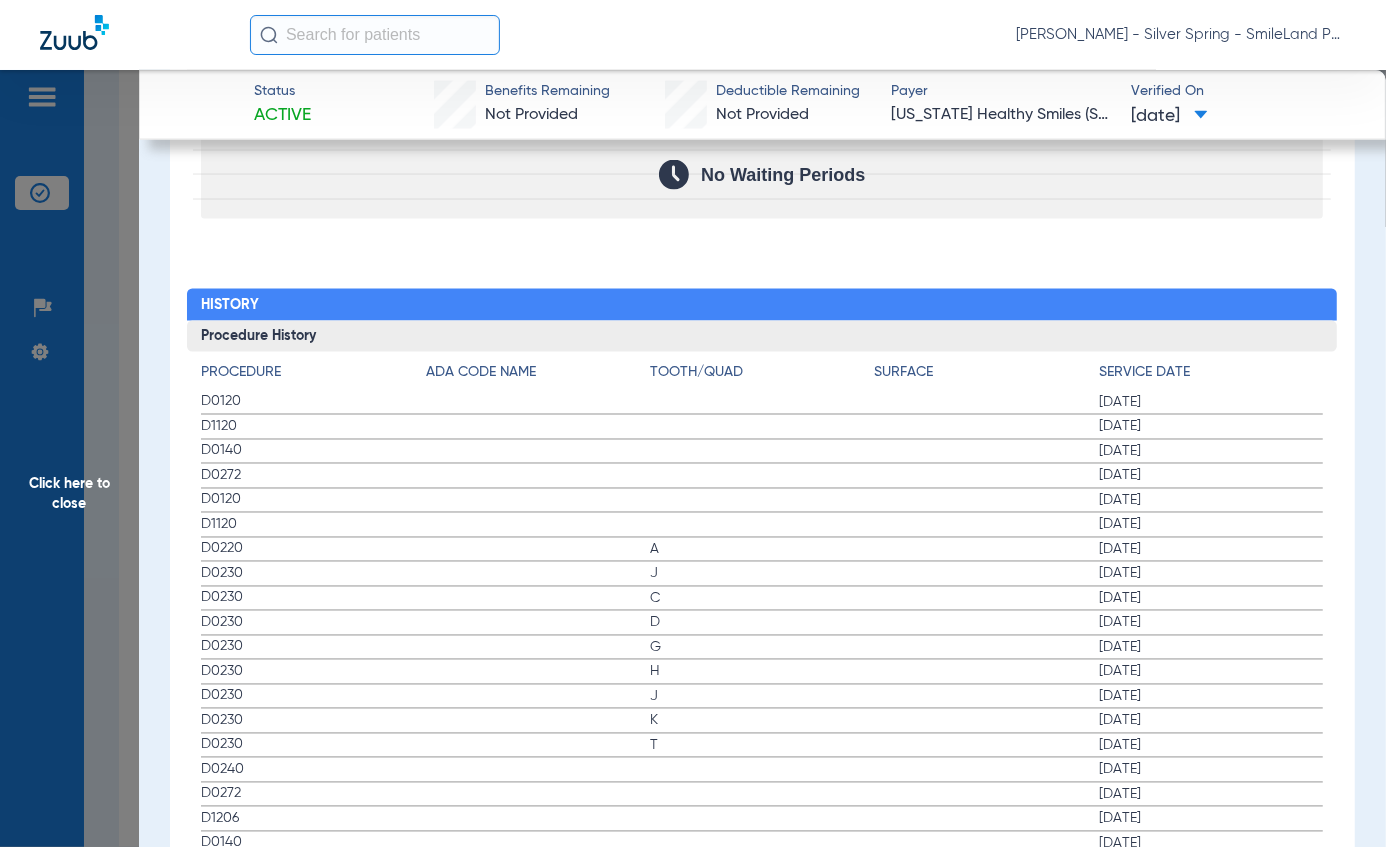 click on "[DATE]" 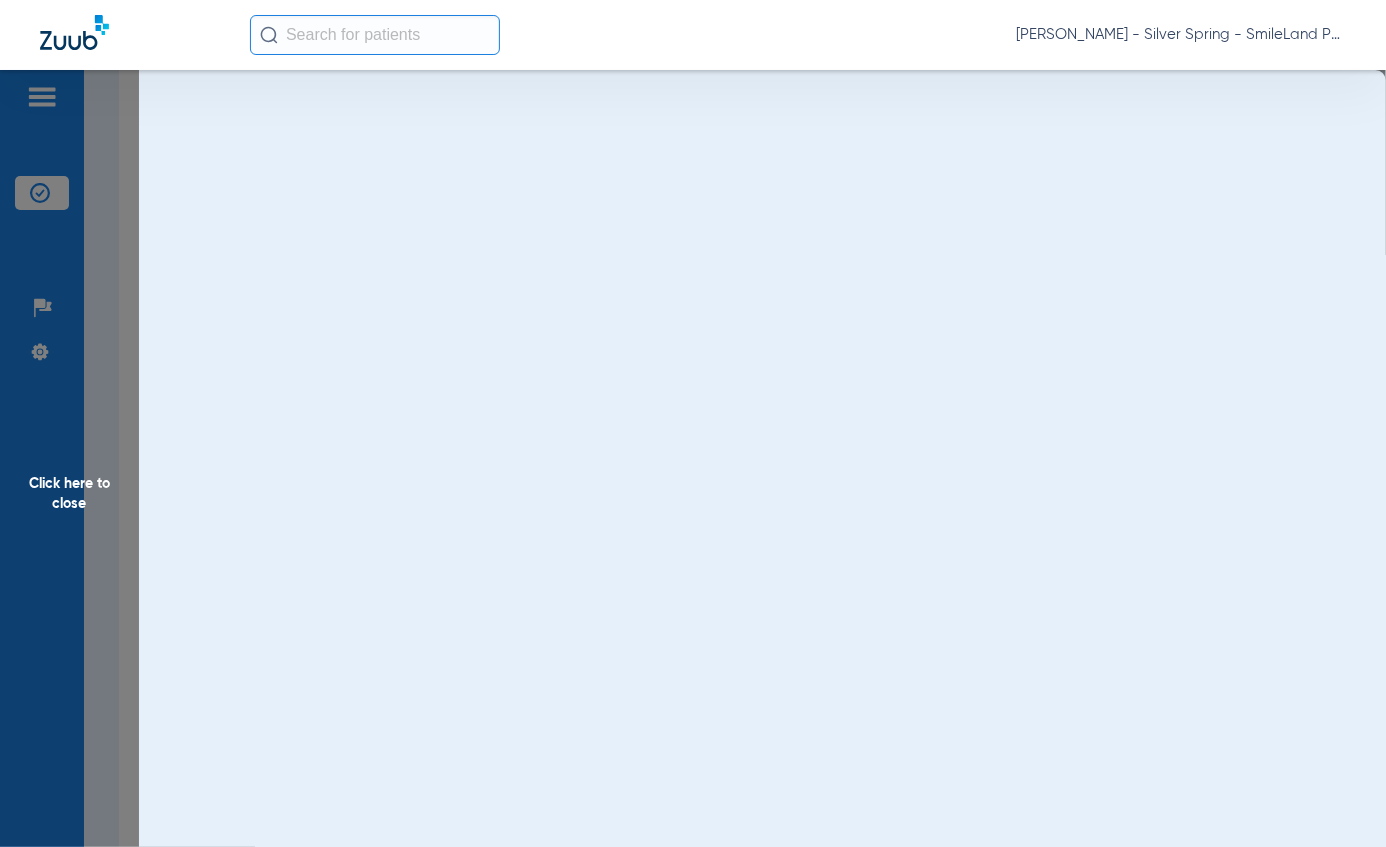 scroll, scrollTop: 0, scrollLeft: 0, axis: both 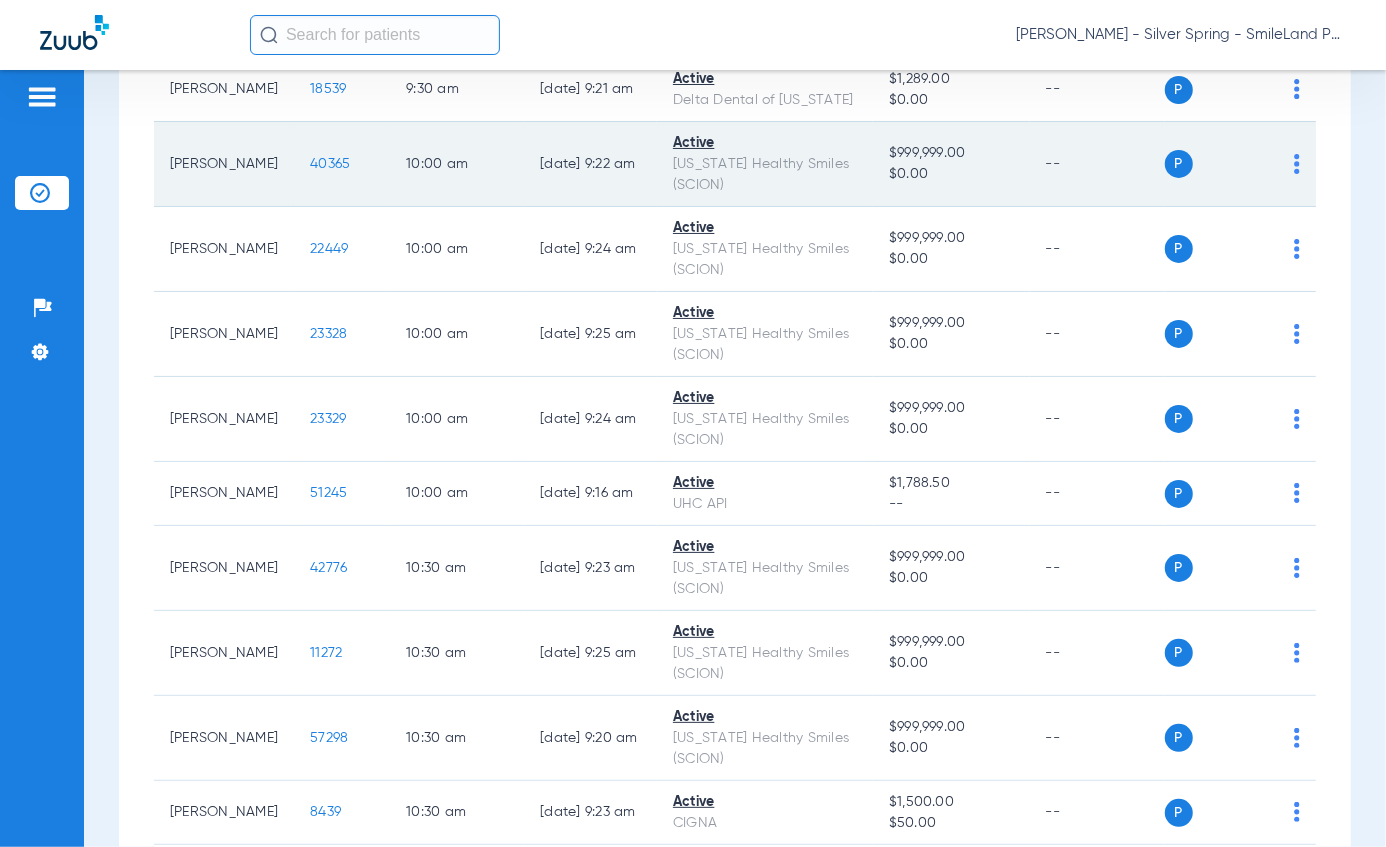 click on "40365" 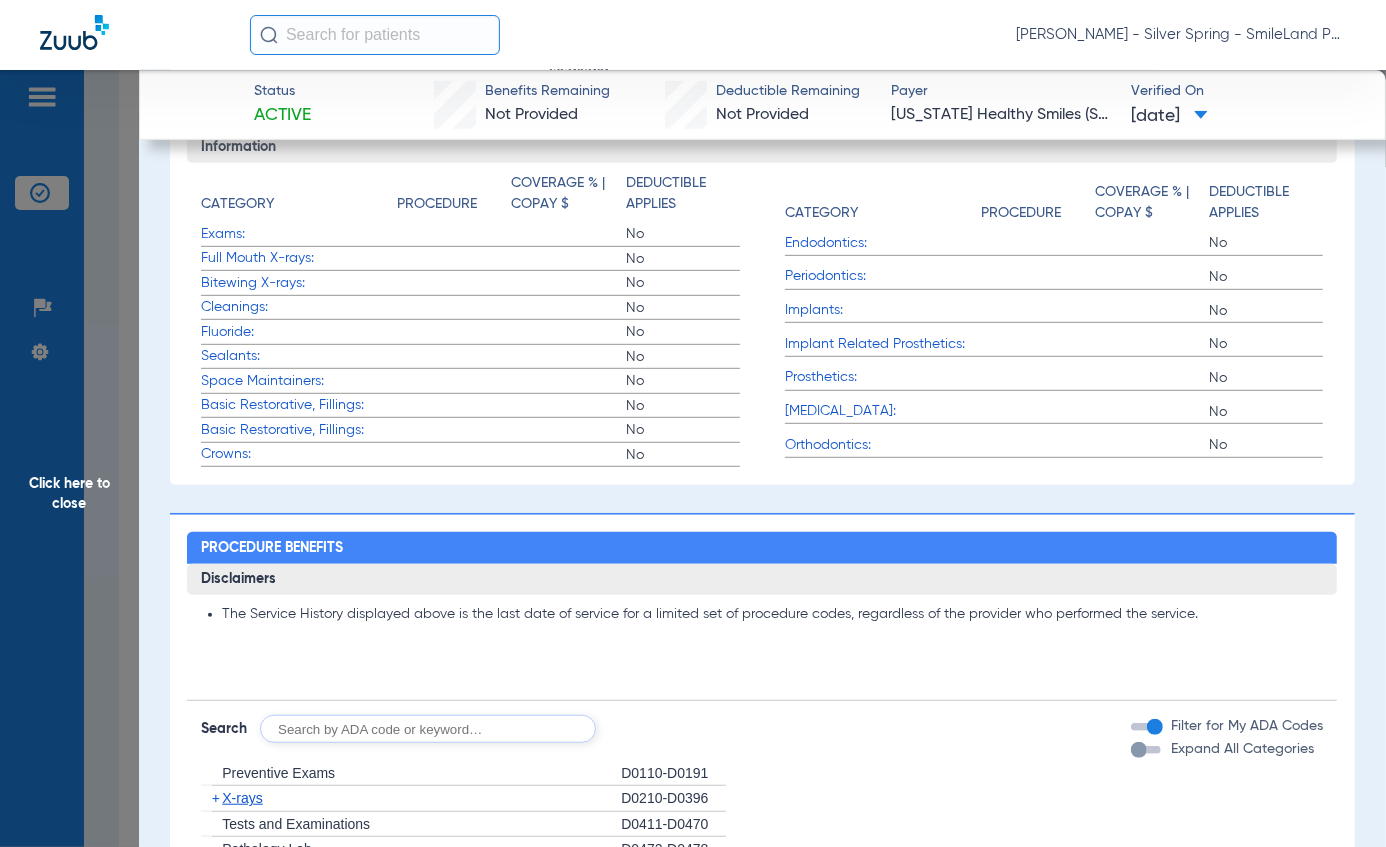 scroll, scrollTop: 0, scrollLeft: 0, axis: both 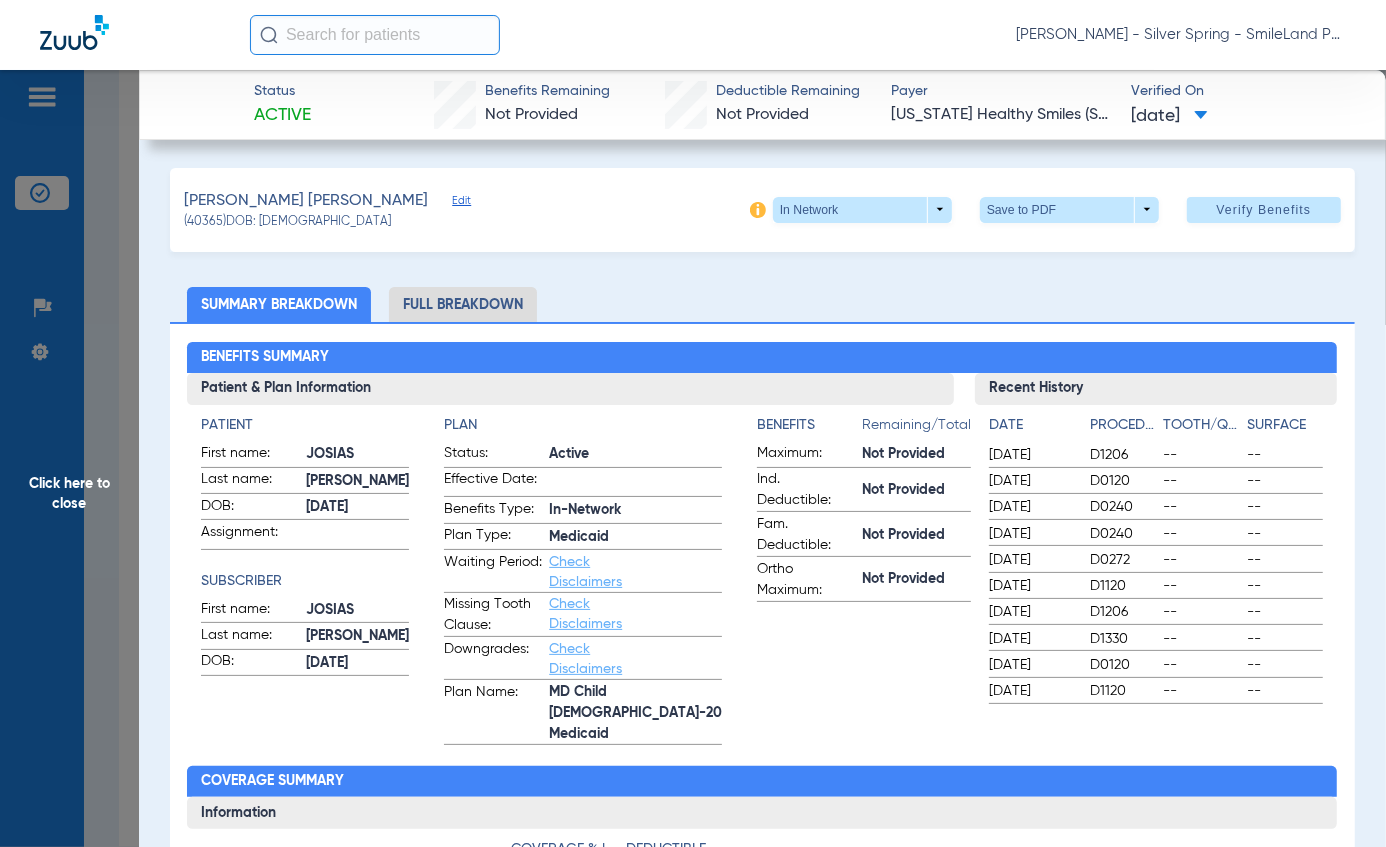 click on "Summary Breakdown   Full Breakdown" 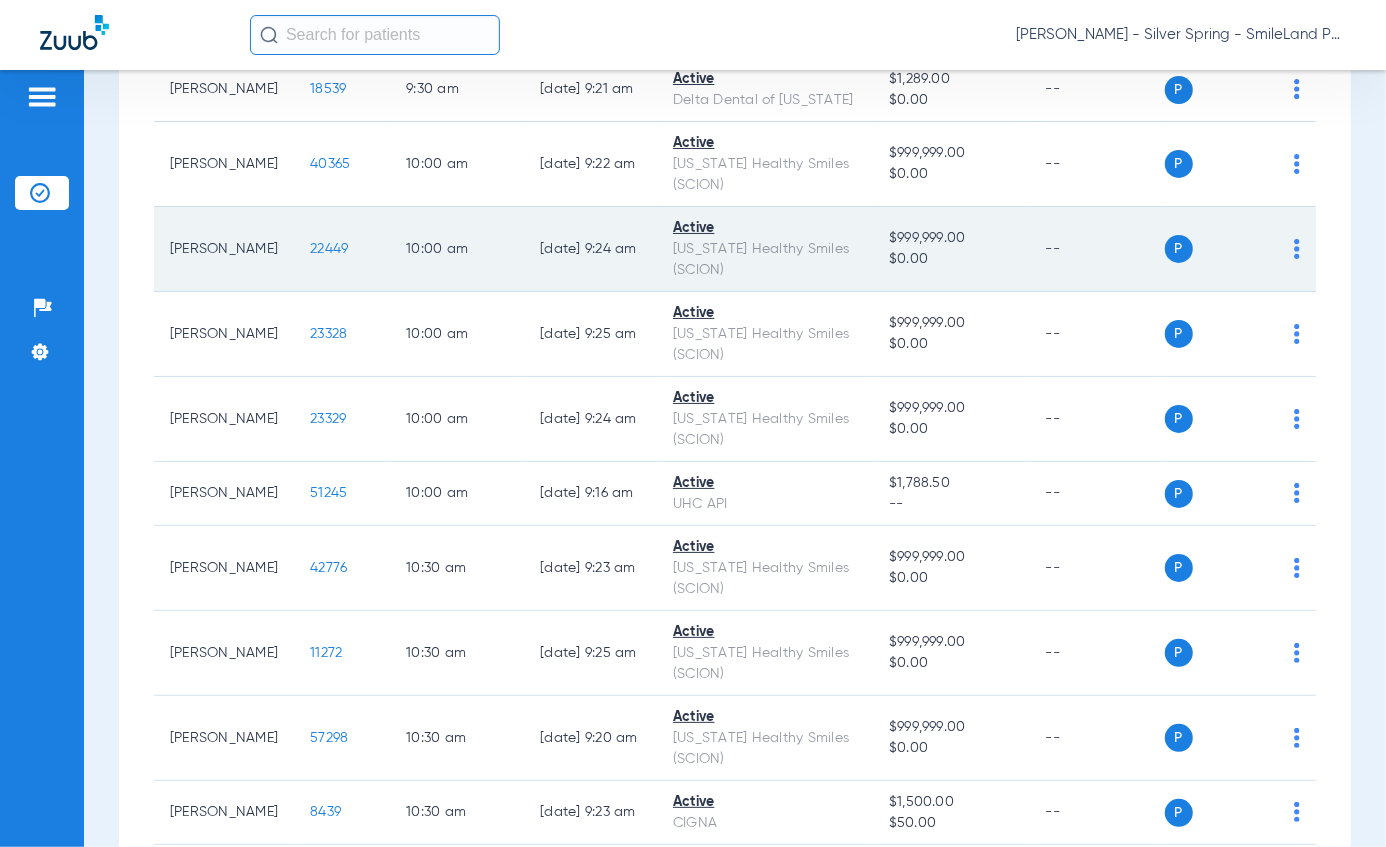 click on "22449" 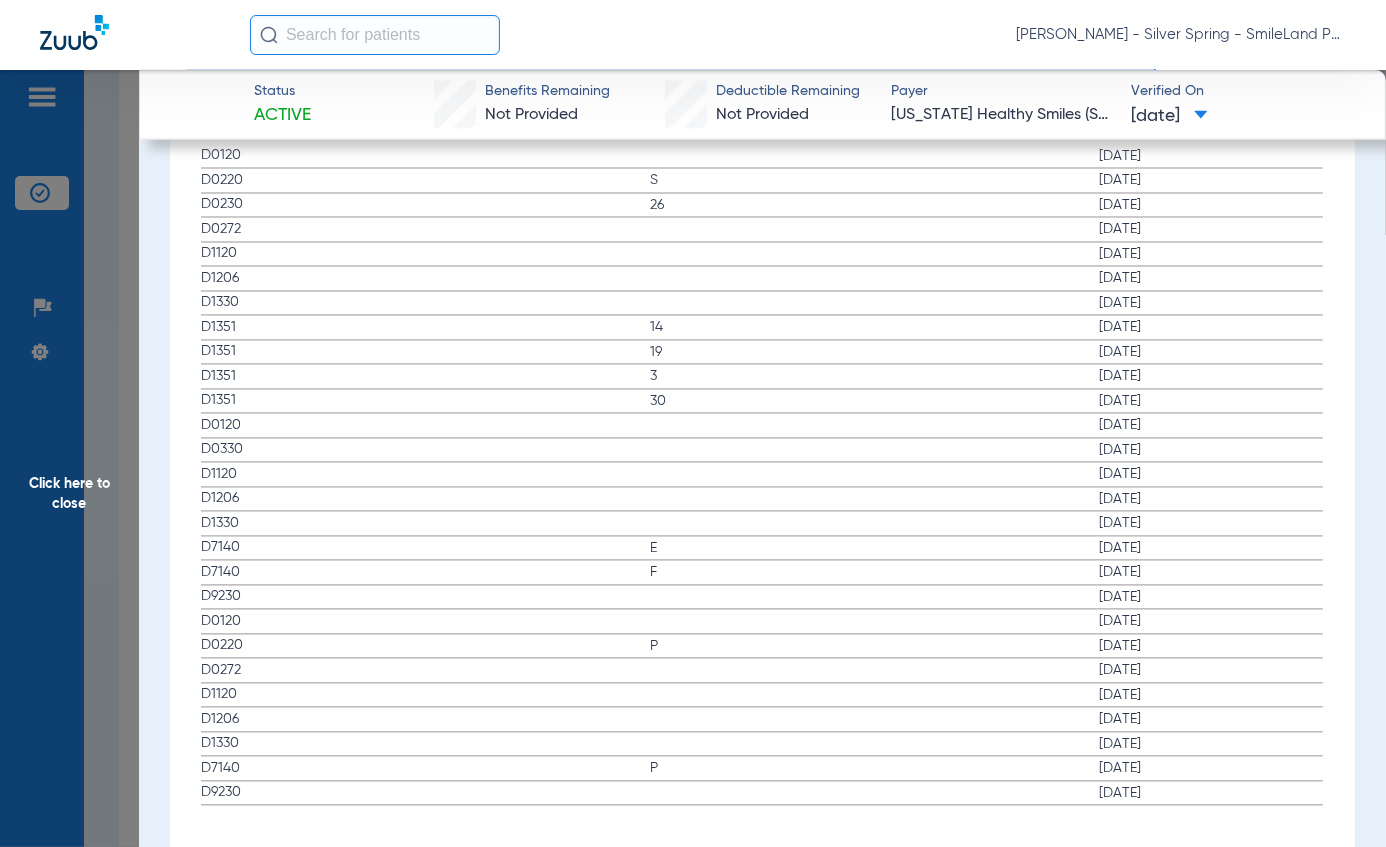 scroll, scrollTop: 2265, scrollLeft: 0, axis: vertical 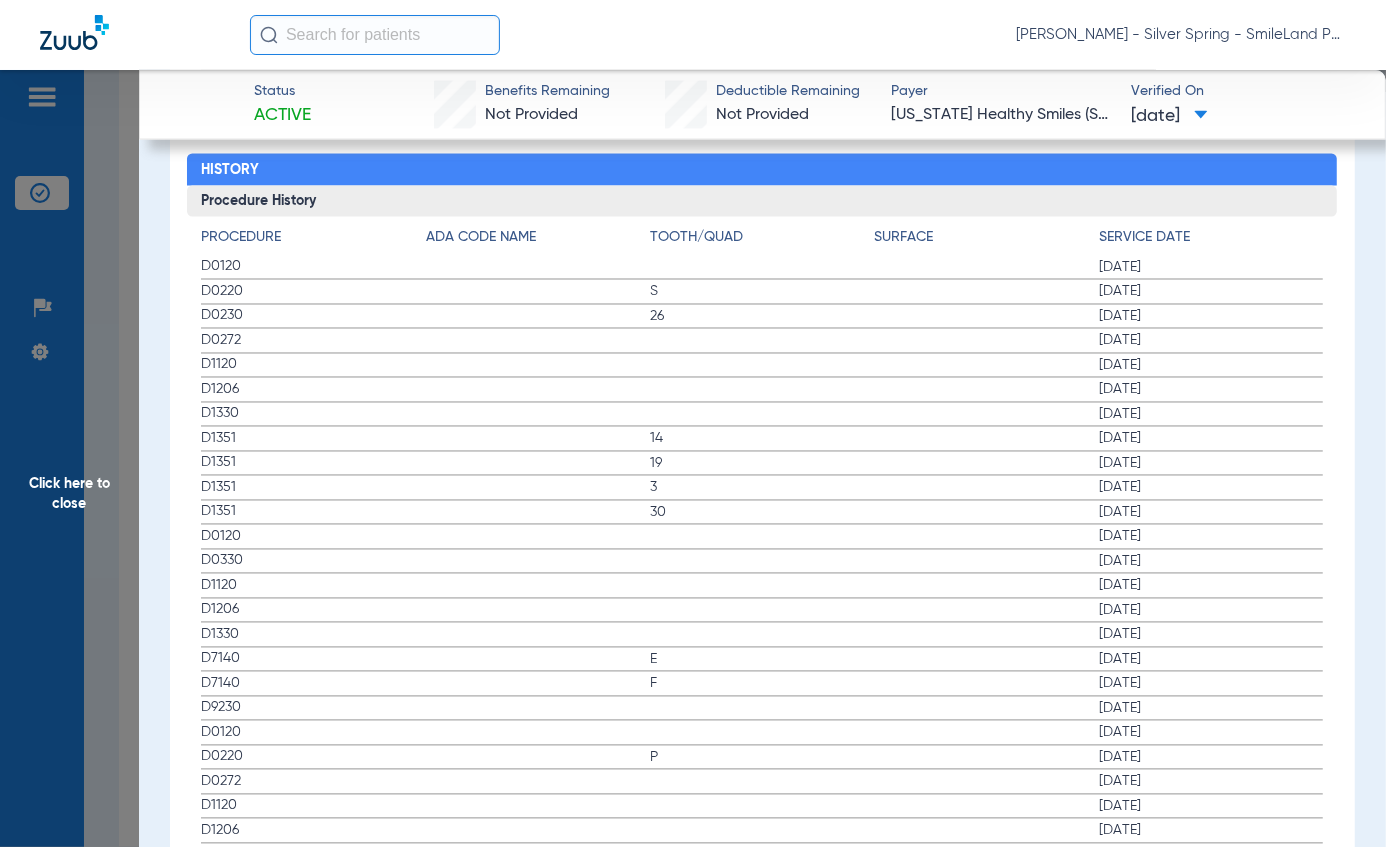 click on "[DATE]" 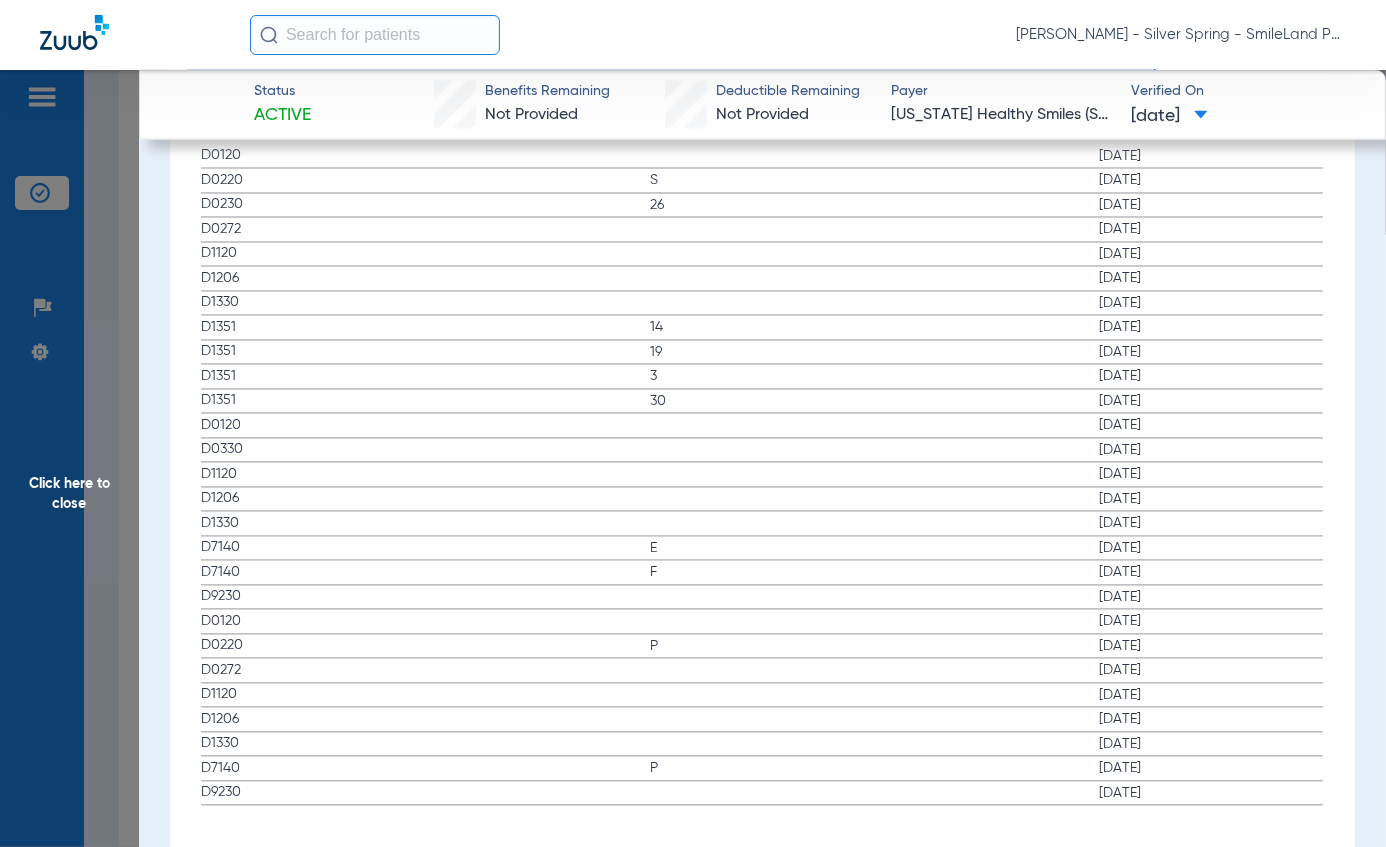 scroll, scrollTop: 2265, scrollLeft: 0, axis: vertical 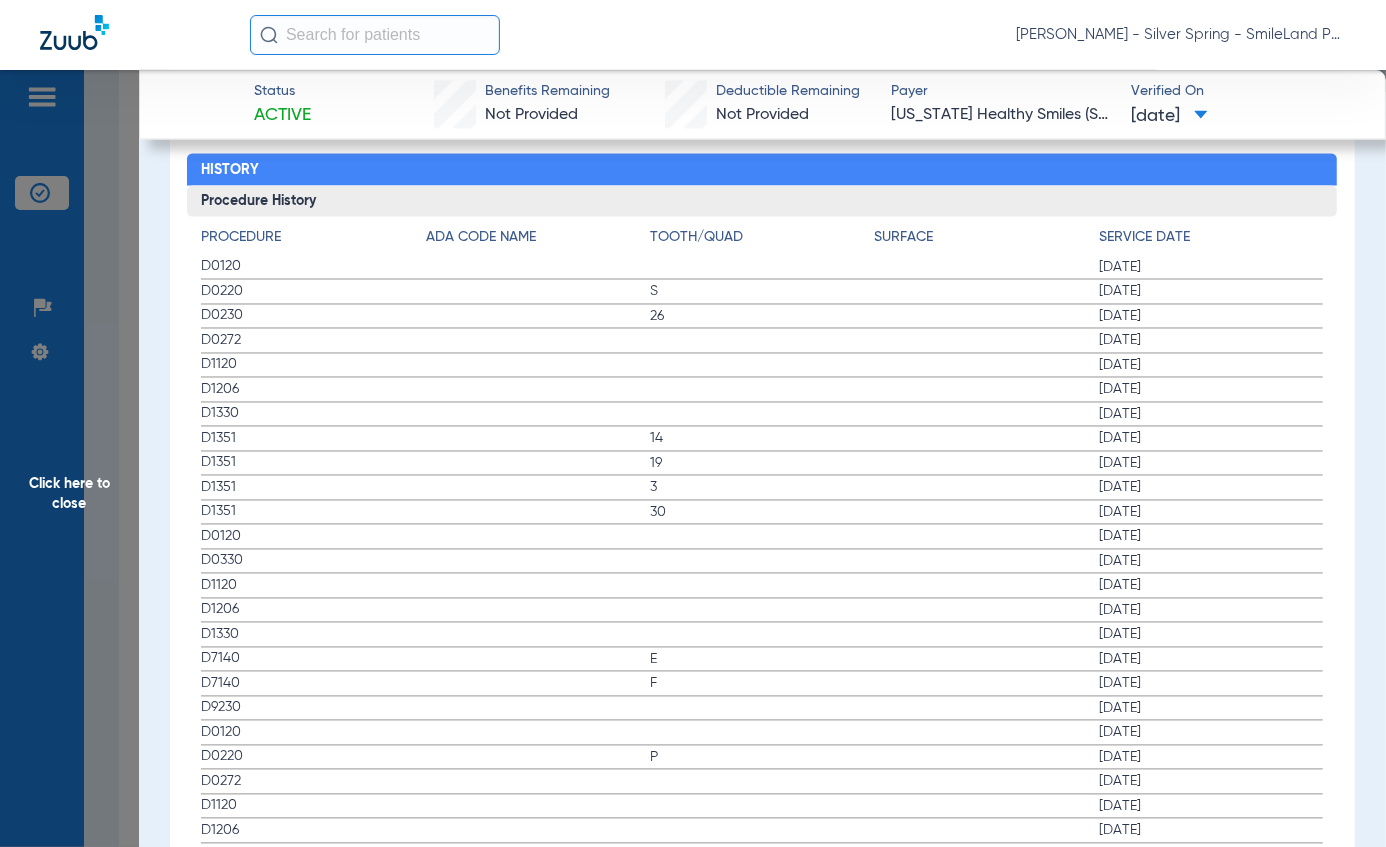 click on "[DATE]" 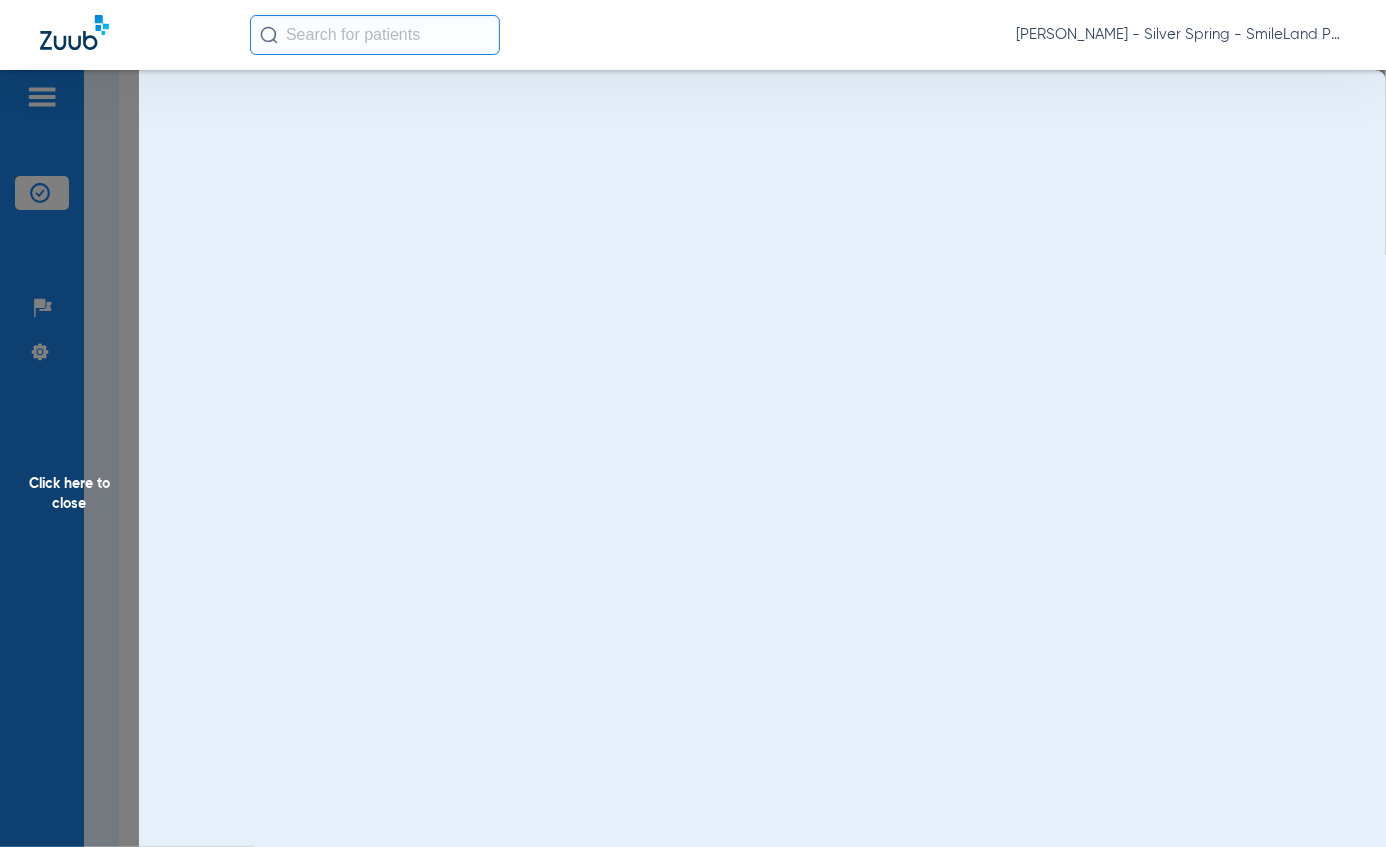scroll, scrollTop: 0, scrollLeft: 0, axis: both 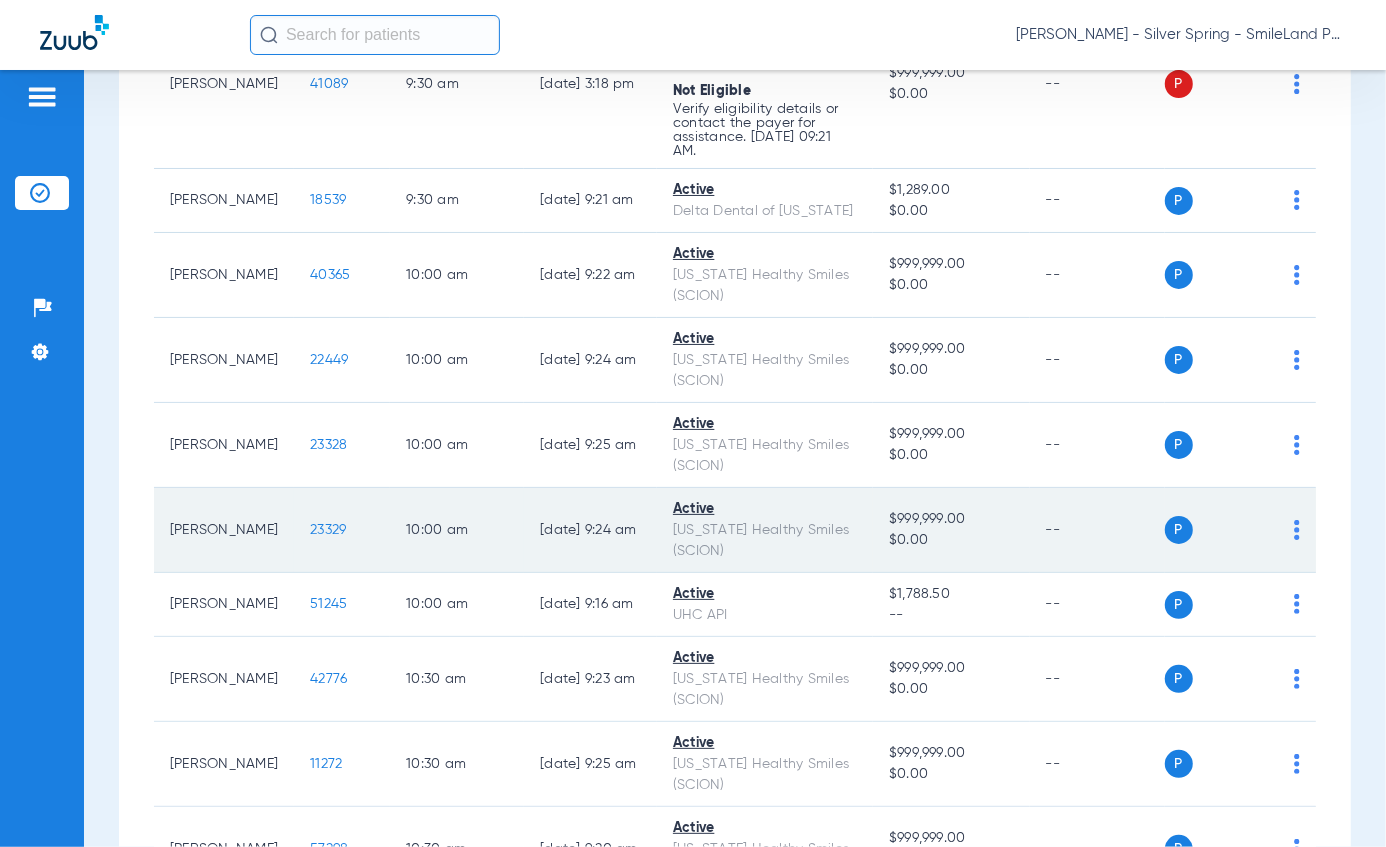 click on "23329" 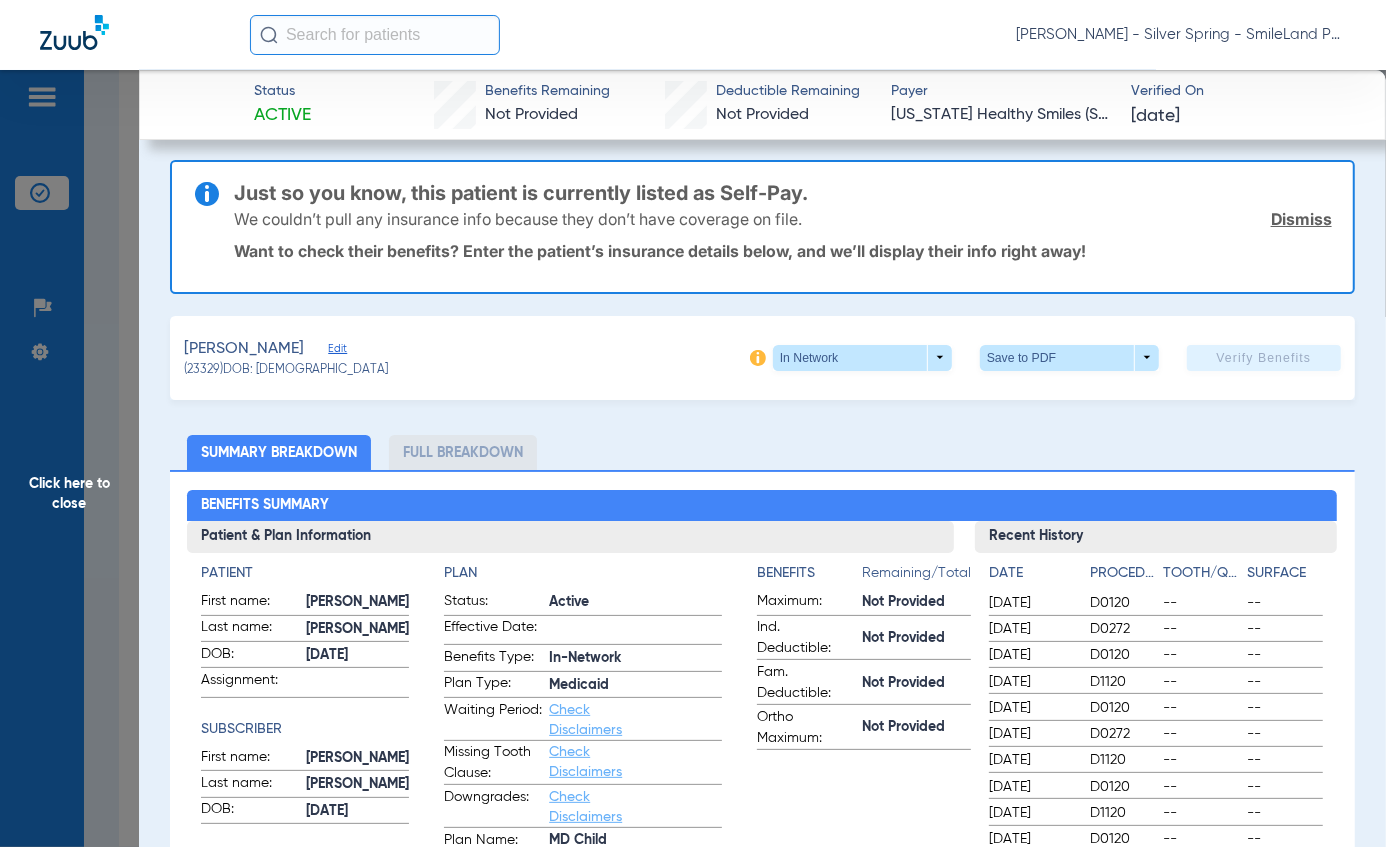 scroll, scrollTop: 0, scrollLeft: 0, axis: both 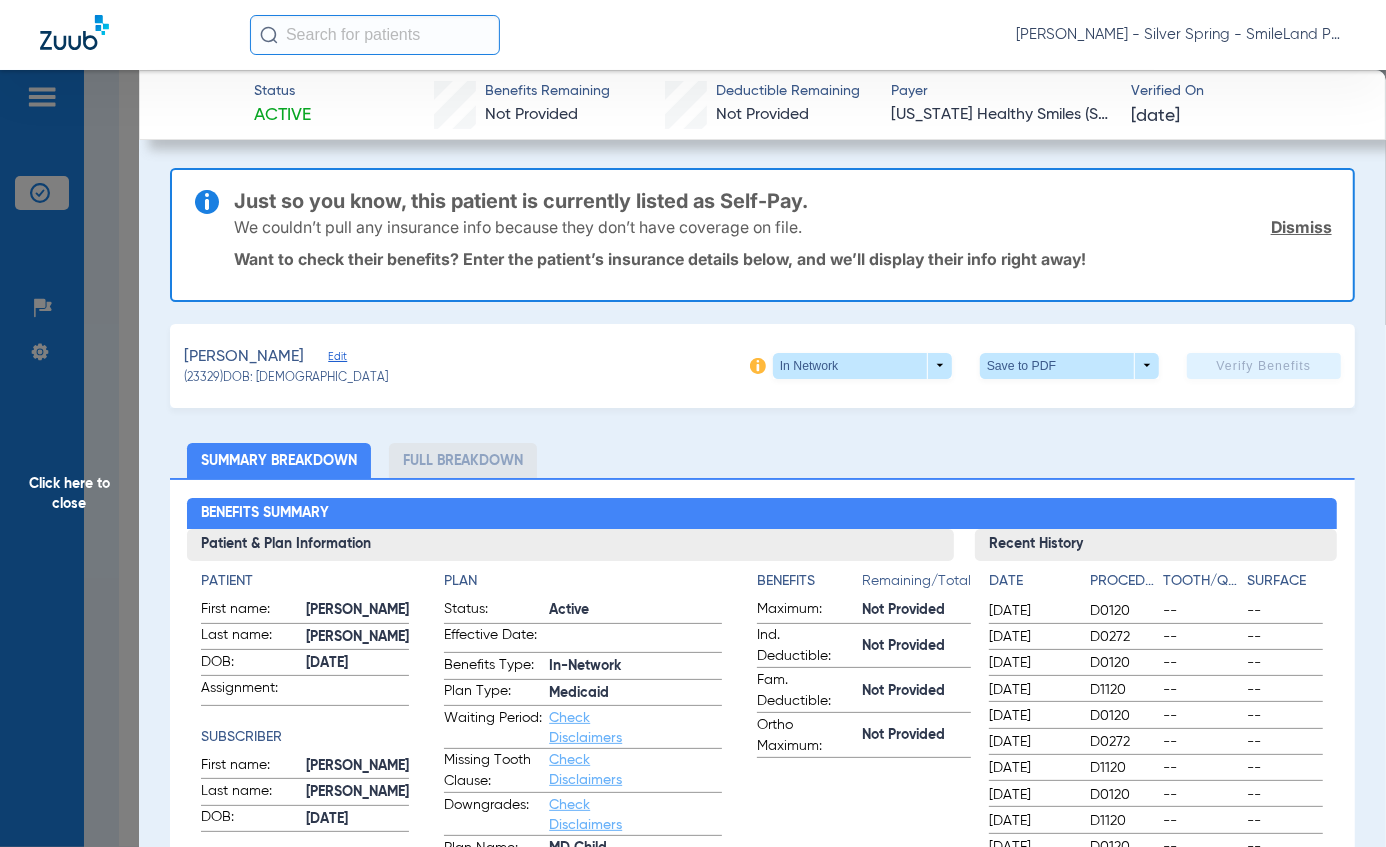 drag, startPoint x: 1230, startPoint y: 143, endPoint x: 1203, endPoint y: 191, distance: 55.072678 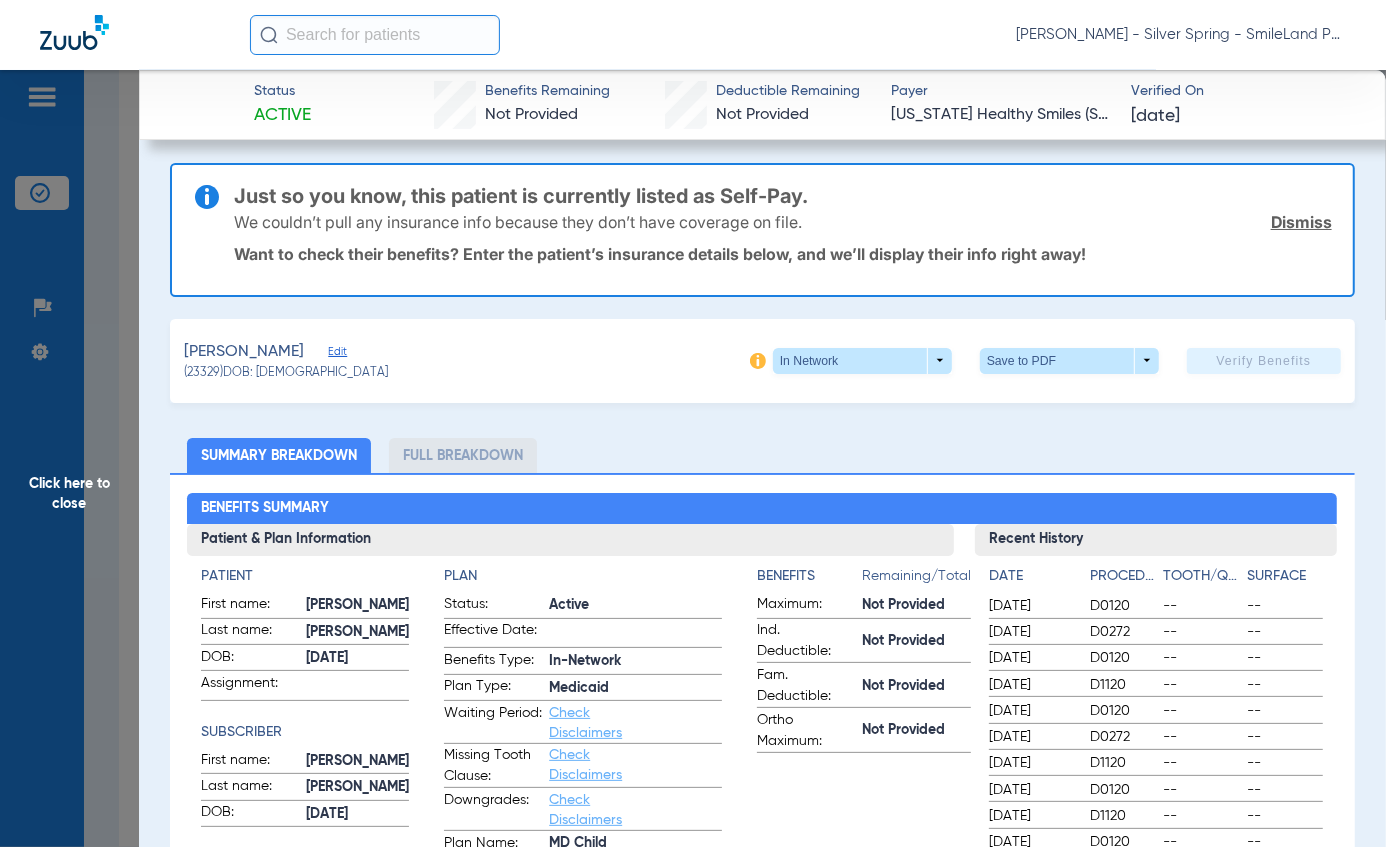 scroll, scrollTop: 0, scrollLeft: 0, axis: both 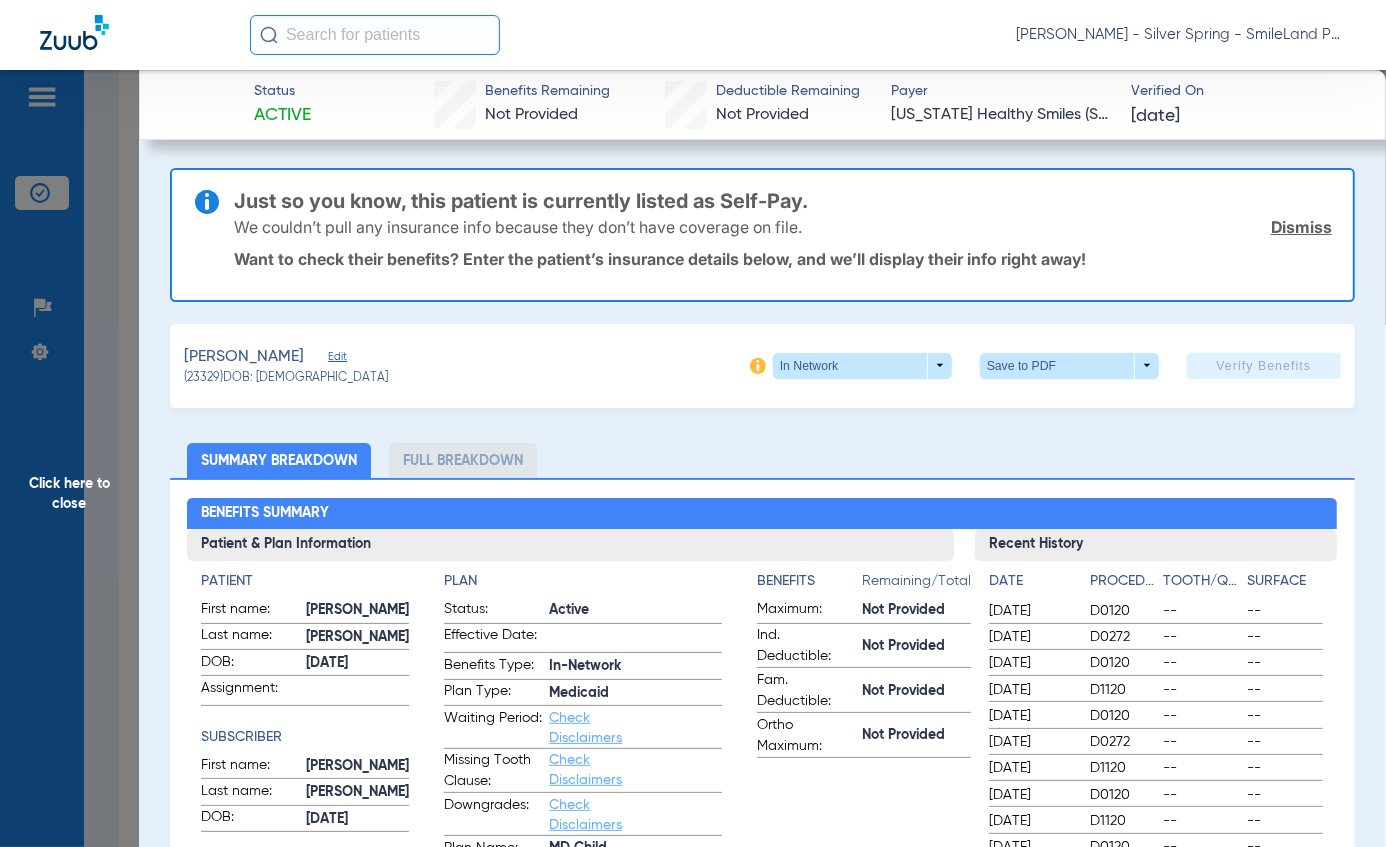 click on "Dismiss" 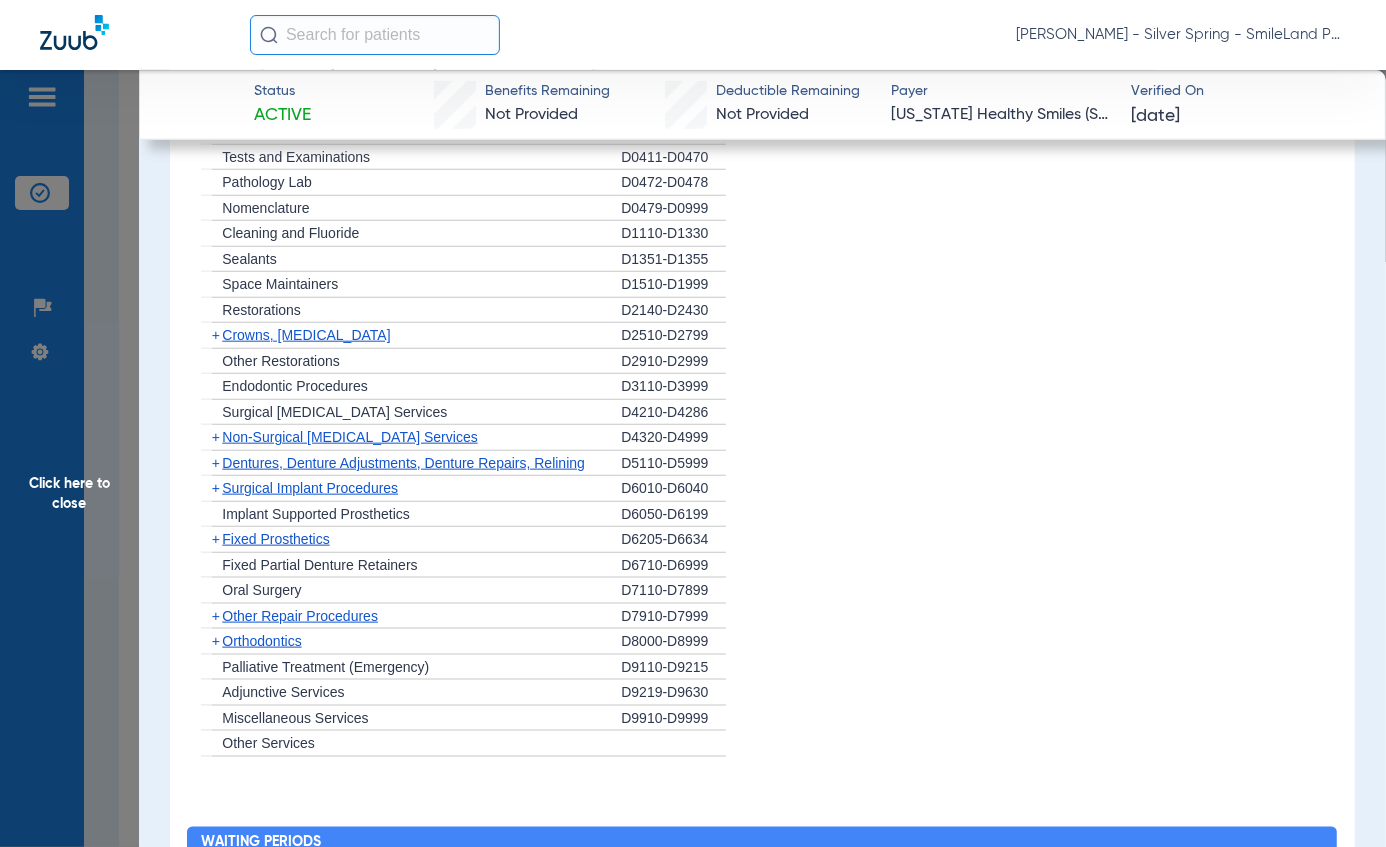 scroll, scrollTop: 2333, scrollLeft: 0, axis: vertical 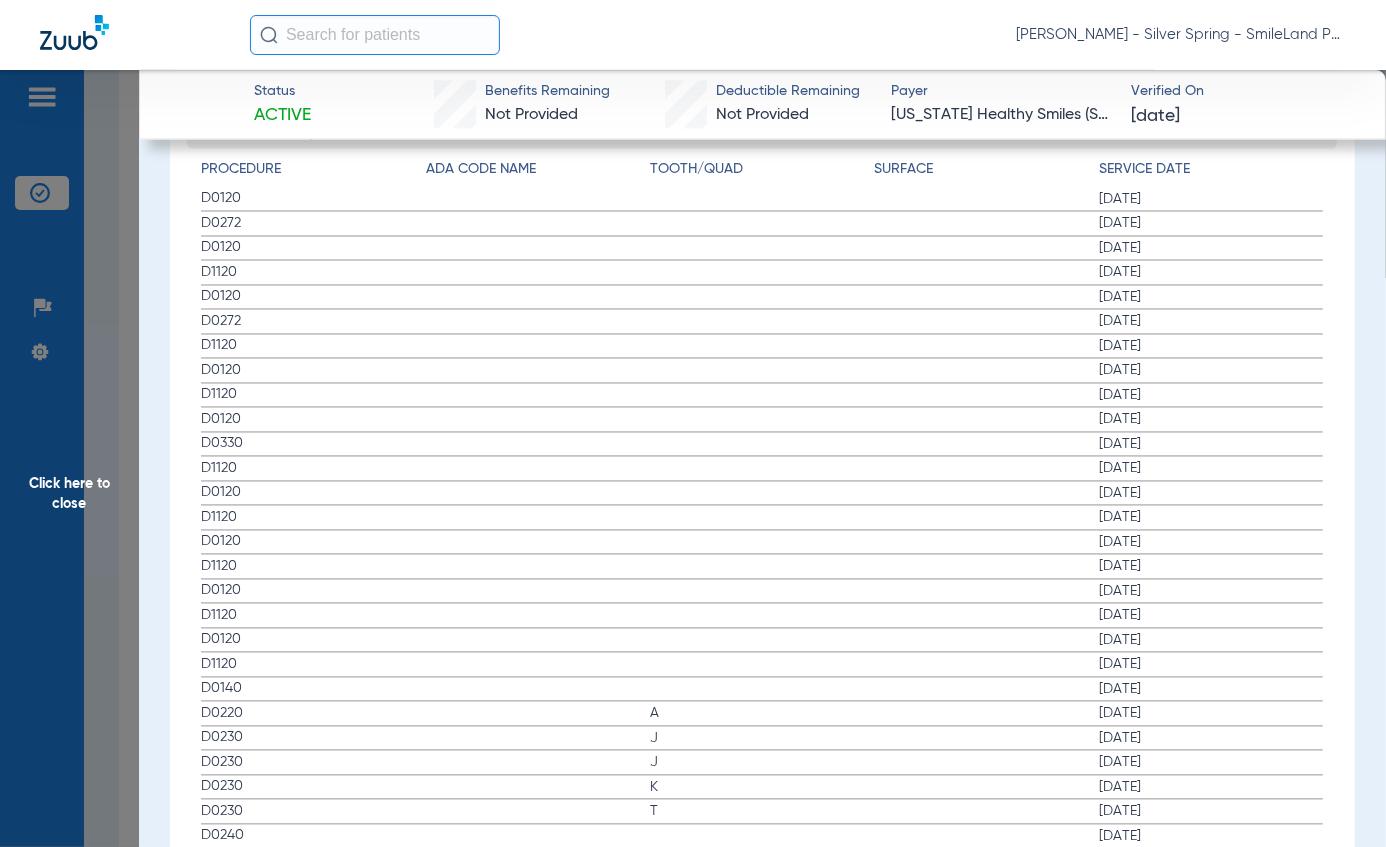 drag, startPoint x: 229, startPoint y: 246, endPoint x: 57, endPoint y: 231, distance: 172.65283 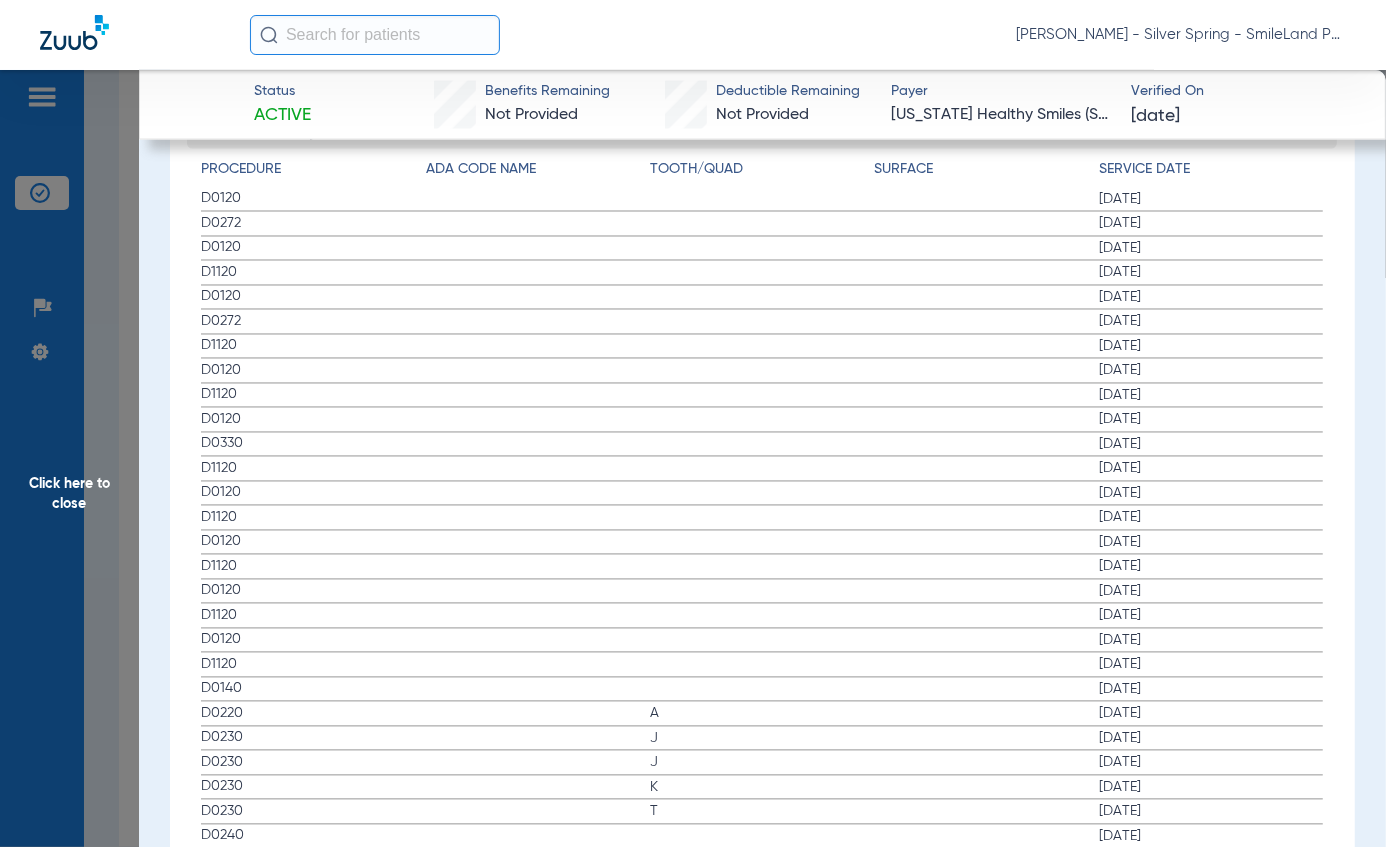 click on "D1120 [DATE]" 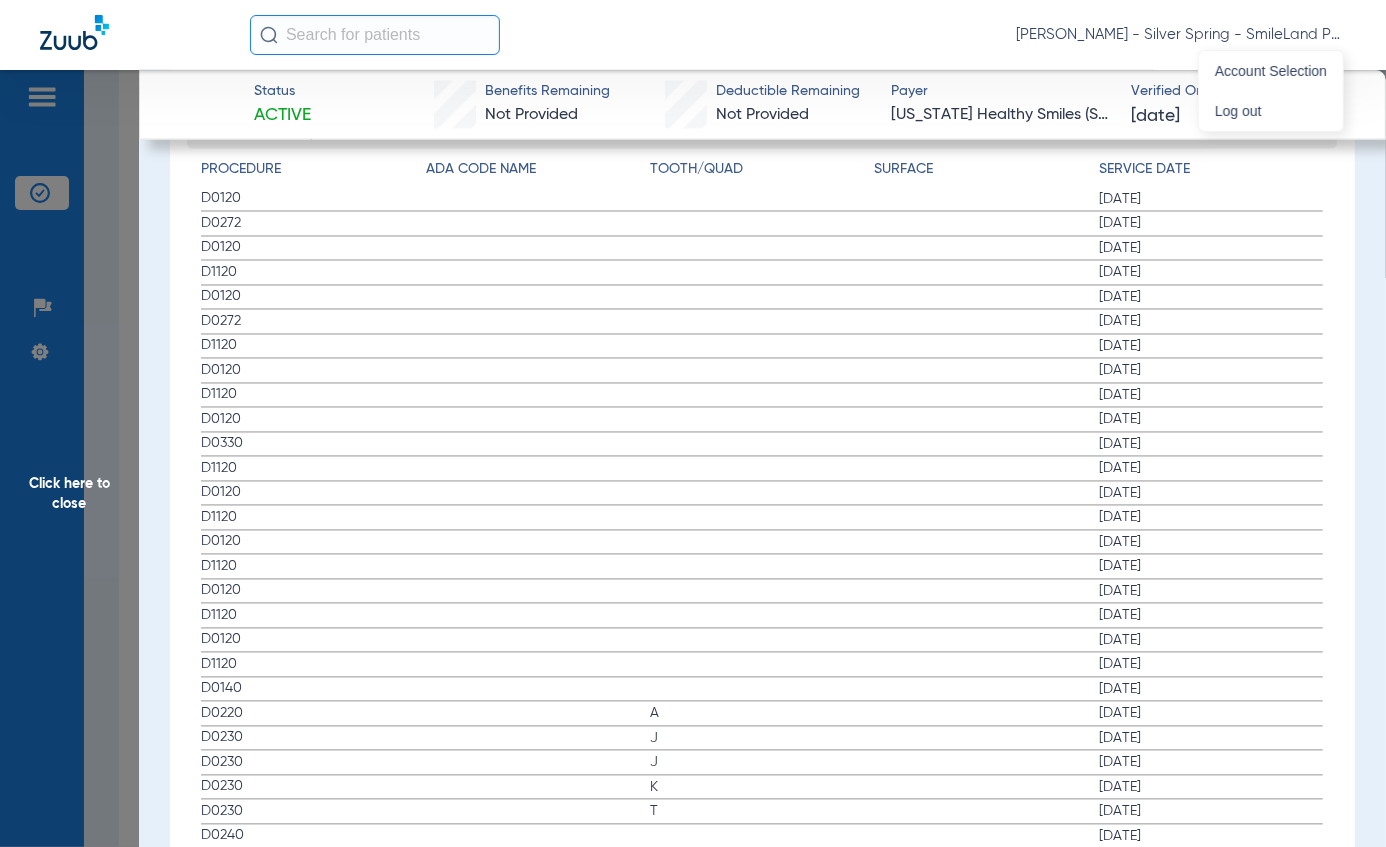 drag, startPoint x: 494, startPoint y: 243, endPoint x: 618, endPoint y: 513, distance: 297.11276 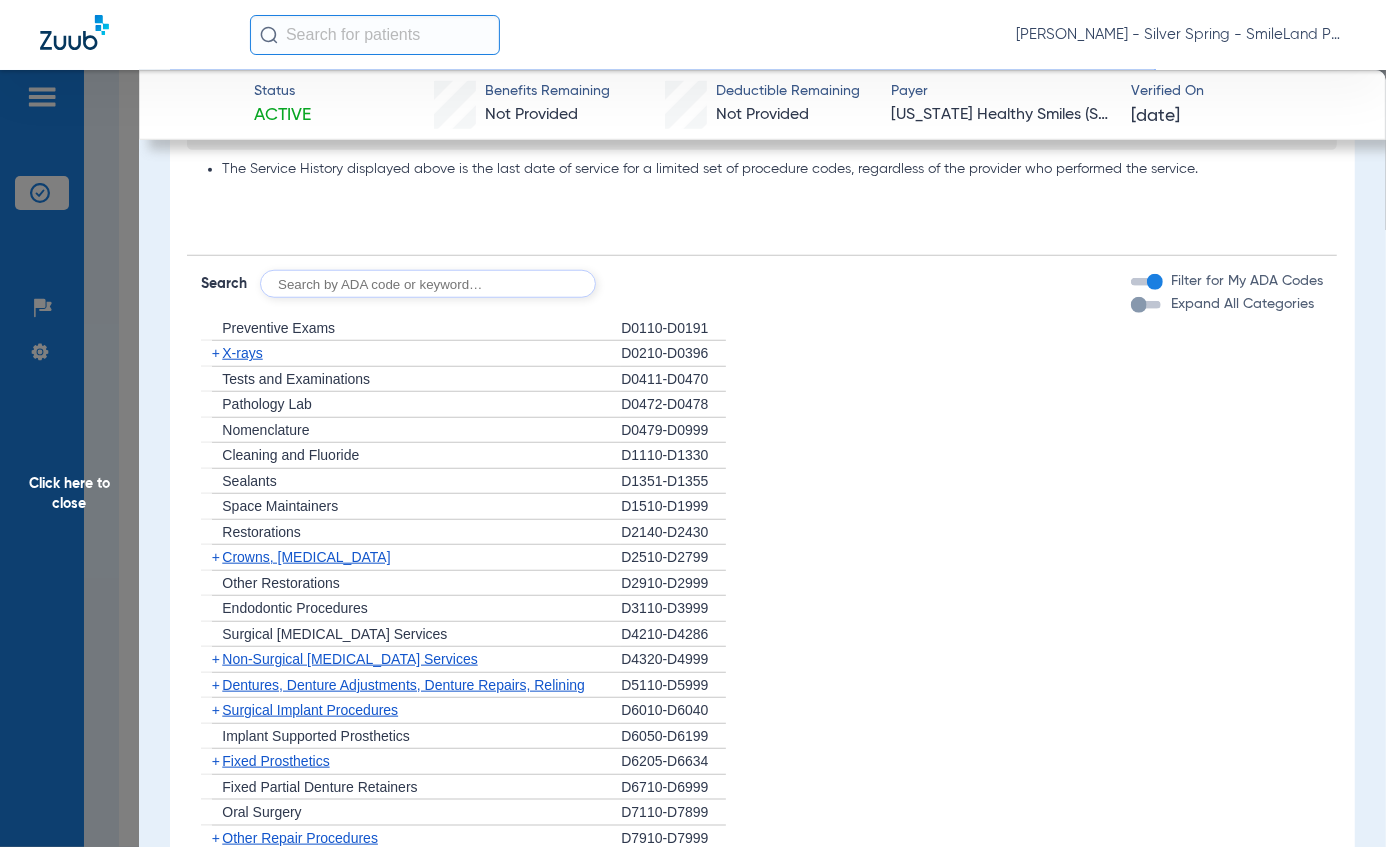 scroll, scrollTop: 0, scrollLeft: 0, axis: both 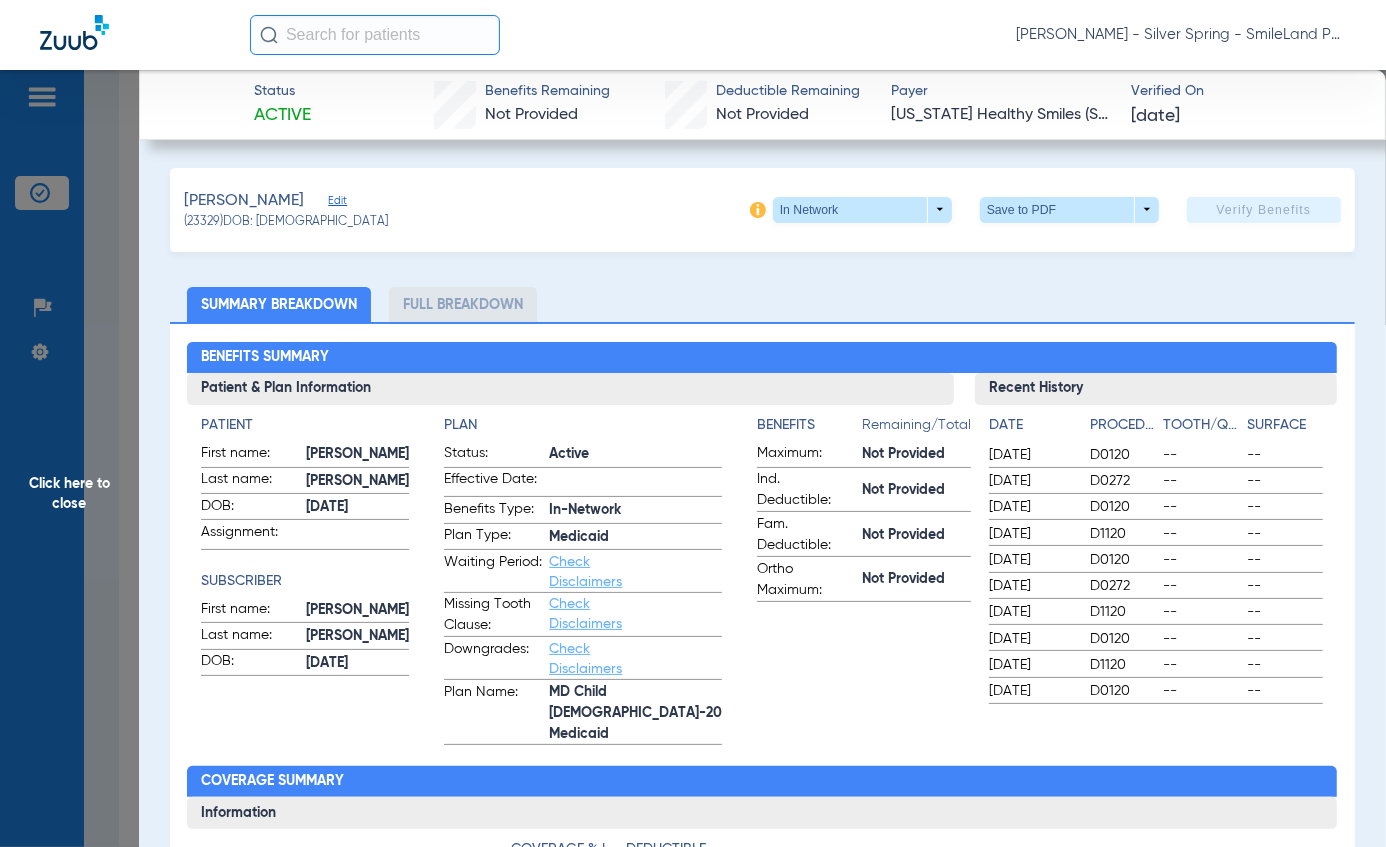 click on "Click here to close" 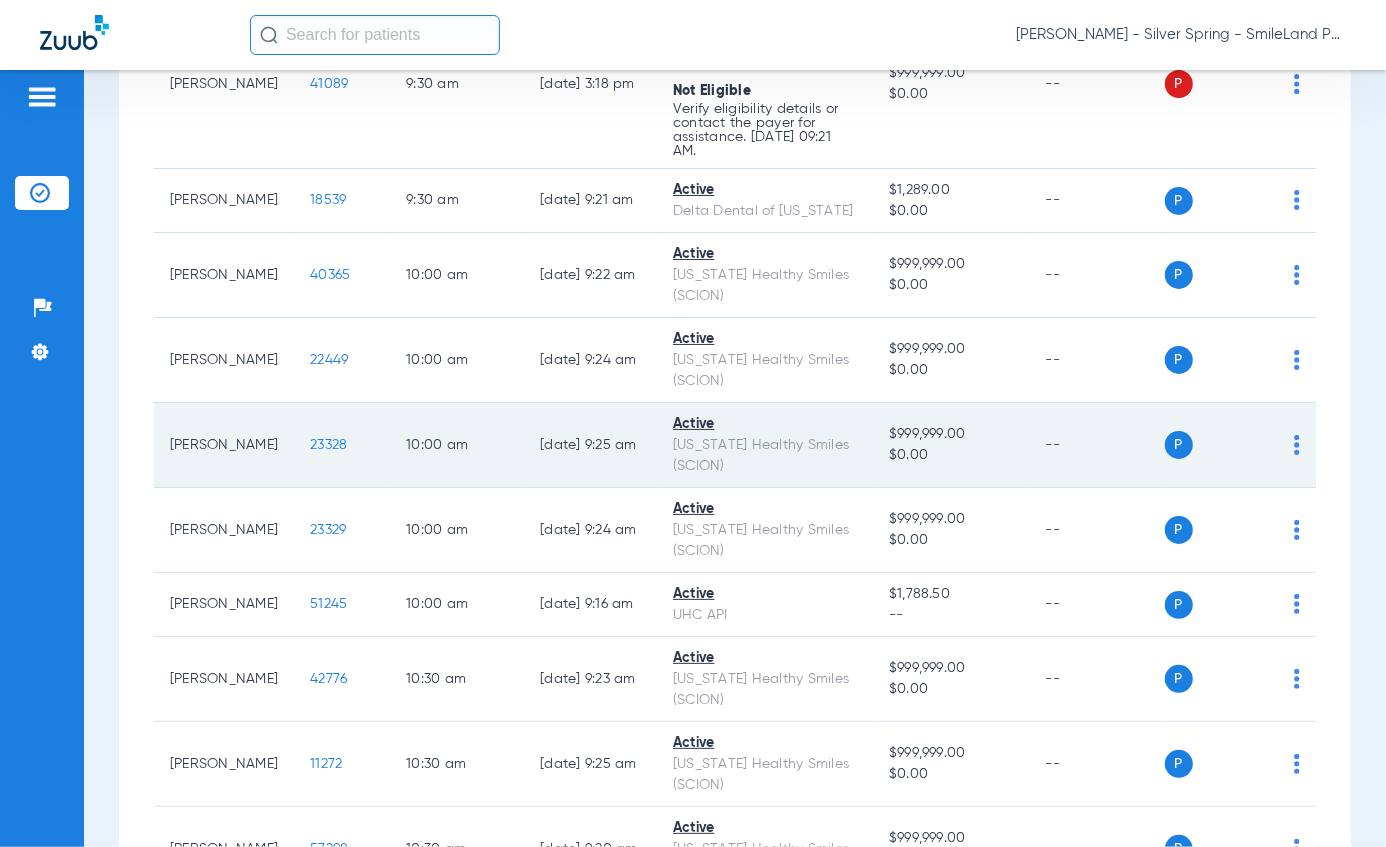 click on "23328" 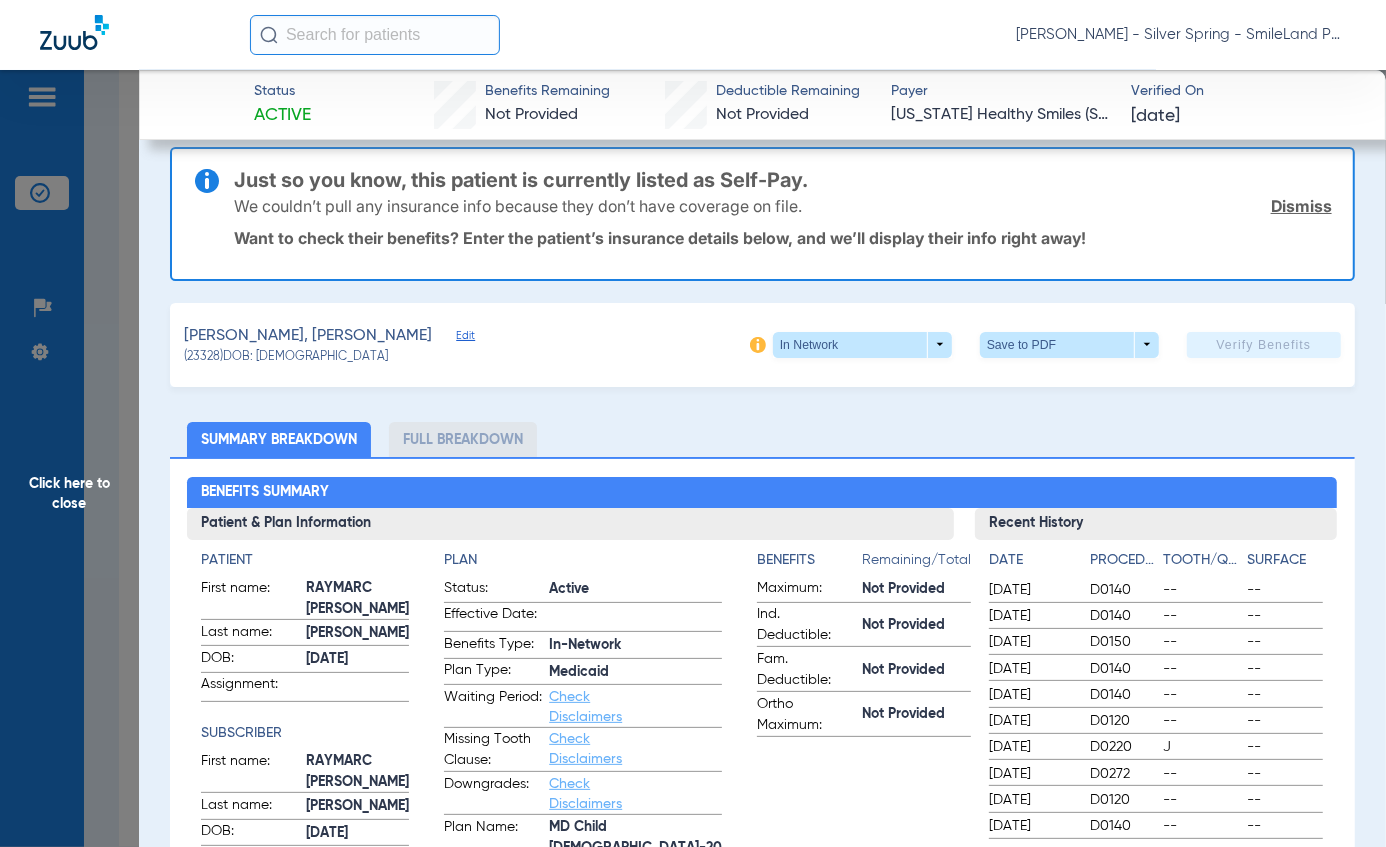 scroll, scrollTop: 0, scrollLeft: 0, axis: both 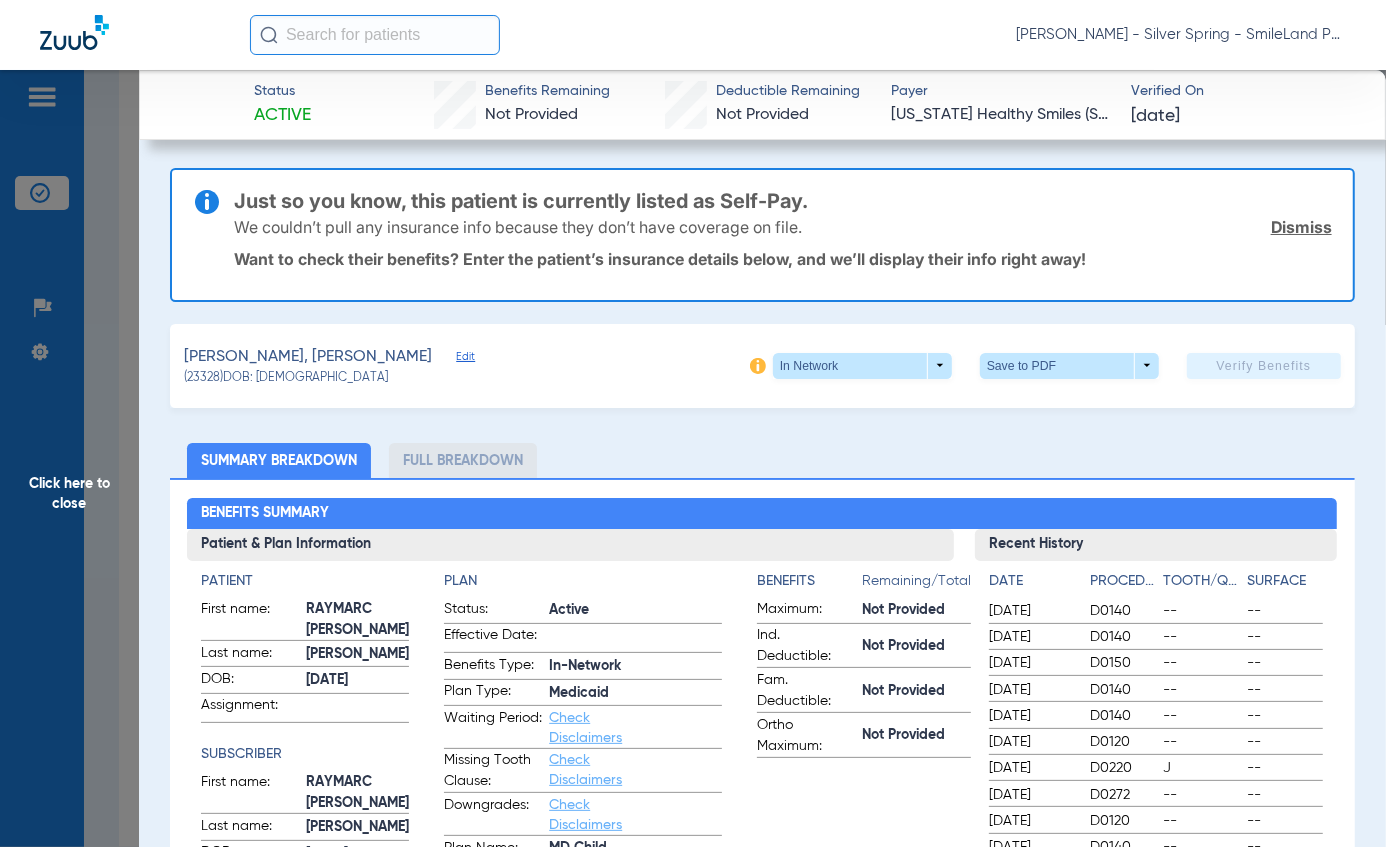 click on "Dismiss" 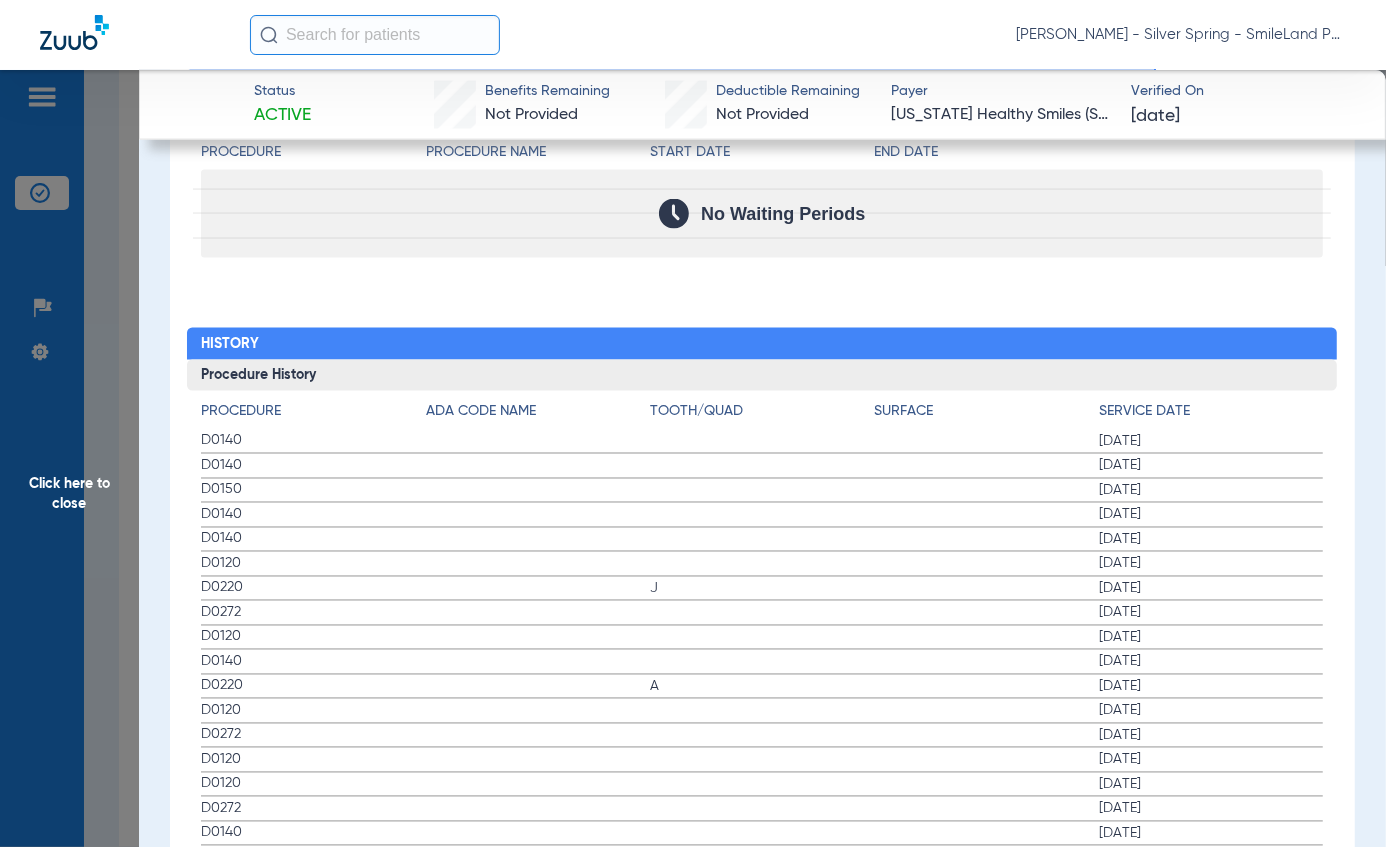 scroll, scrollTop: 2111, scrollLeft: 0, axis: vertical 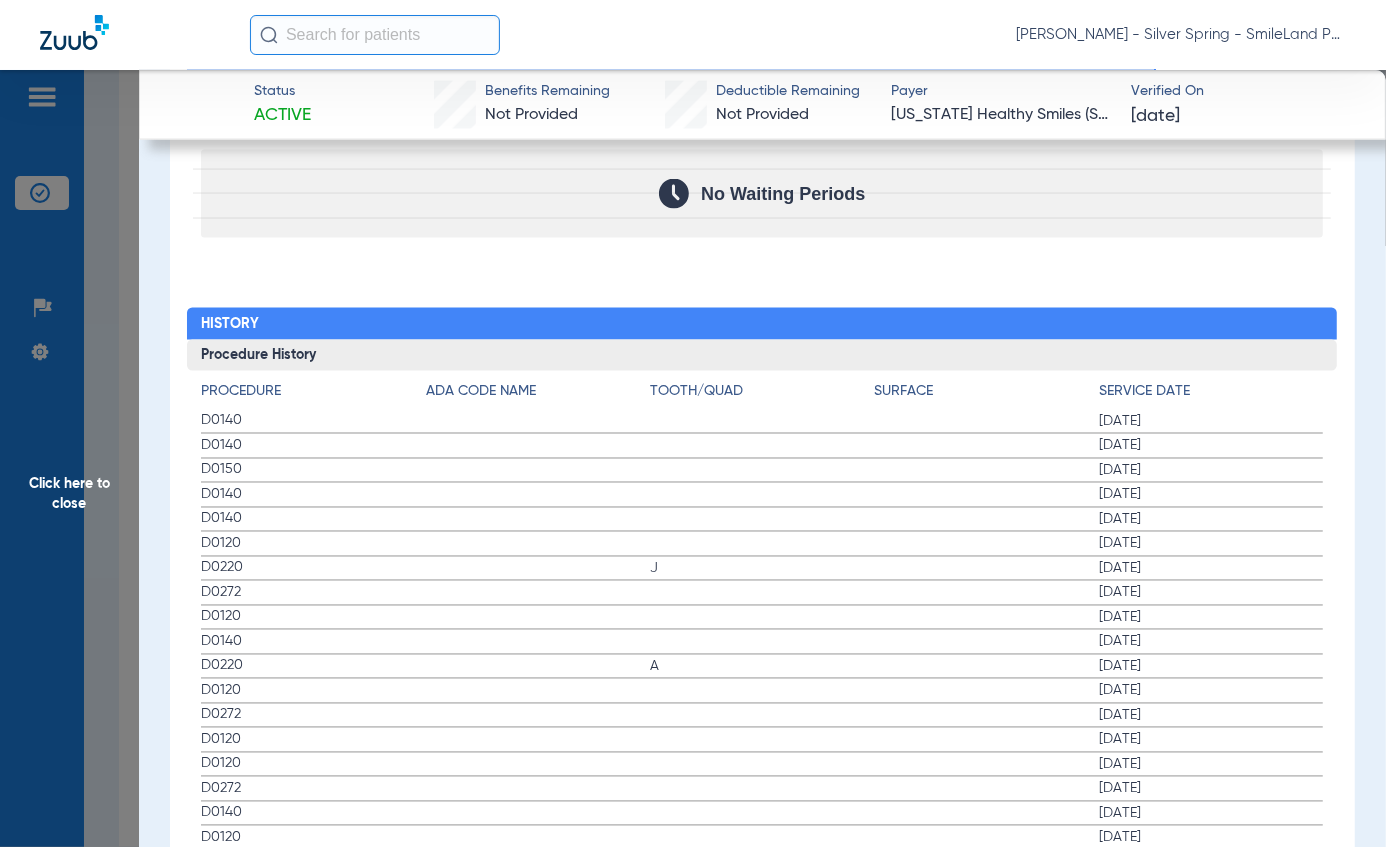 click on "Procedure Benefits Disclaimers The Service History displayed above is the last date of service for a limited set of procedure codes, regardless of the provider who performed the service. Search  Filter for My ADA Codes   Expand All Categories   +   Preventive Exams   D0110-D0191   +   X-rays   D0210-D0396   +   Tests and Examinations   D0411-D0470   +   Pathology Lab   D0472-D0478   +   Nomenclature   D0479-D0999   +   Cleaning and Fluoride   D1110-D1330   +   Sealants   D1351-D1355   +   Space Maintainers   D1510-D1999   +   Restorations   D2140-D2430   +   Crowns, [MEDICAL_DATA]   D2510-D2799   +   Other Restorations   D2910-D2999   +   Endodontic Procedures   D3110-D3999   +   Surgical [MEDICAL_DATA] Services   D4210-D4286   +   Non-Surgical [MEDICAL_DATA] Services   D4320-D4999   +   Dentures, Denture Adjustments, Denture Repairs, Relining   D5110-D5999   +   Surgical Implant Procedures   D6010-D6040   +   Implant Supported Prosthetics   D6050-D6199   +   Fixed Prosthetics   D6205-D6634   +   D6710-D6999" 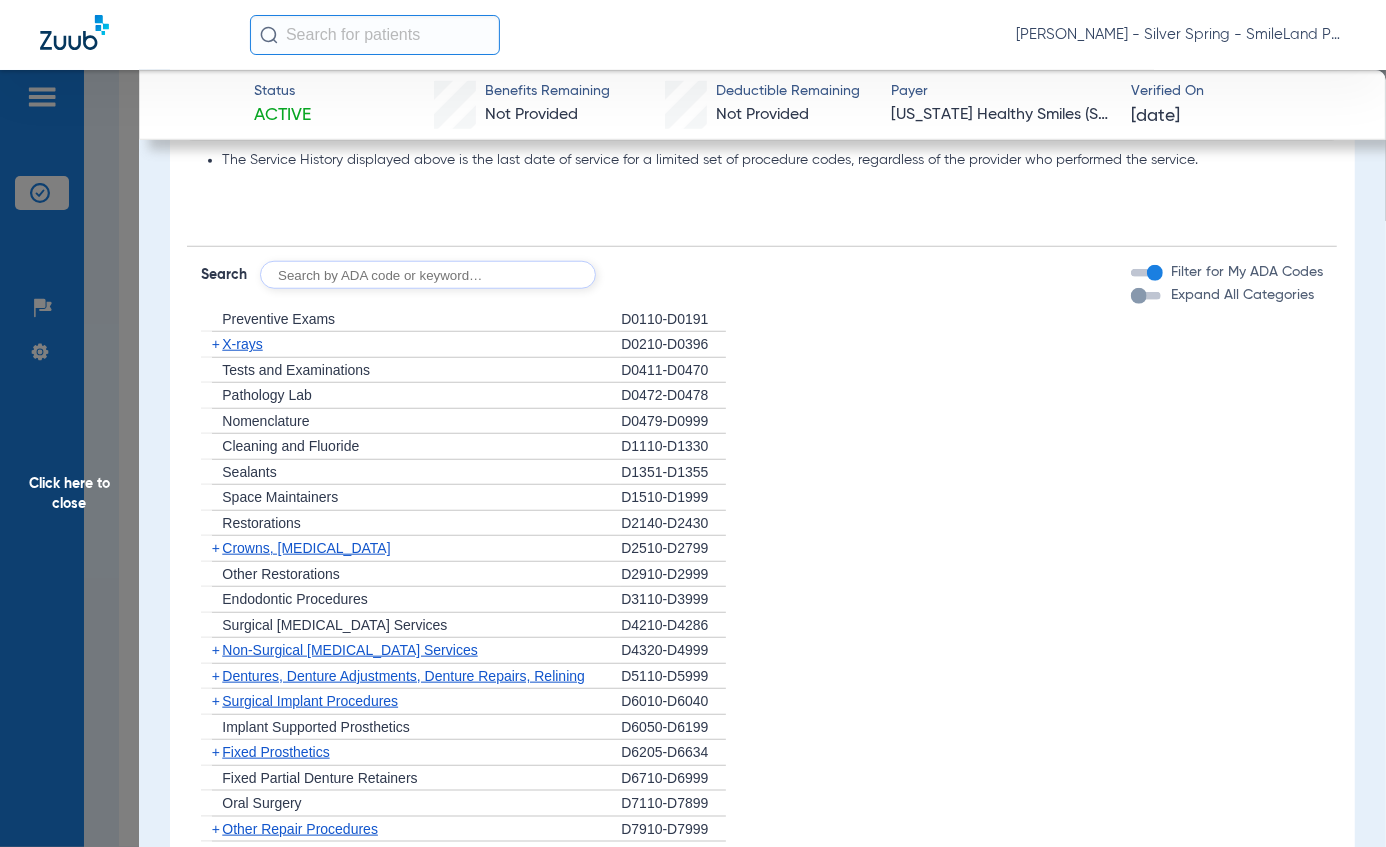 scroll, scrollTop: 0, scrollLeft: 0, axis: both 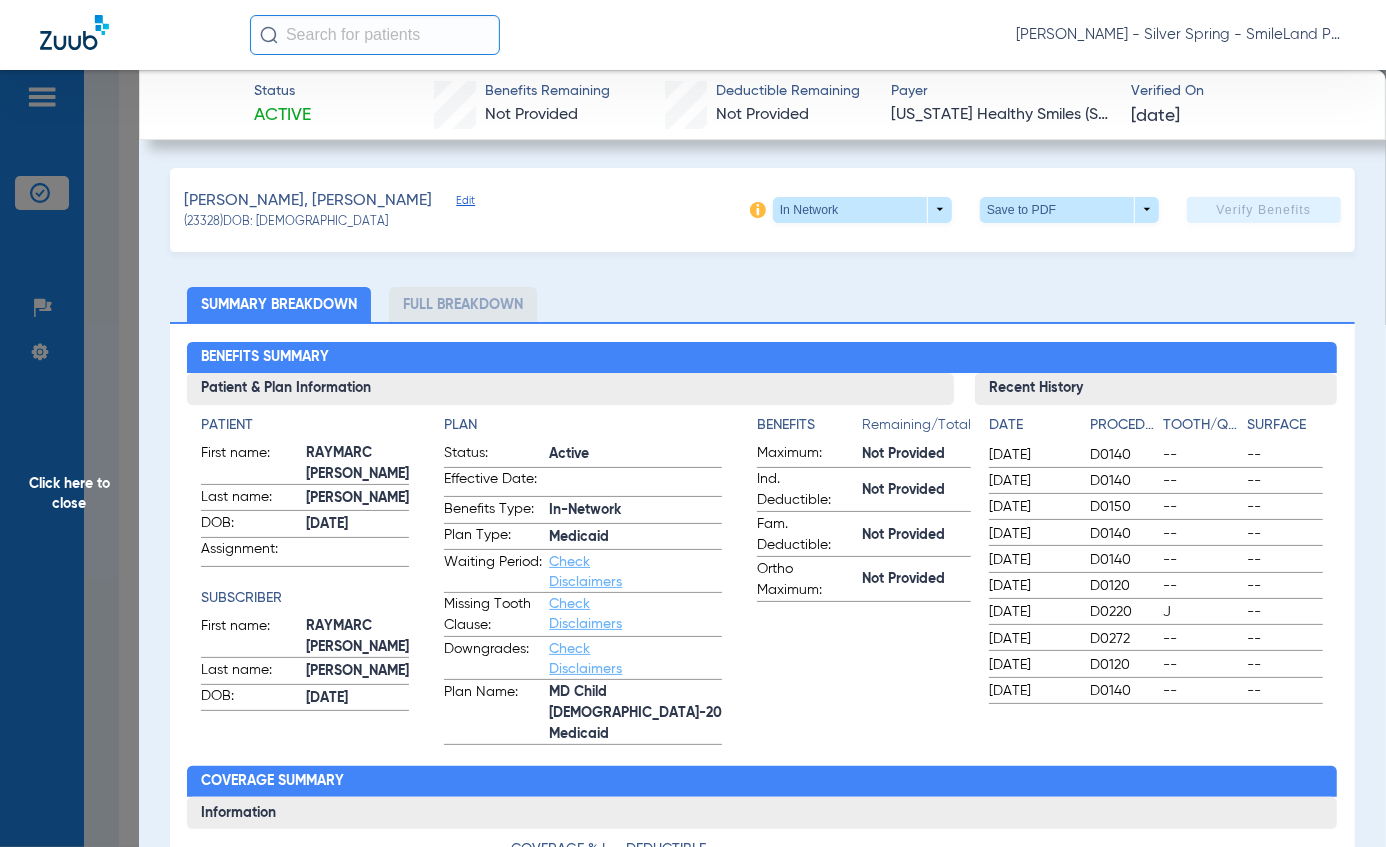 click on "Click here to close" 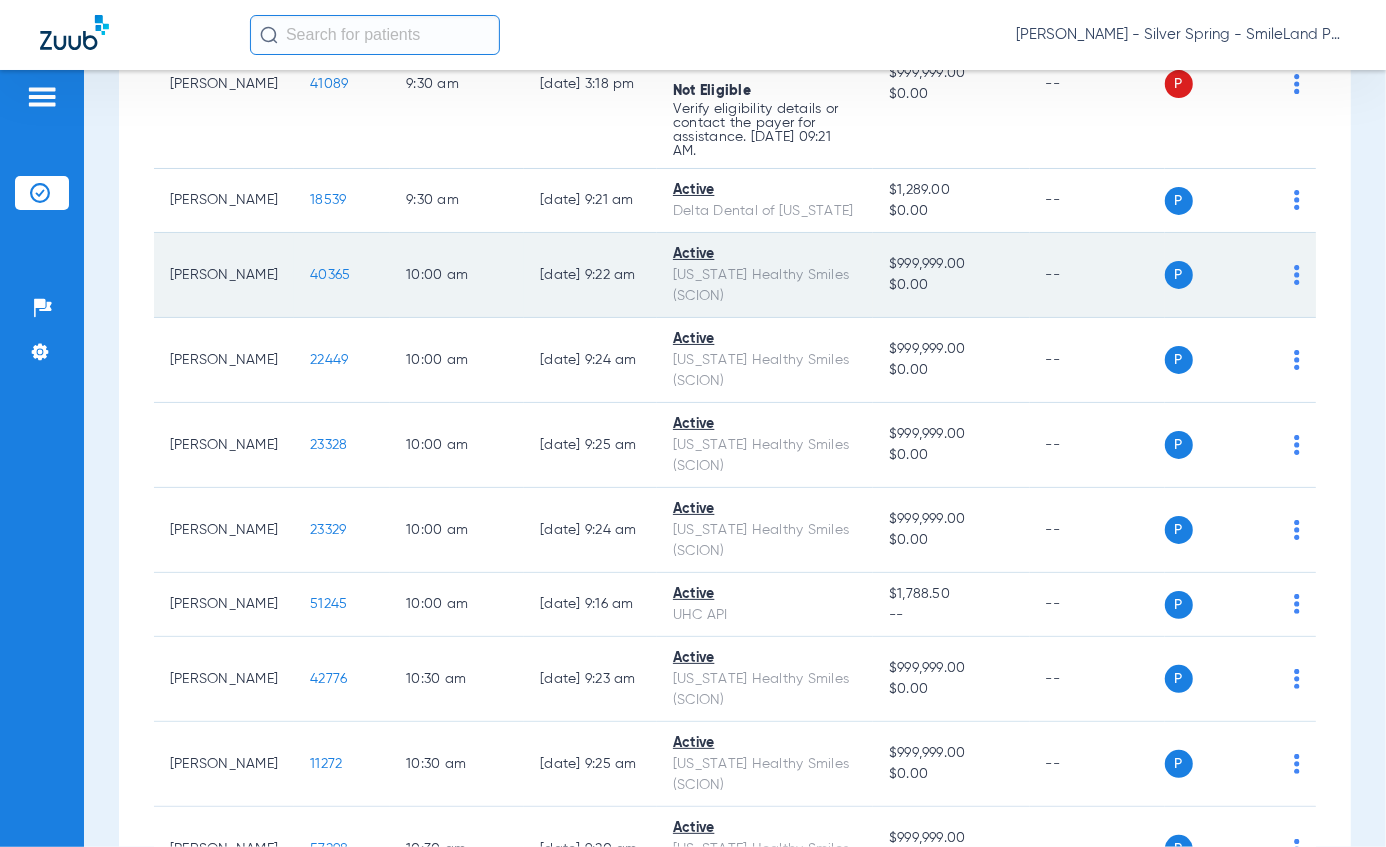drag, startPoint x: 1224, startPoint y: 279, endPoint x: 1205, endPoint y: 290, distance: 21.954498 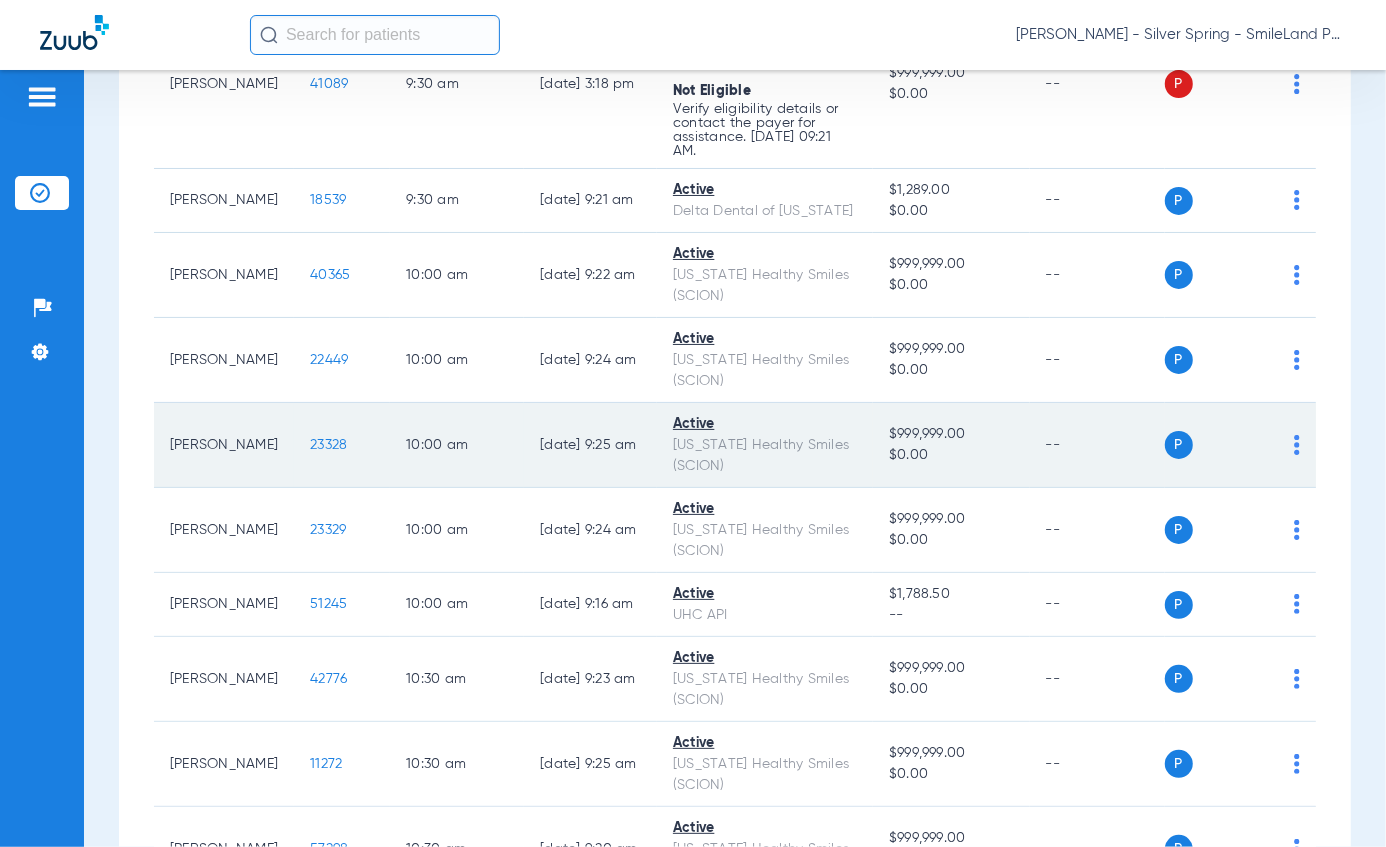 click on "P S" 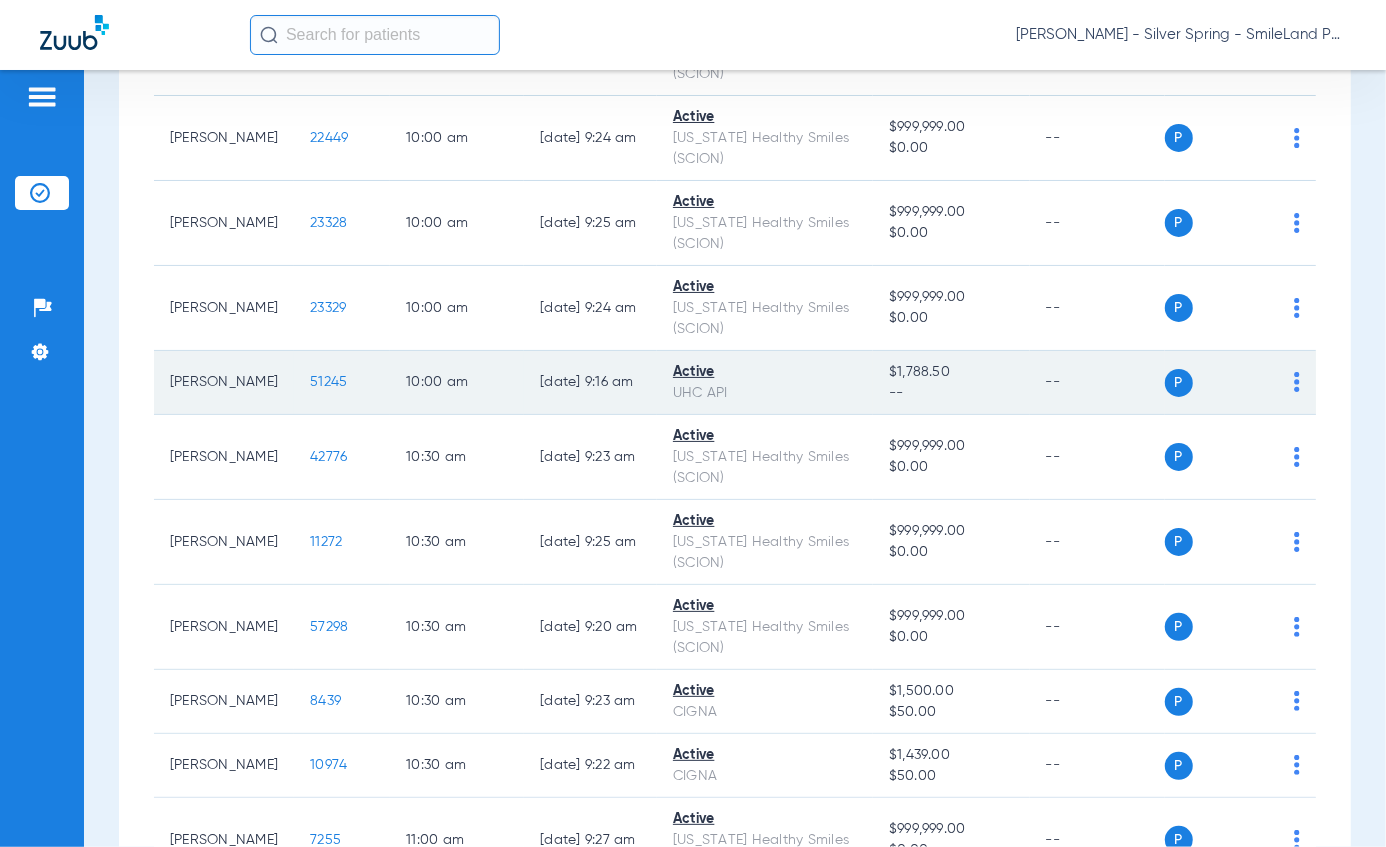 scroll, scrollTop: 2777, scrollLeft: 0, axis: vertical 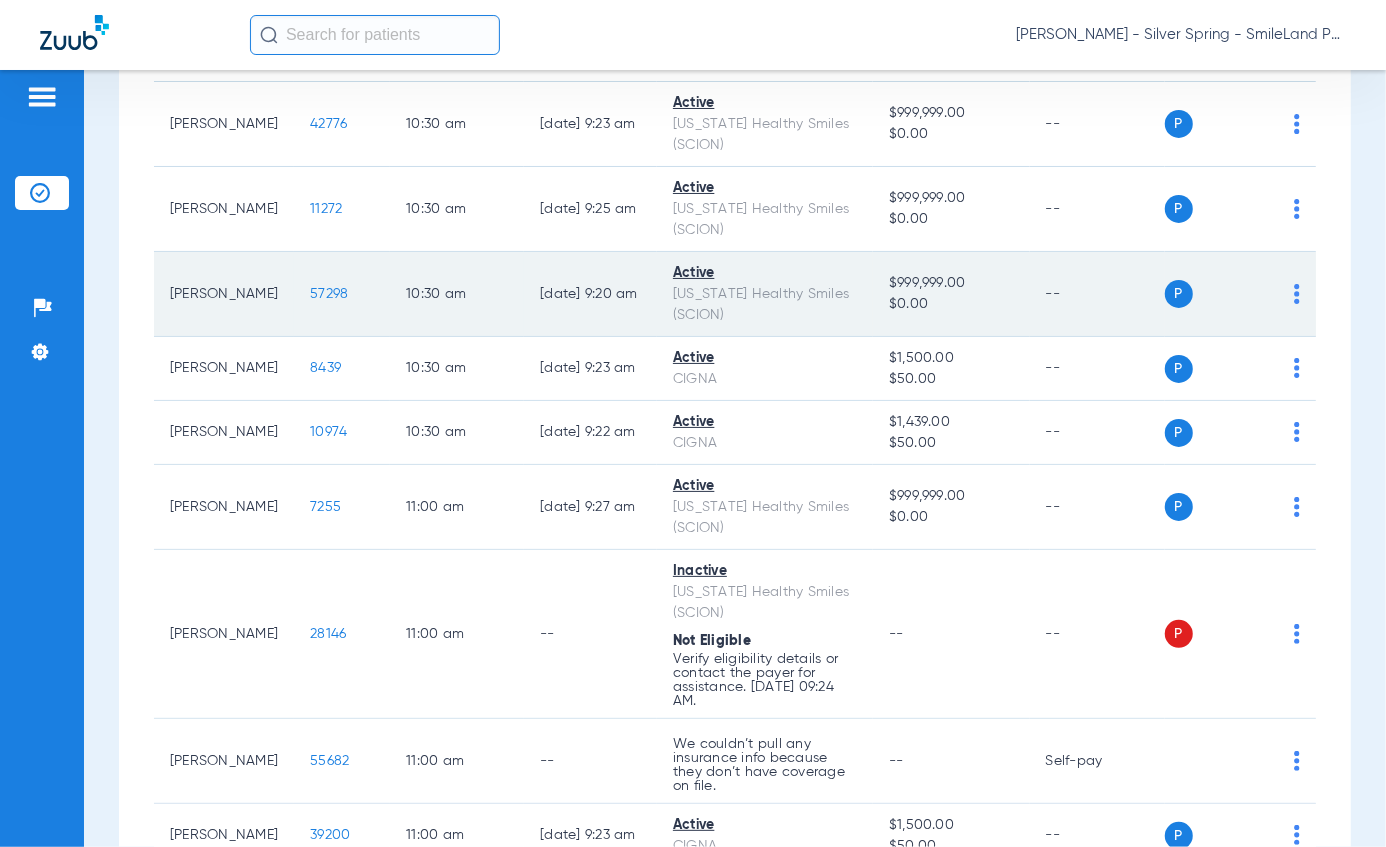 click on "57298" 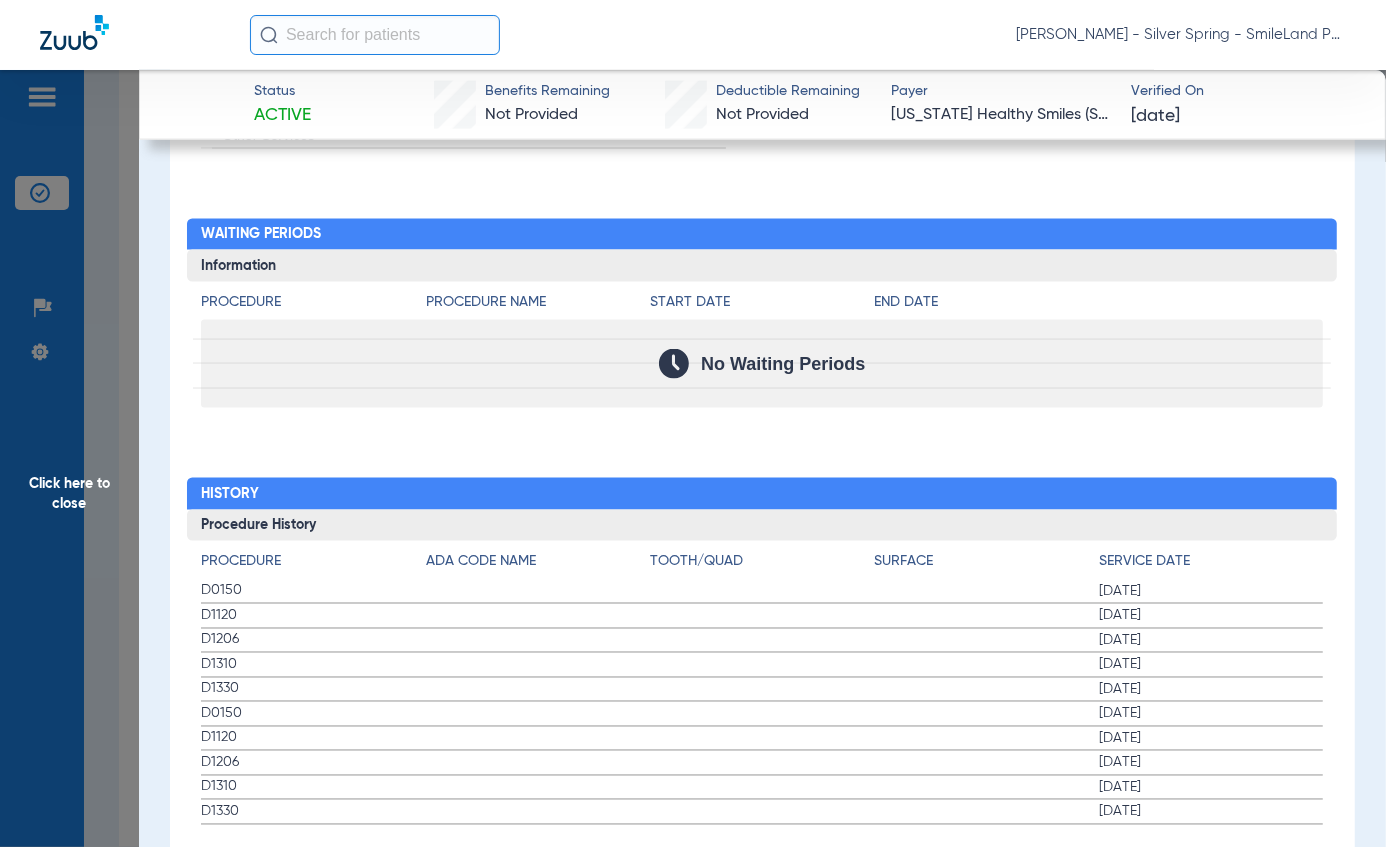 scroll, scrollTop: 1960, scrollLeft: 0, axis: vertical 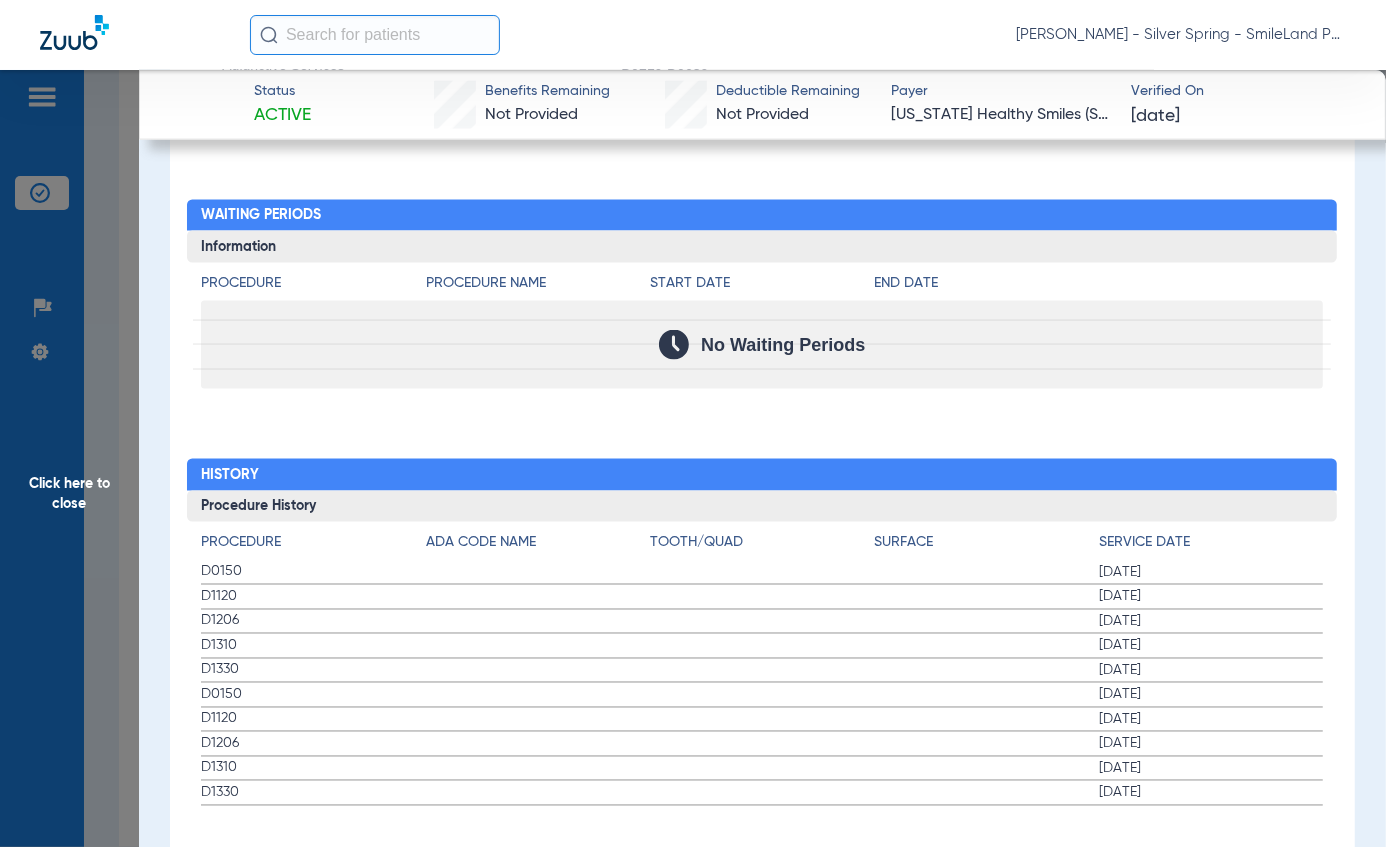 click on "End Date" 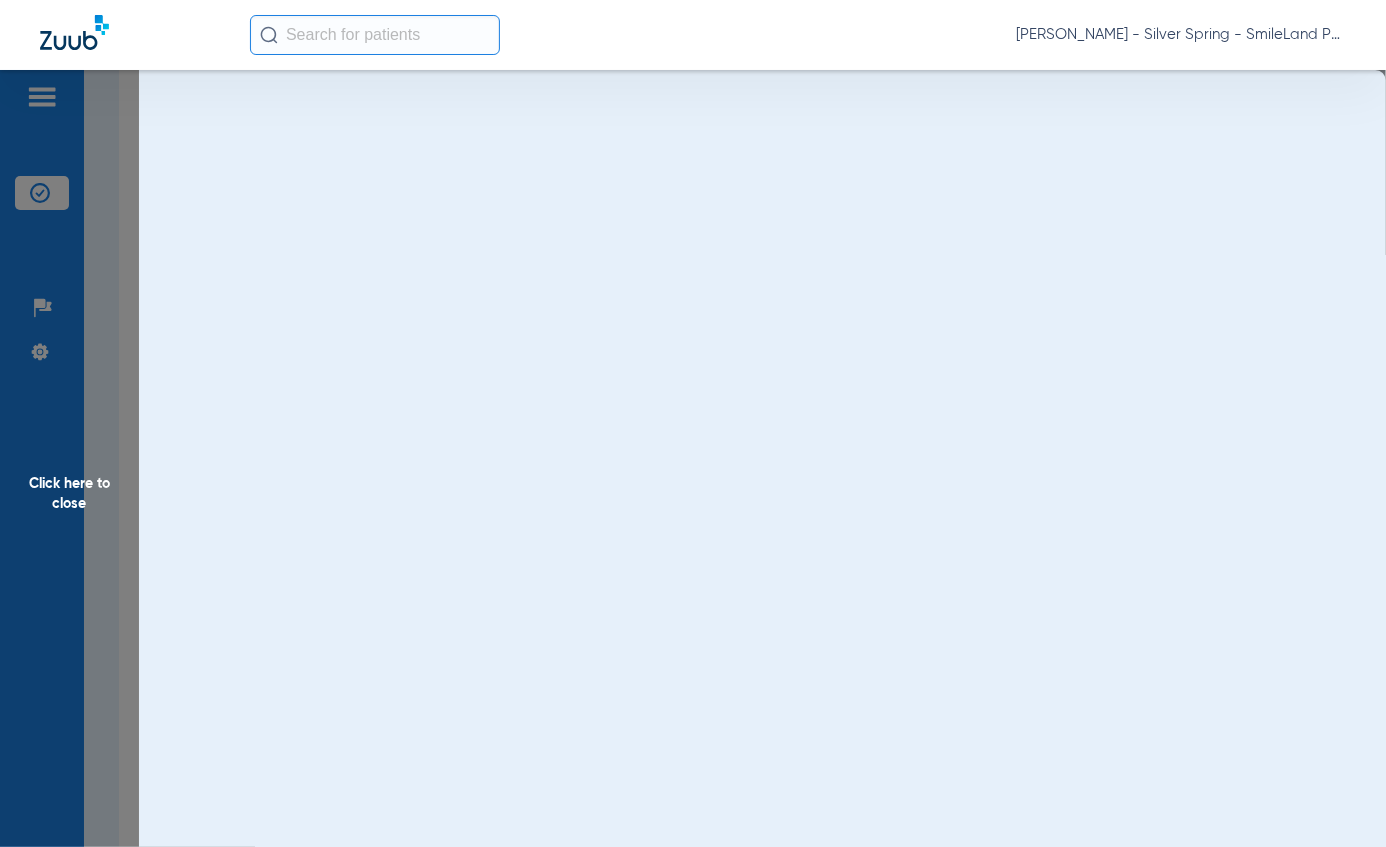 scroll, scrollTop: 0, scrollLeft: 0, axis: both 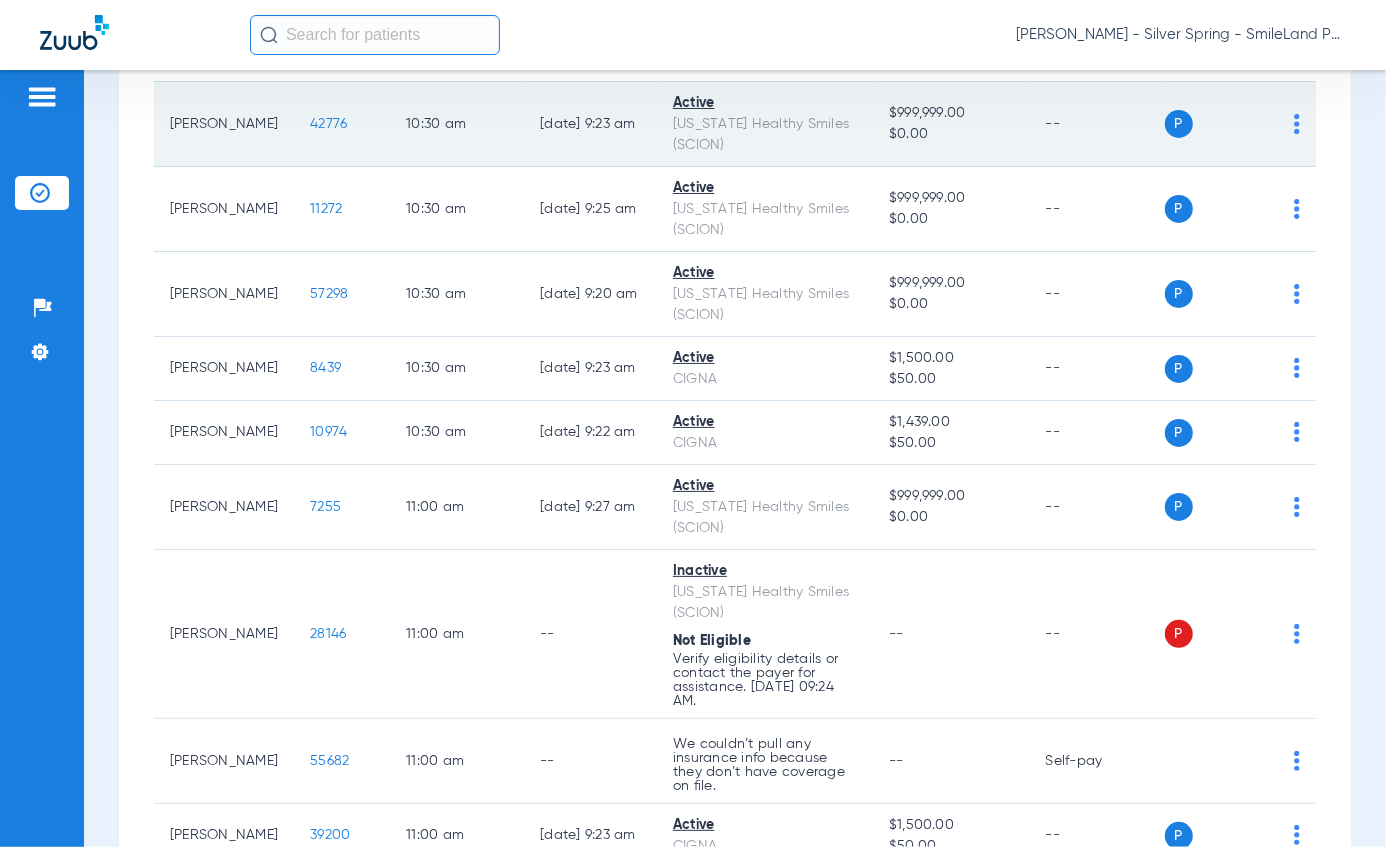 click on "42776" 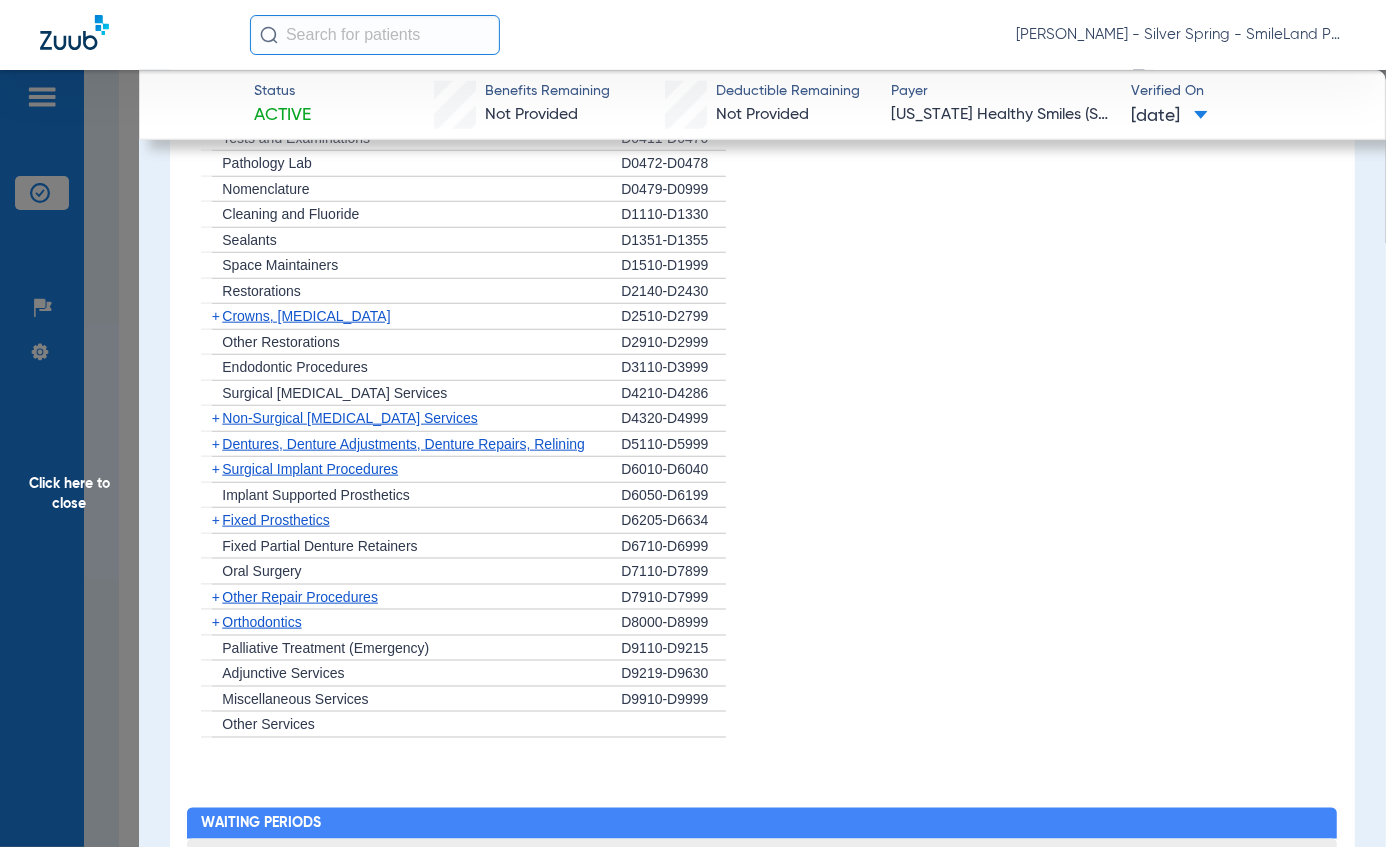 scroll, scrollTop: 2059, scrollLeft: 0, axis: vertical 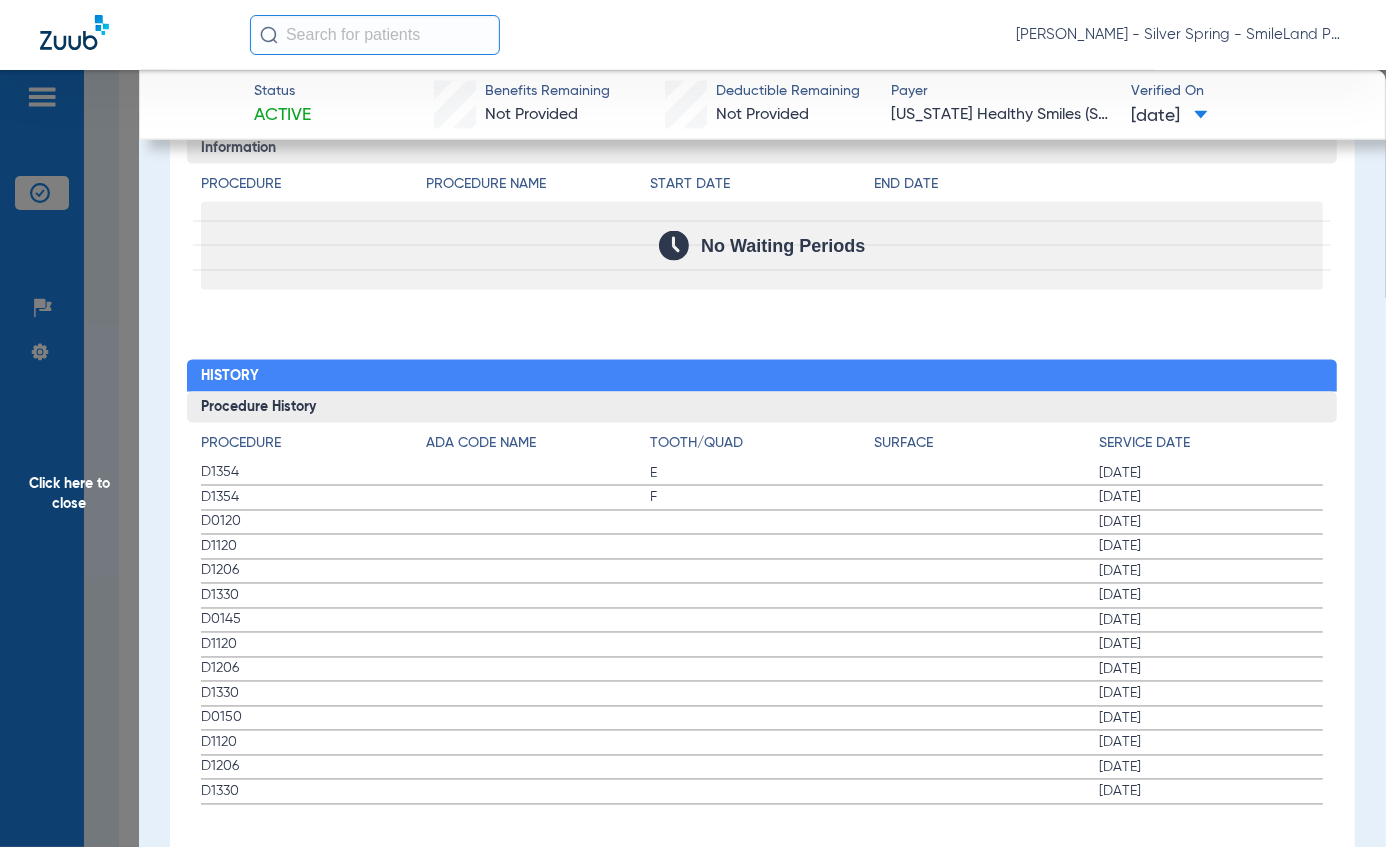 click on "Procedure Benefits Disclaimers The Service History displayed above is the last date of service for a limited set of procedure codes, regardless of the provider who performed the service. Search  Filter for My ADA Codes   Expand All Categories   +   Preventive Exams   D0110-D0191   +   X-rays   D0210-D0396   +   Tests and Examinations   D0411-D0470   +   Pathology Lab   D0472-D0478   +   Nomenclature   D0479-D0999   +   Cleaning and Fluoride   D1110-D1330   +   Sealants   D1351-D1355   +   Space Maintainers   D1510-D1999   +   Restorations   D2140-D2430   +   Crowns, [MEDICAL_DATA]   D2510-D2799   +   Other Restorations   D2910-D2999   +   Endodontic Procedures   D3110-D3999   +   Surgical [MEDICAL_DATA] Services   D4210-D4286   +   Non-Surgical [MEDICAL_DATA] Services   D4320-D4999   +   Dentures, Denture Adjustments, Denture Repairs, Relining   D5110-D5999   +   Surgical Implant Procedures   D6010-D6040   +   Implant Supported Prosthetics   D6050-D6199   +   Fixed Prosthetics   D6205-D6634   +   D6710-D6999" 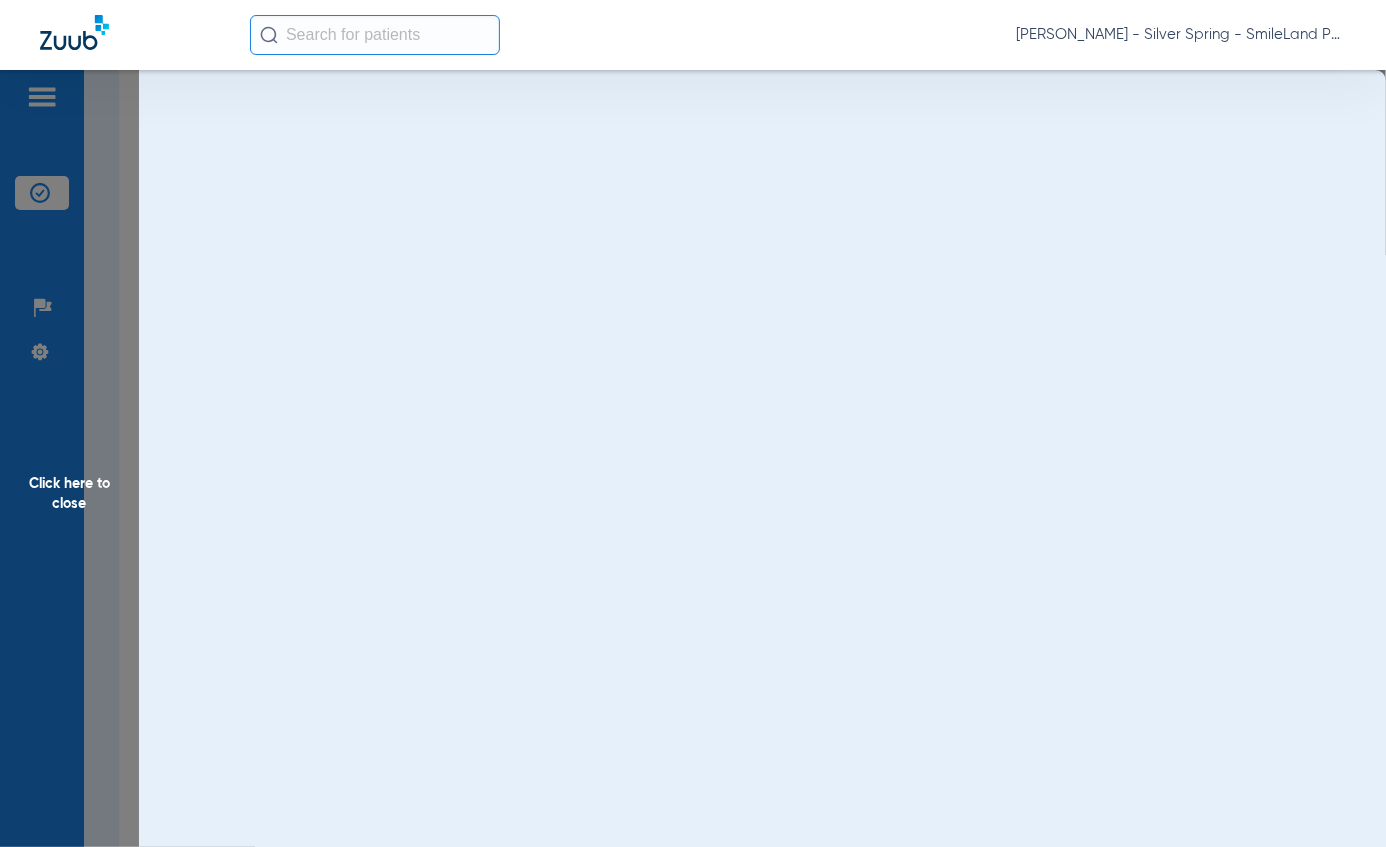 scroll, scrollTop: 0, scrollLeft: 0, axis: both 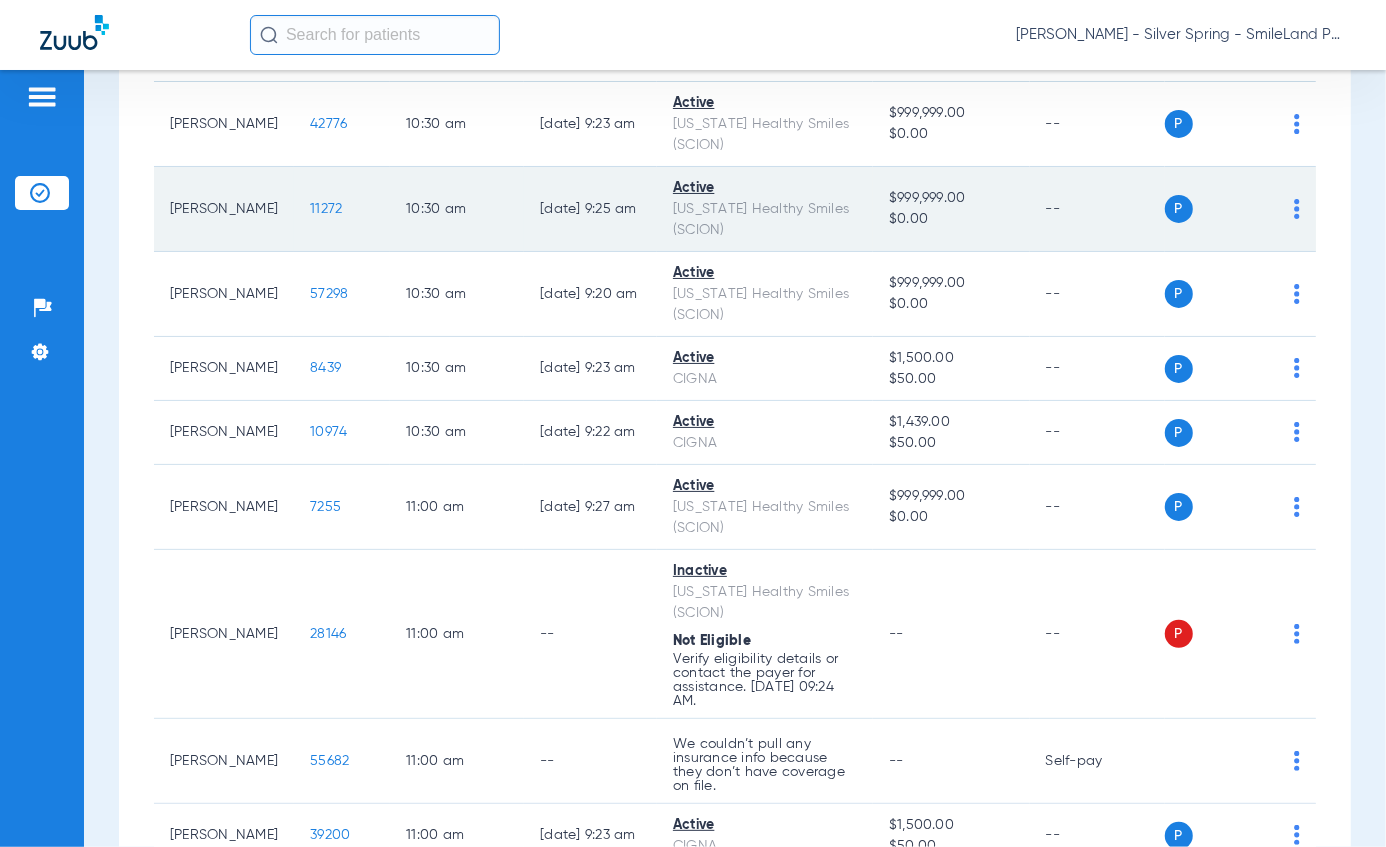 drag, startPoint x: 317, startPoint y: 204, endPoint x: 304, endPoint y: 210, distance: 14.3178215 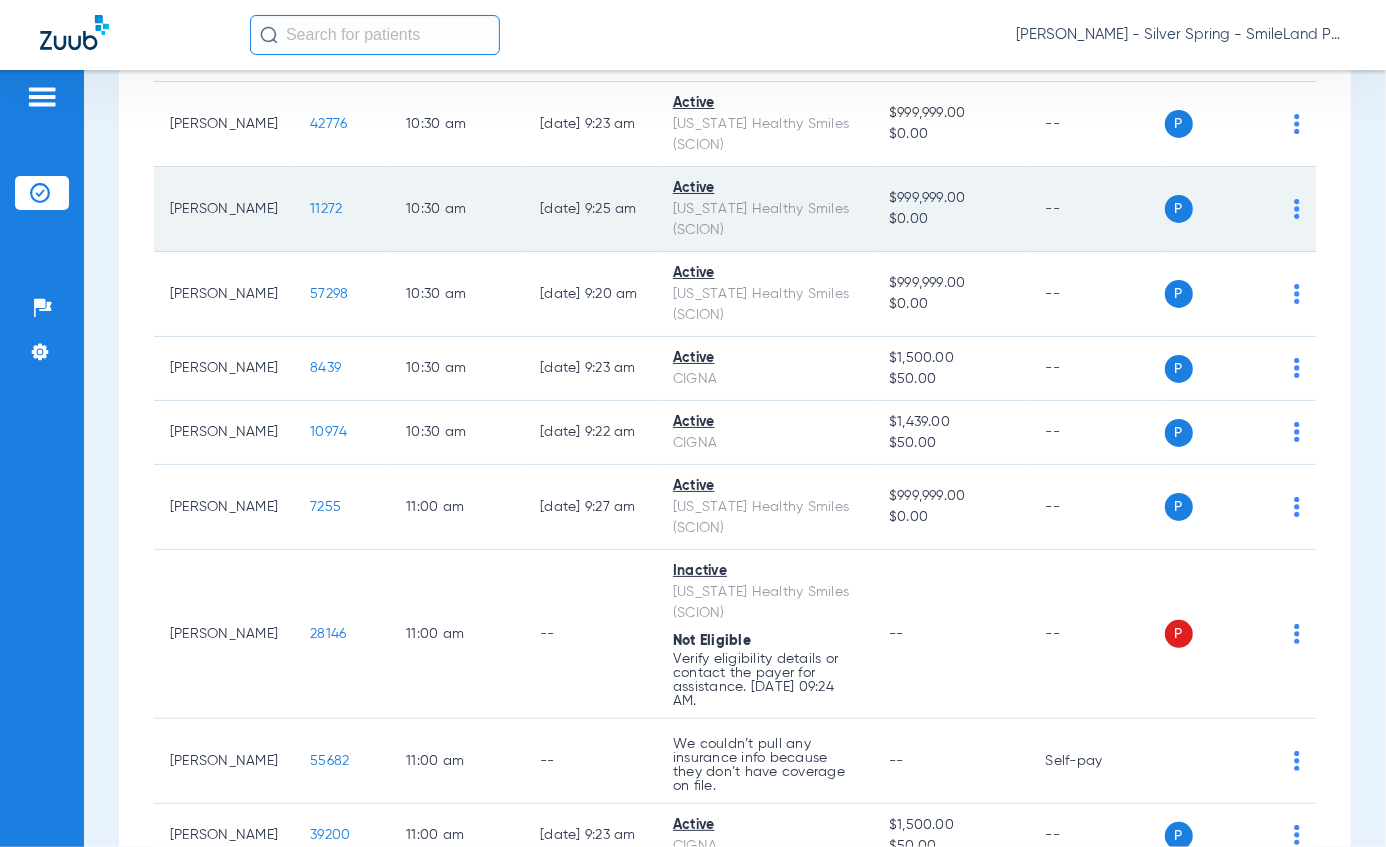 click on "11272" 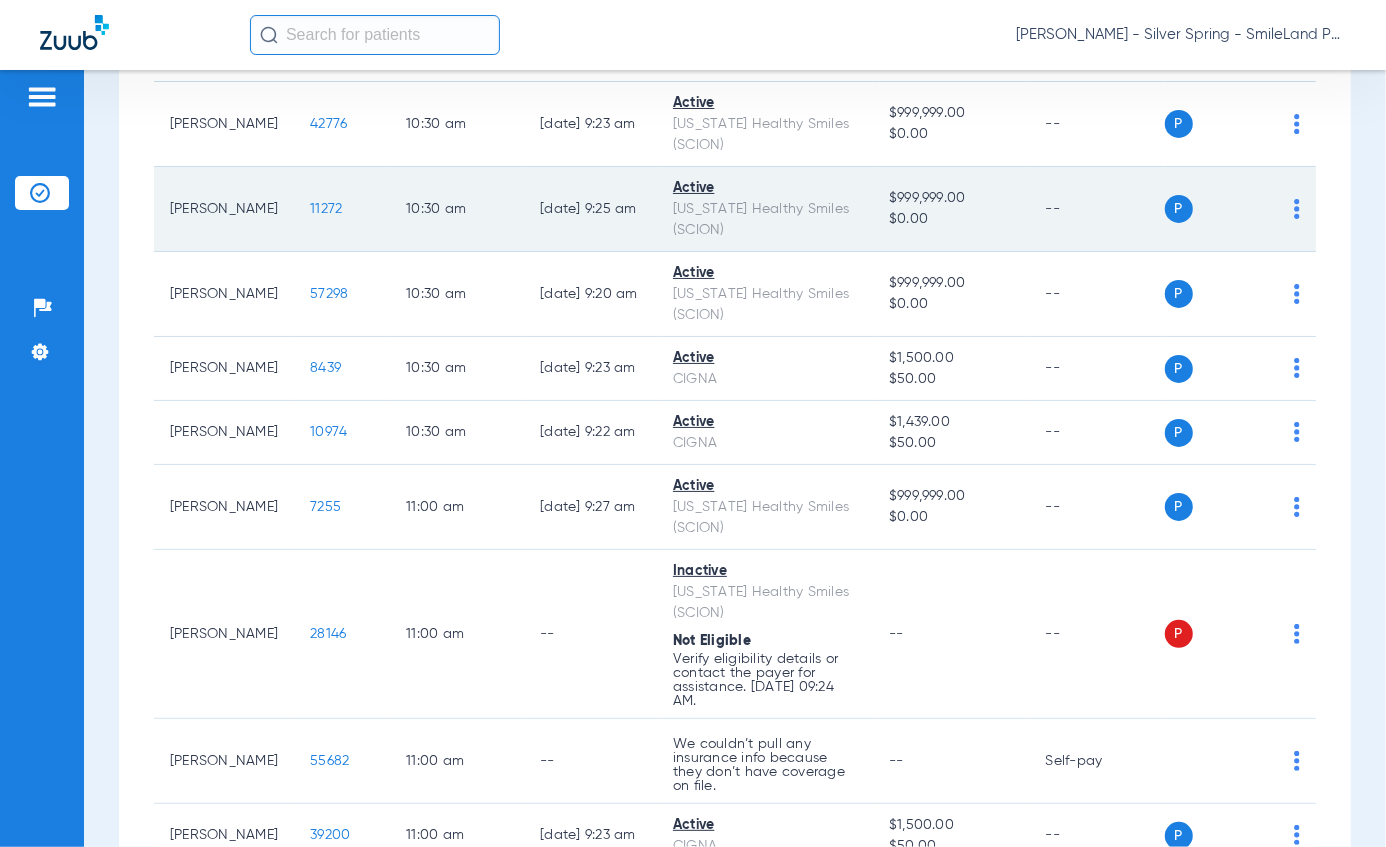 click on "11272" 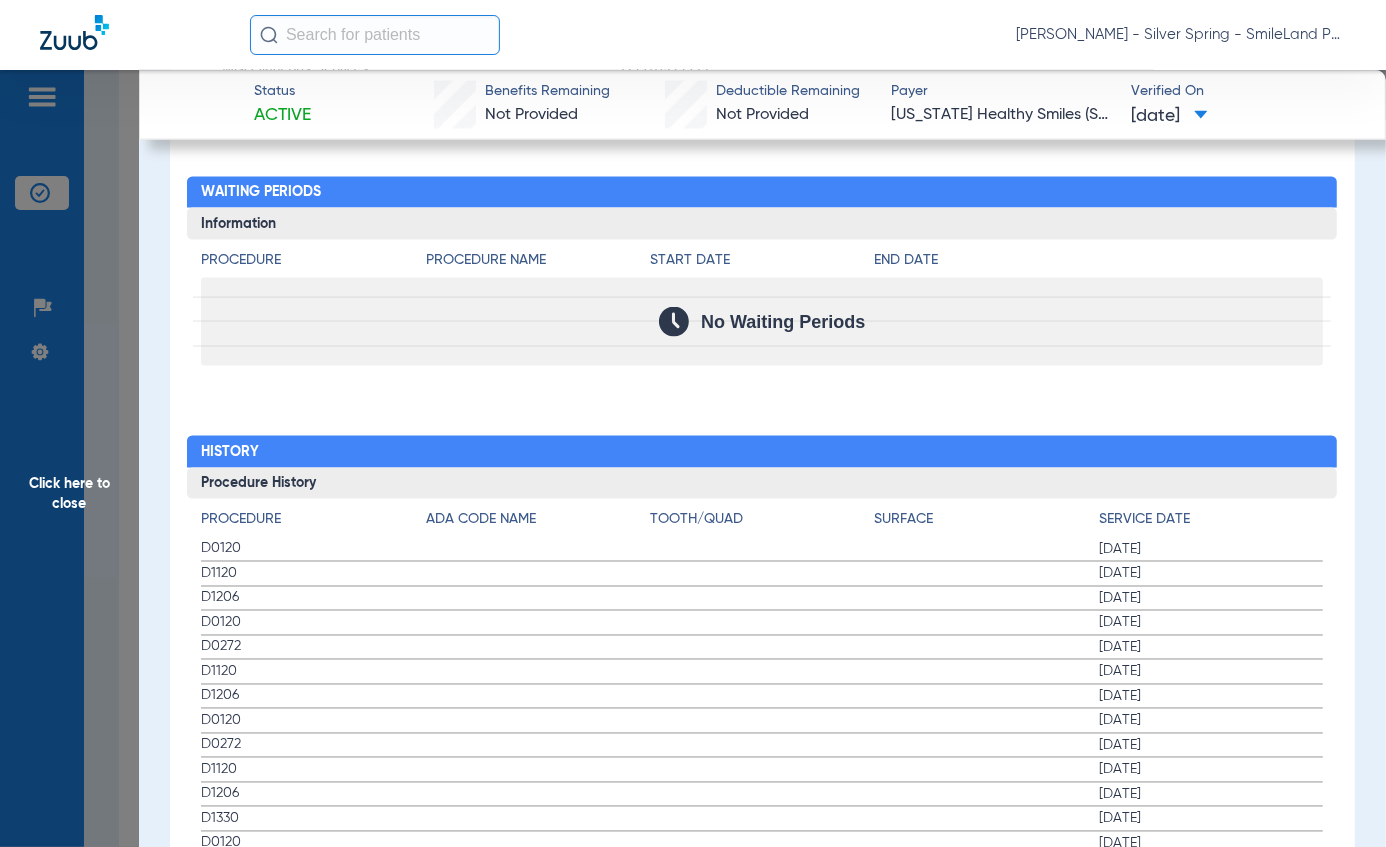 scroll, scrollTop: 2019, scrollLeft: 0, axis: vertical 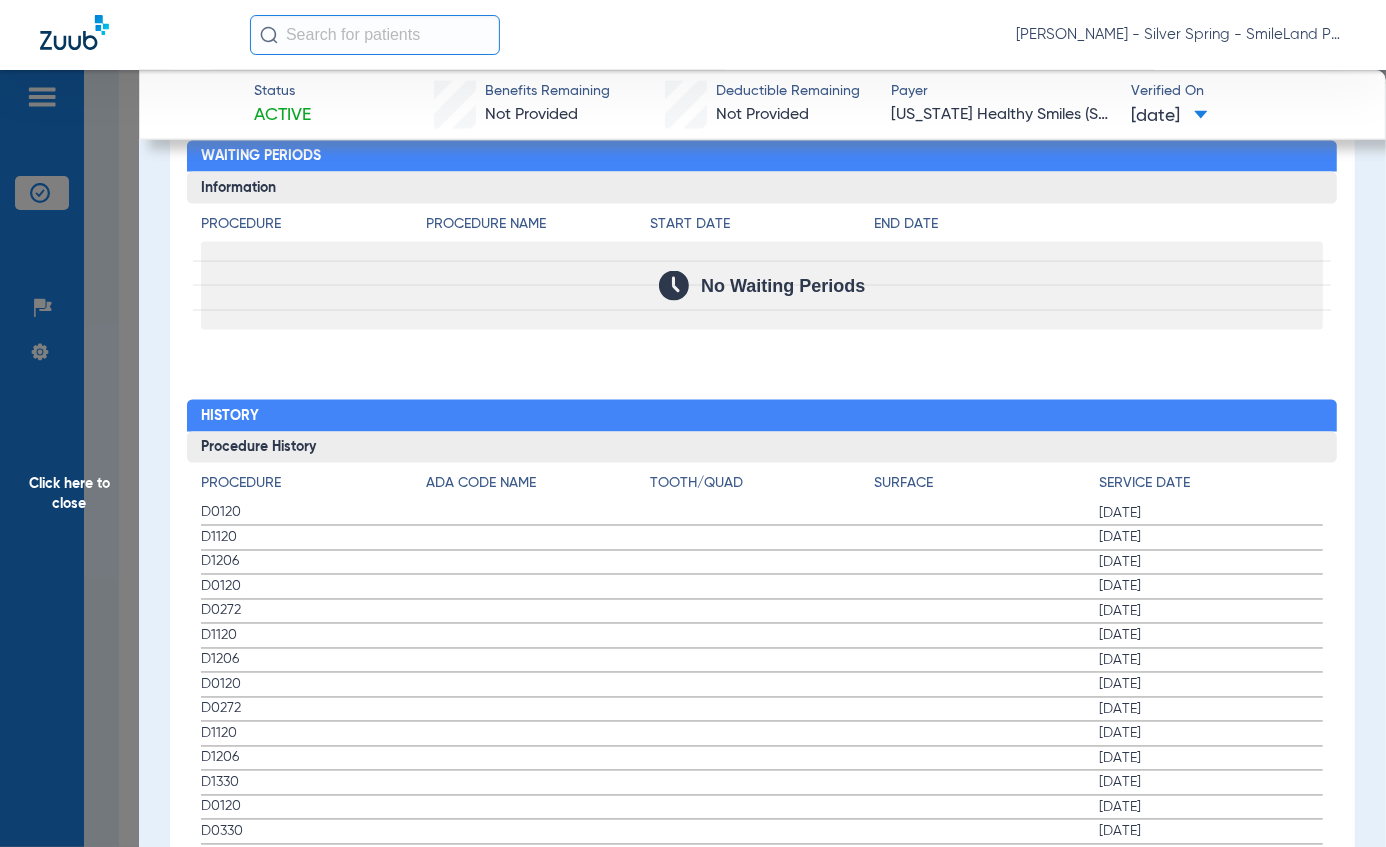 click on "No Waiting Periods" 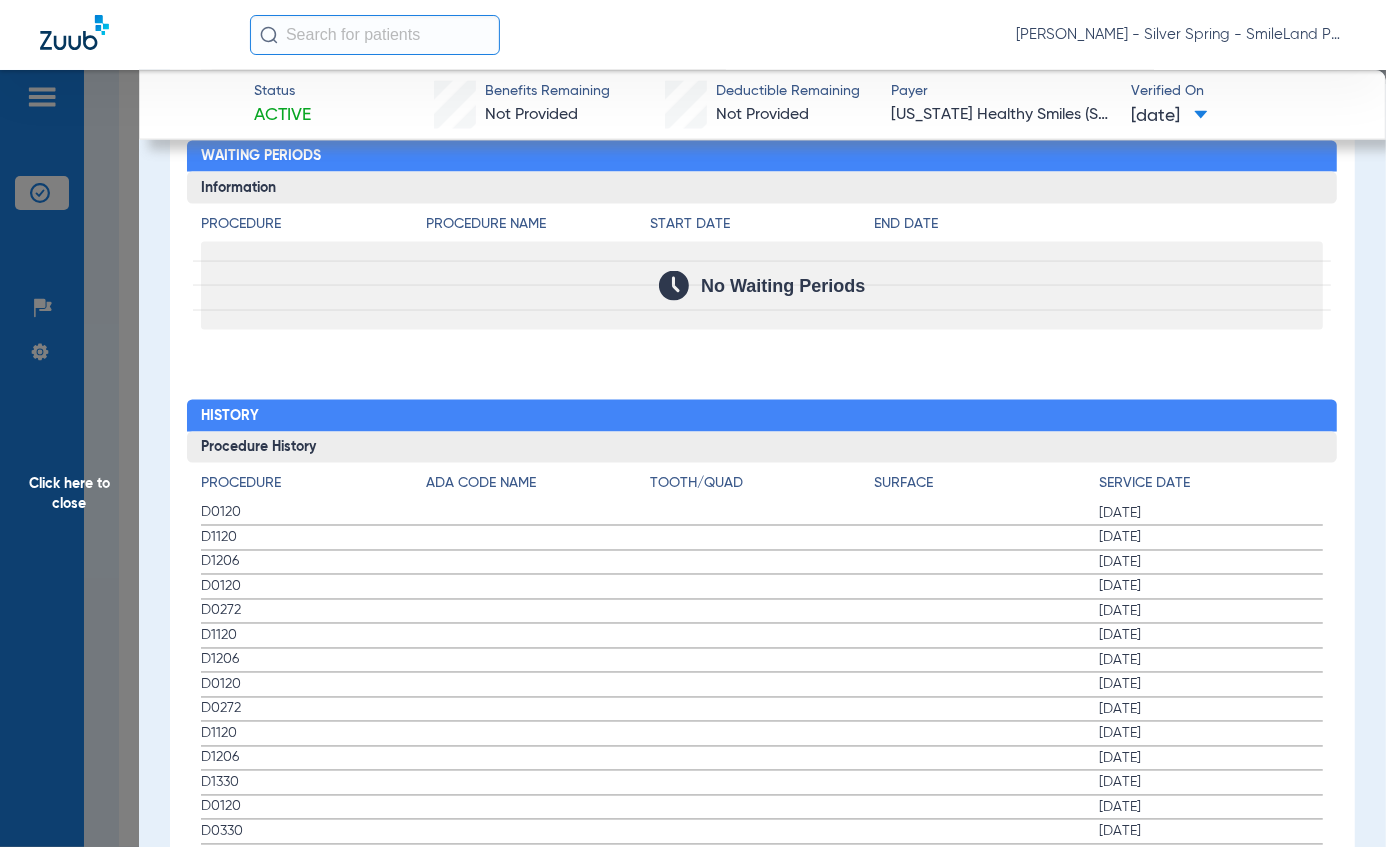 click on "No Waiting Periods" 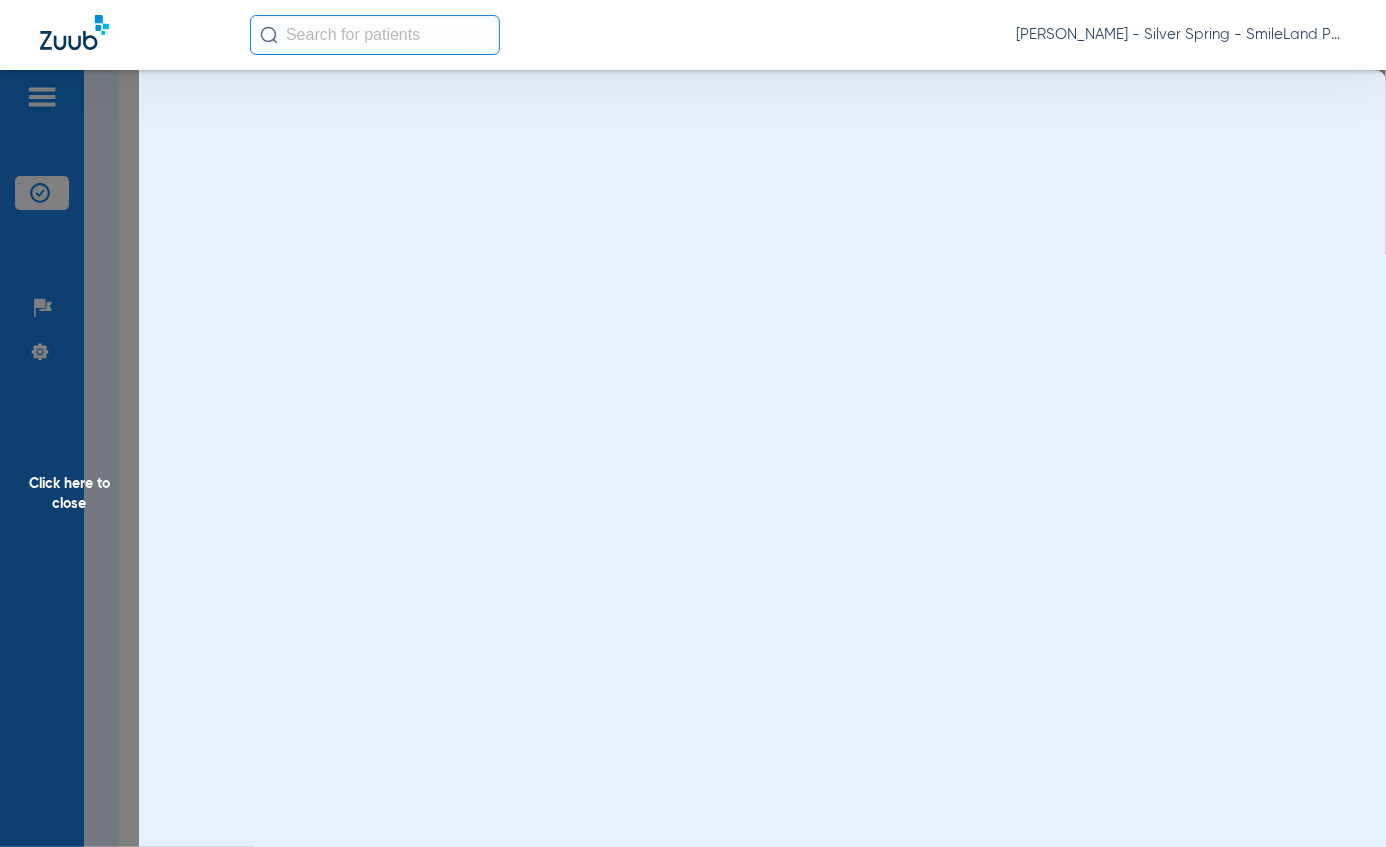 scroll, scrollTop: 0, scrollLeft: 0, axis: both 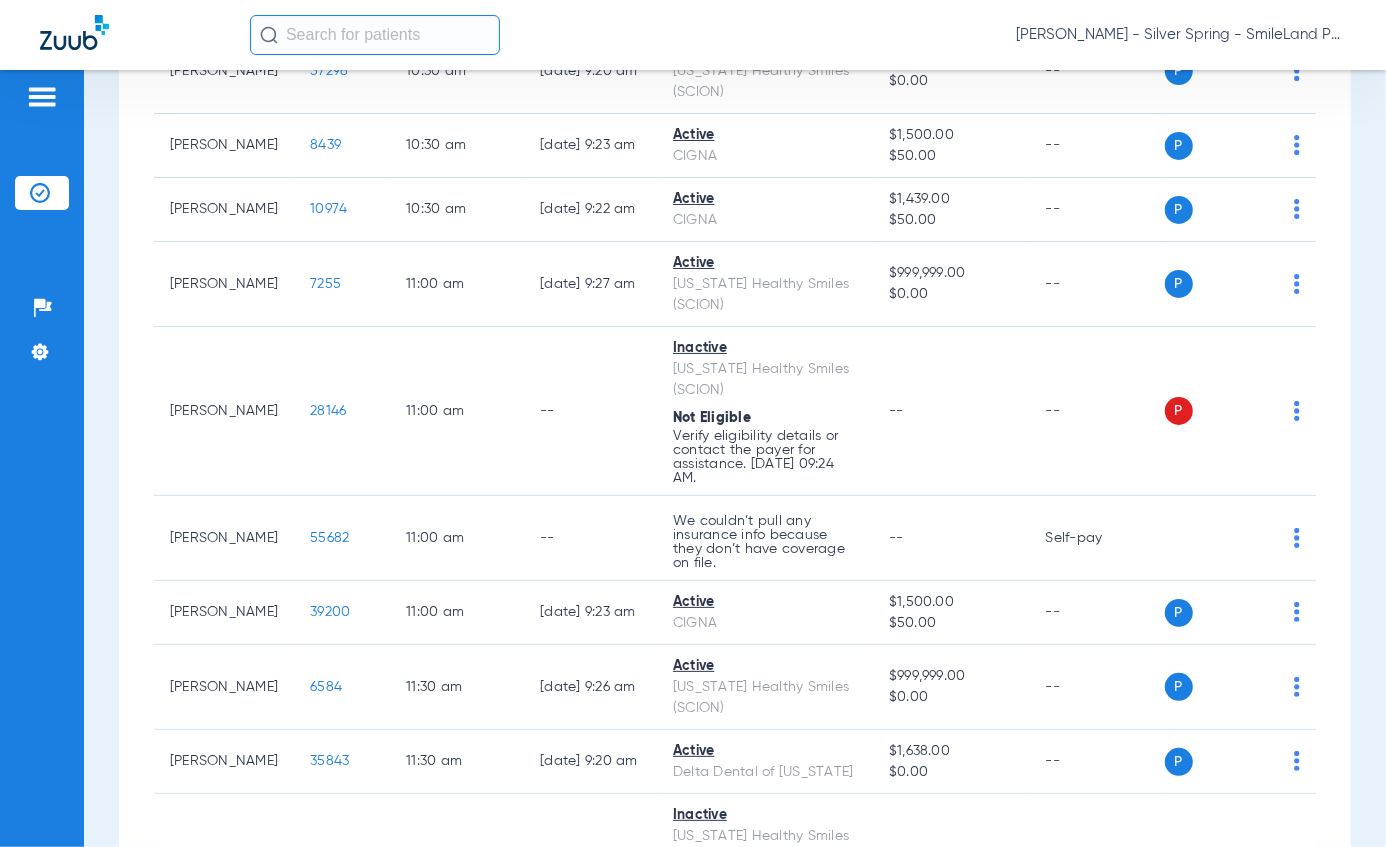 click on "Patients  Insurance Verification  Setup  Help Center Settings" 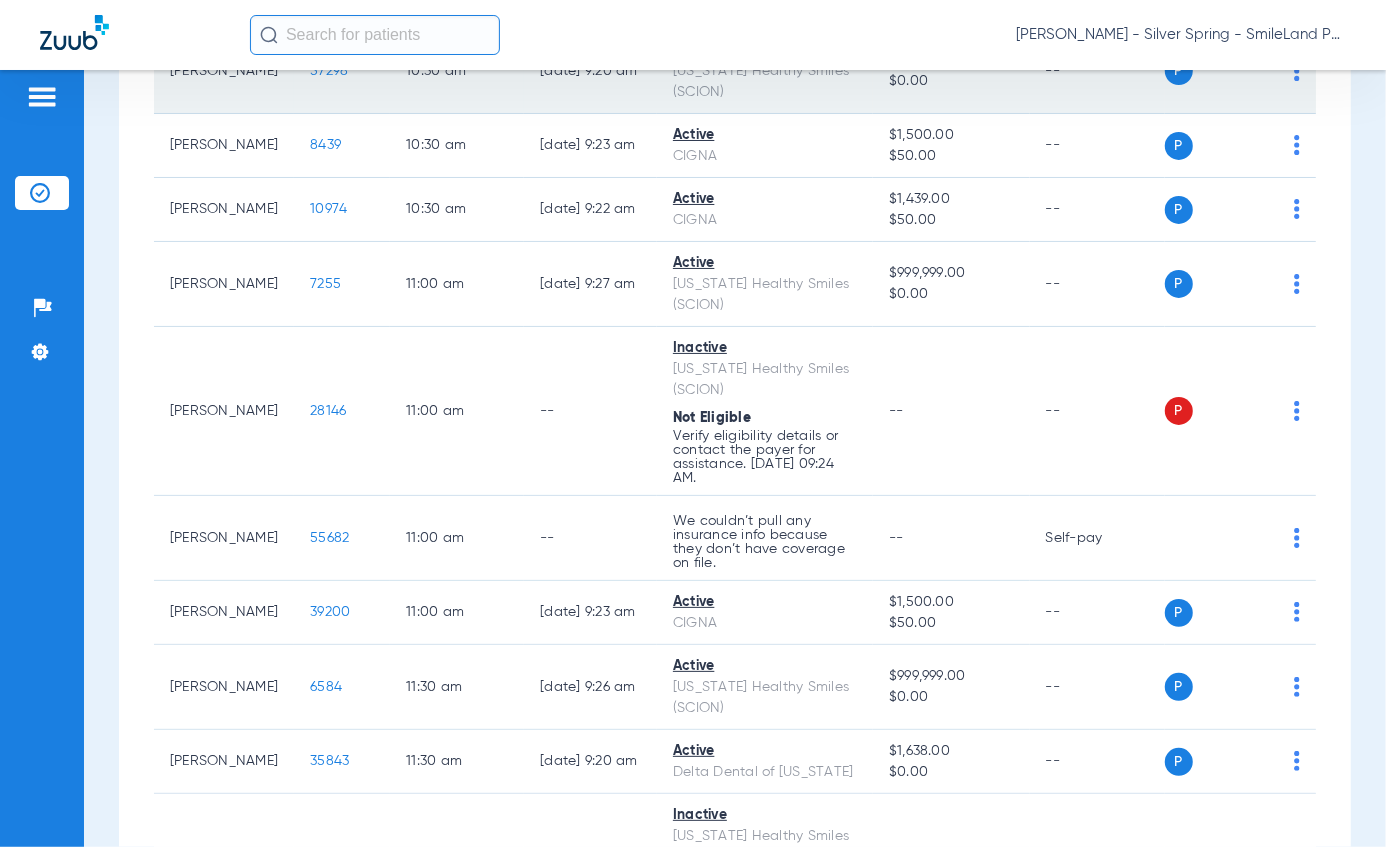 click on "S" 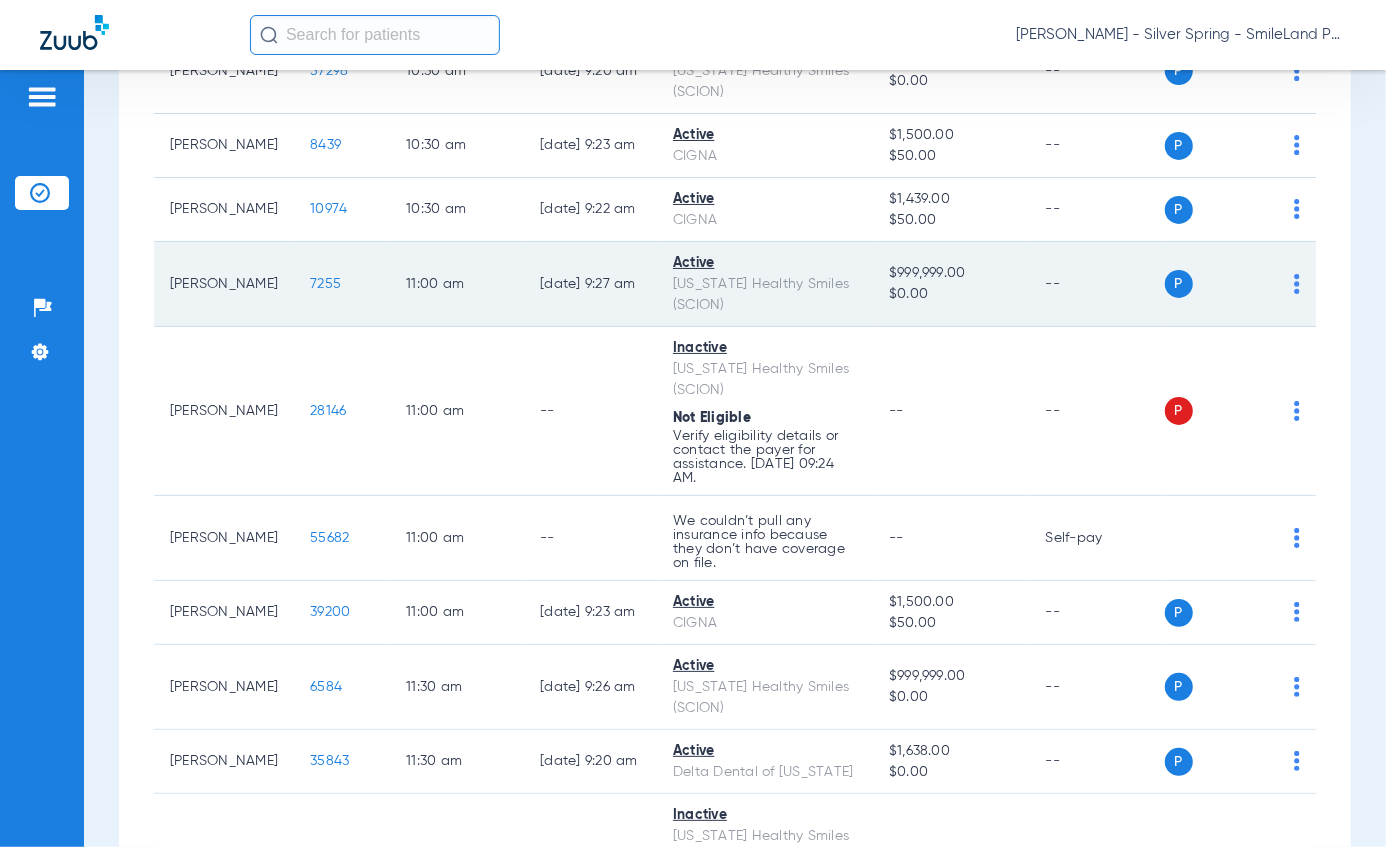 click on "P S" 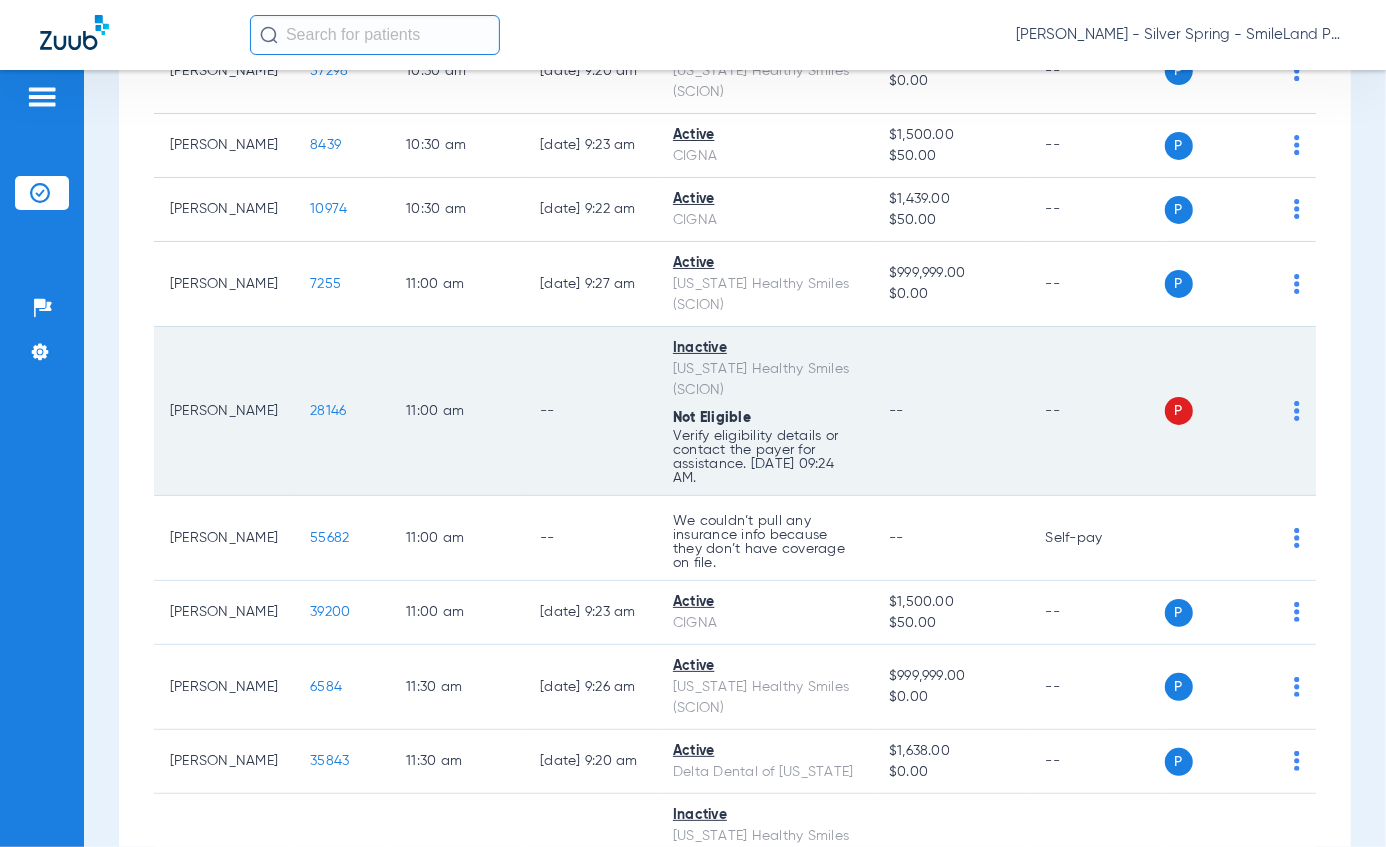 click on "28146" 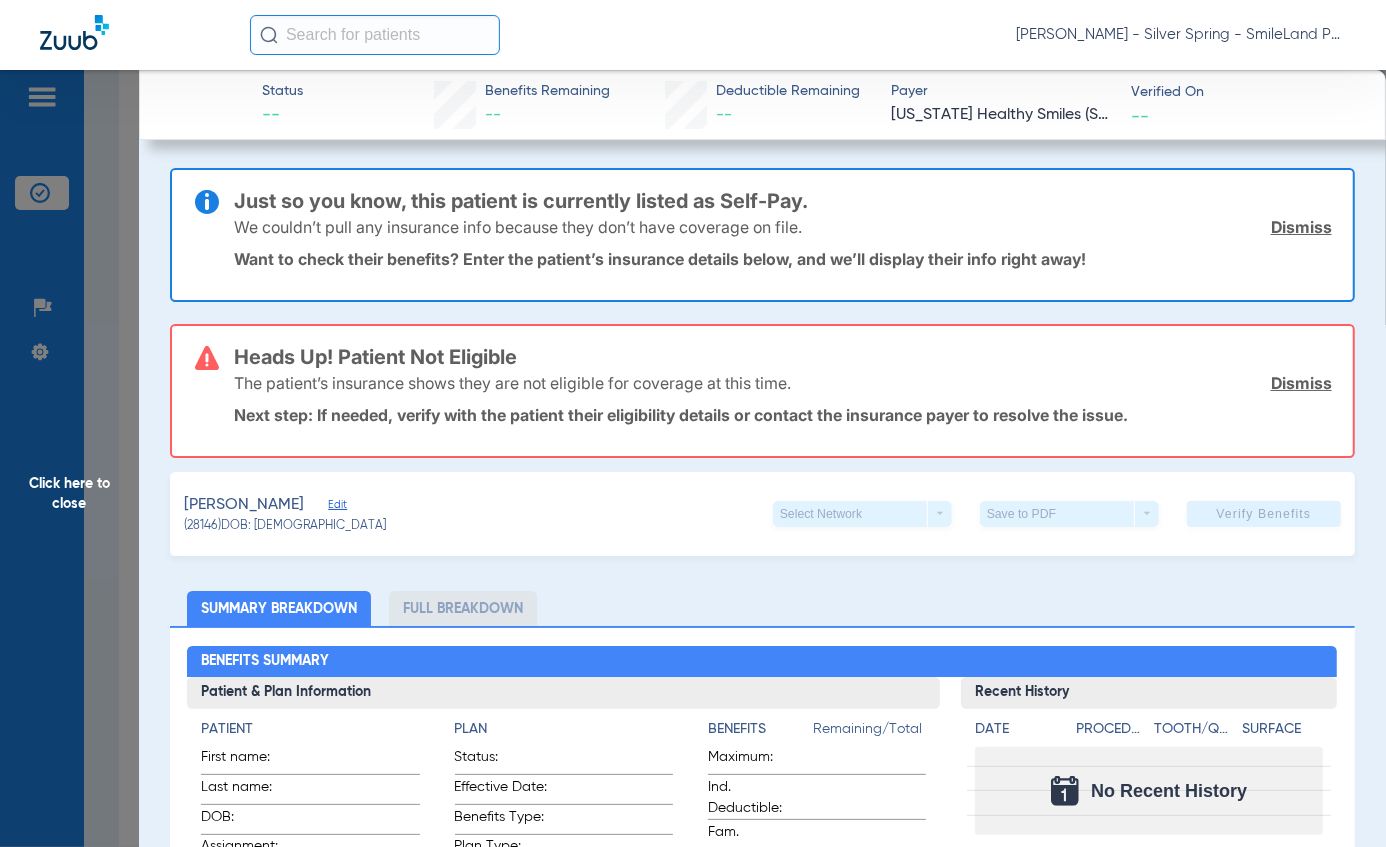 click on "Dismiss" 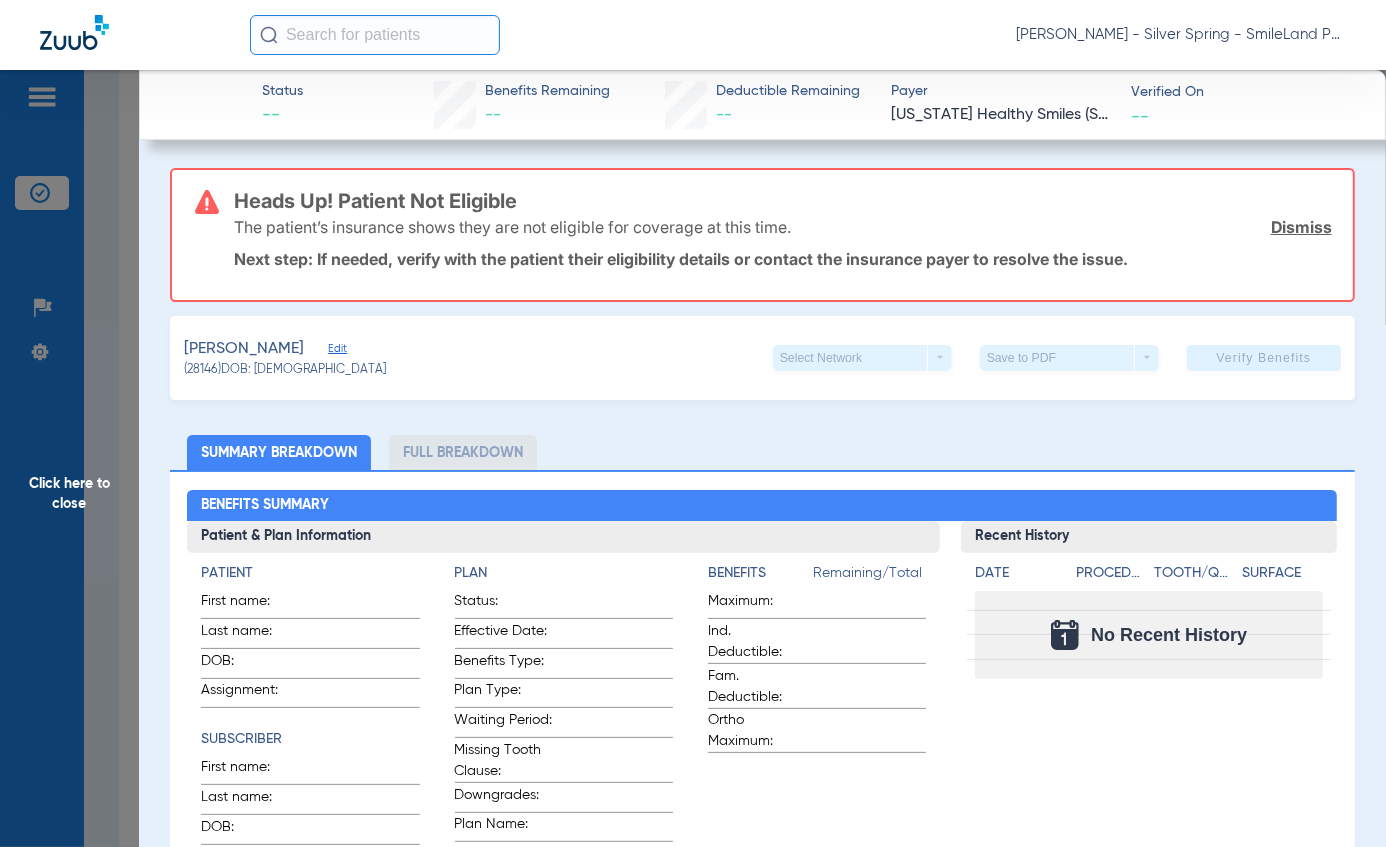 click on "Click here to close" 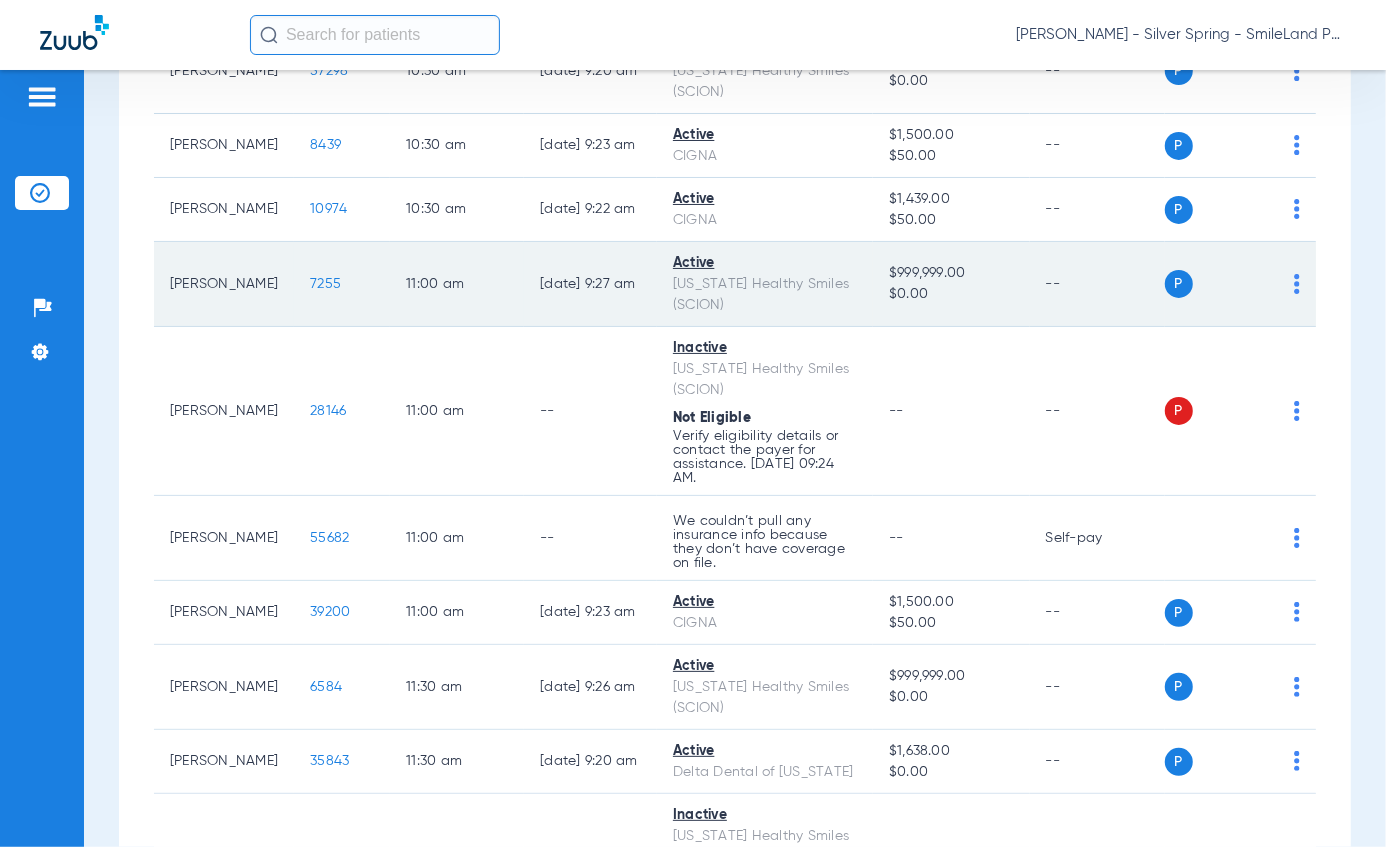 click on "7255" 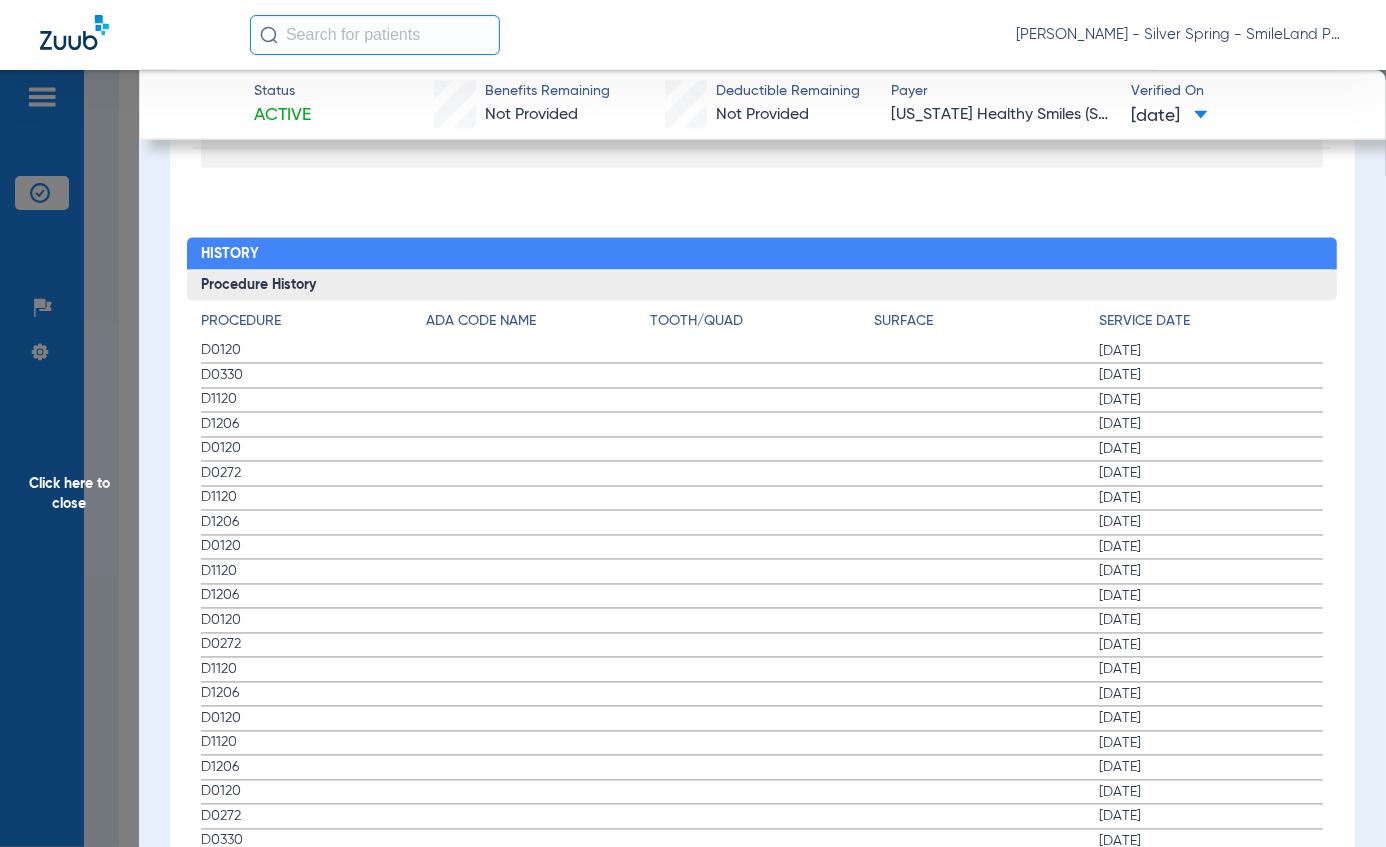 scroll, scrollTop: 2333, scrollLeft: 0, axis: vertical 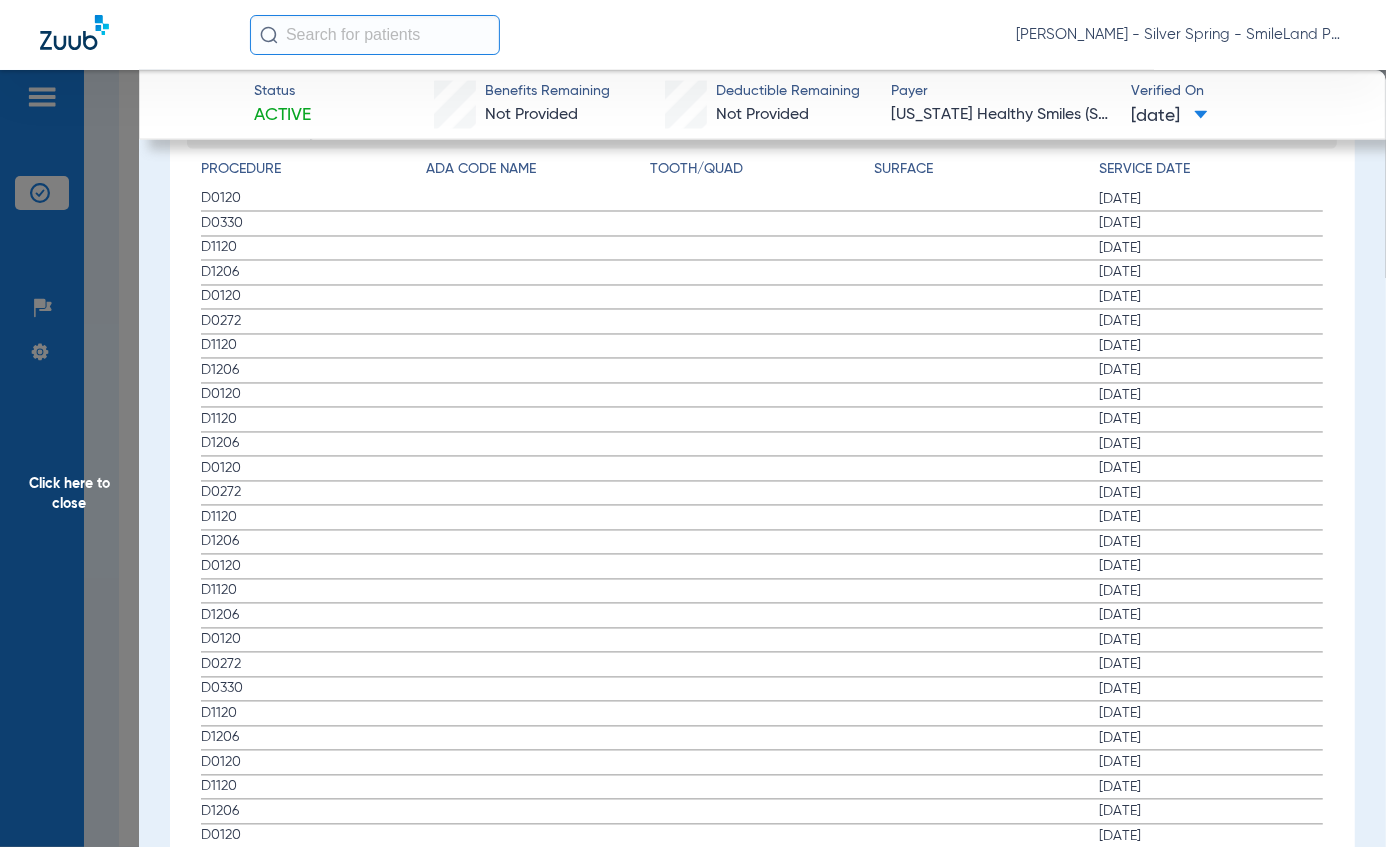 drag, startPoint x: 1315, startPoint y: 456, endPoint x: 723, endPoint y: 502, distance: 593.7845 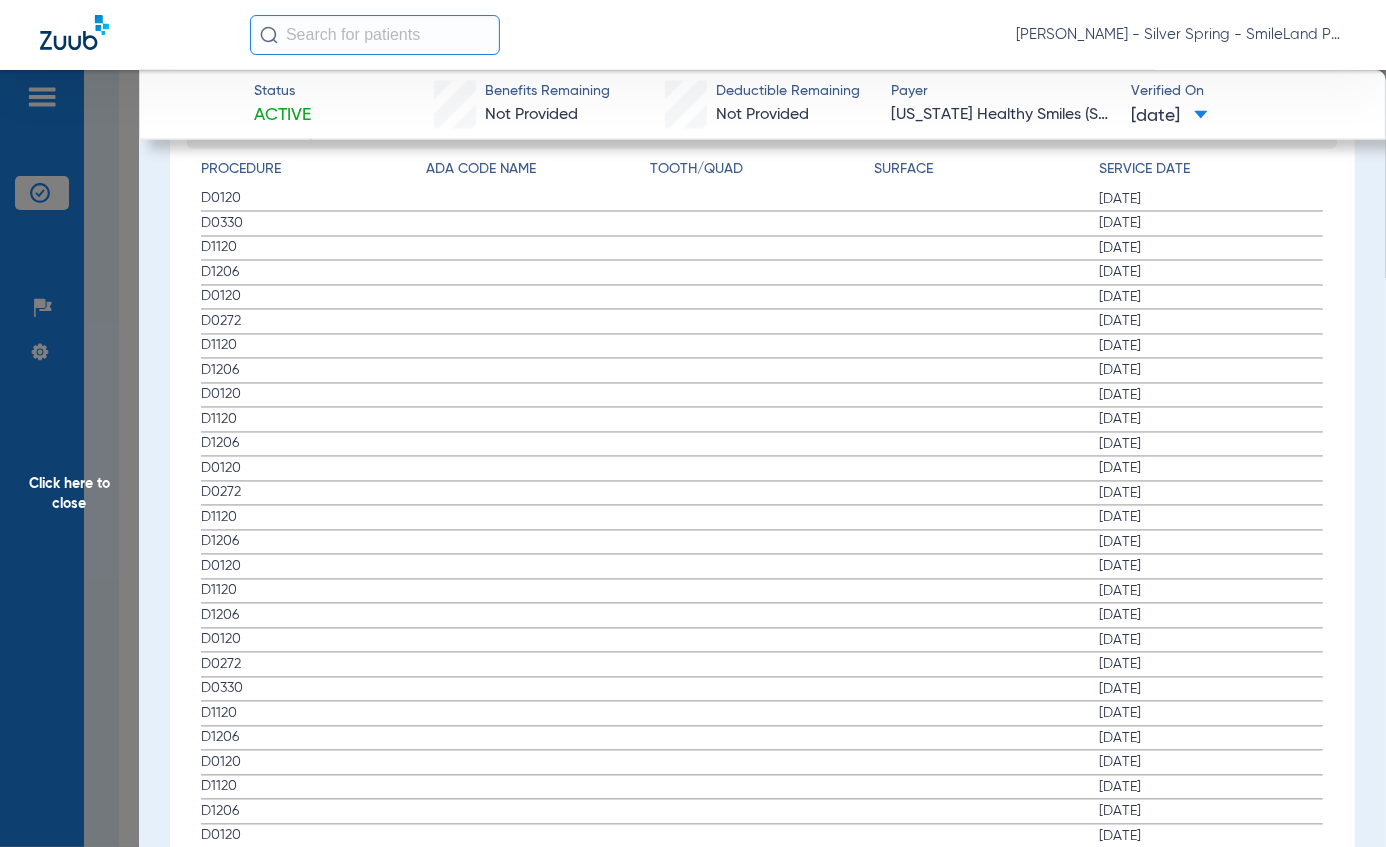 click on "Procedure ADA Code Name Tooth/Quad Surface Service Date D0120 [DATE] D0330 [DATE] D1120 [DATE] D1206 [DATE] D0120 [DATE] D0272 [DATE] D1120 [DATE] D1206 [DATE] D0120 [DATE] D1120 [DATE] D1206 [DATE] D0120 [DATE] D0272 [DATE] D1120 [DATE] D1206 [DATE] D0120 [DATE] D1120 [DATE] D1206 [DATE] D0120 [DATE] D0272 [DATE] D0330 [DATE] D1120 [DATE] D1206 [DATE] D0120 [DATE] D1120 [DATE] D1206 [DATE] D0120 [DATE] D1120 [DATE] D1206 [DATE] D0120 [DATE] D0272 [DATE] D1120 [DATE] D1206 [DATE] D0120 [DATE] D0150 [DATE] D1120 [DATE] D1120 [DATE] D1206 [DATE] D1206 [DATE] D0120 [DATE] D0272 [DATE] D1120 [DATE] D1206 [DATE] D0150 [DATE] D1120 [DATE] D1206 [DATE] D1330 [DATE]" 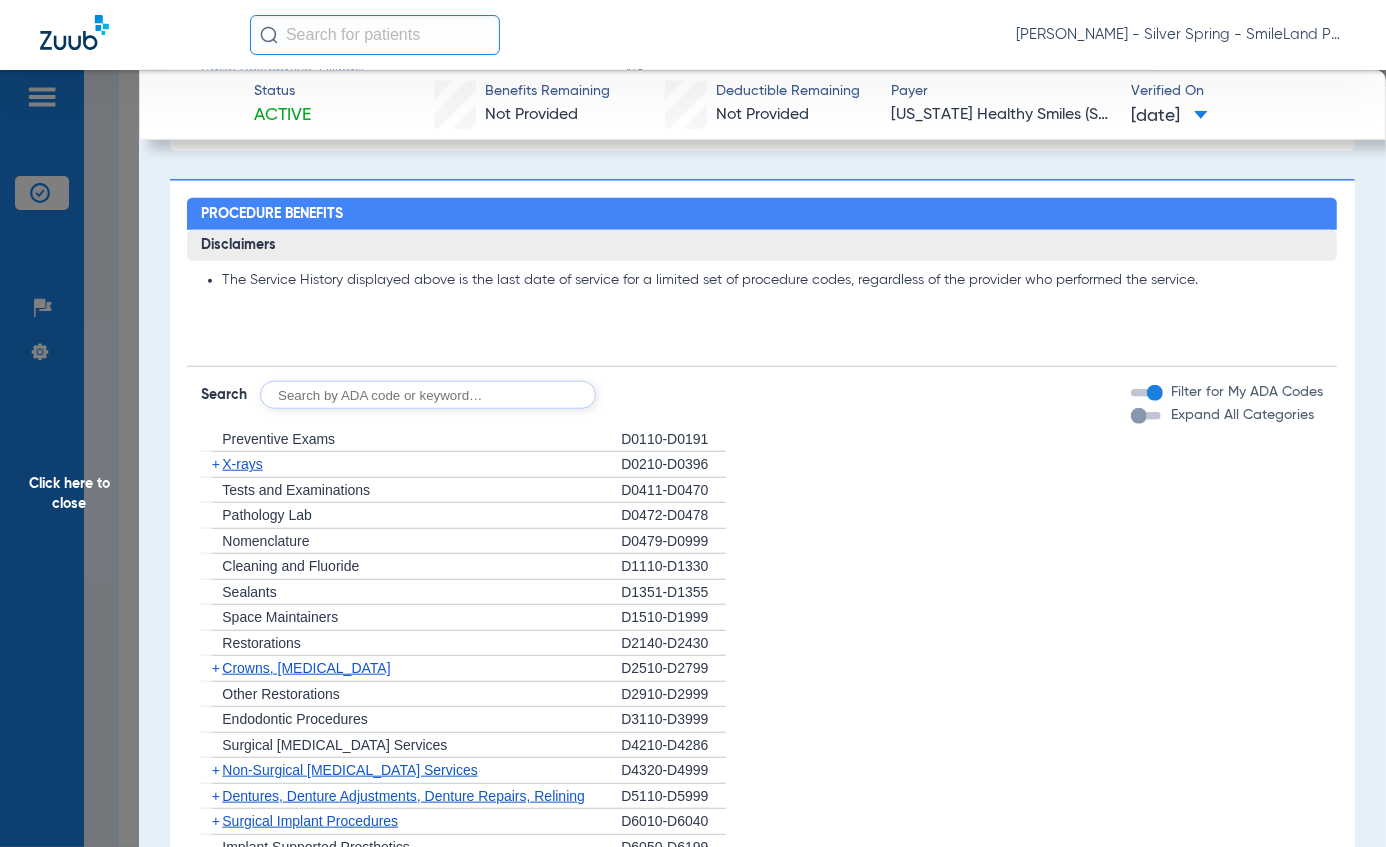 scroll, scrollTop: 0, scrollLeft: 0, axis: both 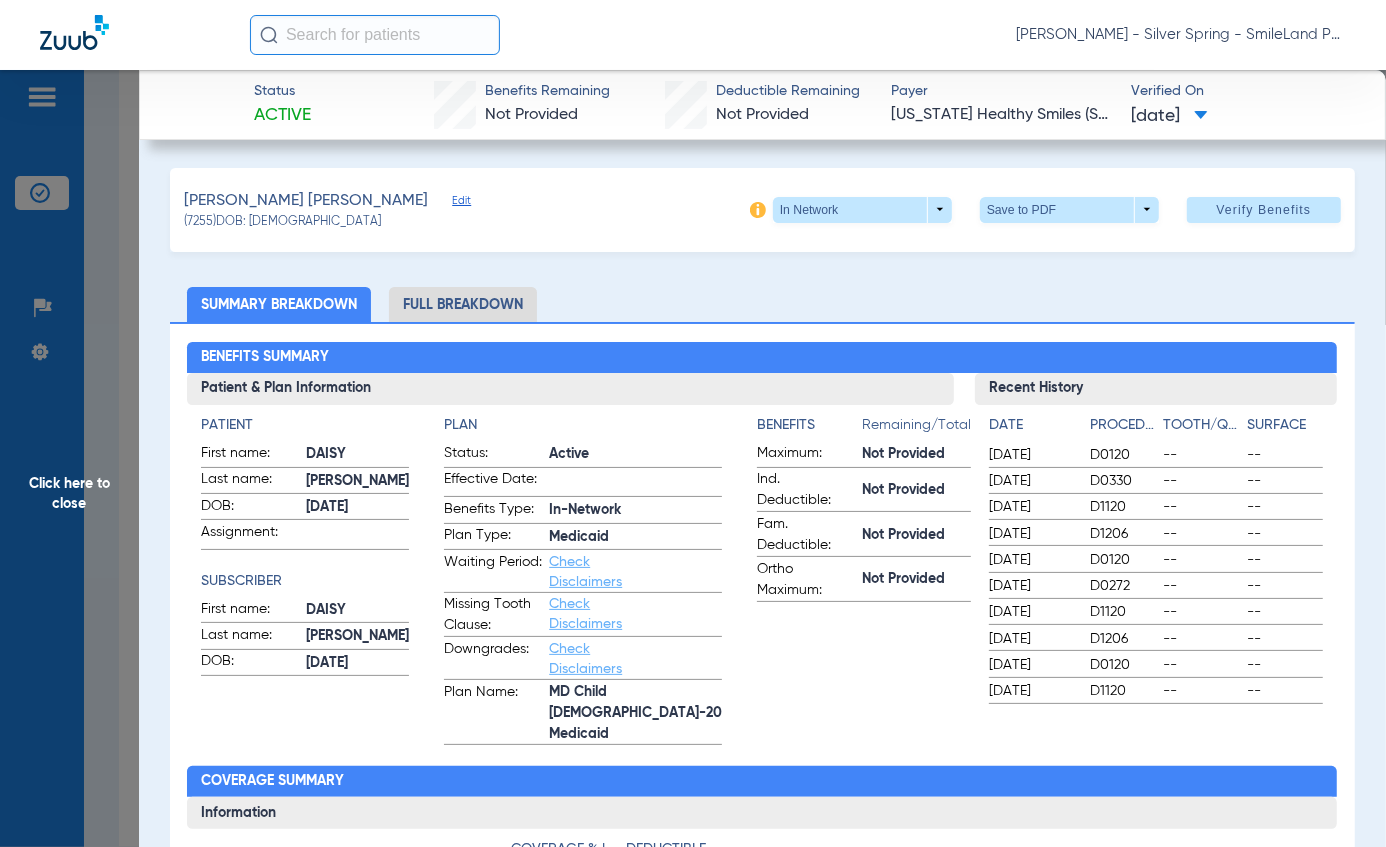 click on "Click here to close" 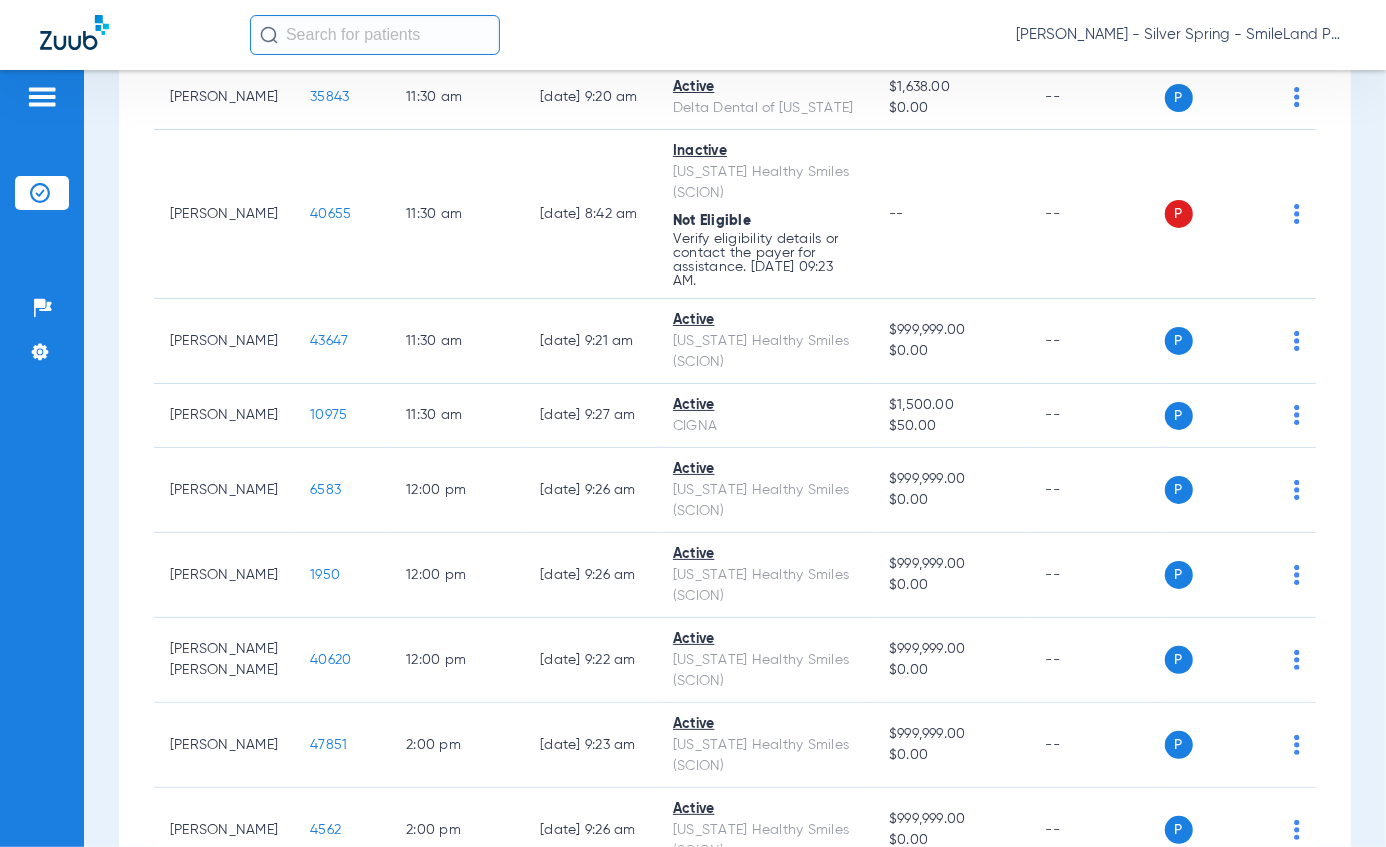 scroll, scrollTop: 3666, scrollLeft: 0, axis: vertical 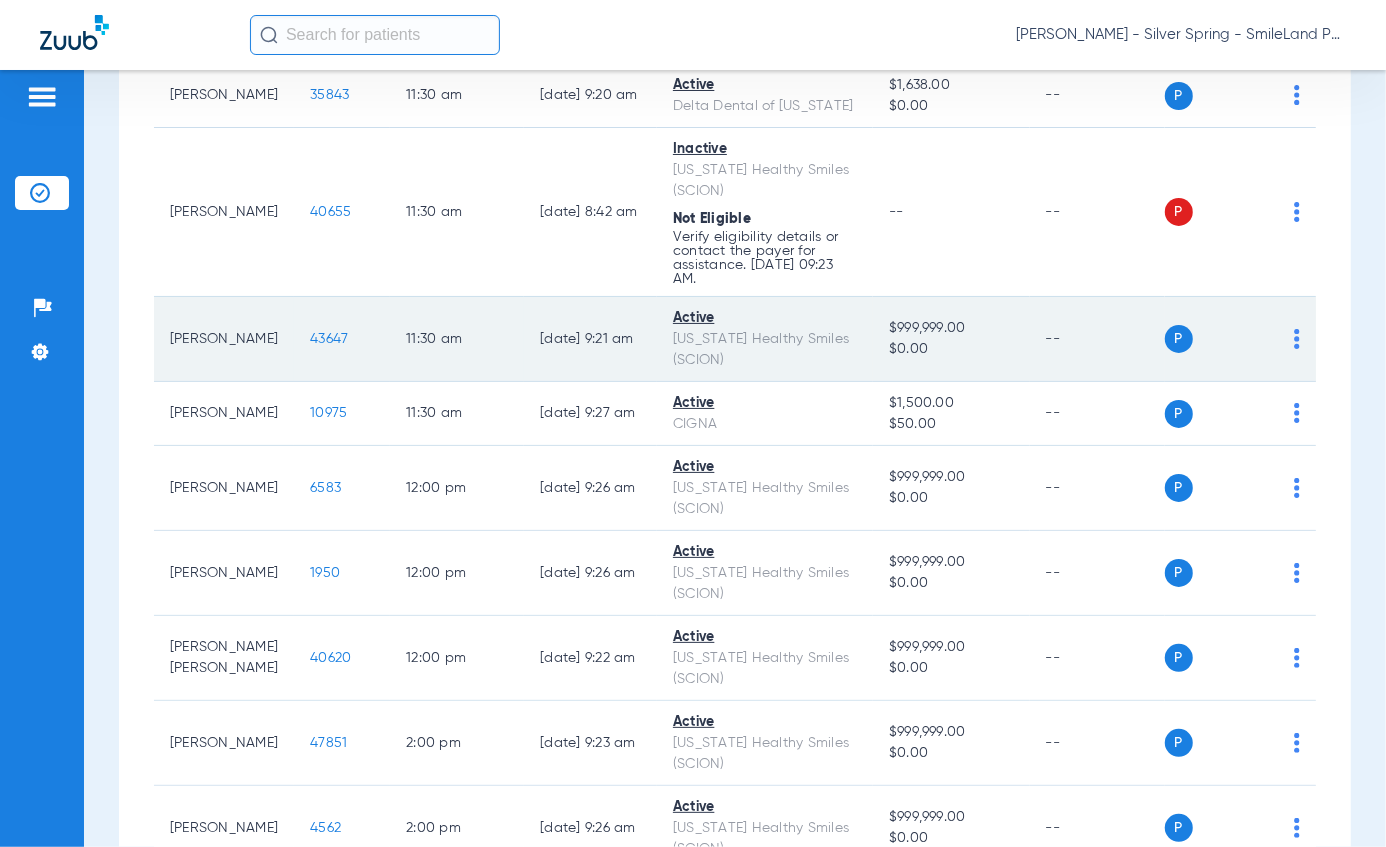click on "43647" 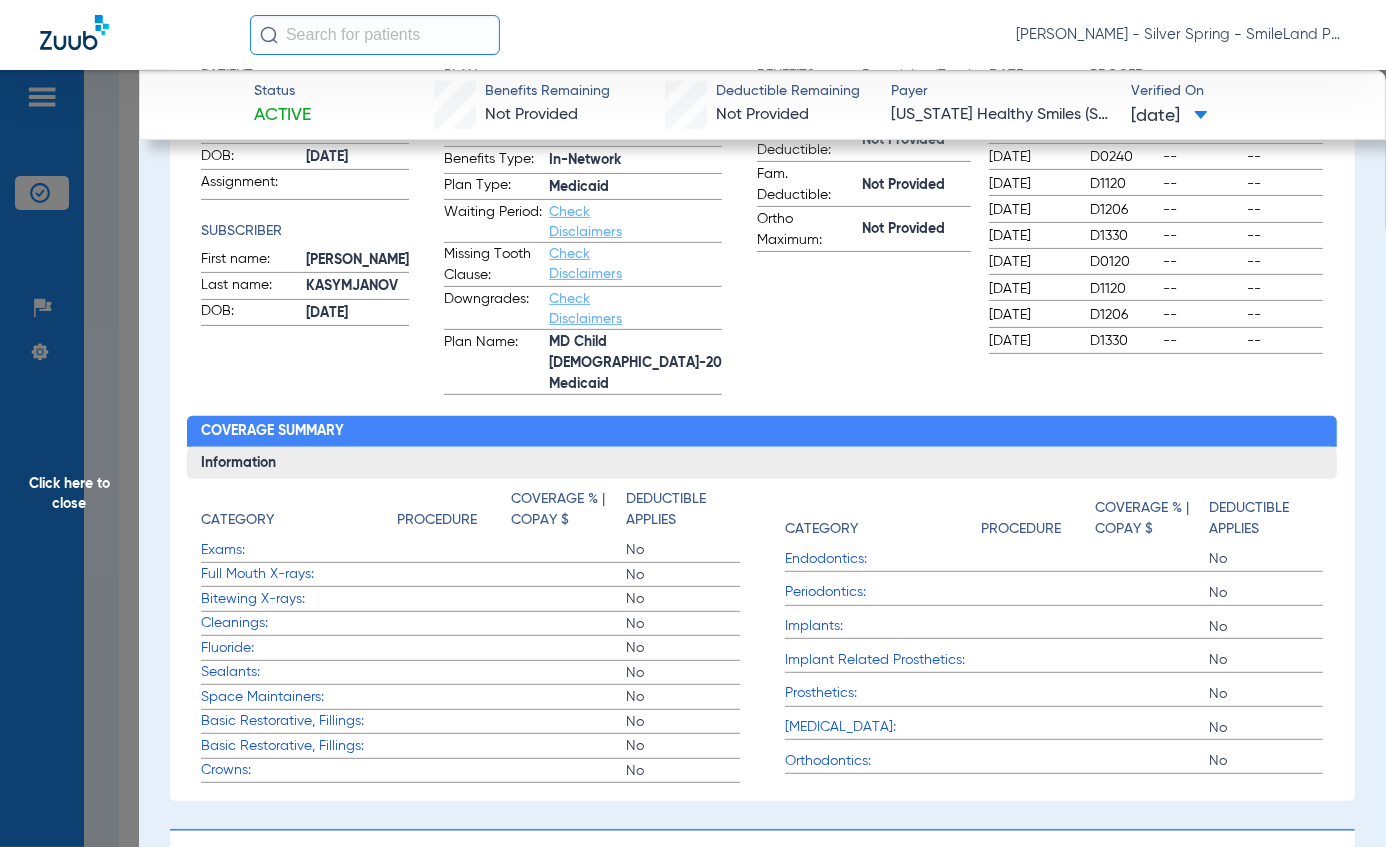 scroll, scrollTop: 0, scrollLeft: 0, axis: both 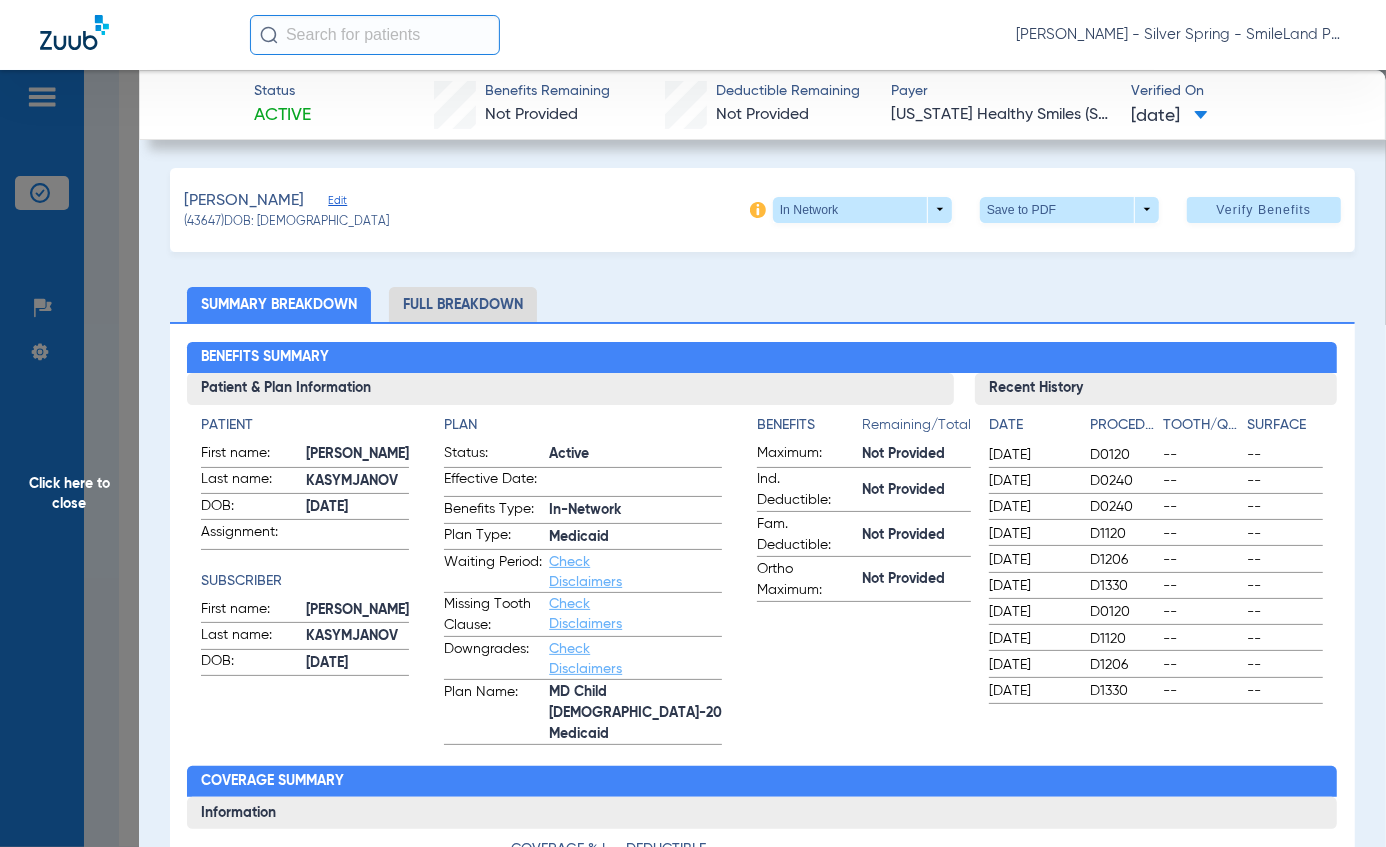 click on "Click here to close" 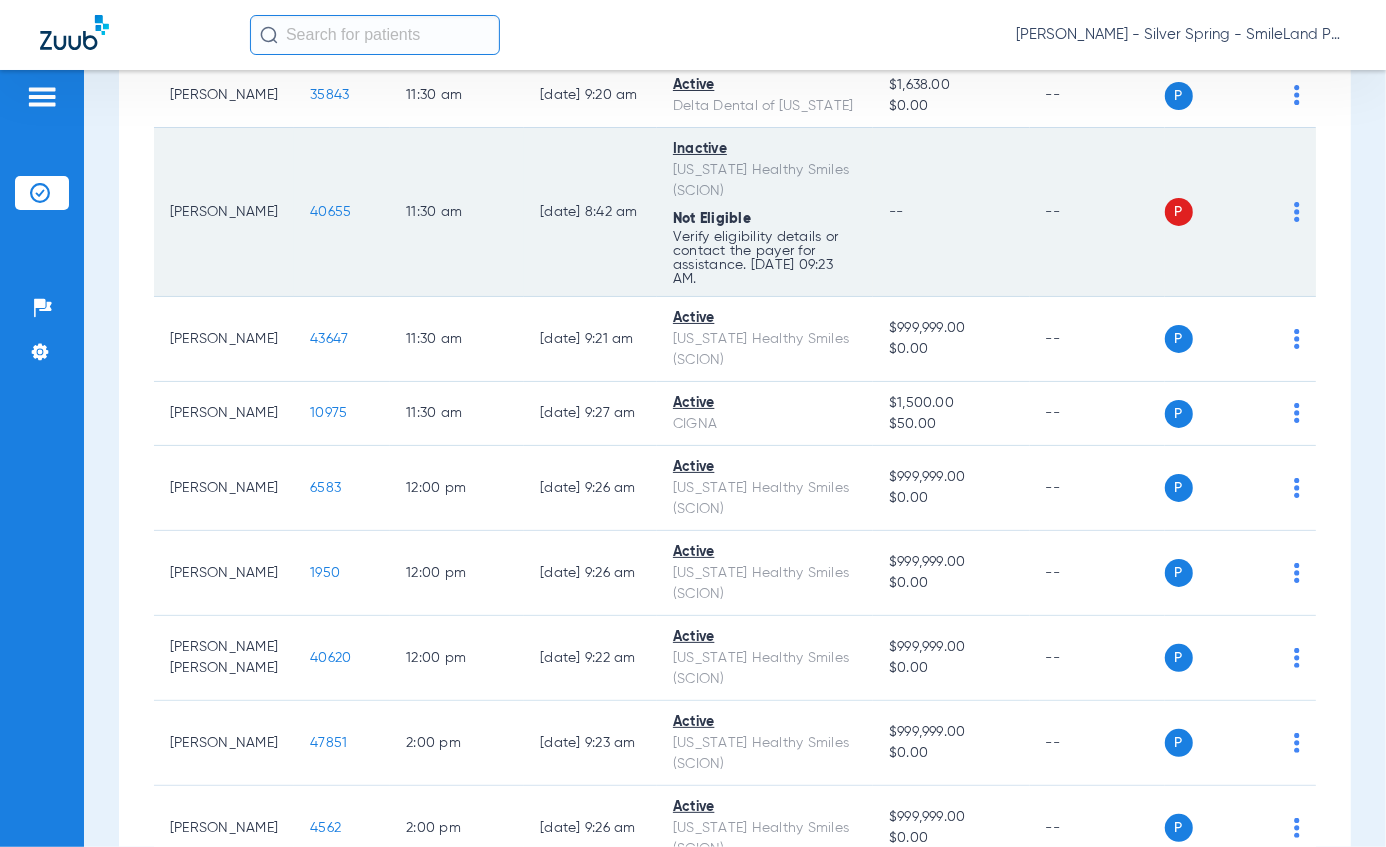 click on "40655" 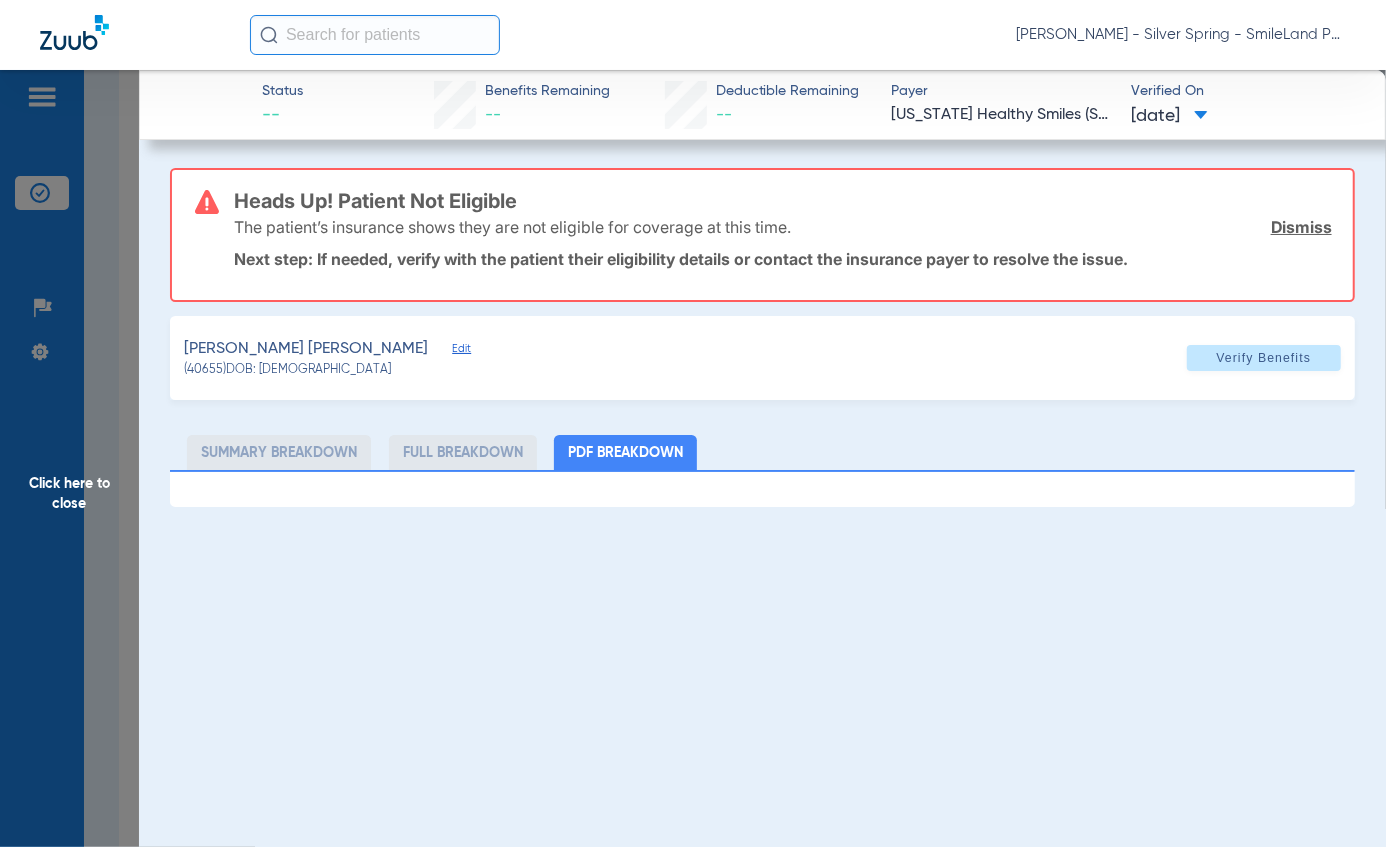 drag, startPoint x: 1322, startPoint y: 136, endPoint x: 1006, endPoint y: 7, distance: 341.31656 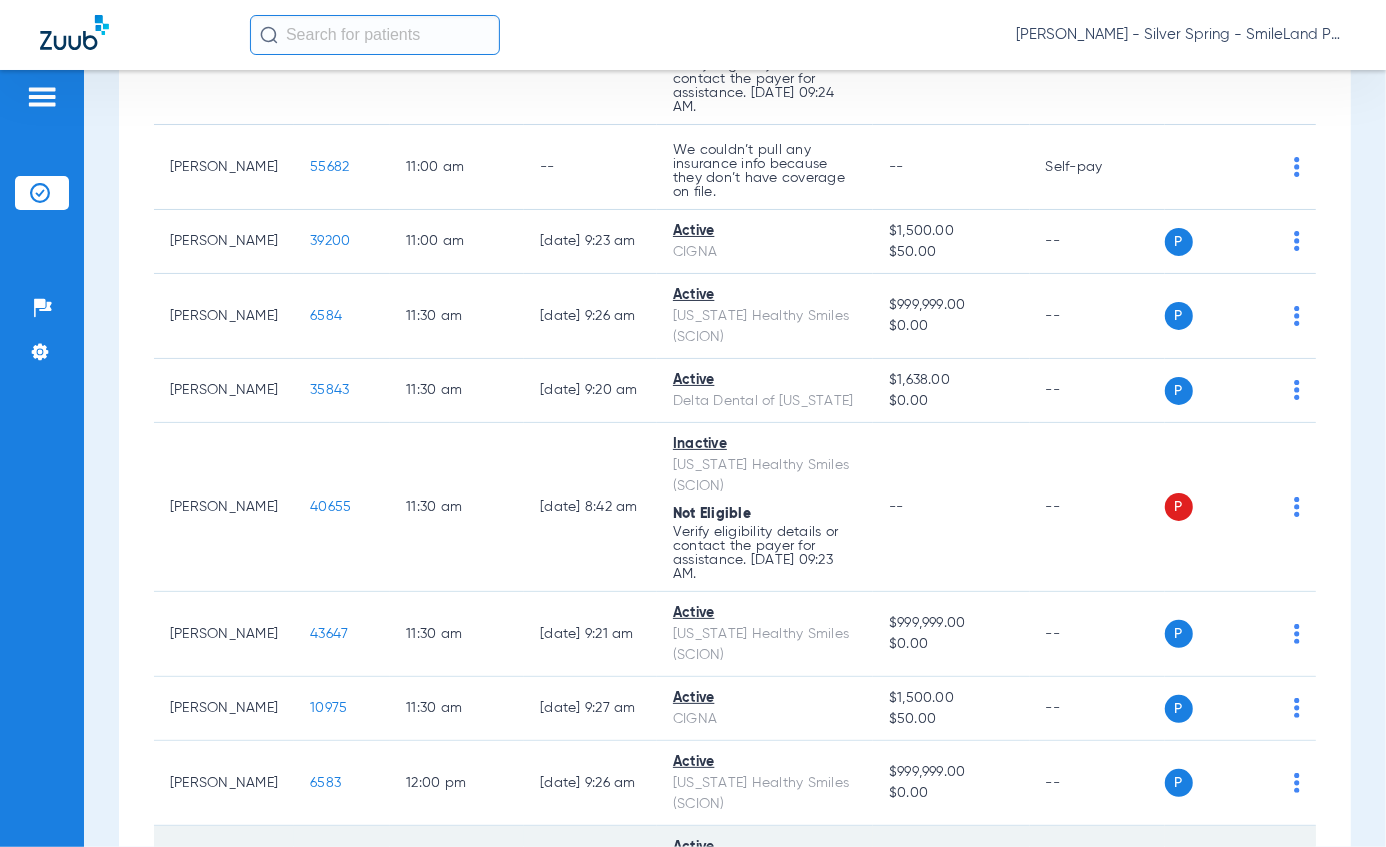 scroll, scrollTop: 3333, scrollLeft: 0, axis: vertical 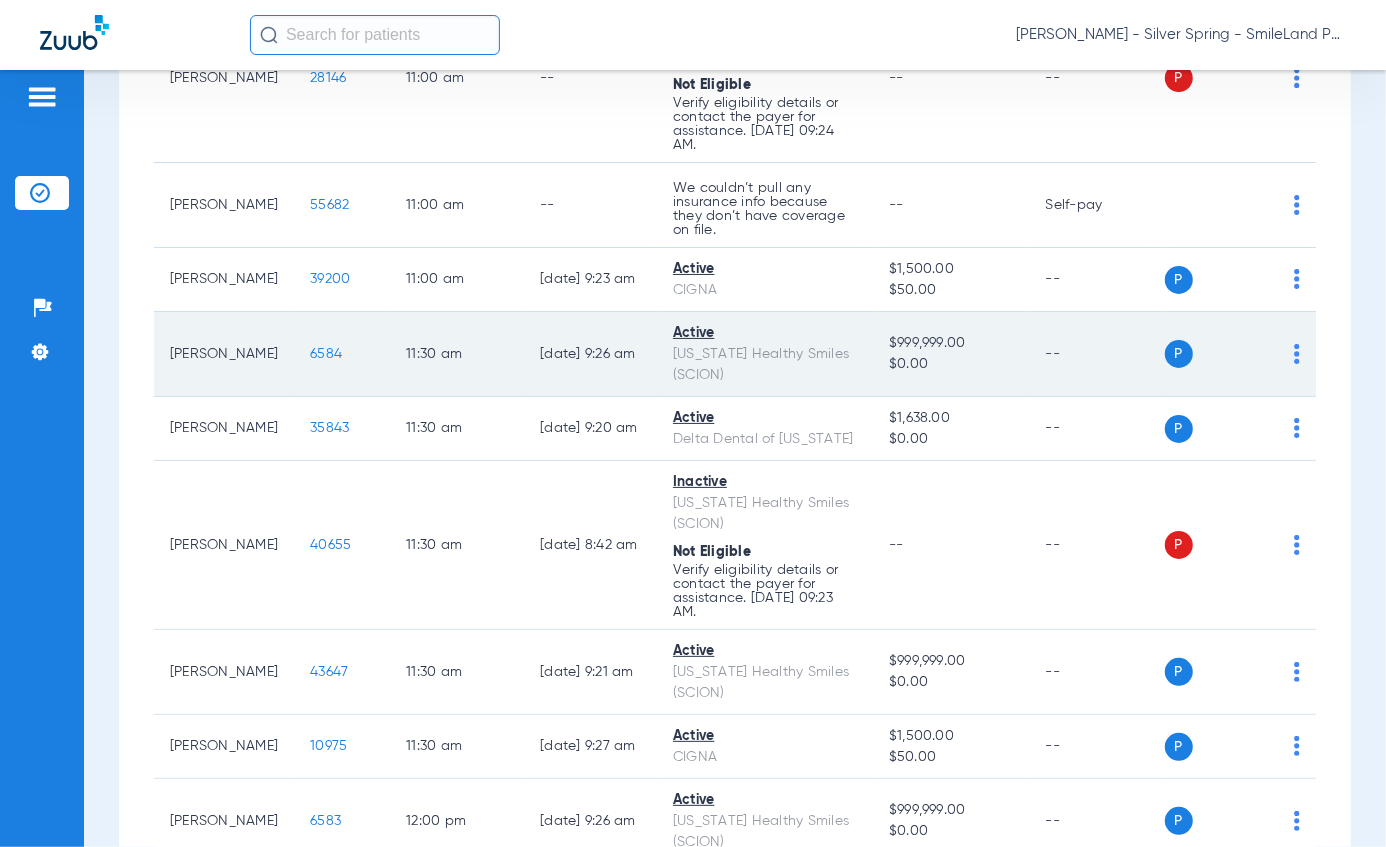 click on "6584" 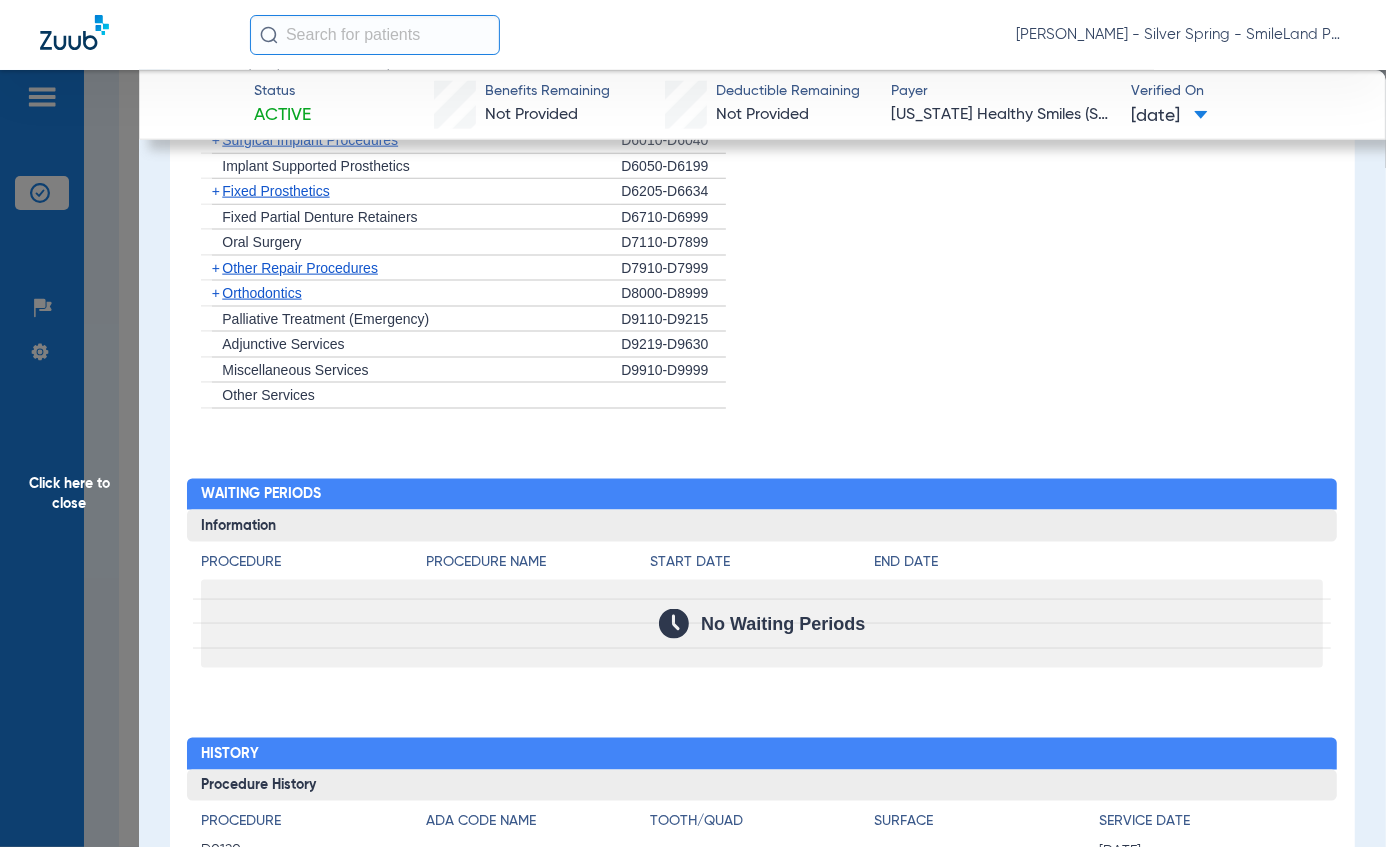 scroll, scrollTop: 1886, scrollLeft: 0, axis: vertical 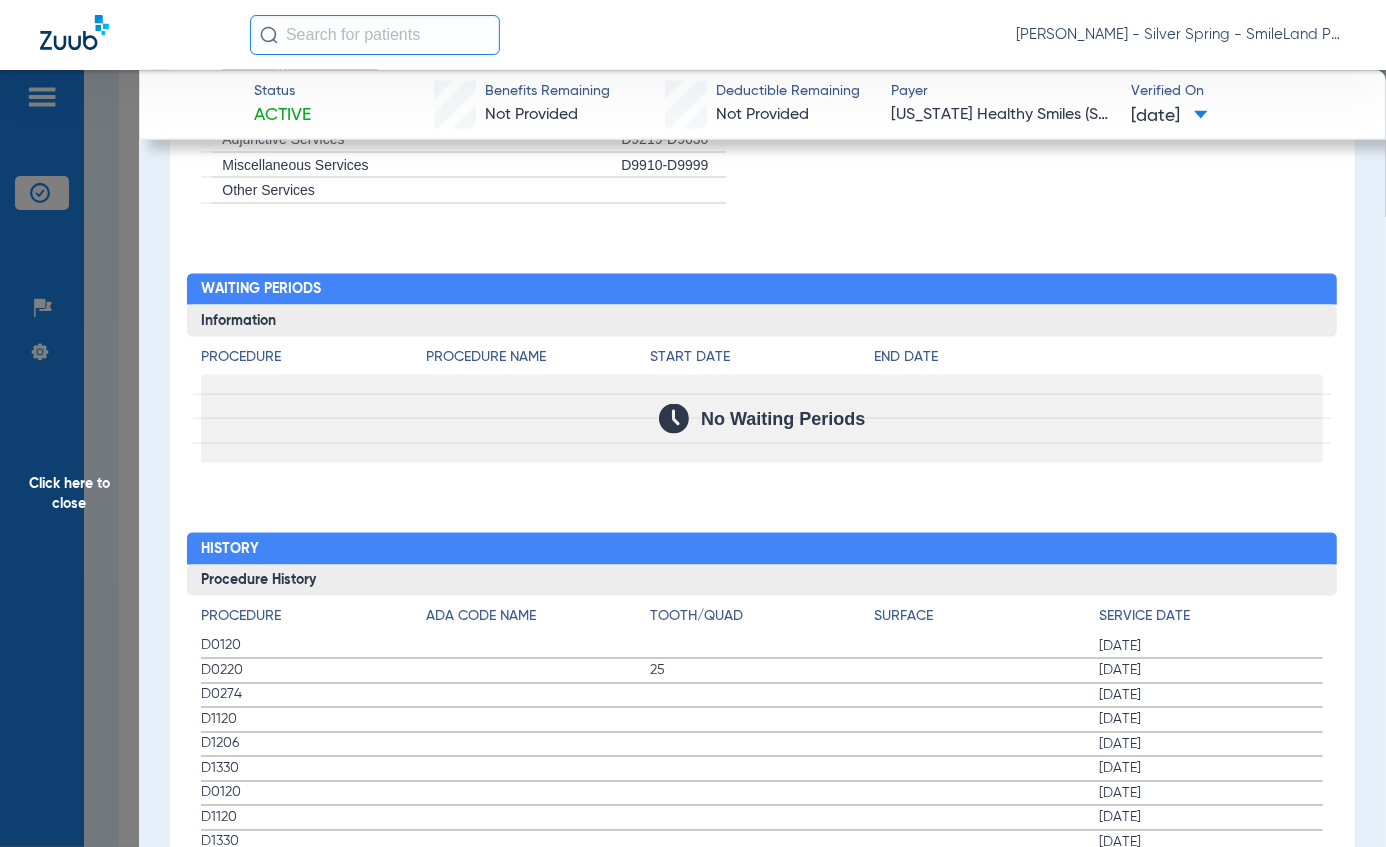 drag, startPoint x: 1293, startPoint y: 360, endPoint x: 95, endPoint y: 464, distance: 1202.5057 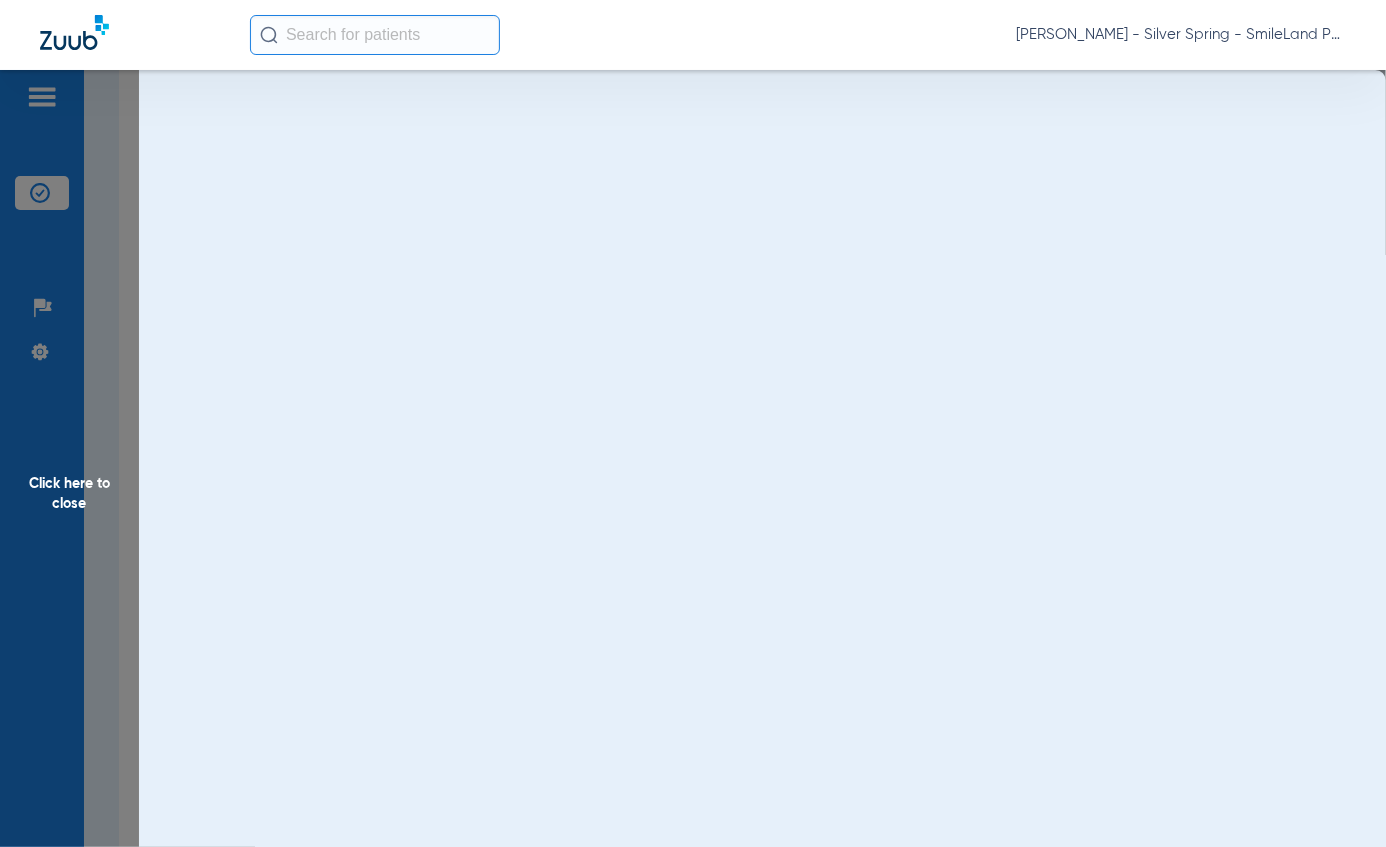 scroll, scrollTop: 0, scrollLeft: 0, axis: both 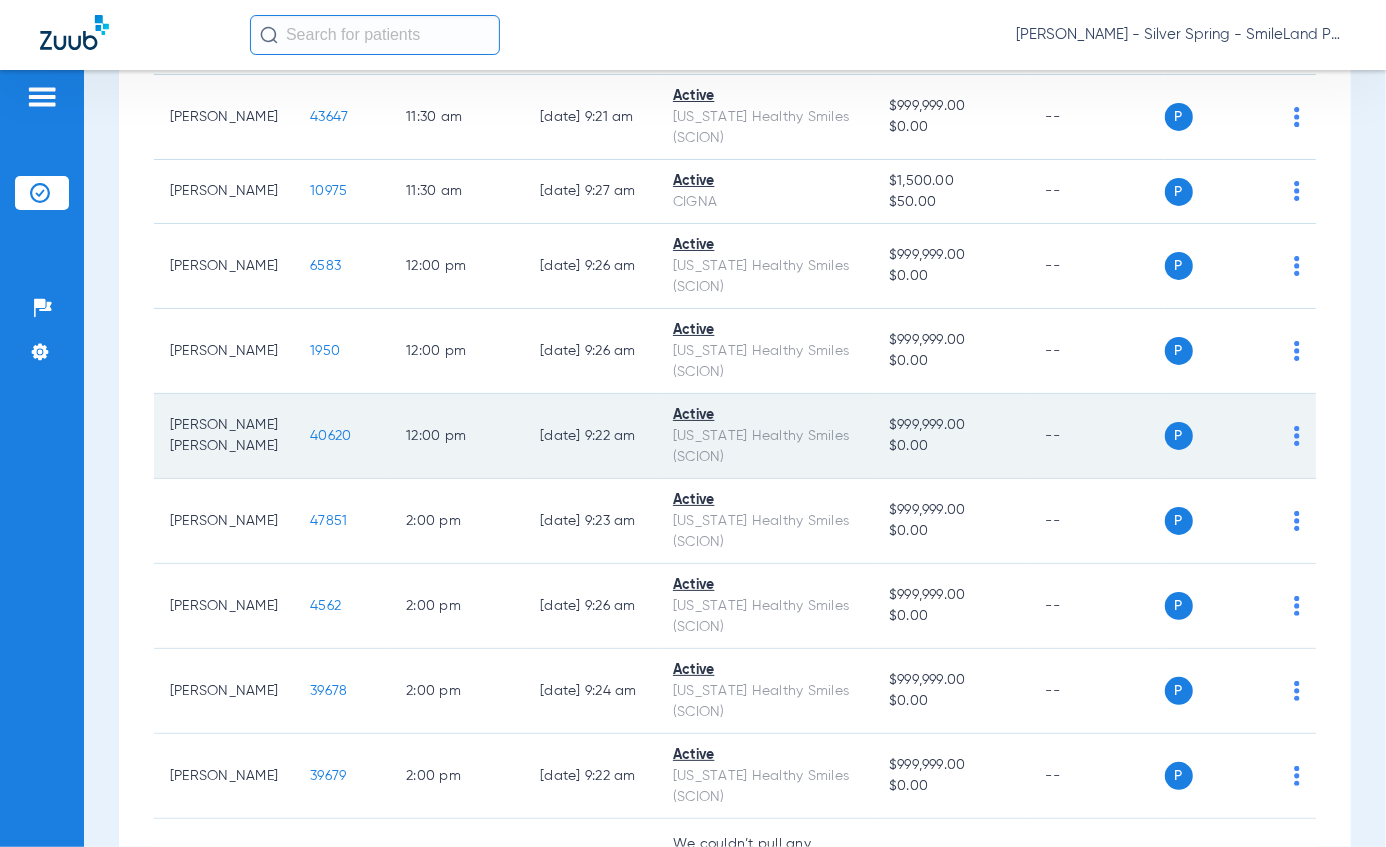 click on "40620" 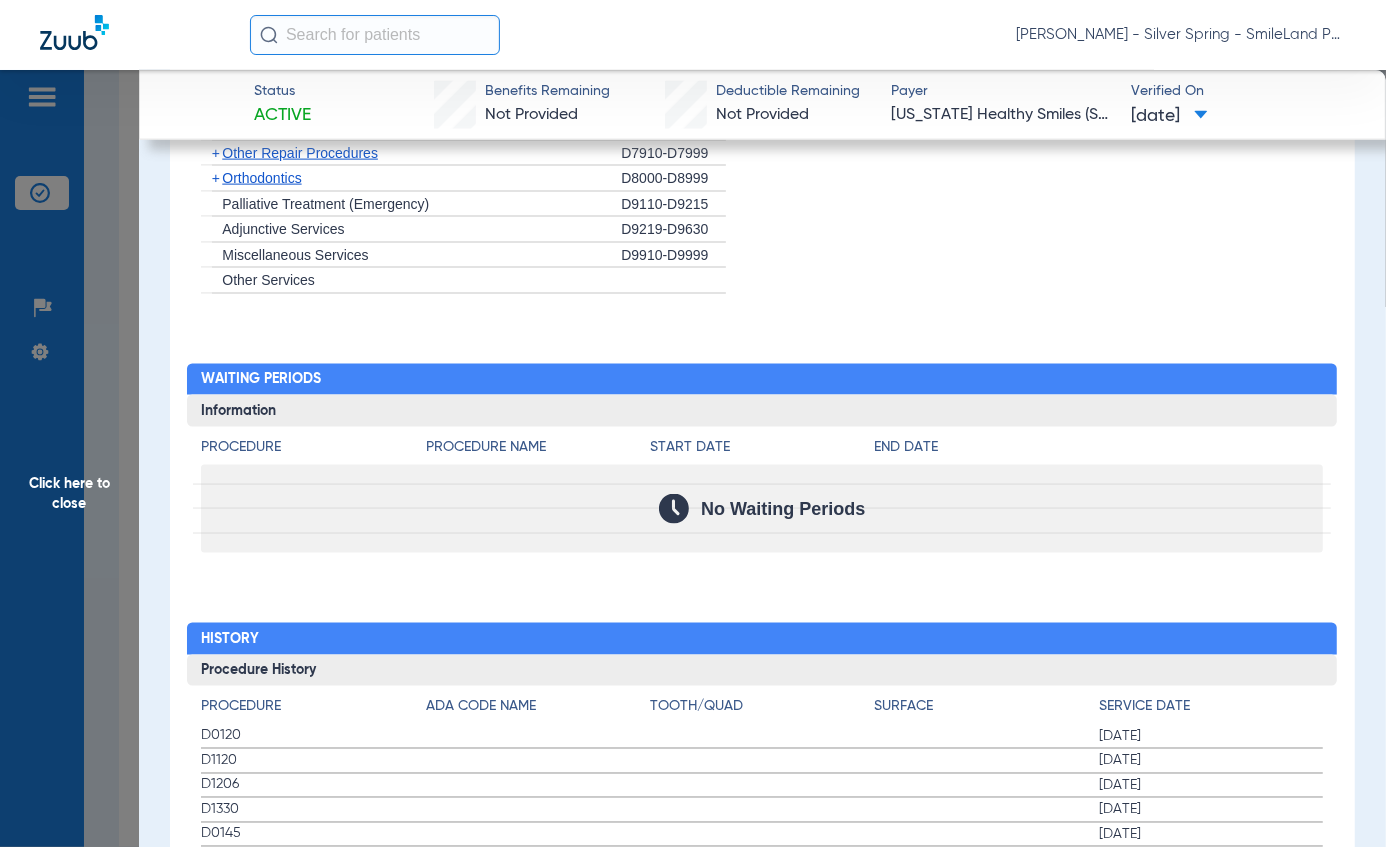 scroll, scrollTop: 2205, scrollLeft: 0, axis: vertical 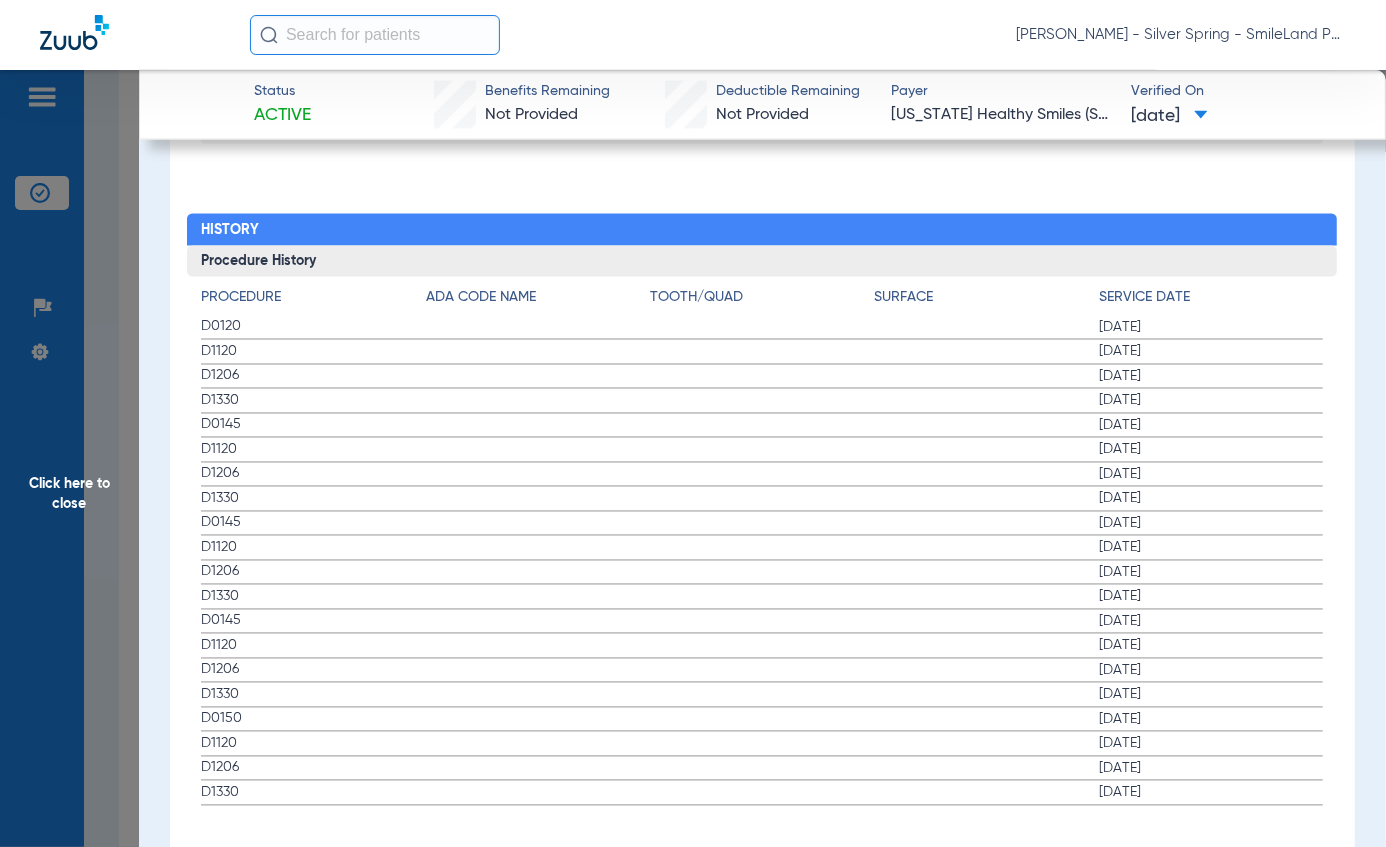 drag, startPoint x: 1241, startPoint y: 257, endPoint x: 69, endPoint y: 595, distance: 1219.7655 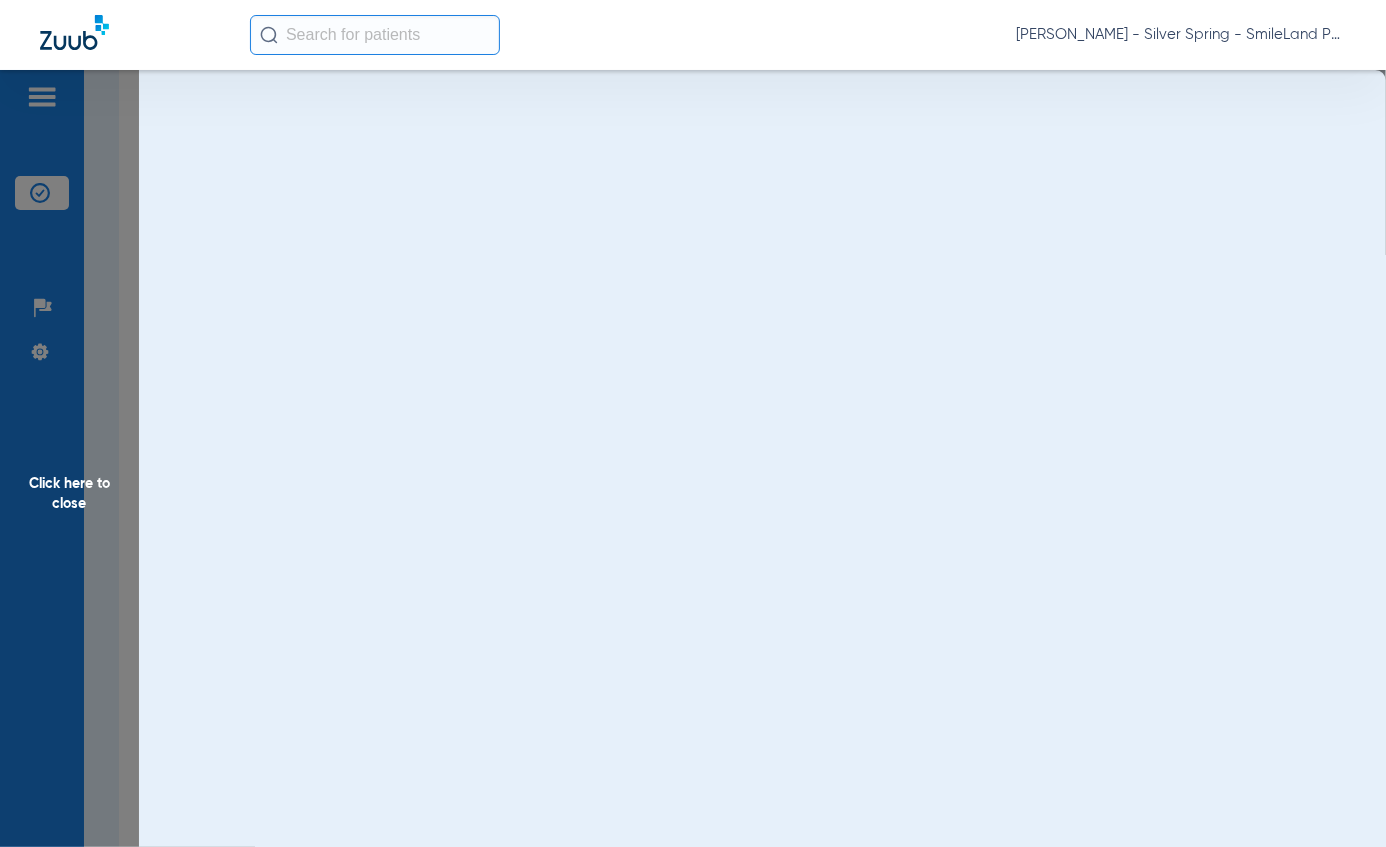 scroll, scrollTop: 0, scrollLeft: 0, axis: both 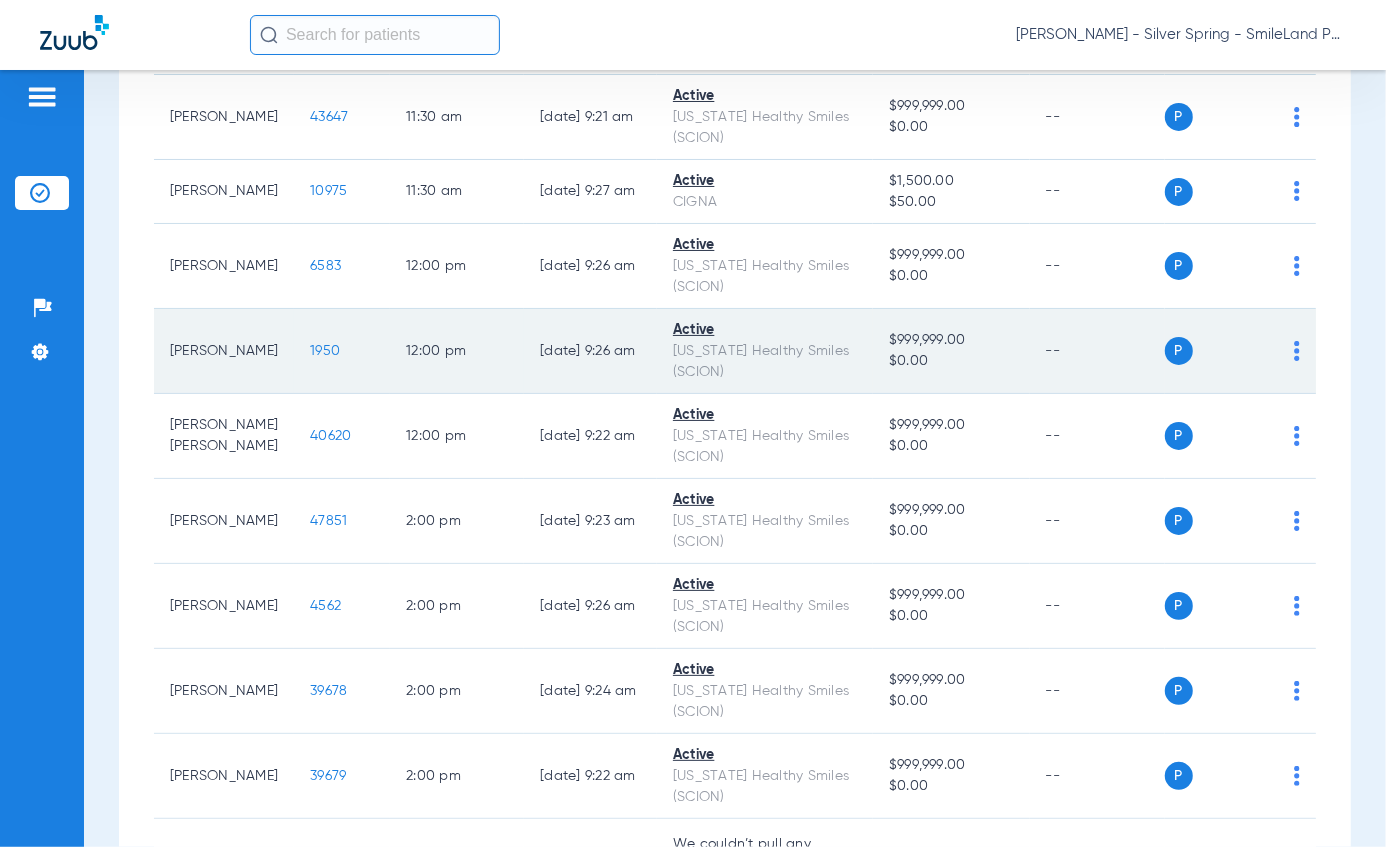 click on "1950" 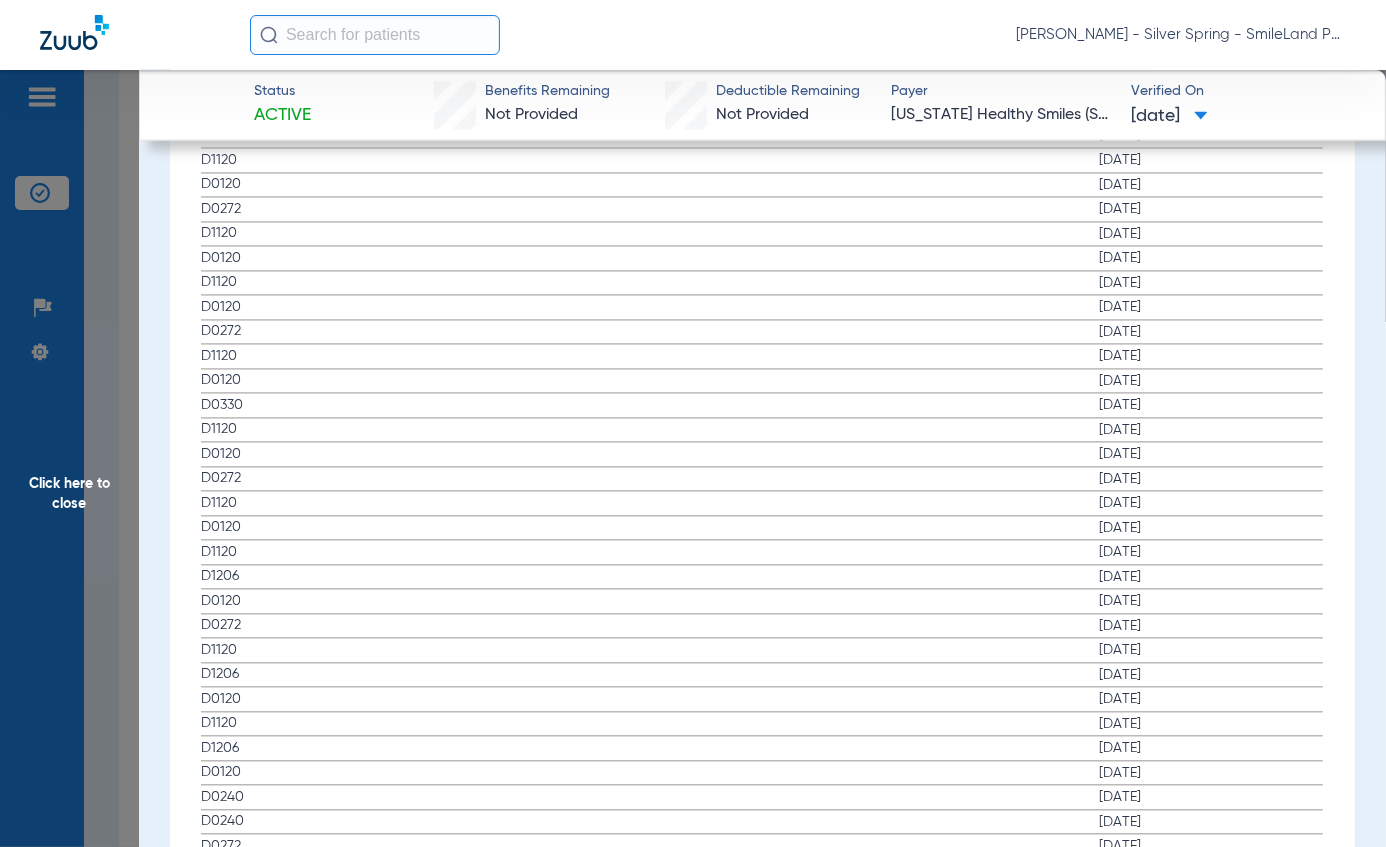 scroll, scrollTop: 2322, scrollLeft: 0, axis: vertical 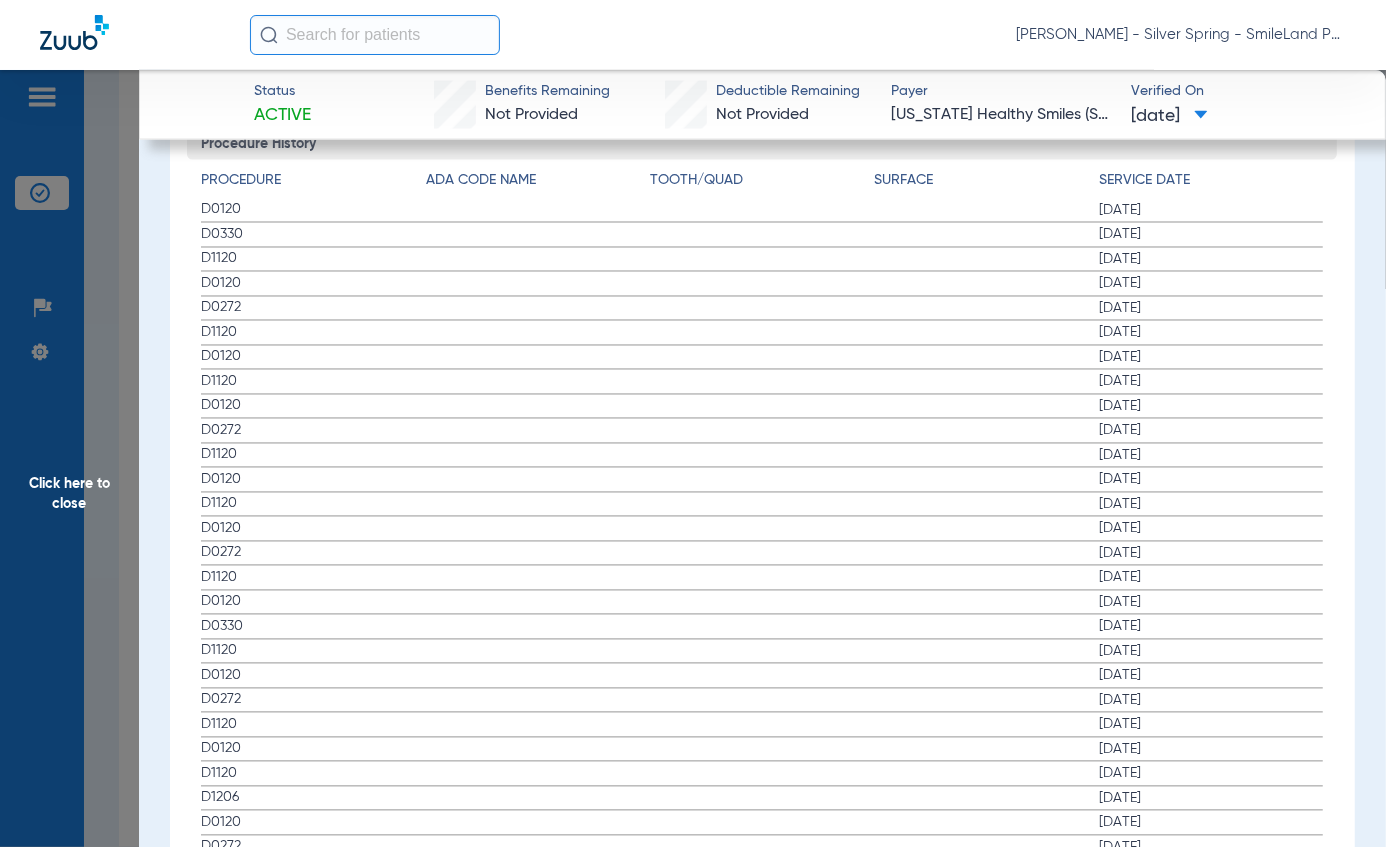 click on "[DATE]" 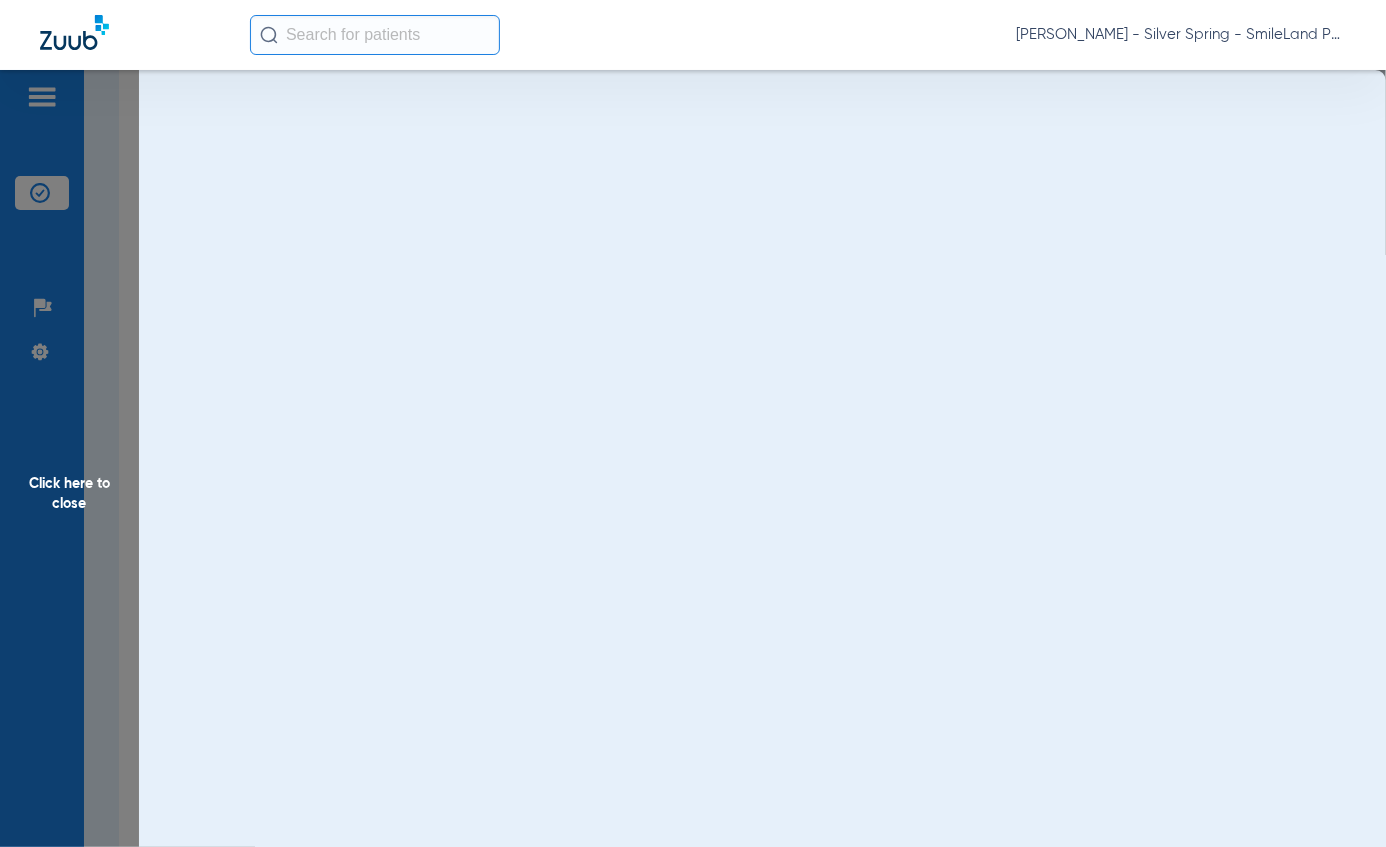scroll, scrollTop: 0, scrollLeft: 0, axis: both 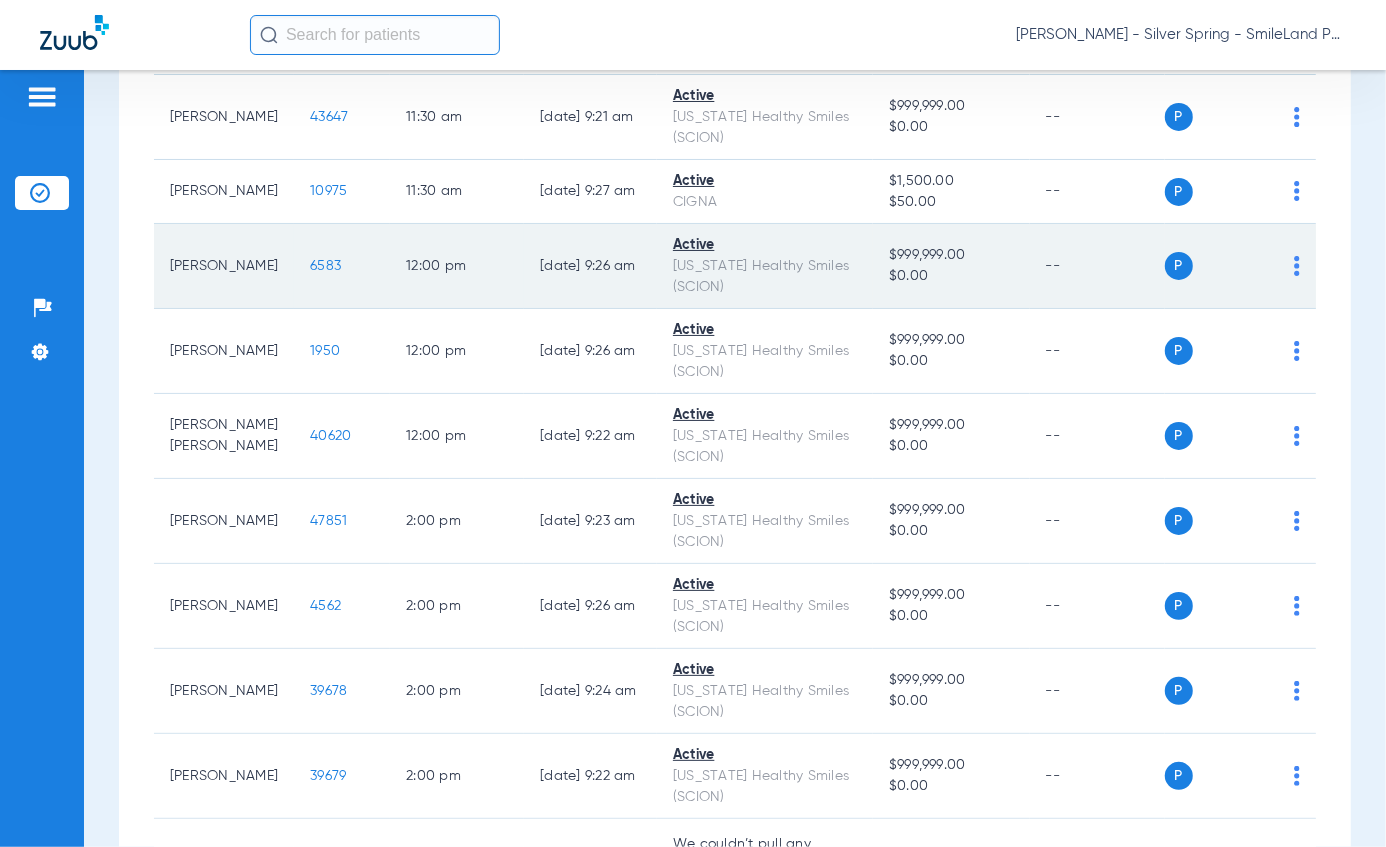 click on "6583" 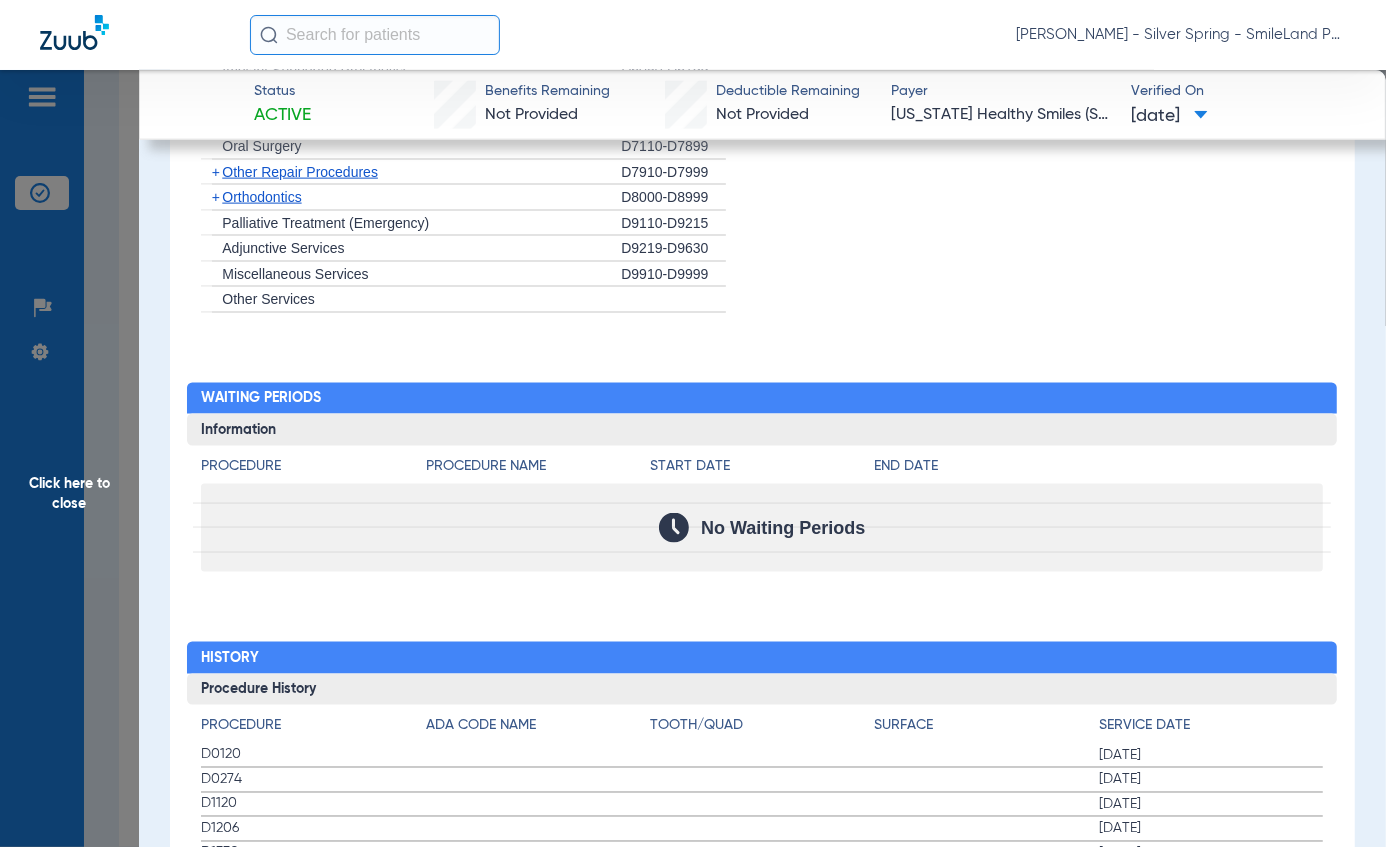 scroll, scrollTop: 2222, scrollLeft: 0, axis: vertical 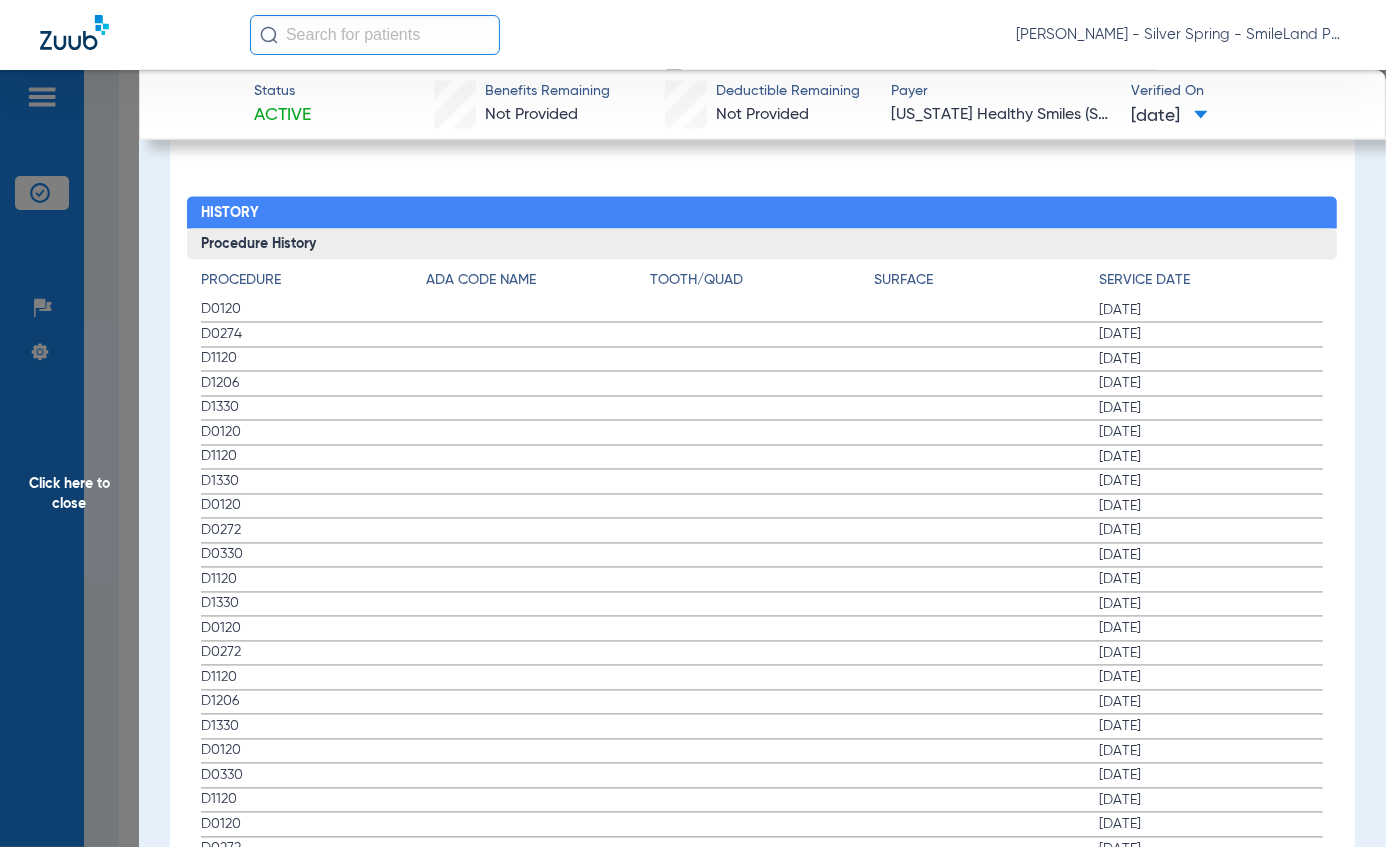 click on "D1206 [DATE]" 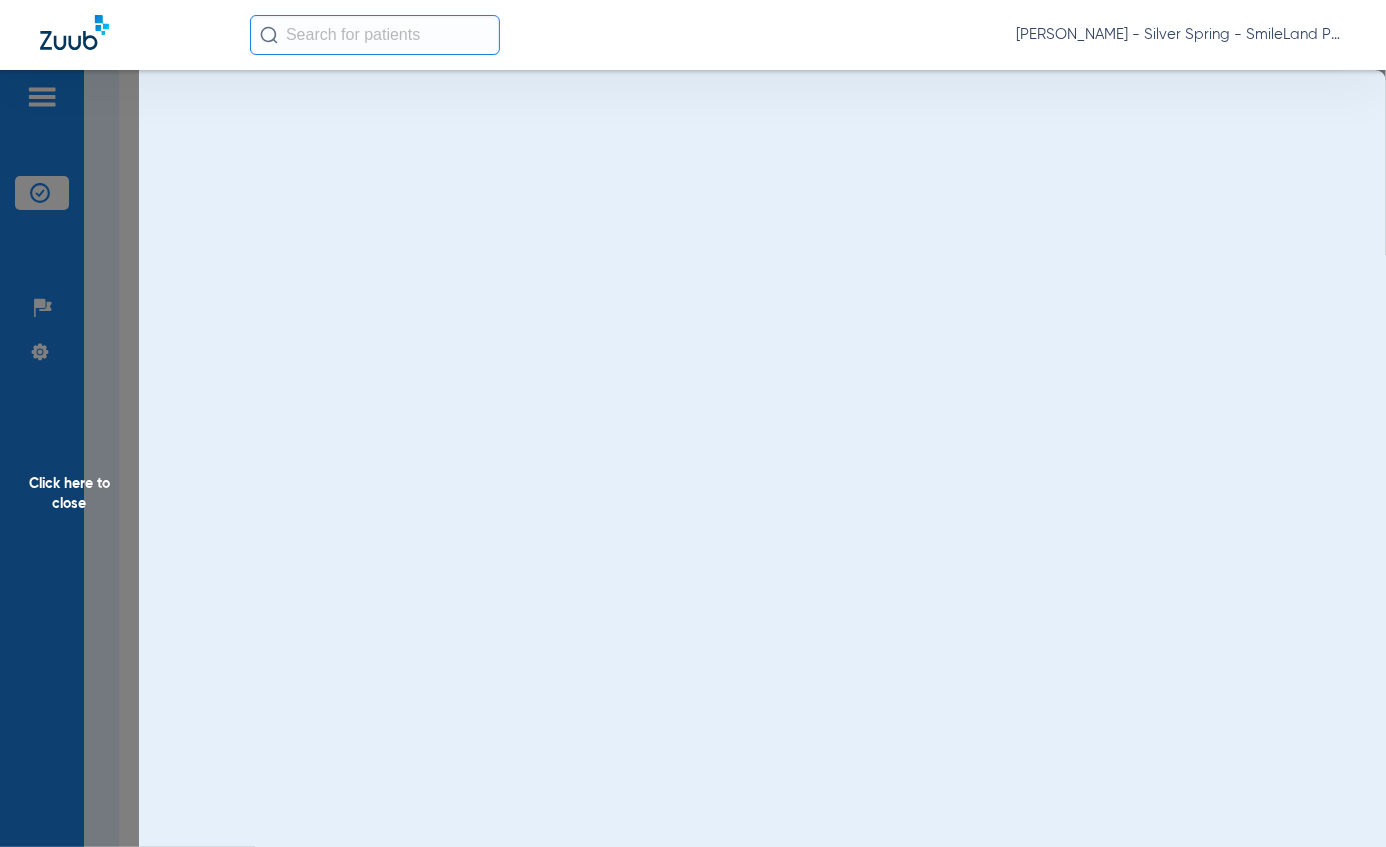 scroll, scrollTop: 0, scrollLeft: 0, axis: both 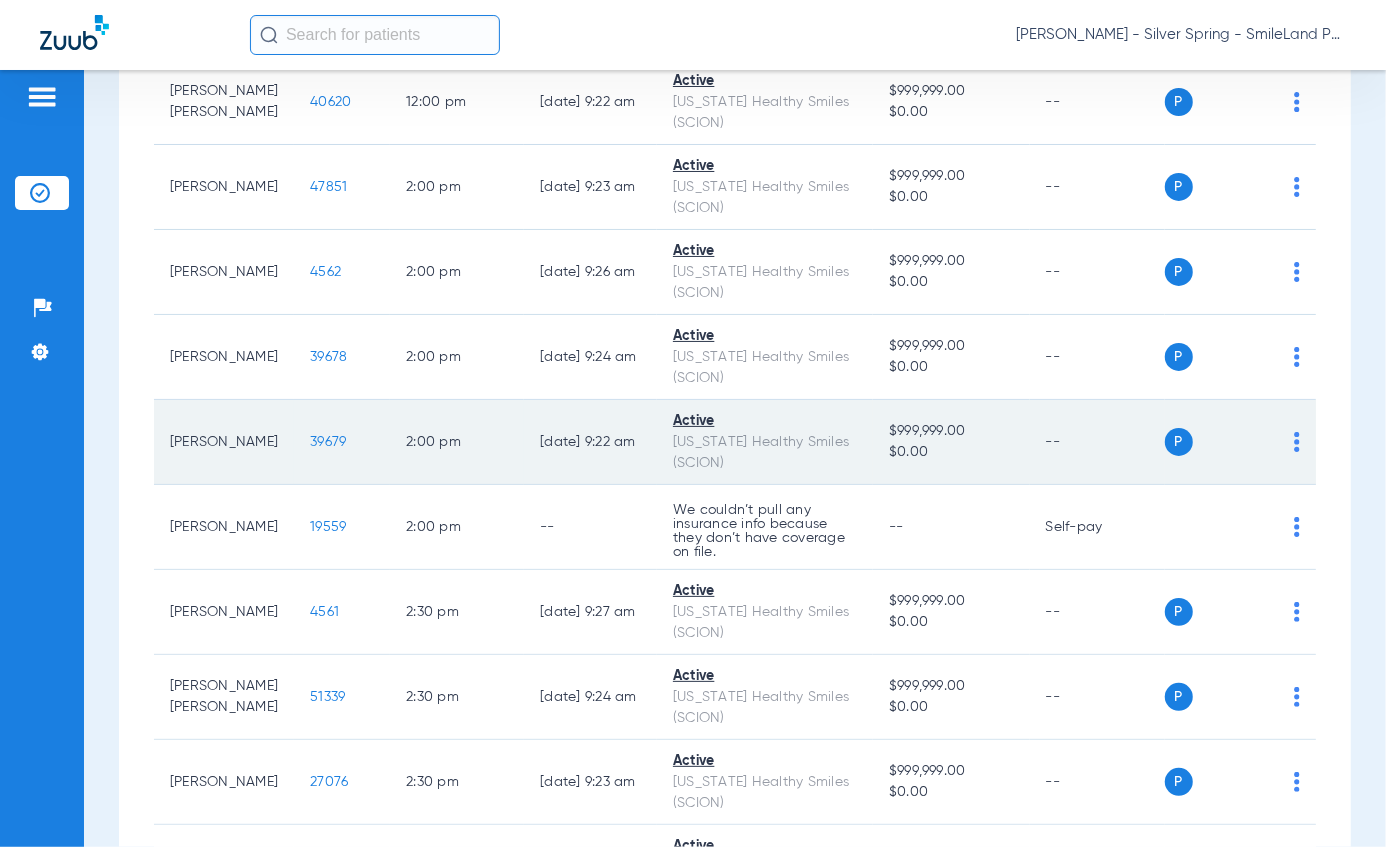 click on "39679" 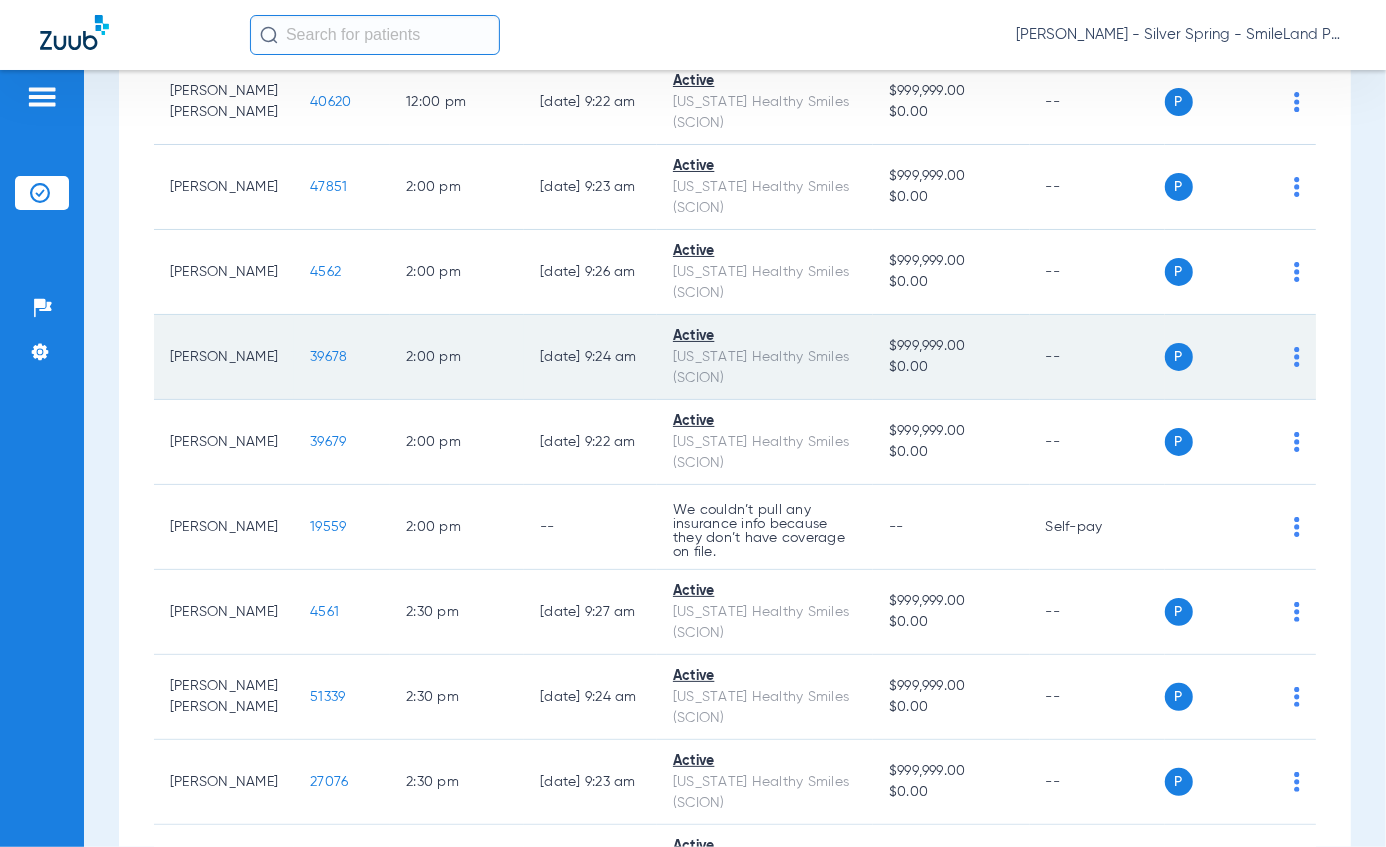 click on "[PERSON_NAME]   12477   8:00 AM   [DATE] 9:22 AM   Active     Internal Server Error We’re having trouble loading the information due to an internal server error (500). Try again. Contact Zuub Support if the issue persists. --  --  P S  [PERSON_NAME]   12476   8:00 AM   [DATE] 9:16 AM   Active   BCBS - [US_STATE] / CareFirst   --  --  [PERSON_NAME] [PERSON_NAME]   51108   8:00 AM   [DATE] 9:21 AM   Active   [US_STATE] Healthy Smiles (SCION)   $999,999.00   $0.00   --  P S  [PERSON_NAME]   11201   8:00 AM   [DATE] 9:16 AM   Active   BCBS - [US_STATE] / CareFirst   --  --  P S  [PERSON_NAME]   11200   8:00 AM   [DATE] 9:16 AM   Active   BCBS - [US_STATE] / CareFirst   --  --  P S  [PERSON_NAME] De [PERSON_NAME]   56223   8:00 AM   [DATE] 9:19 AM   Active   [US_STATE] Healthy Smiles (SCION)   $999,999.00   $0.00   --  P S  [PERSON_NAME]   12504   8:30 AM   --     Internal Server Error --  --  [PERSON_NAME] Parent   46700   8:30 AM   [DATE] 9:16 AM   Active   UHC API   $3,288.50   --   --  P S  Yemariam [PERSON_NAME]   51404" 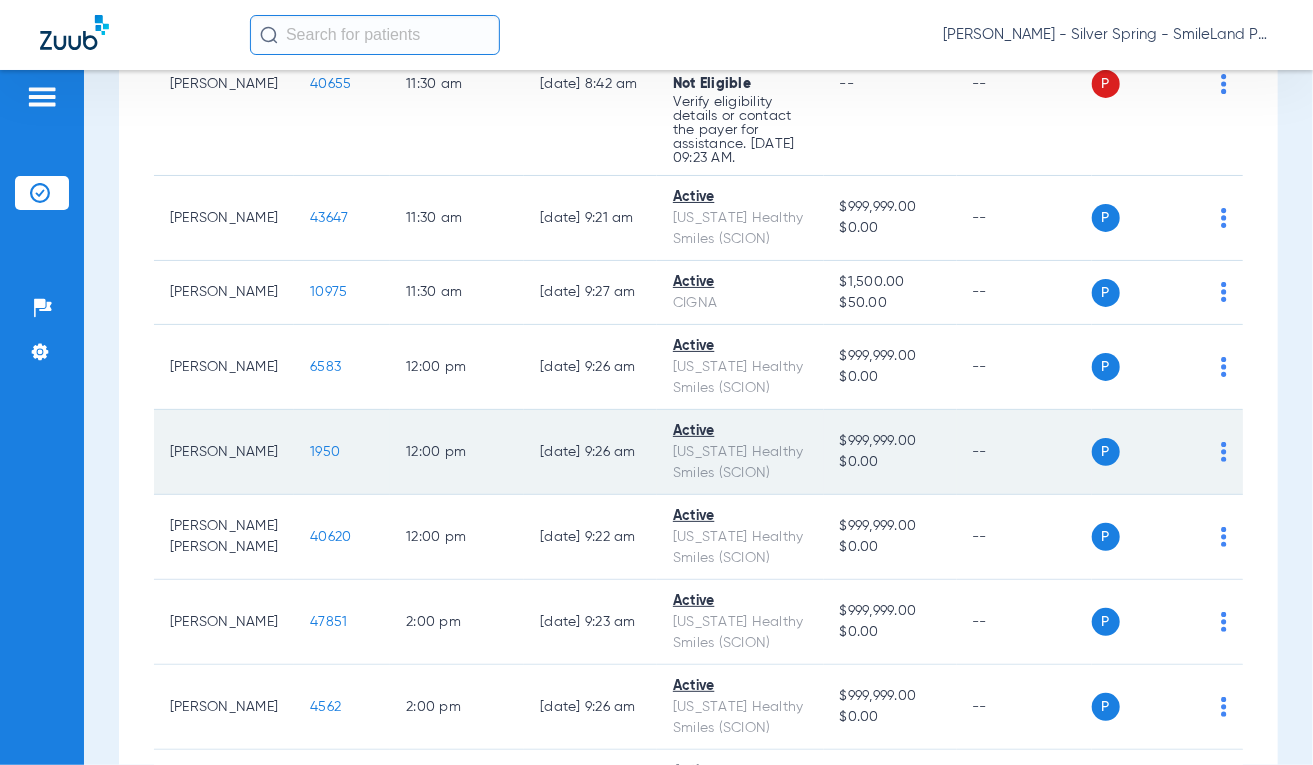 scroll, scrollTop: 4352, scrollLeft: 0, axis: vertical 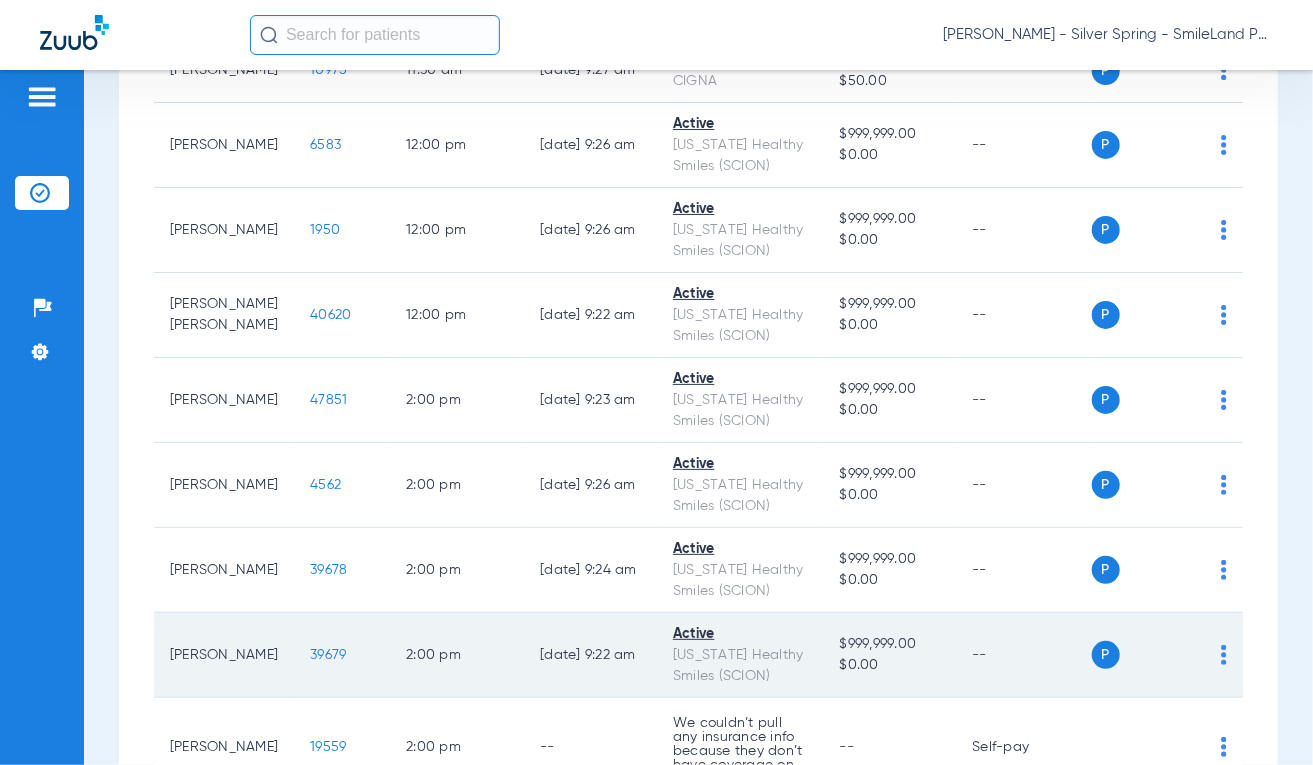 click on "39679" 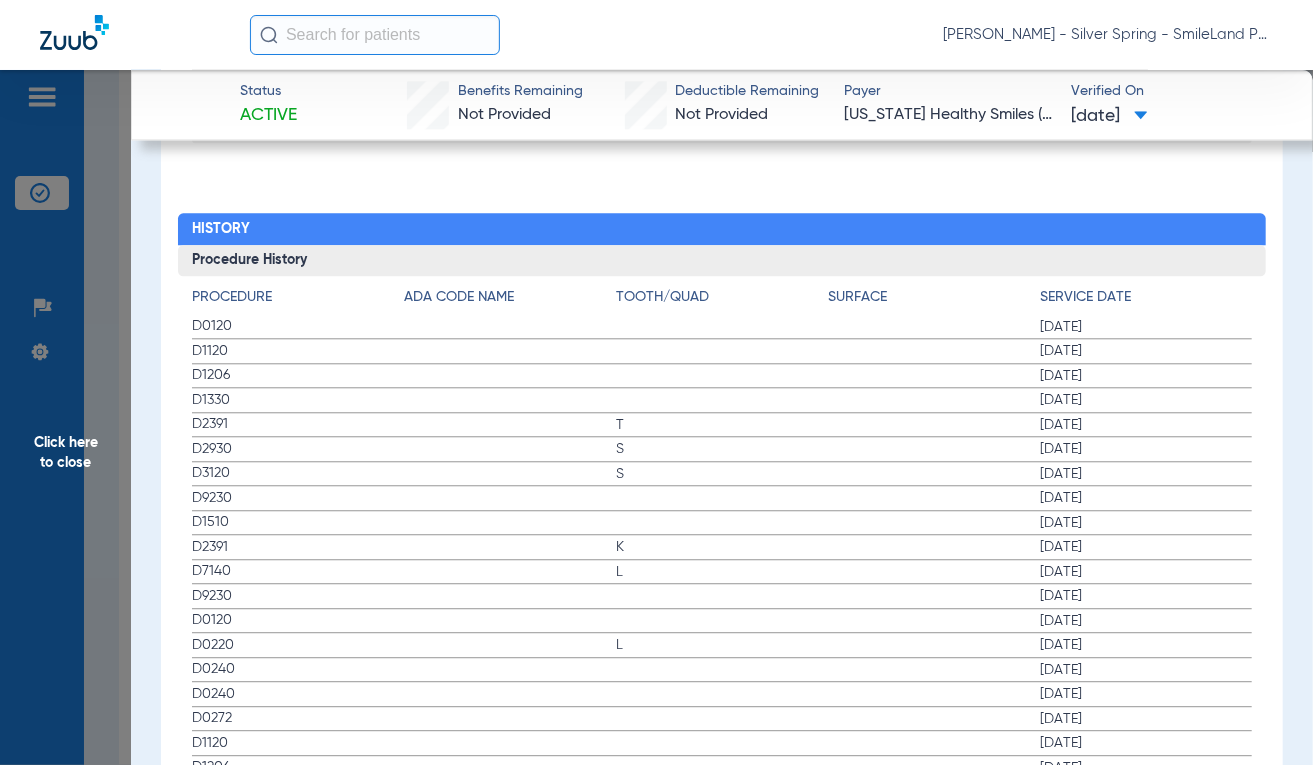 scroll, scrollTop: 2321, scrollLeft: 0, axis: vertical 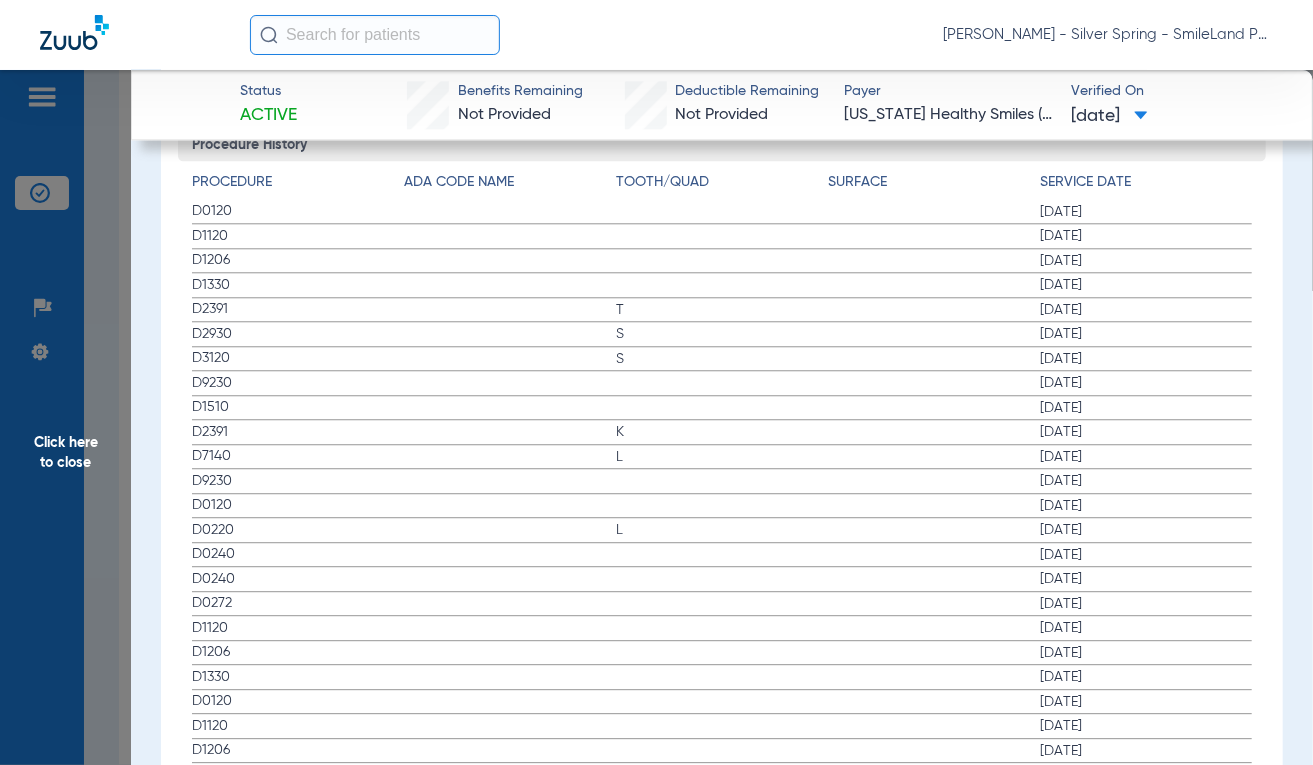 click on "[DATE]" 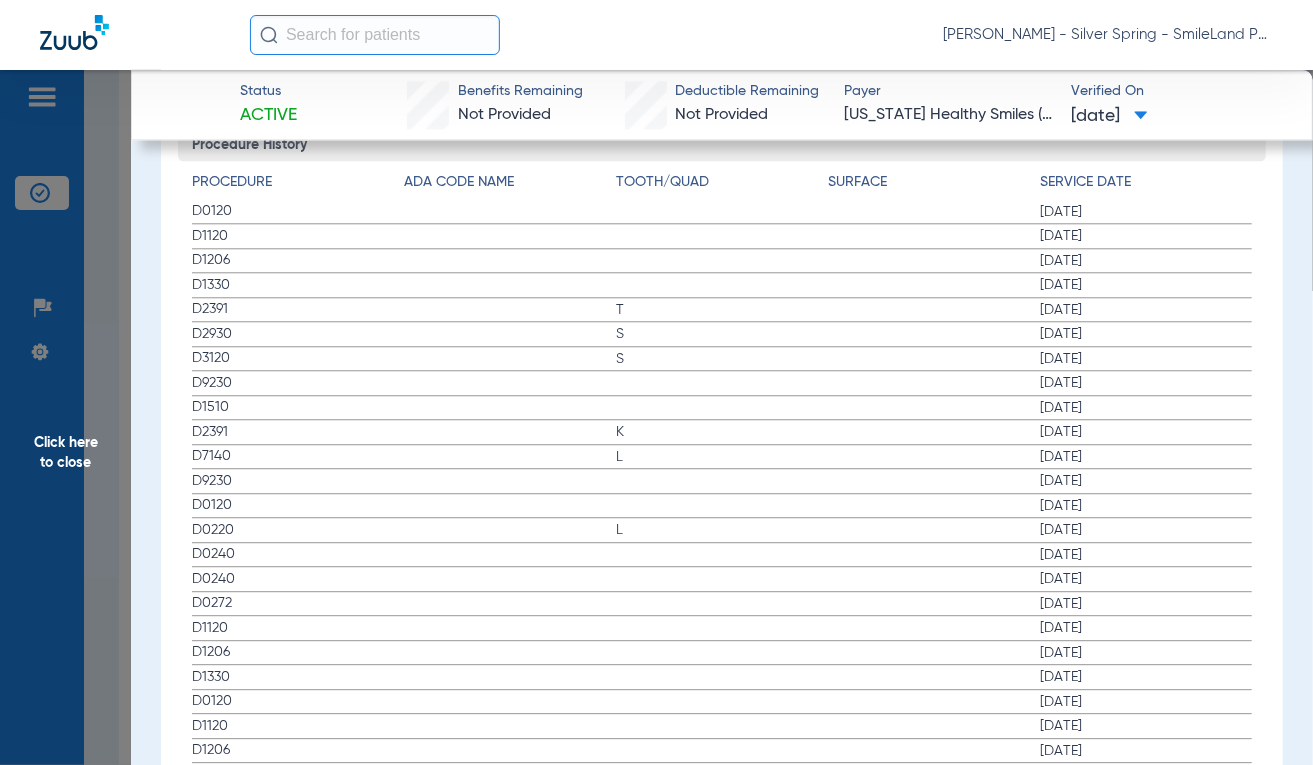 click on "Click here to close" 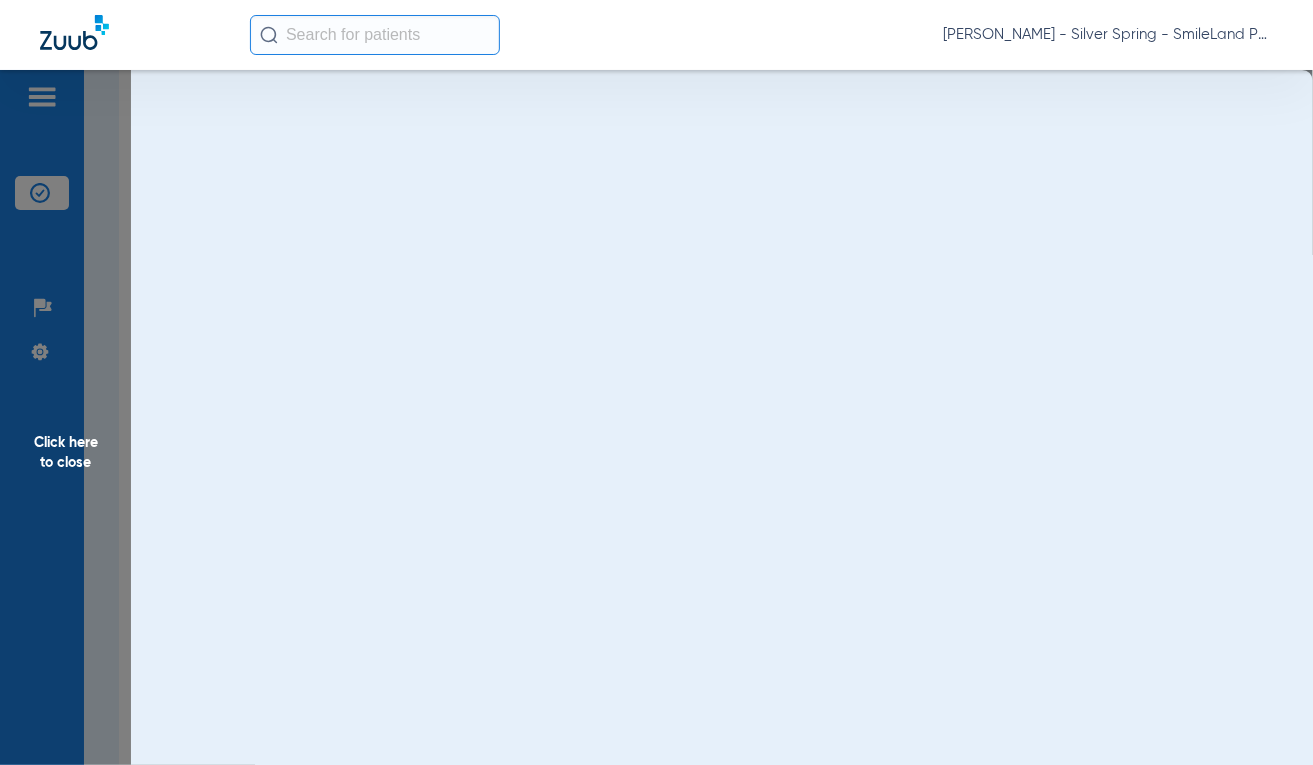 scroll, scrollTop: 0, scrollLeft: 0, axis: both 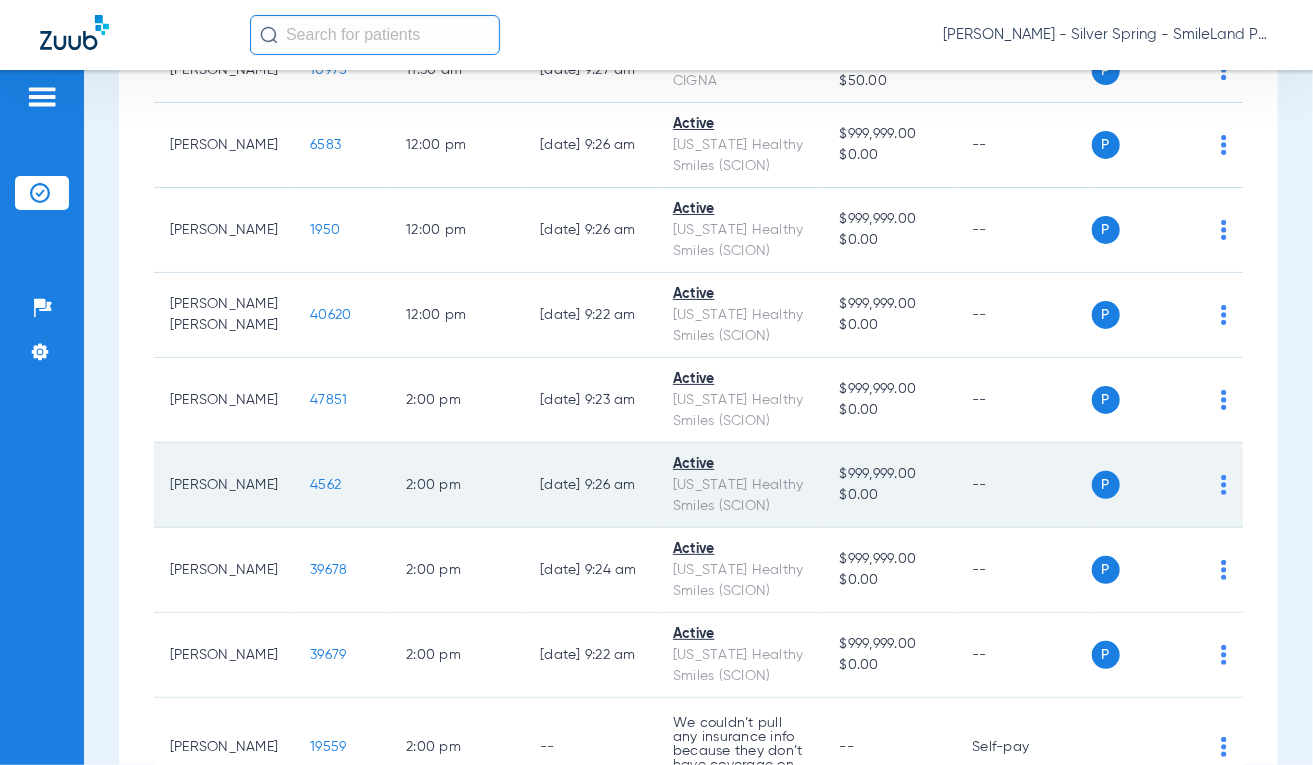click on "4562" 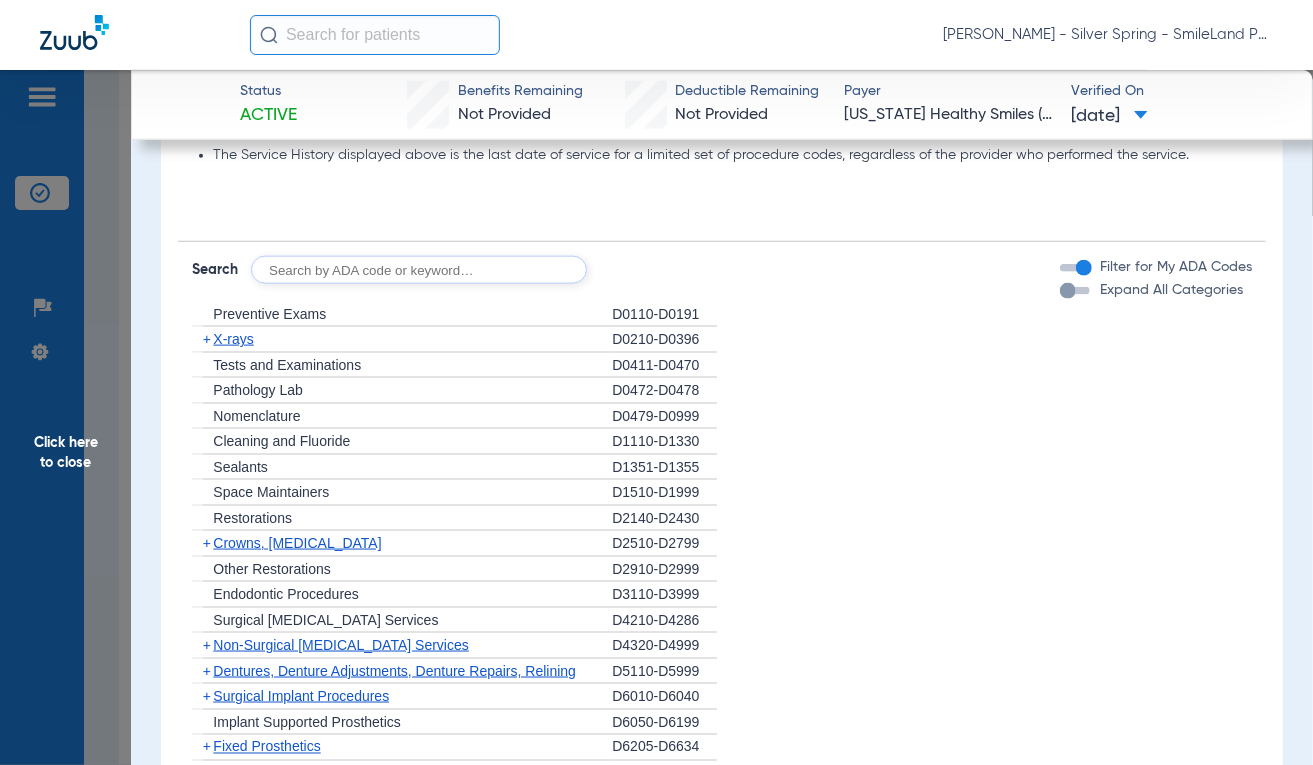 scroll, scrollTop: 2098, scrollLeft: 0, axis: vertical 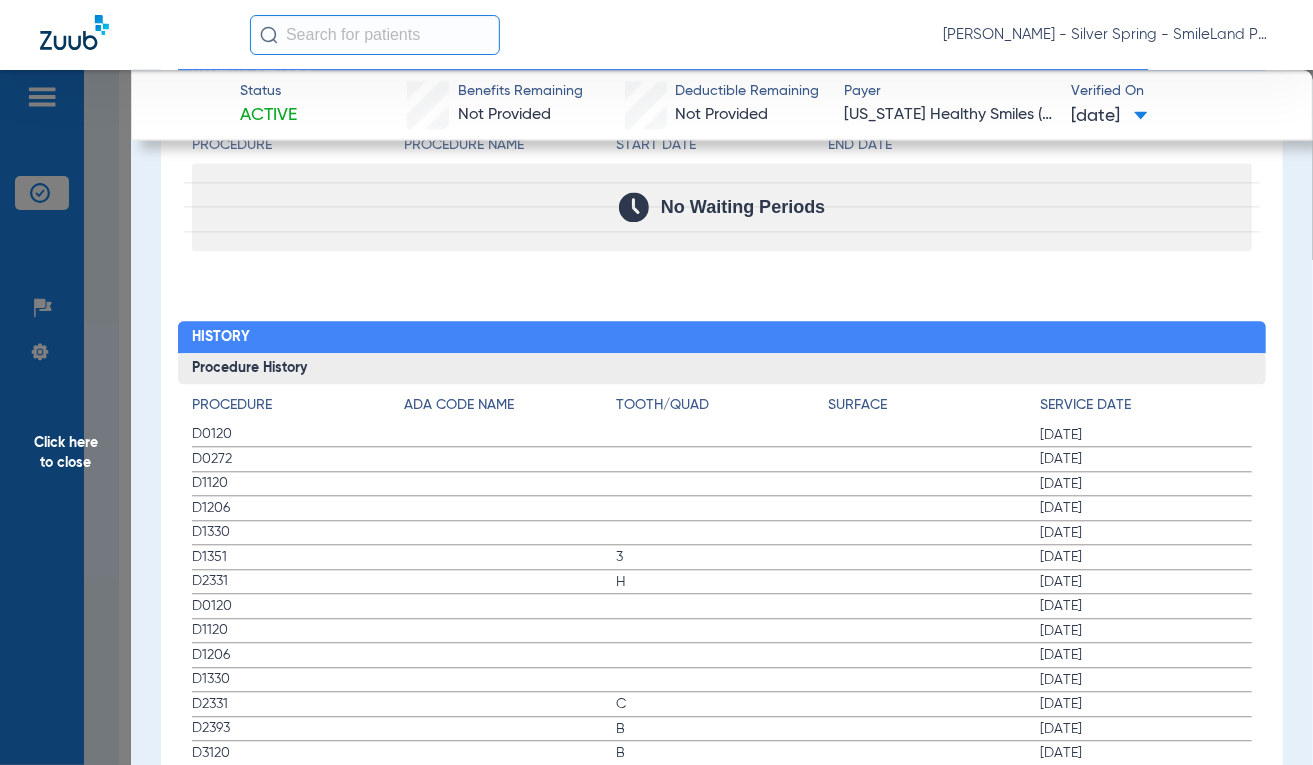 click on "Procedure Benefits Disclaimers The Service History displayed above is the last date of service for a limited set of procedure codes, regardless of the provider who performed the service. Search  Filter for My ADA Codes   Expand All Categories   +   Preventive Exams   D0110-D0191   +   X-rays   D0210-D0396   +   Tests and Examinations   D0411-D0470   +   Pathology Lab   D0472-D0478   +   Nomenclature   D0479-D0999   +   Cleaning and Fluoride   D1110-D1330   +   Sealants   D1351-D1355   +   Space Maintainers   D1510-D1999   +   Restorations   D2140-D2430   +   Crowns, [MEDICAL_DATA]   D2510-D2799   +   Other Restorations   D2910-D2999   +   Endodontic Procedures   D3110-D3999   +   Surgical [MEDICAL_DATA] Services   D4210-D4286   +   Non-Surgical [MEDICAL_DATA] Services   D4320-D4999   +   Dentures, Denture Adjustments, Denture Repairs, Relining   D5110-D5999   +   Surgical Implant Procedures   D6010-D6040   +   Implant Supported Prosthetics   D6050-D6199   +   Fixed Prosthetics   D6205-D6634   +   D6710-D6999" 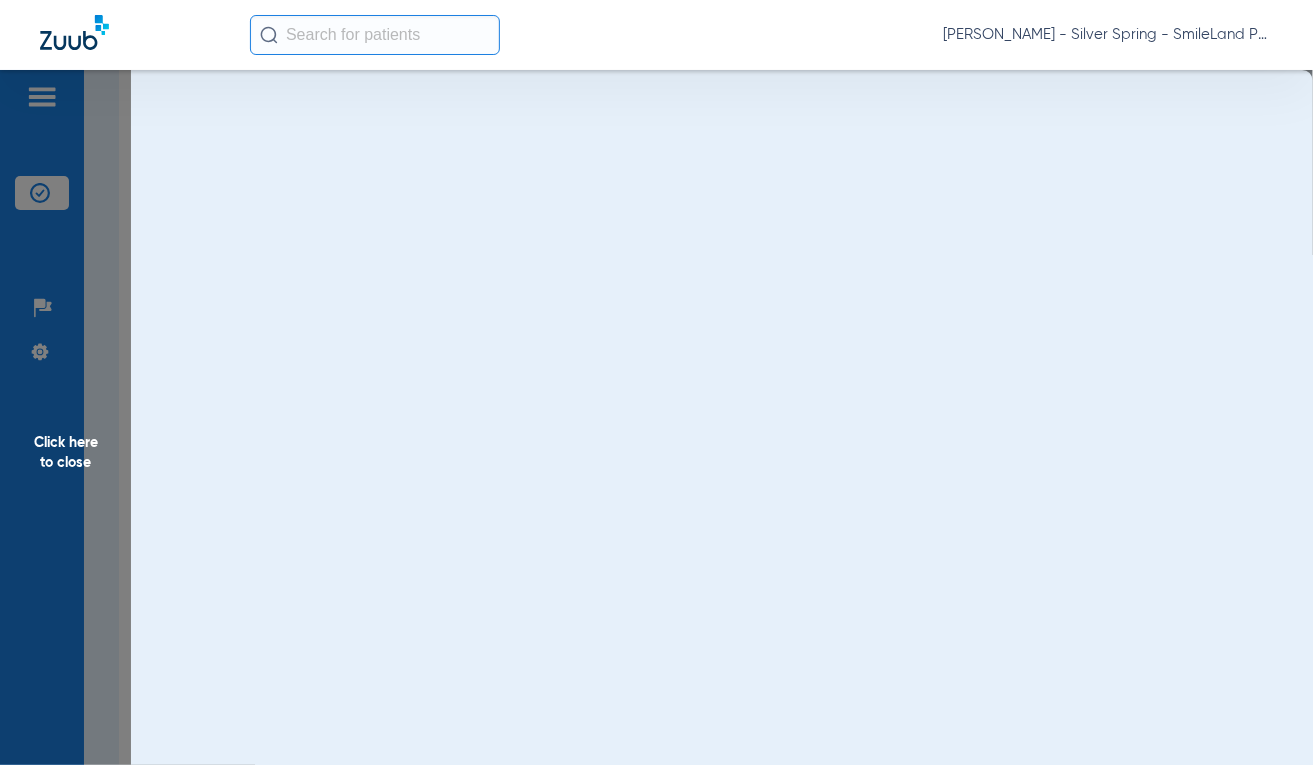 scroll, scrollTop: 0, scrollLeft: 0, axis: both 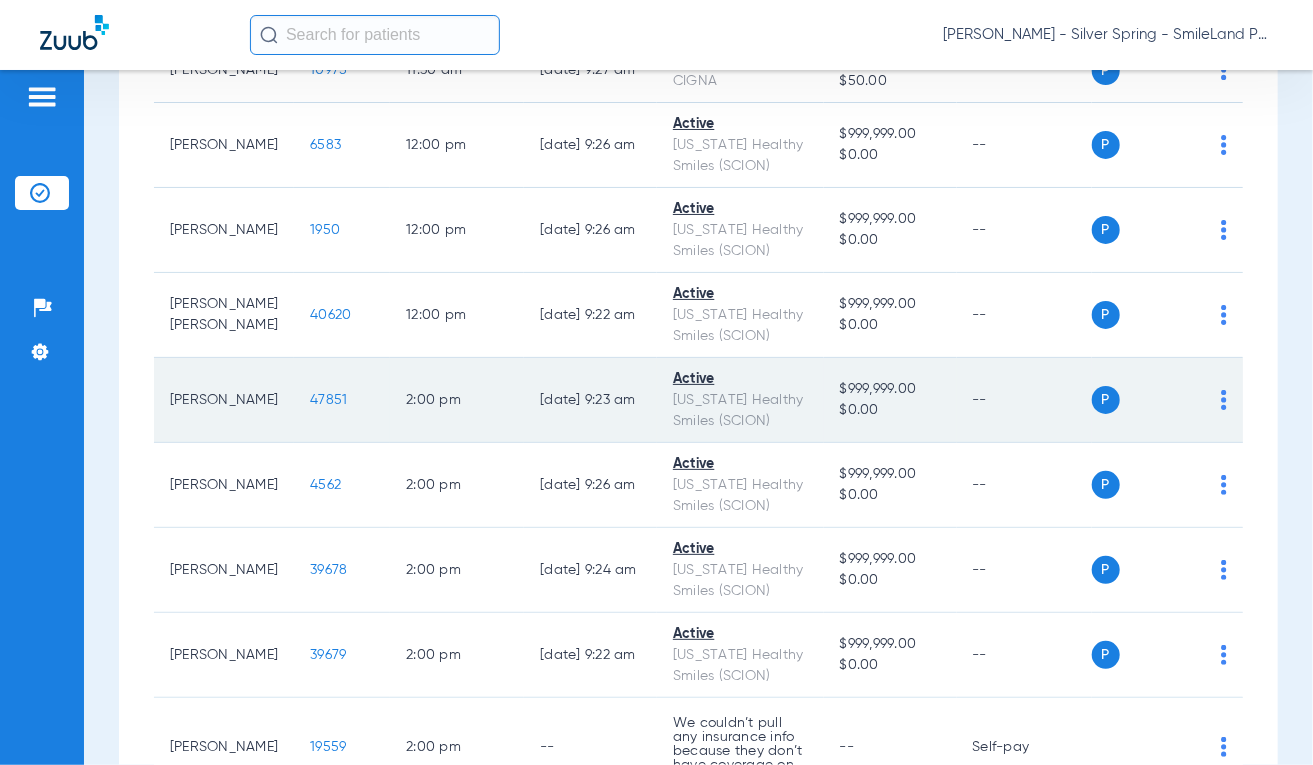 click on "47851" 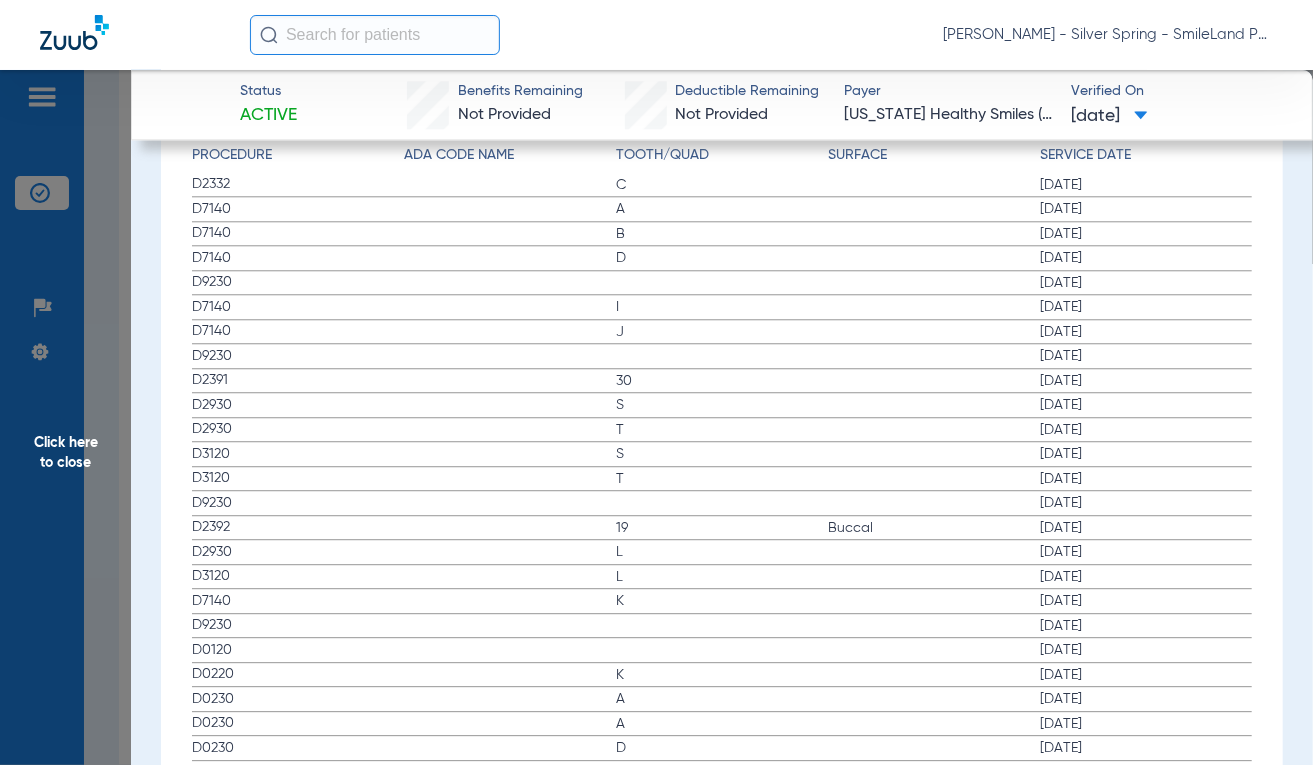 scroll, scrollTop: 2432, scrollLeft: 0, axis: vertical 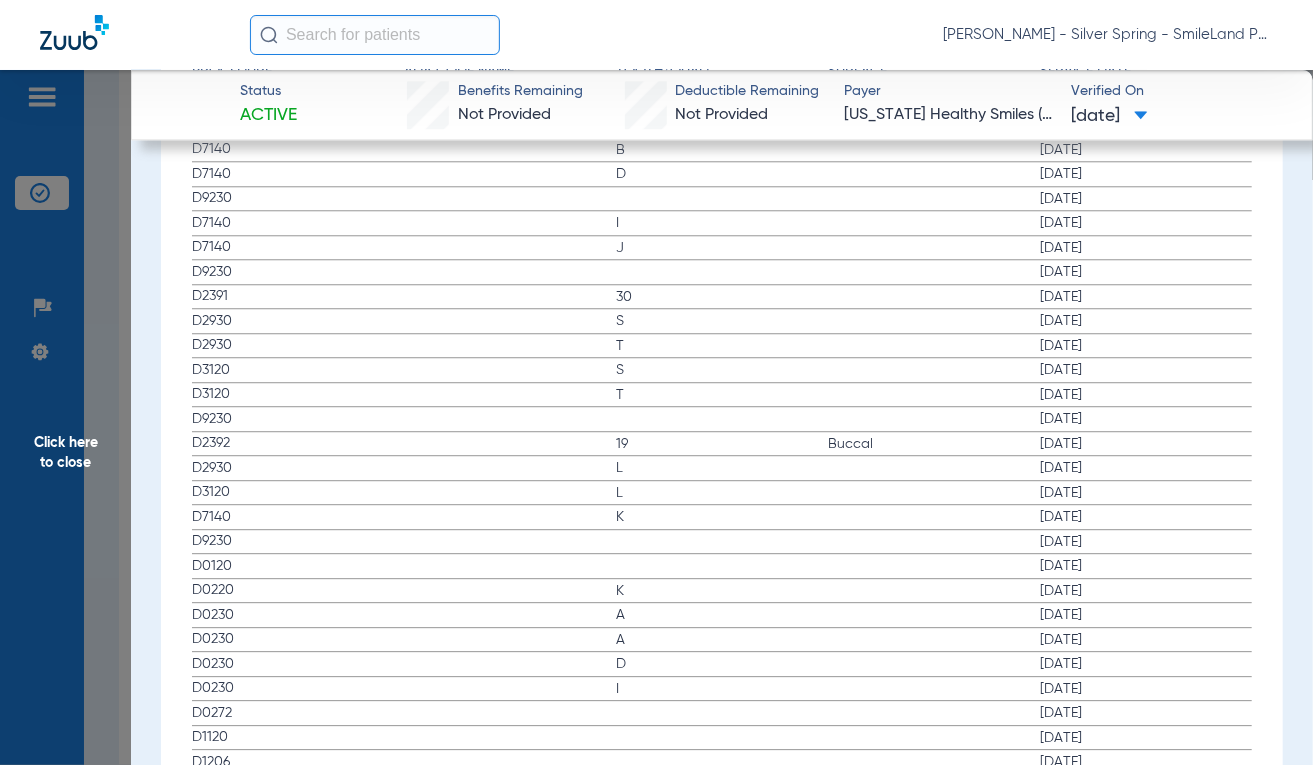 click on "D1120" 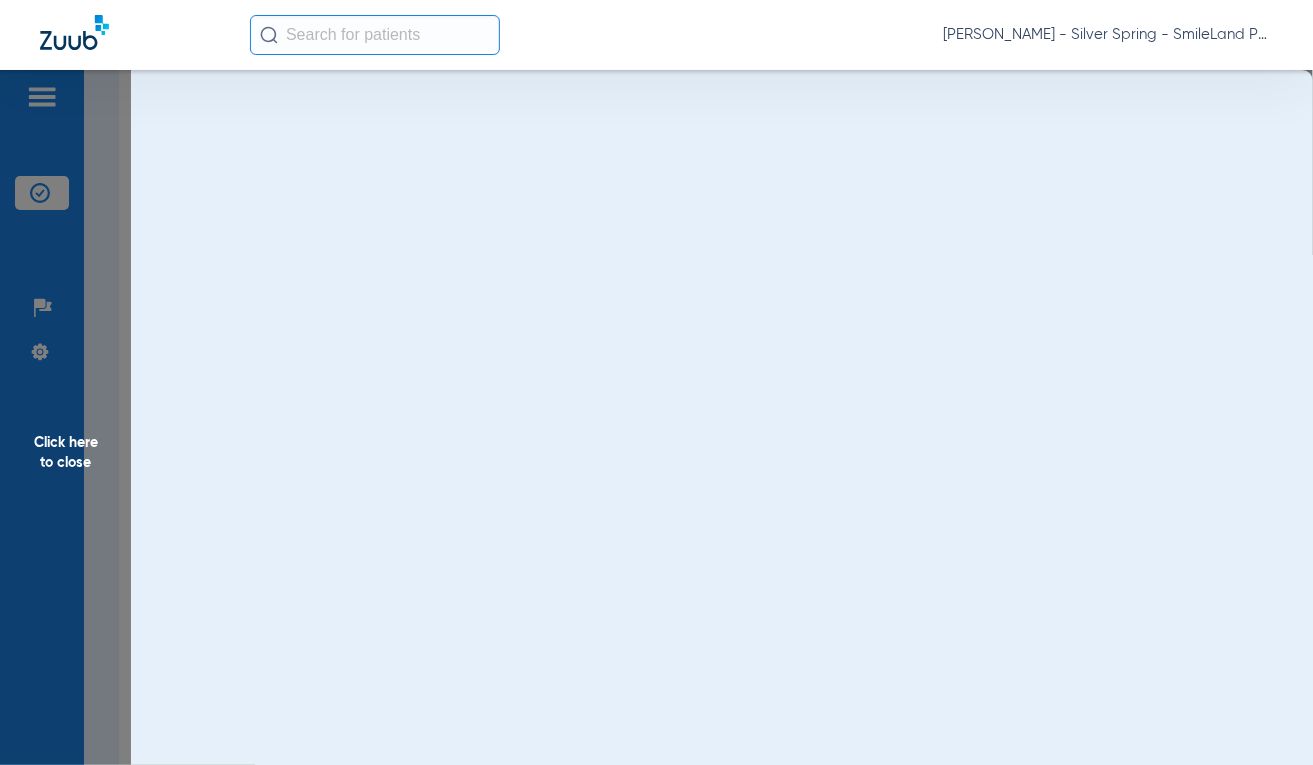 scroll, scrollTop: 0, scrollLeft: 0, axis: both 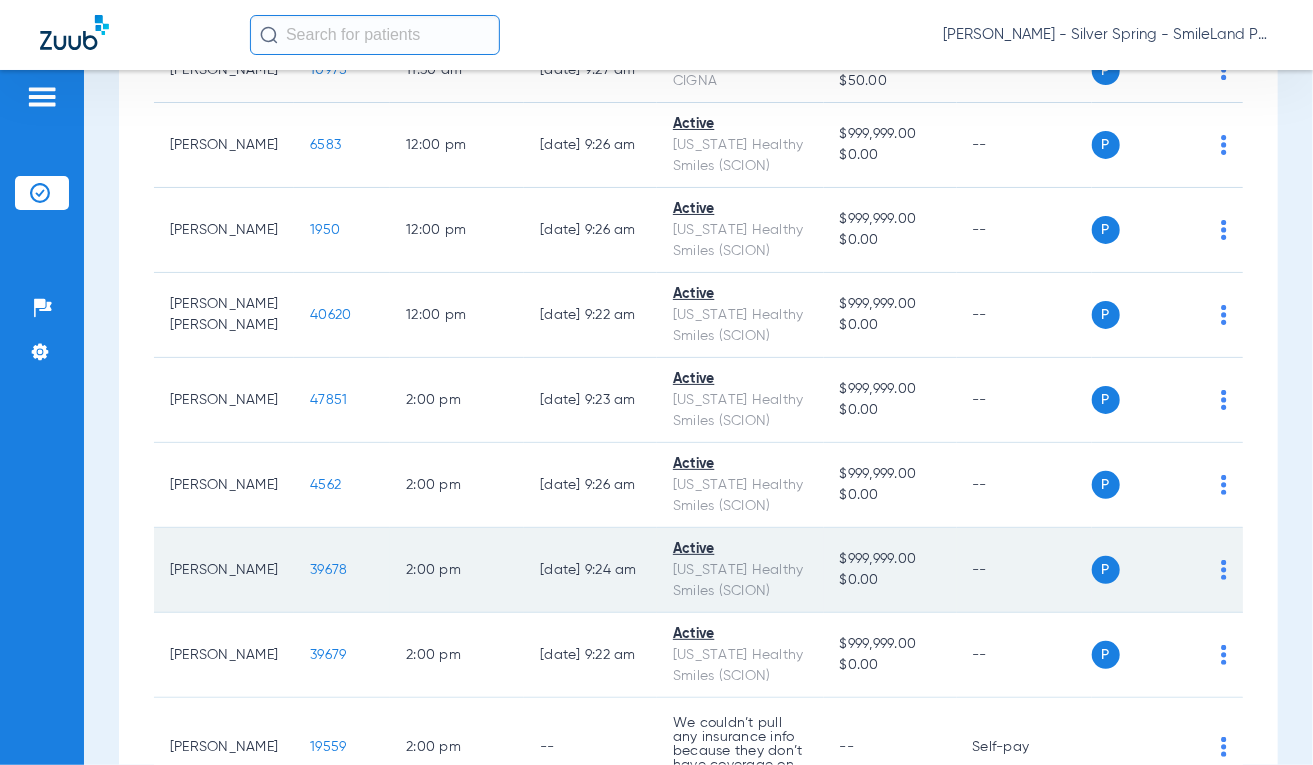 click on "39678" 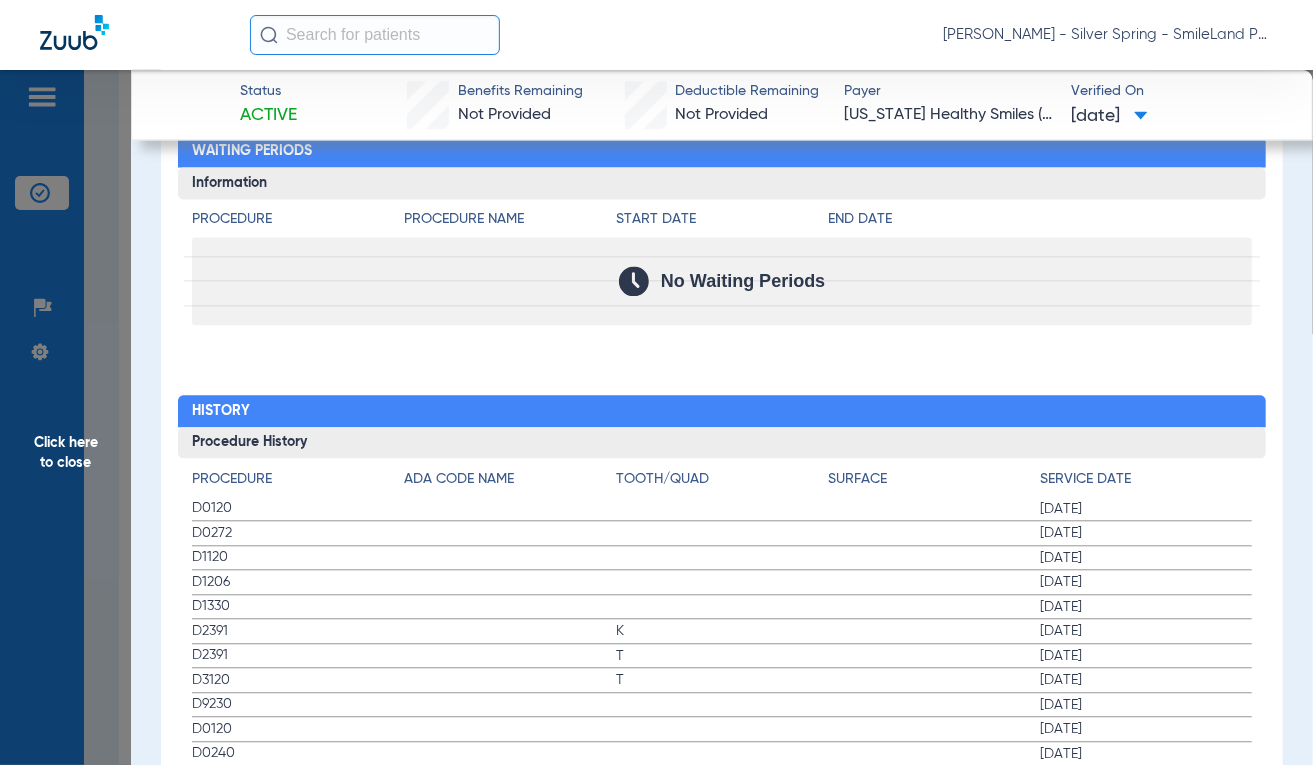scroll, scrollTop: 2111, scrollLeft: 0, axis: vertical 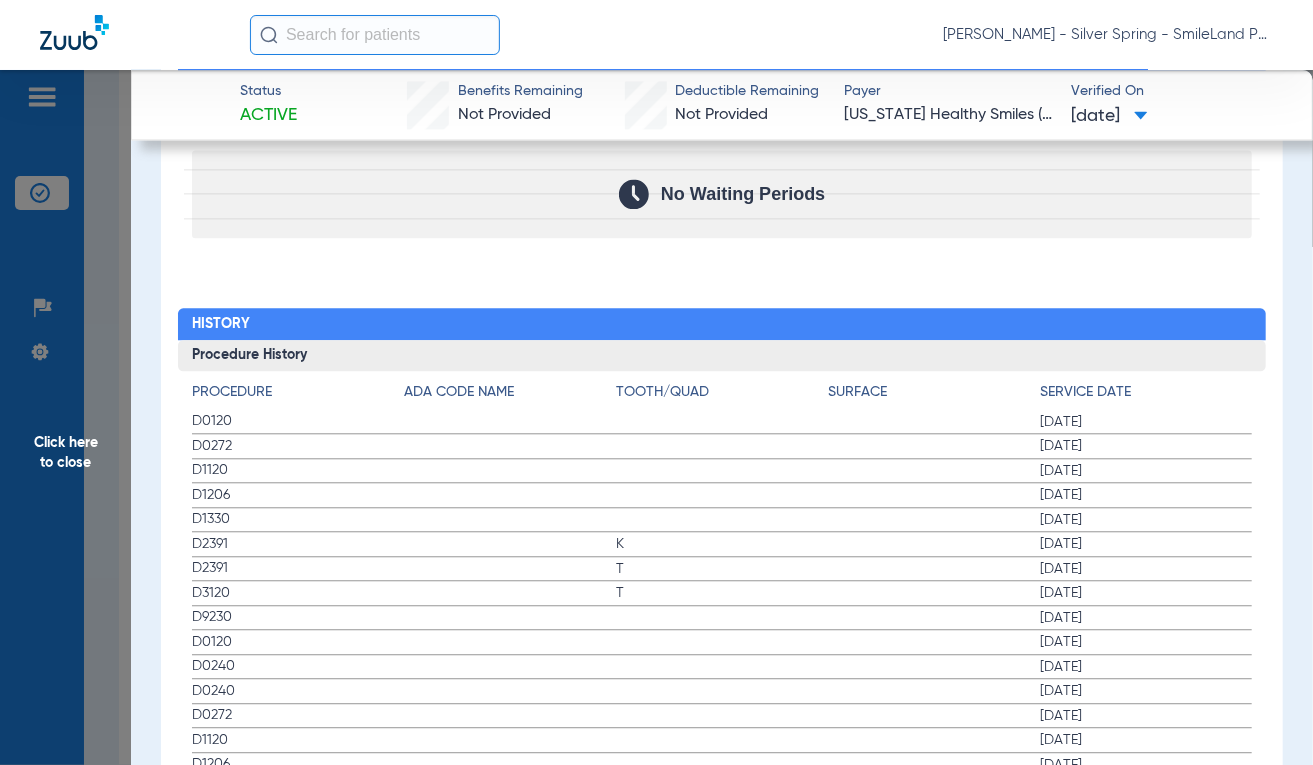 click on "Procedure Benefits Disclaimers The Service History displayed above is the last date of service for a limited set of procedure codes, regardless of the provider who performed the service. Search  Filter for My ADA Codes   Expand All Categories   +   Preventive Exams   D0110-D0191   +   X-rays   D0210-D0396   +   Tests and Examinations   D0411-D0470   +   Pathology Lab   D0472-D0478   +   Nomenclature   D0479-D0999   +   Cleaning and Fluoride   D1110-D1330   +   Sealants   D1351-D1355   +   Space Maintainers   D1510-D1999   +   Restorations   D2140-D2430   +   Crowns, [MEDICAL_DATA]   D2510-D2799   +   Other Restorations   D2910-D2999   +   Endodontic Procedures   D3110-D3999   +   Surgical [MEDICAL_DATA] Services   D4210-D4286   +   Non-Surgical [MEDICAL_DATA] Services   D4320-D4999   +   Dentures, Denture Adjustments, Denture Repairs, Relining   D5110-D5999   +   Surgical Implant Procedures   D6010-D6040   +   Implant Supported Prosthetics   D6050-D6199   +   Fixed Prosthetics   D6205-D6634   +   D6710-D6999" 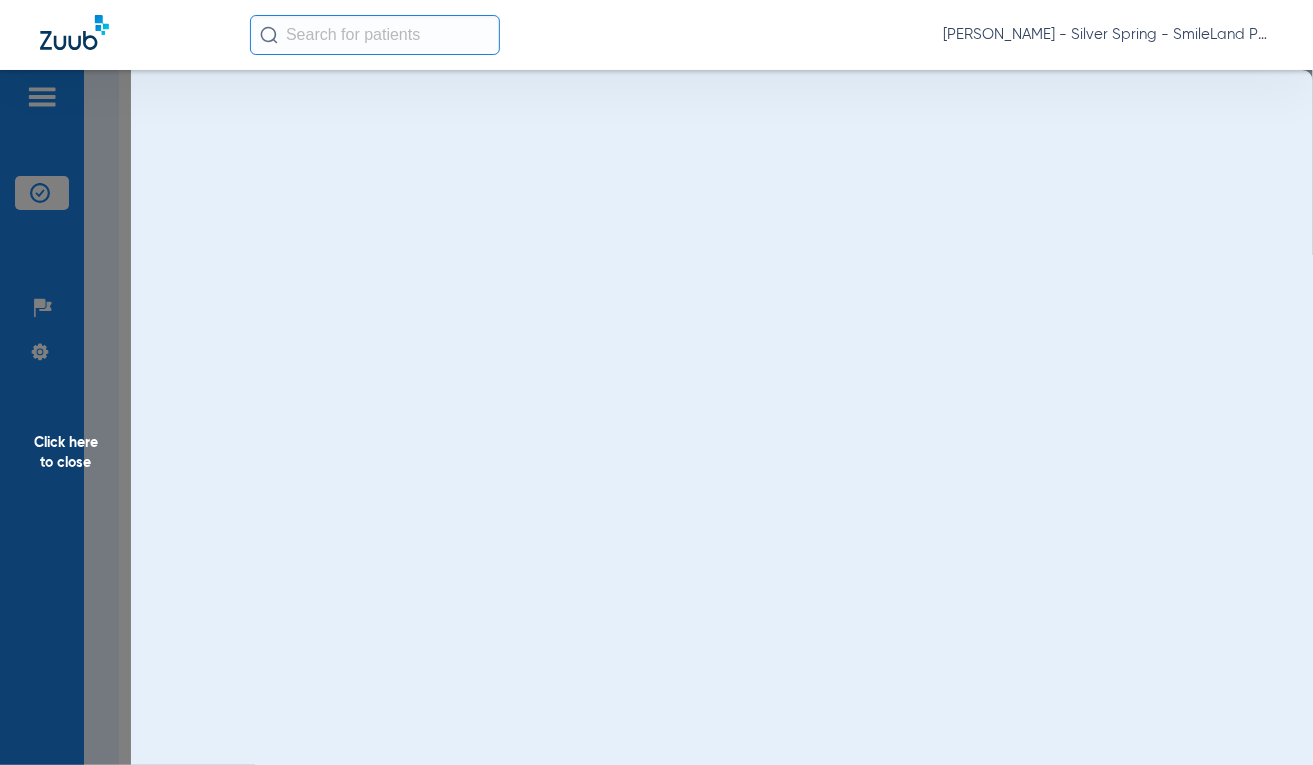 scroll, scrollTop: 0, scrollLeft: 0, axis: both 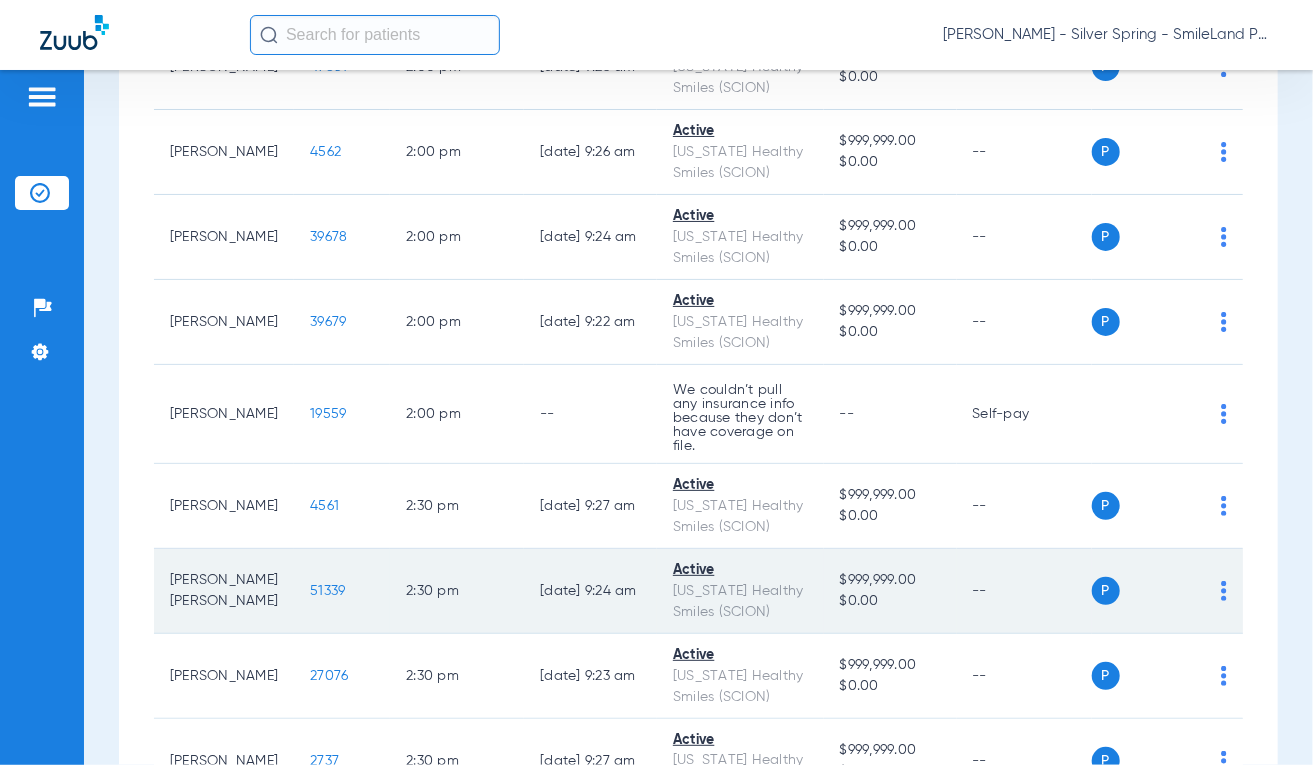 click on "51339" 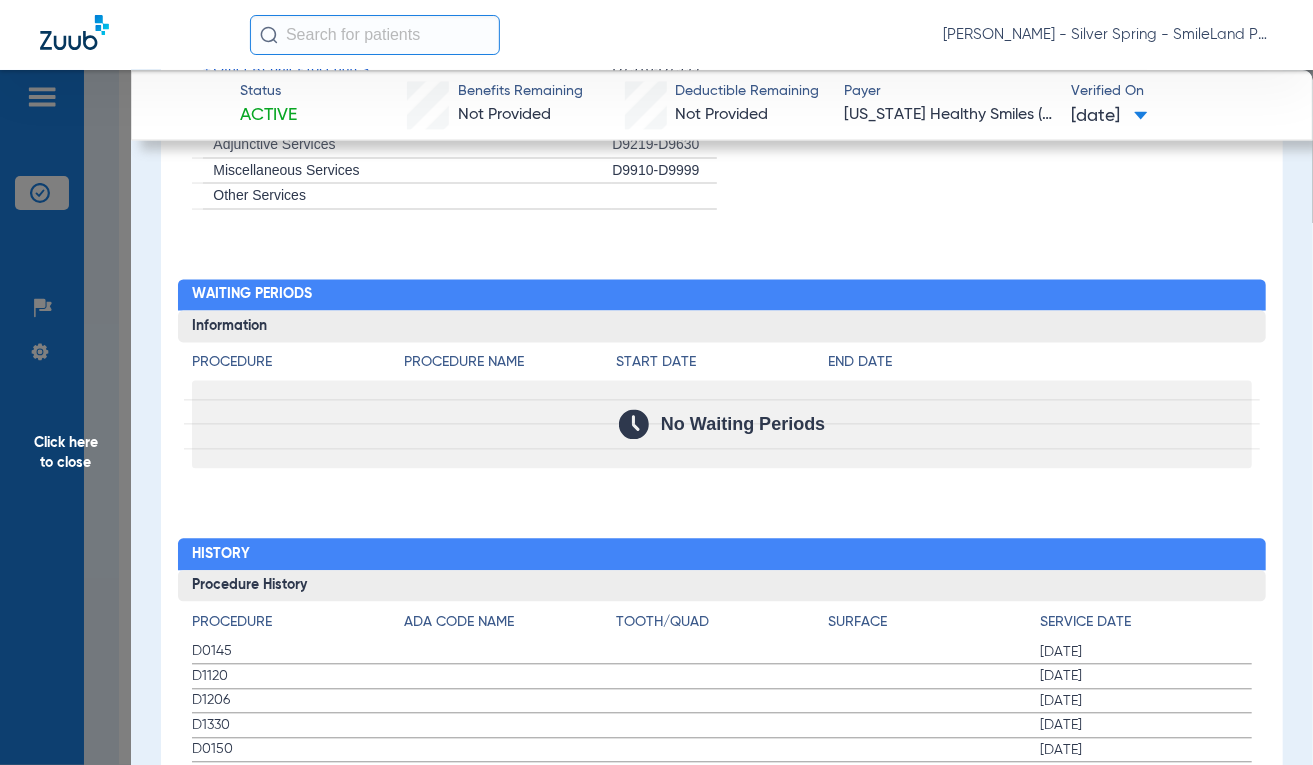 scroll, scrollTop: 1888, scrollLeft: 0, axis: vertical 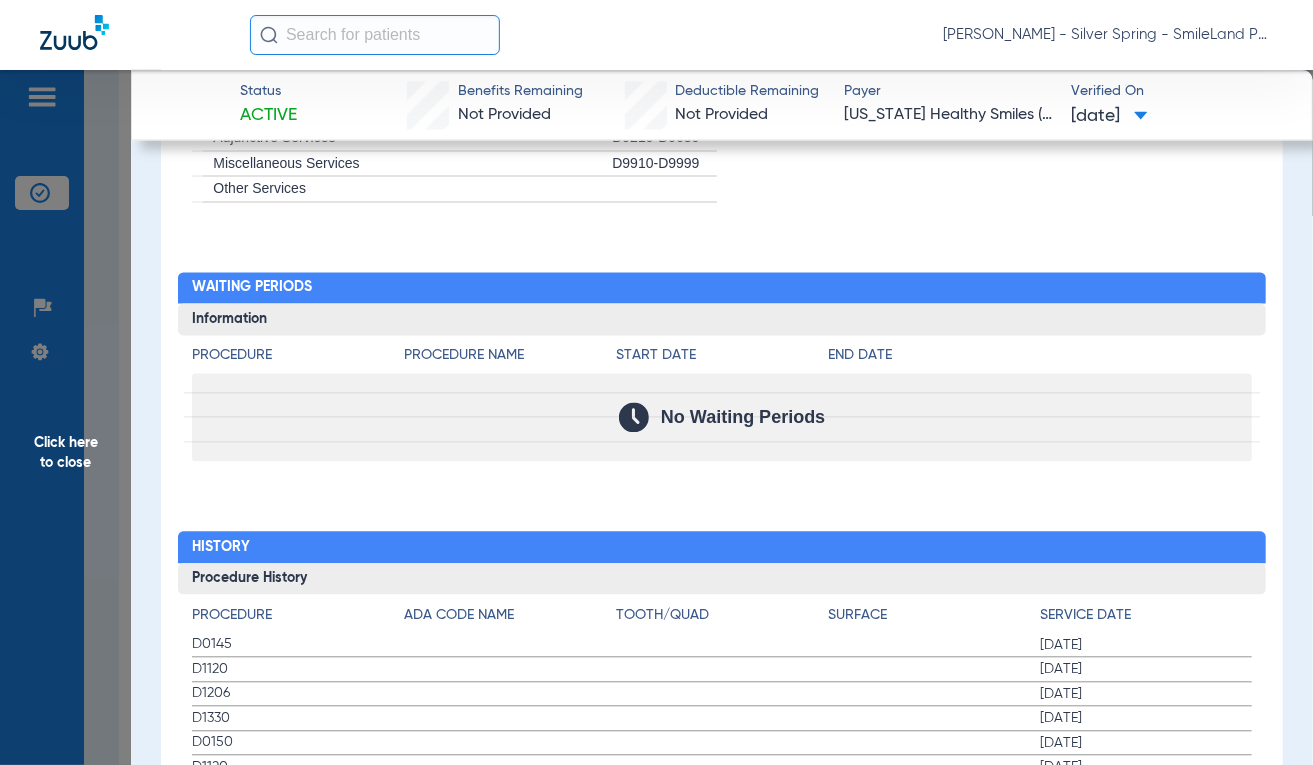 click on "Procedure Benefits Disclaimers The Service History displayed above is the last date of service for a limited set of procedure codes, regardless of the provider who performed the service. Search  Filter for My ADA Codes   Expand All Categories   +   Preventive Exams   D0110-D0191   +   X-rays   D0210-D0396   +   Tests and Examinations   D0411-D0470   +   Pathology Lab   D0472-D0478   +   Nomenclature   D0479-D0999   +   Cleaning and Fluoride   D1110-D1330   +   Sealants   D1351-D1355   +   Space Maintainers   D1510-D1999   +   Restorations   D2140-D2430   +   Crowns, [MEDICAL_DATA]   D2510-D2799   +   Other Restorations   D2910-D2999   +   Endodontic Procedures   D3110-D3999   +   Surgical [MEDICAL_DATA] Services   D4210-D4286   +   Non-Surgical [MEDICAL_DATA] Services   D4320-D4999   +   Dentures, Denture Adjustments, Denture Repairs, Relining   D5110-D5999   +   Surgical Implant Procedures   D6010-D6040   +   Implant Supported Prosthetics   D6050-D6199   +   Fixed Prosthetics   D6205-D6634   +   D6710-D6999" 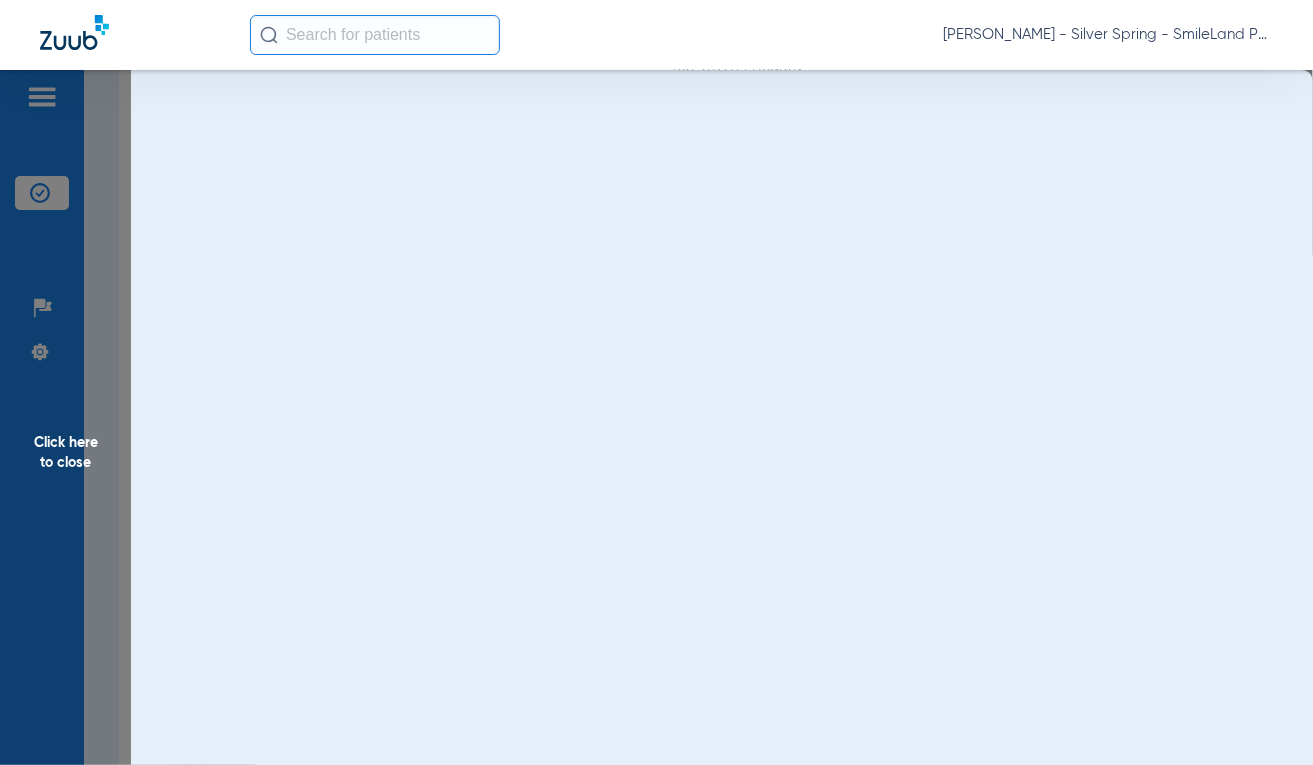 scroll, scrollTop: 0, scrollLeft: 0, axis: both 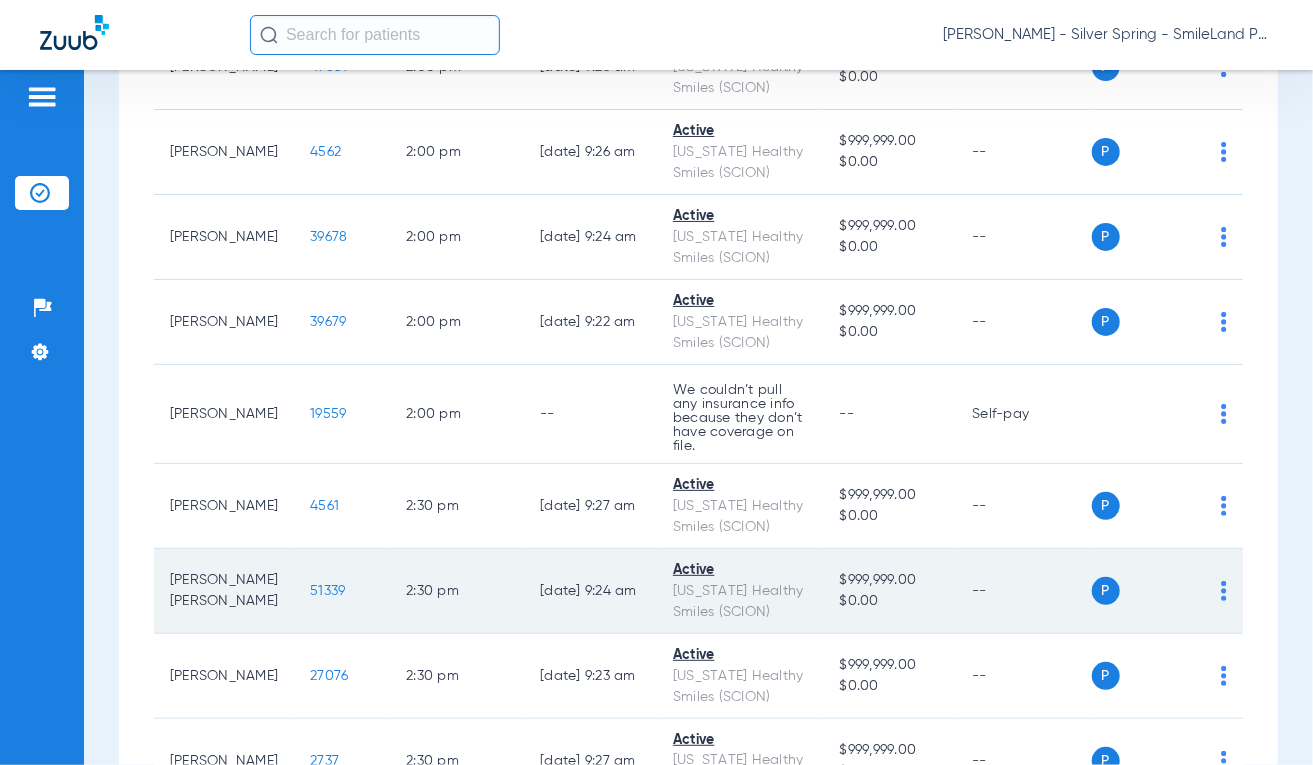 click on "51339" 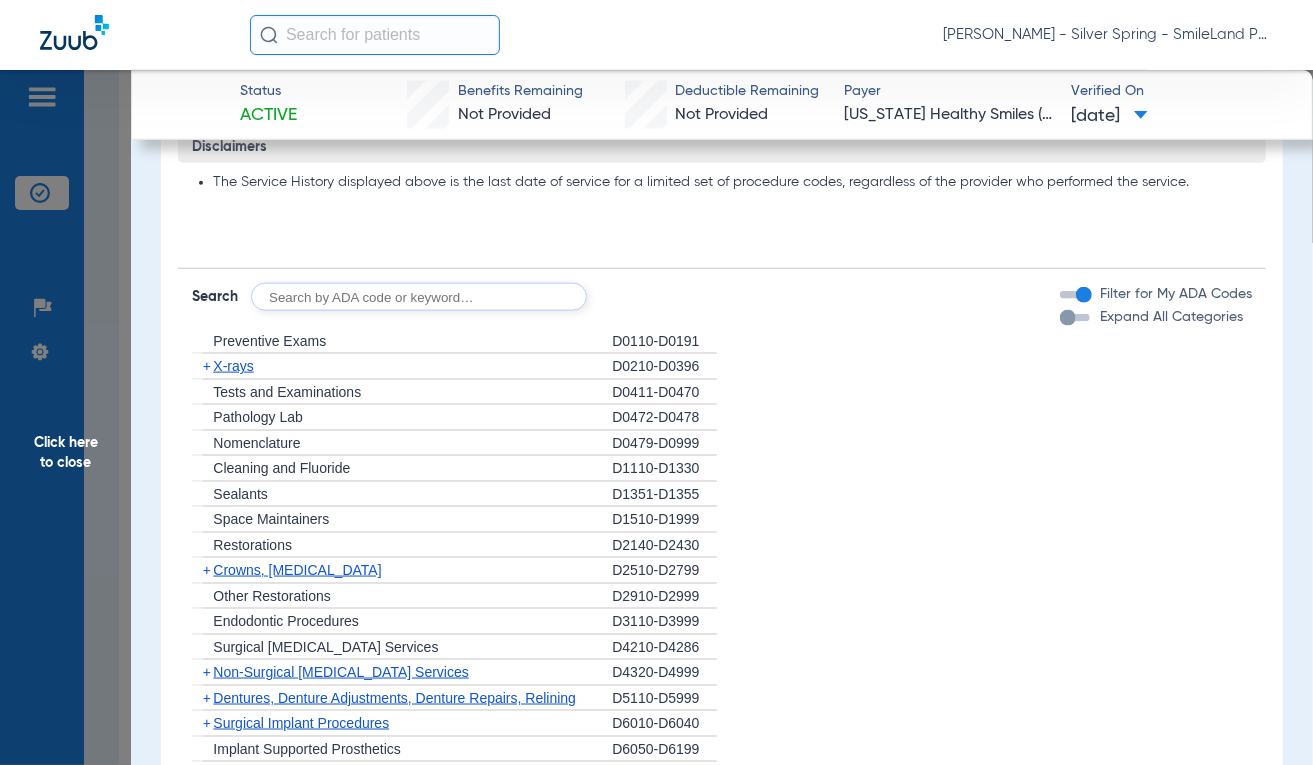 scroll, scrollTop: 1993, scrollLeft: 0, axis: vertical 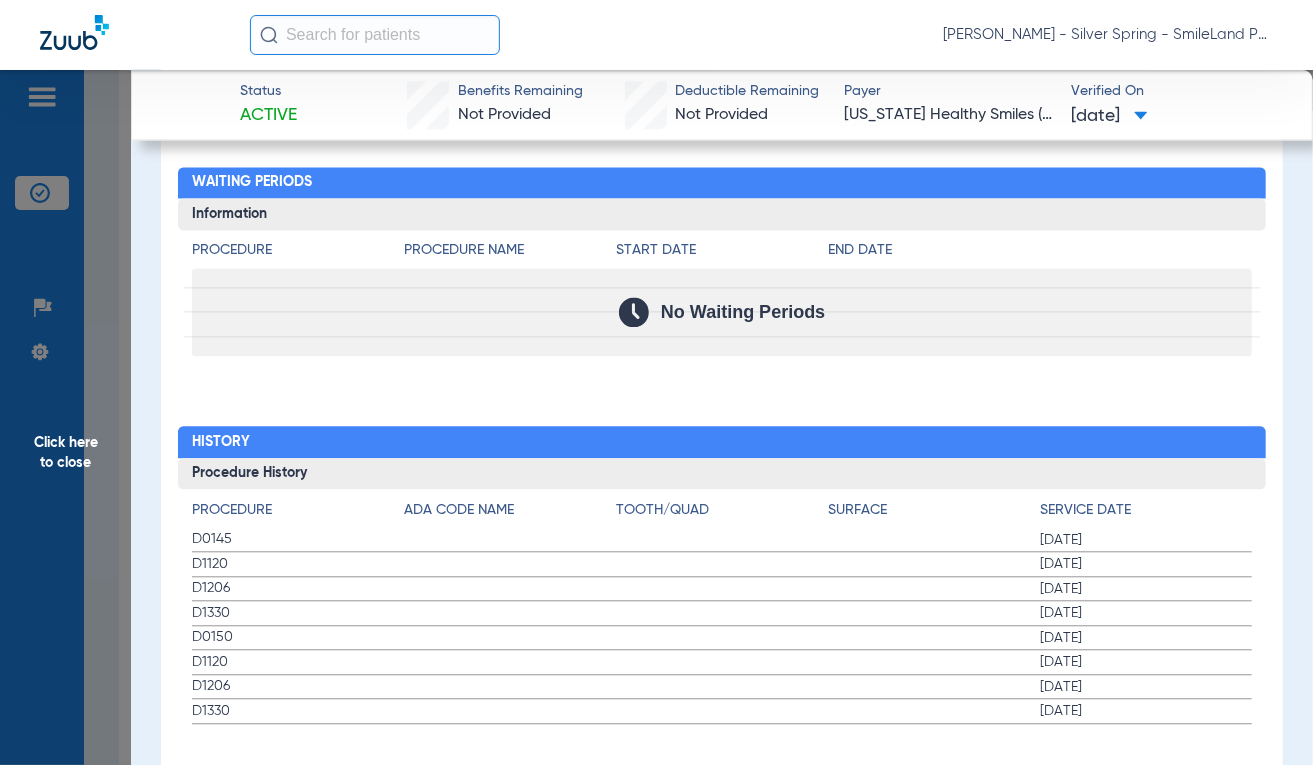 click on "Click here to close" 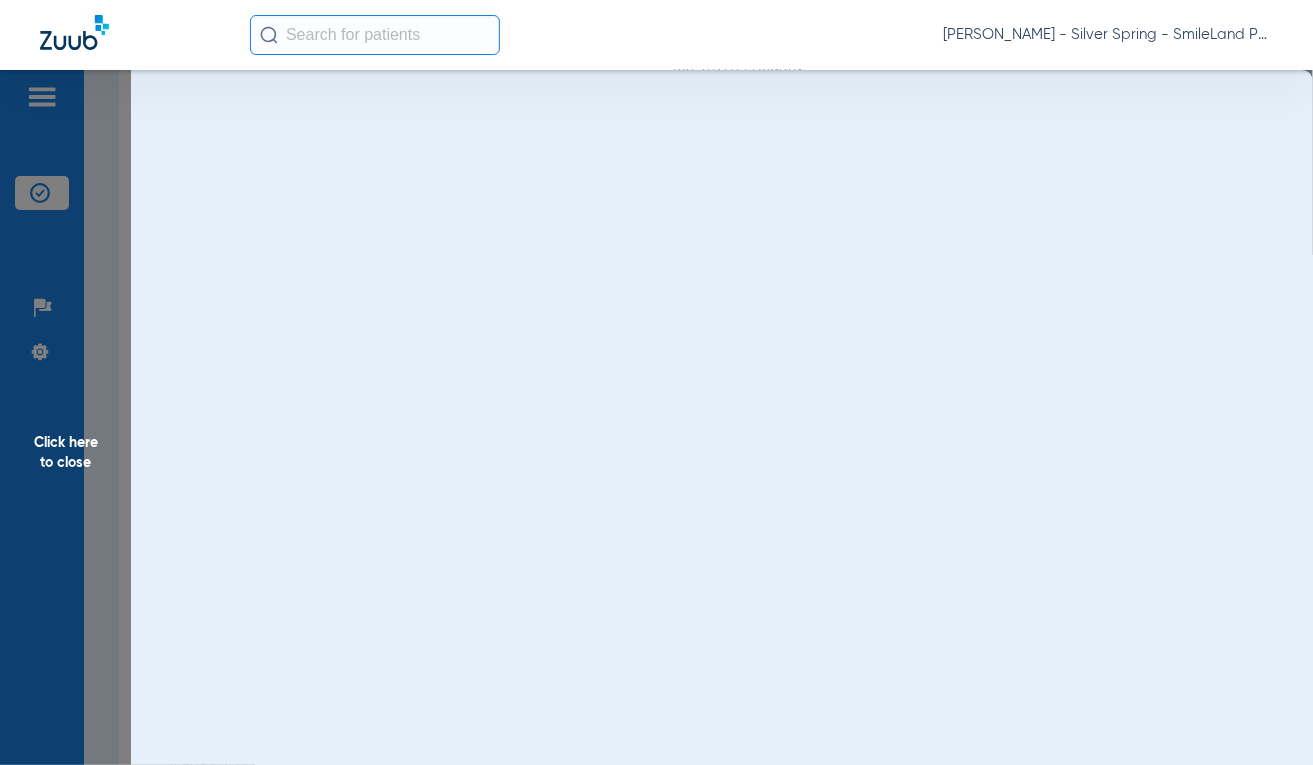 scroll, scrollTop: 0, scrollLeft: 0, axis: both 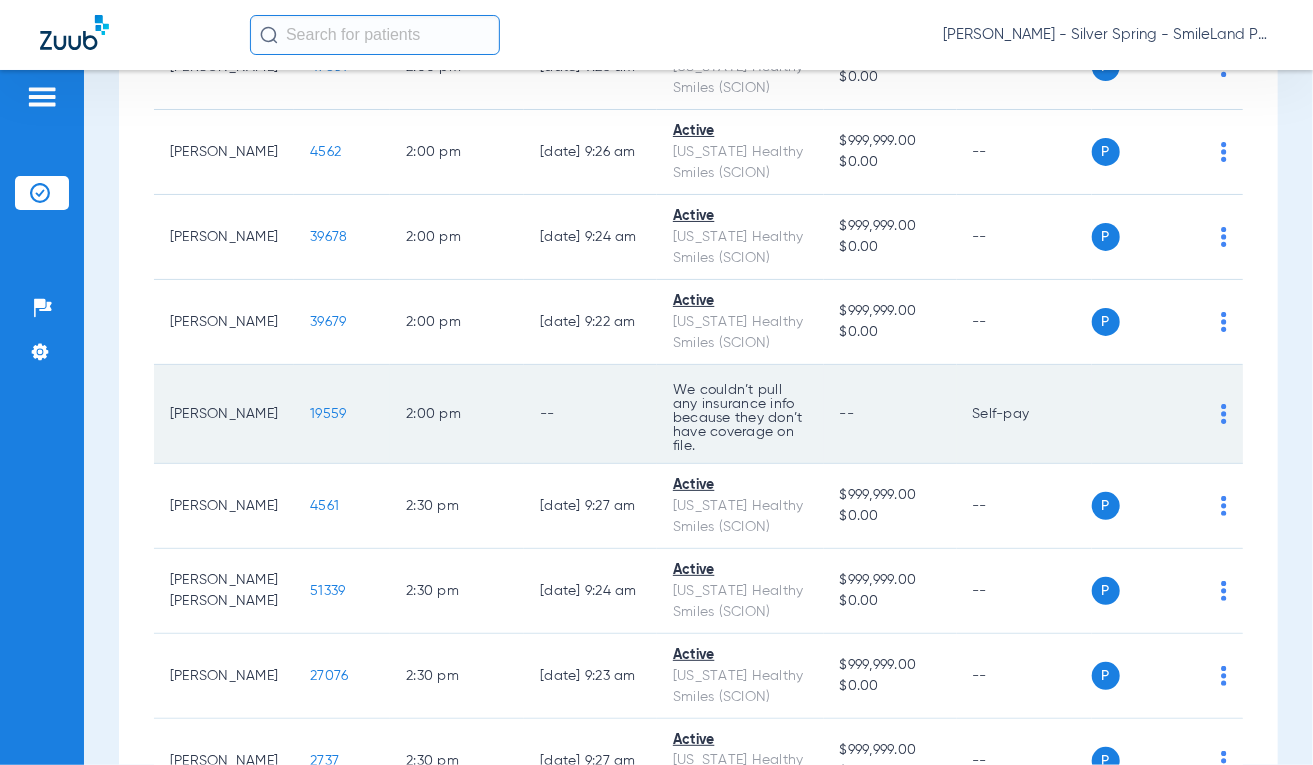click on "[DATE]   [DATE]   [DATE]   [DATE]   [DATE]   [DATE]   [DATE]   [DATE]   [DATE]   [DATE]   [DATE]   [DATE]   [DATE]   [DATE]   [DATE]   [DATE]   [DATE]   [DATE]   [DATE]   [DATE]   [DATE]   [DATE]   [DATE]   [DATE]   [DATE]   [DATE]   [DATE]   [DATE]   [DATE]   [DATE]   [DATE]   [DATE]   [DATE]   [DATE]   [DATE]   [DATE]   [DATE]   [DATE]   [DATE]   [DATE]   [DATE]   [DATE]   [DATE]   [DATE]  Su Mo" 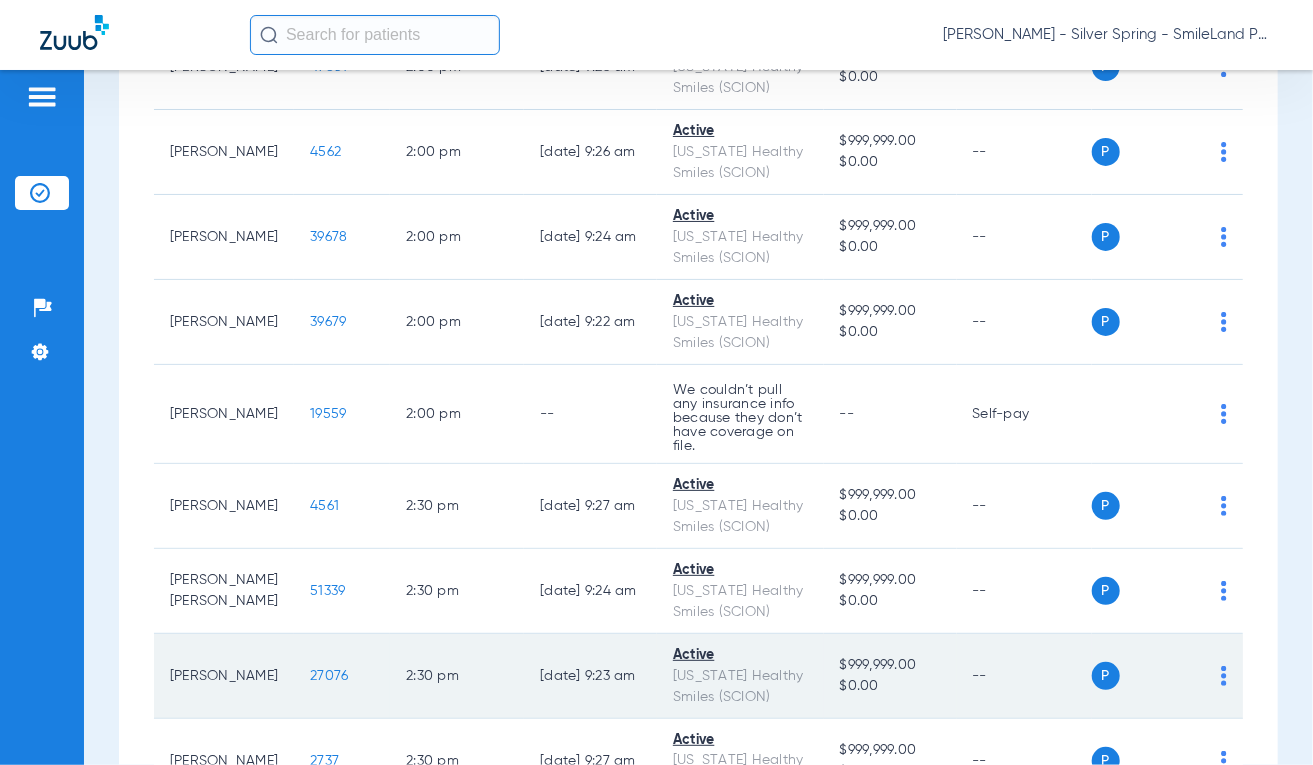 click on "27076" 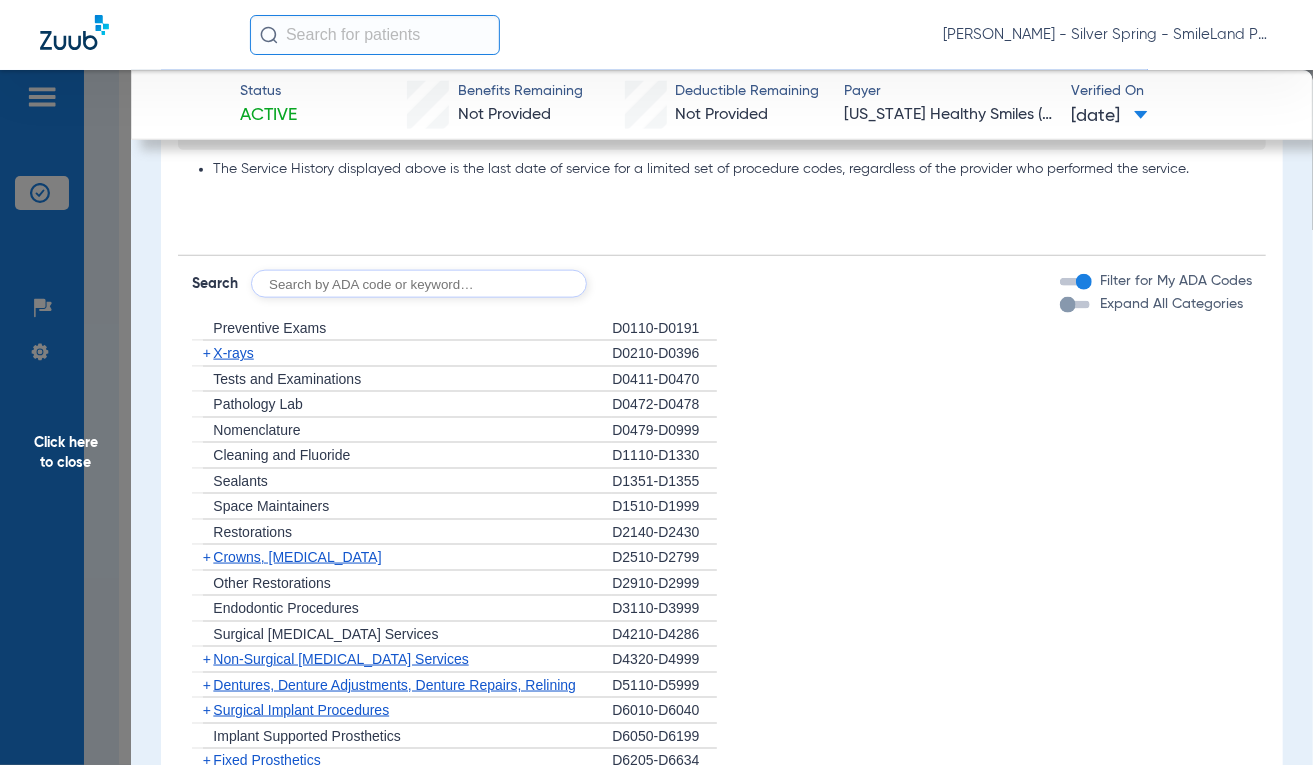 scroll, scrollTop: 2000, scrollLeft: 0, axis: vertical 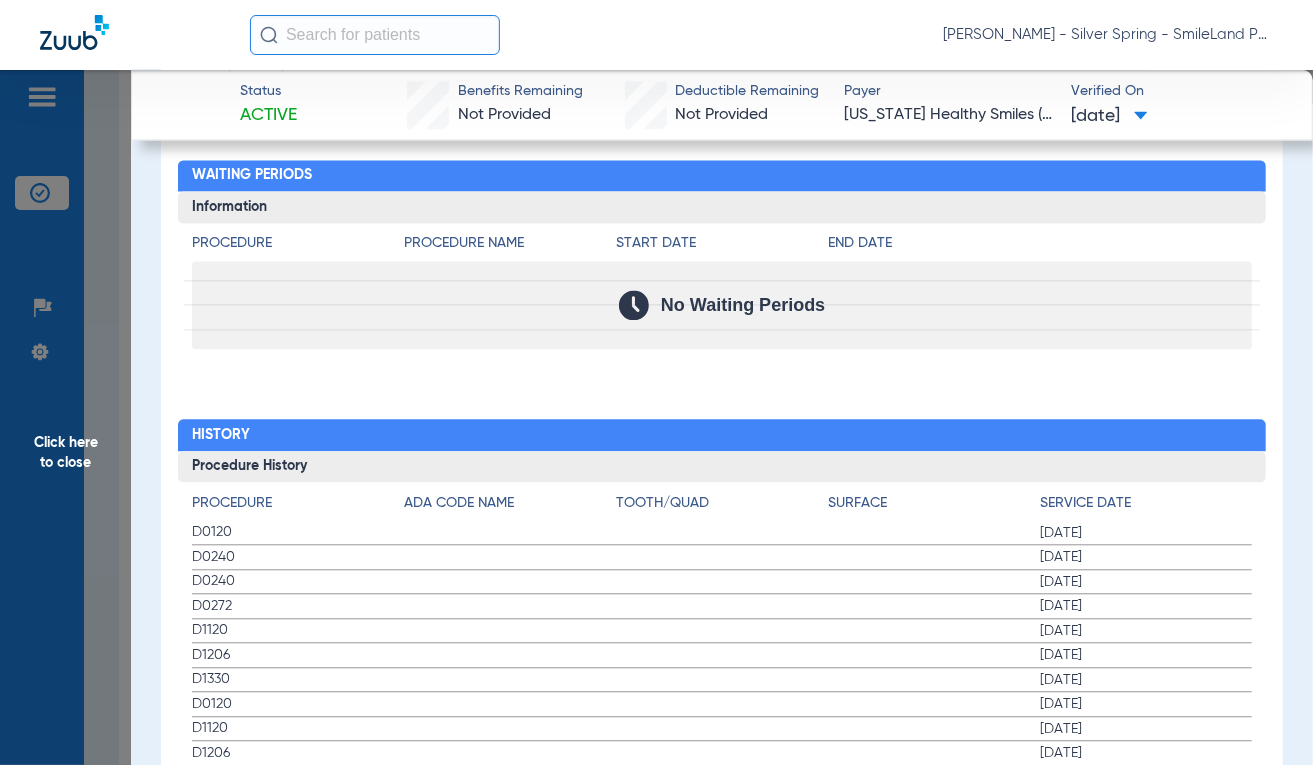 drag, startPoint x: 1245, startPoint y: 316, endPoint x: 744, endPoint y: 420, distance: 511.68057 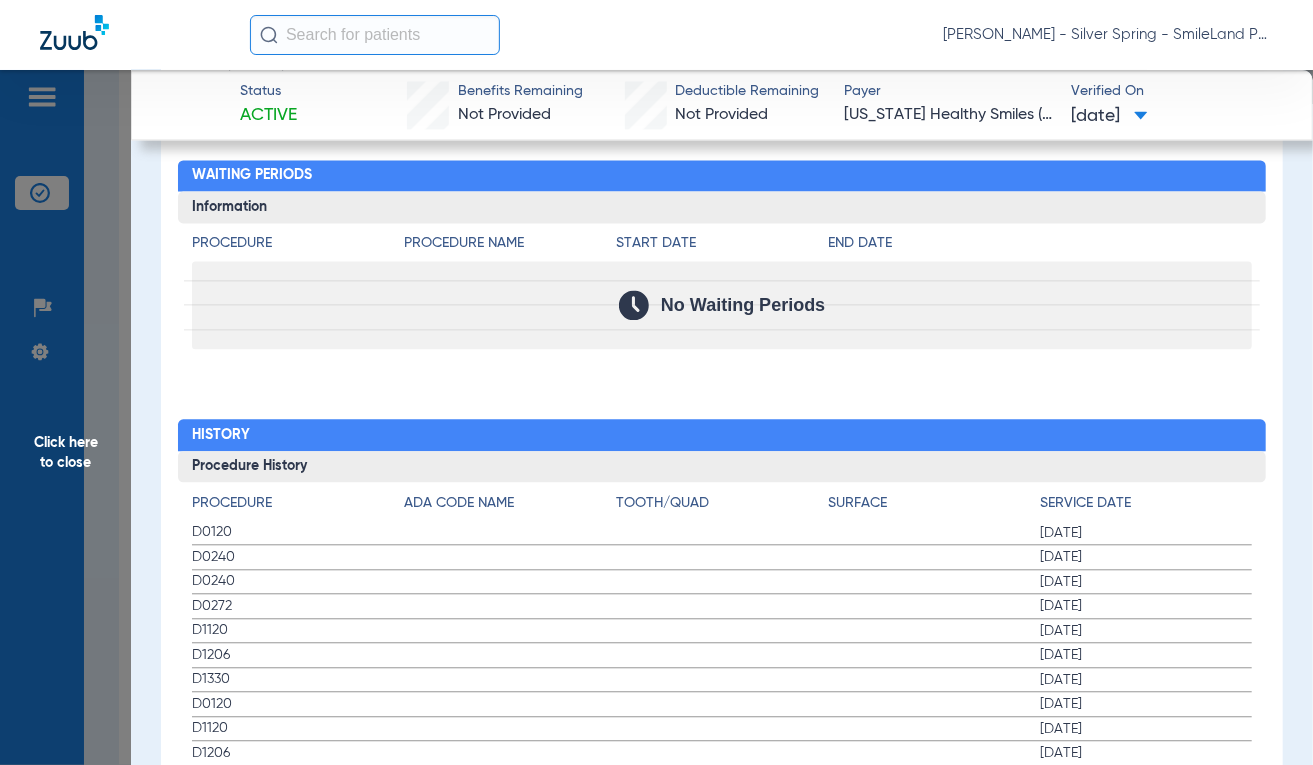click on "Procedure Procedure Name Start Date End Date  No Waiting Periods" 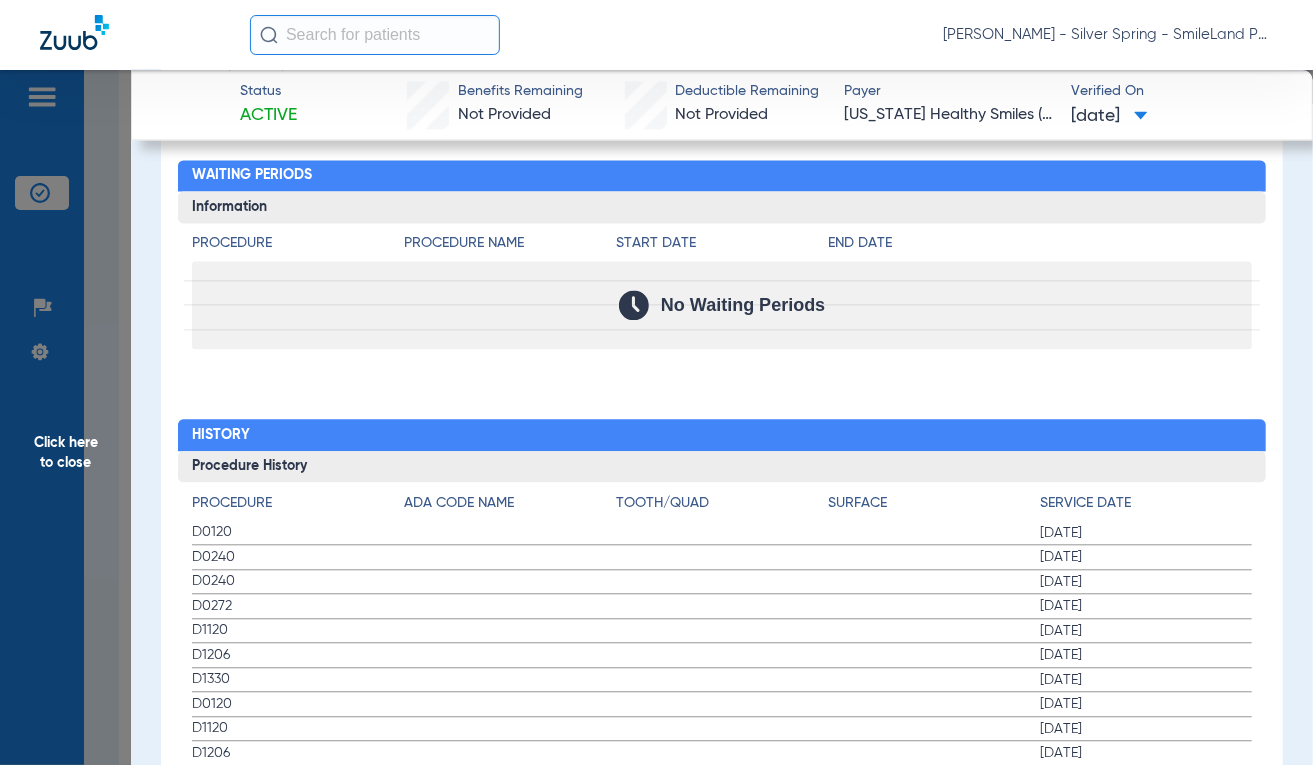 click on "Click here to close" 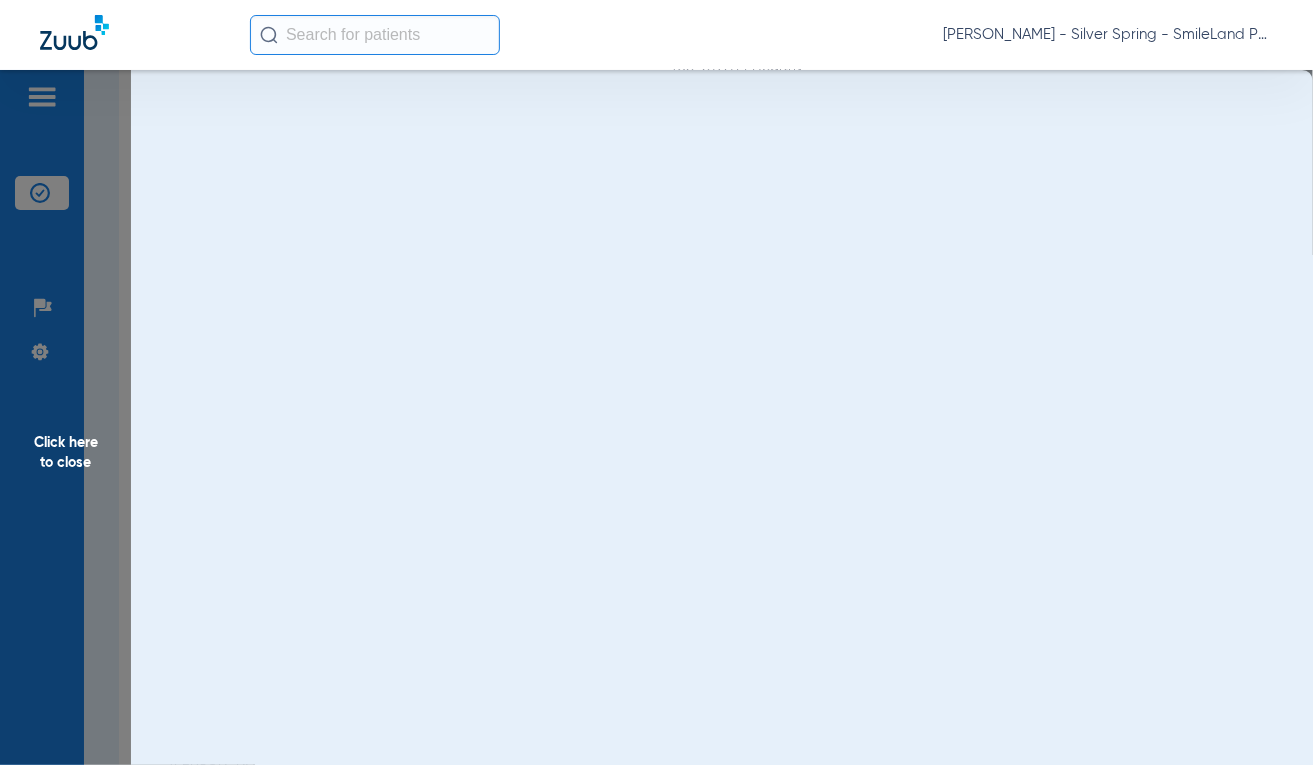 scroll, scrollTop: 0, scrollLeft: 0, axis: both 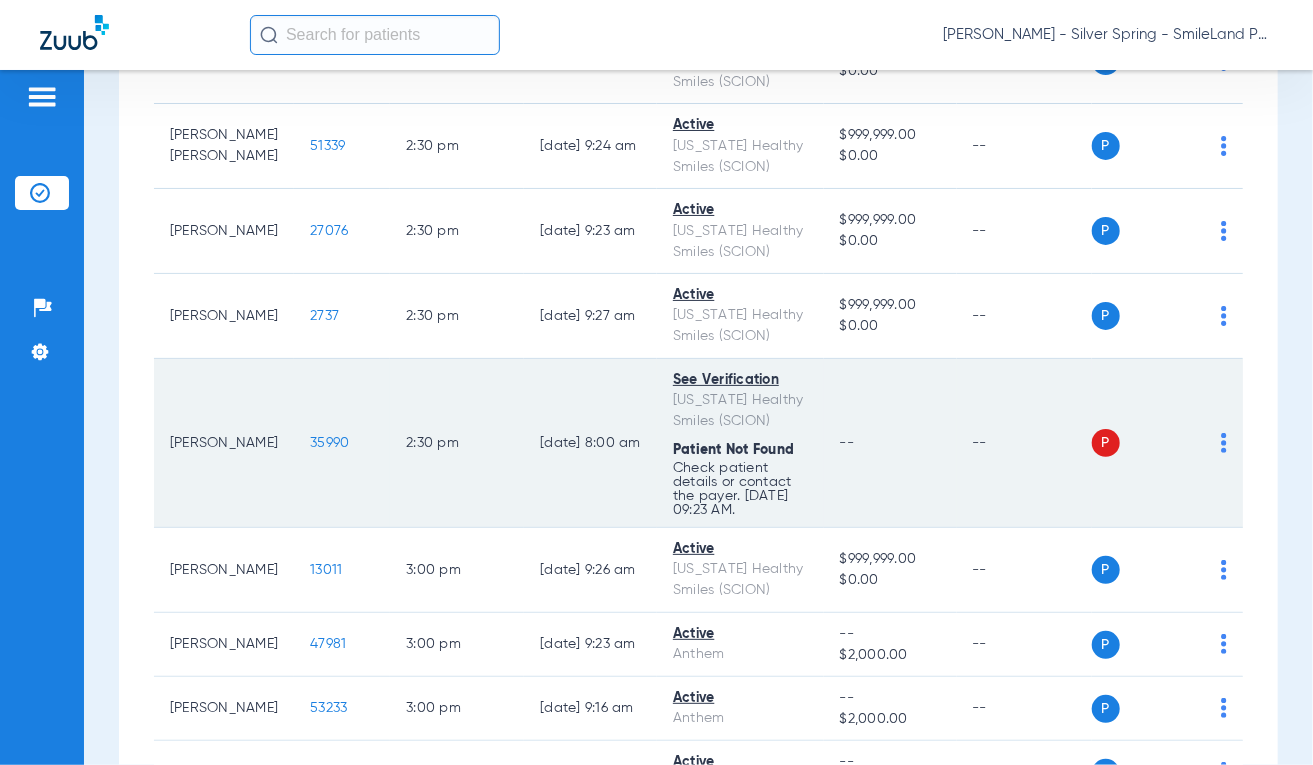 click on "35990" 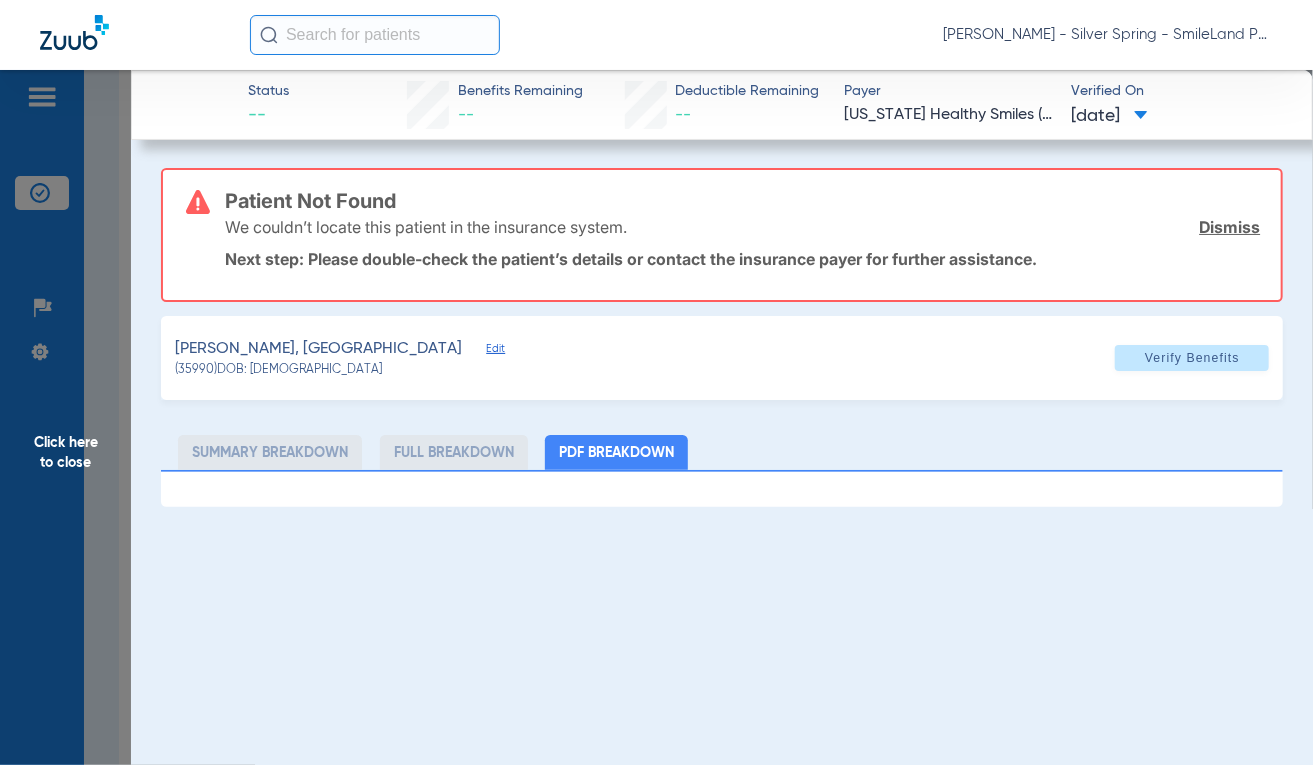 click on "Click here to close" 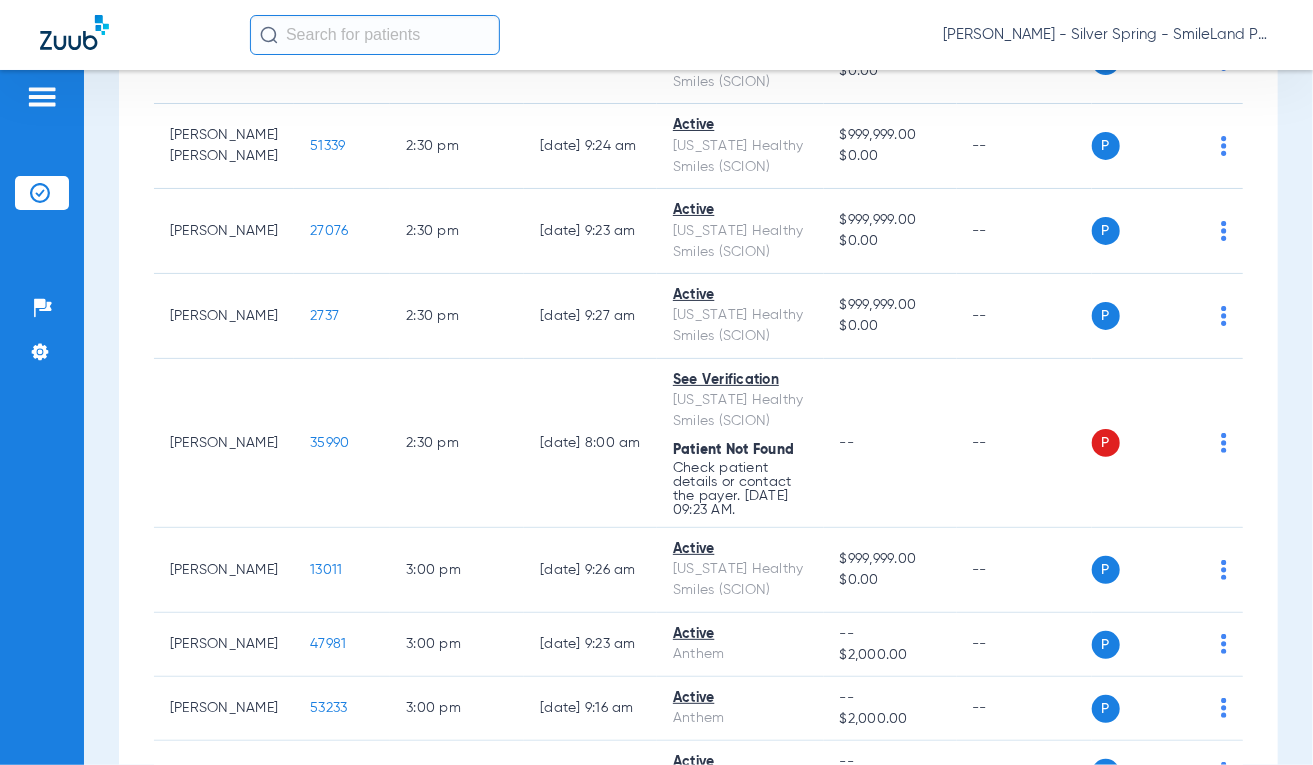 click on "P S" 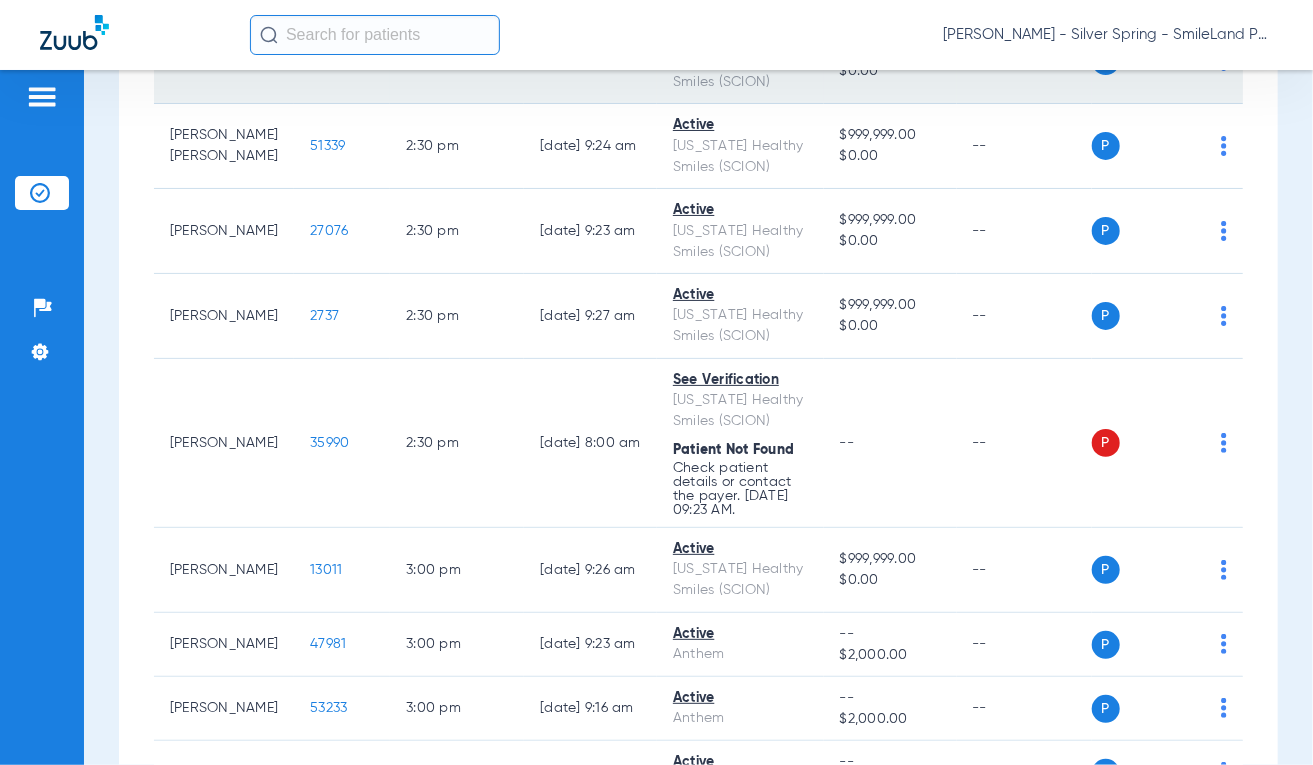 click on "4561" 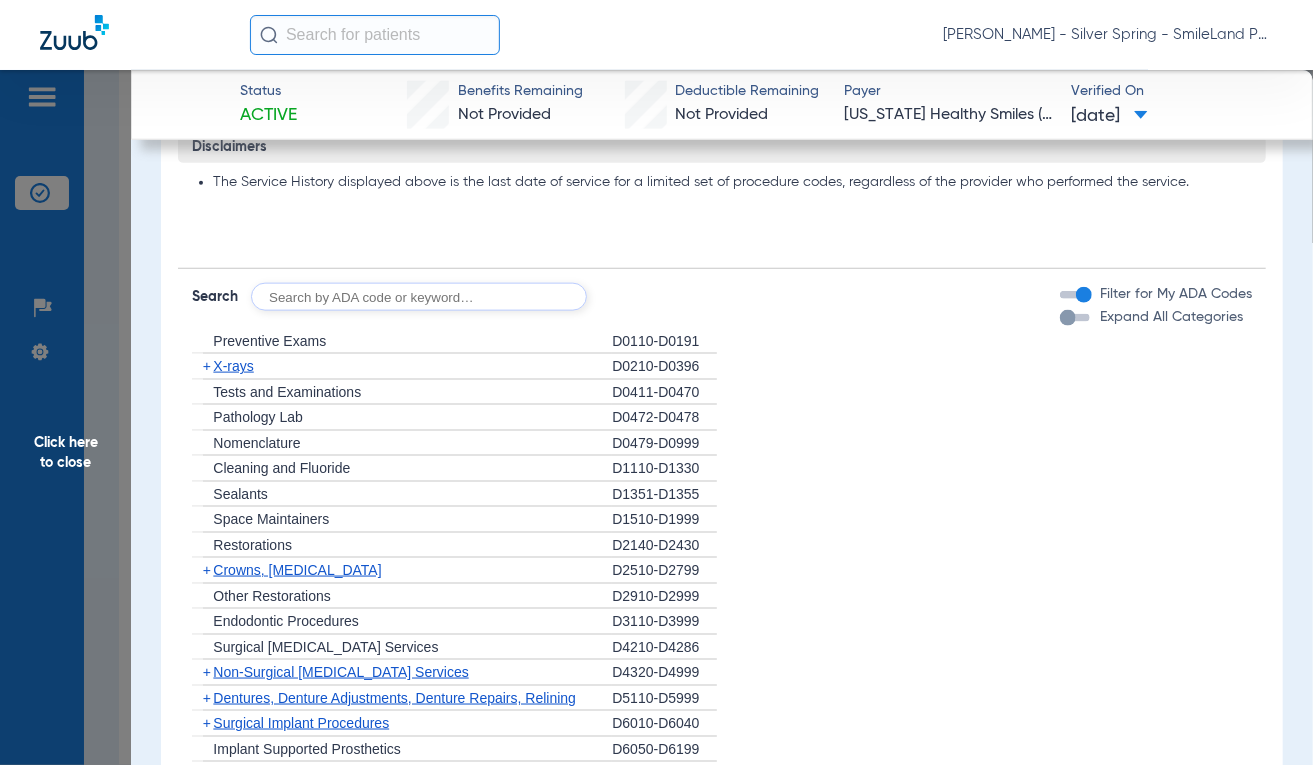 scroll, scrollTop: 2210, scrollLeft: 0, axis: vertical 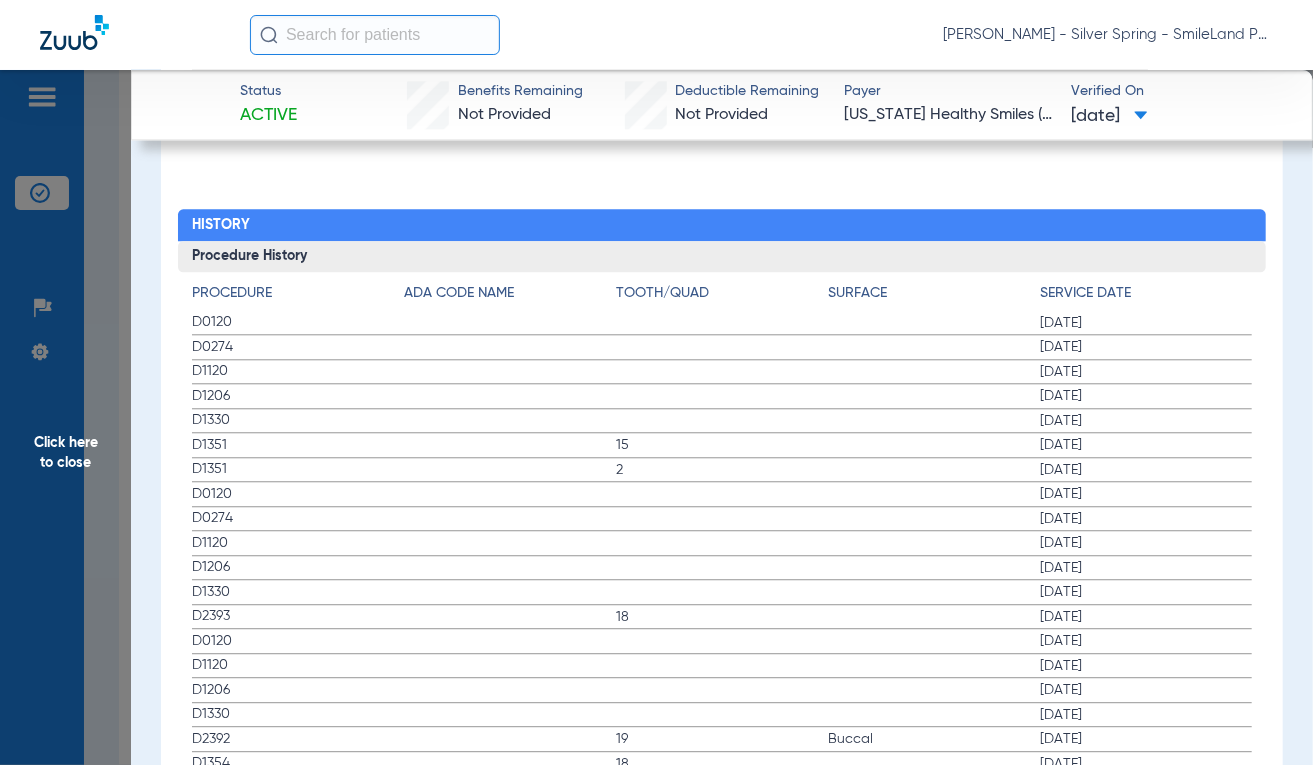 click on "Status Active  Benefits Remaining   Not Provided   Deductible Remaining   Not Provided  Payer [US_STATE] Healthy Smiles (SCION)  Verified On
[DATE]   [PERSON_NAME]   (4561)   DOB: [DEMOGRAPHIC_DATA]   In Network  arrow_drop_down  Save to PDF  arrow_drop_down  Verify Benefits   Subscriber Information   First name  [PERSON_NAME]  Last name  [PERSON_NAME]  DOB  mm / dd / yyyy [DATE]  Member ID  40016285700  Group ID (optional)   Insurance Payer   Insurance
Amerihealth (Scion)  Provider   Dentist
[PERSON_NAME]  1518286731  Summary Breakdown   Full Breakdown  Benefits Summary Patient & Plan Information Patient First name:  [PERSON_NAME]  Last name:  [PERSON_NAME]  DOB:  [DEMOGRAPHIC_DATA]  Assignment:    Subscriber First name:  [PERSON_NAME]  Last name:  [PERSON_NAME]  DOB:  [DEMOGRAPHIC_DATA]  Plan Status:  Active  Effective Date:    Benefits Type:  In-Network  Plan Type:  Medicaid  Waiting Period:  Check Disclaimers  Missing Tooth Clause:  Check Disclaimers  Downgrades:  Check Disclaimers  Plan Name:  MD Child [DEMOGRAPHIC_DATA]-20 Medicaid  Benefits  Remaining/Total" 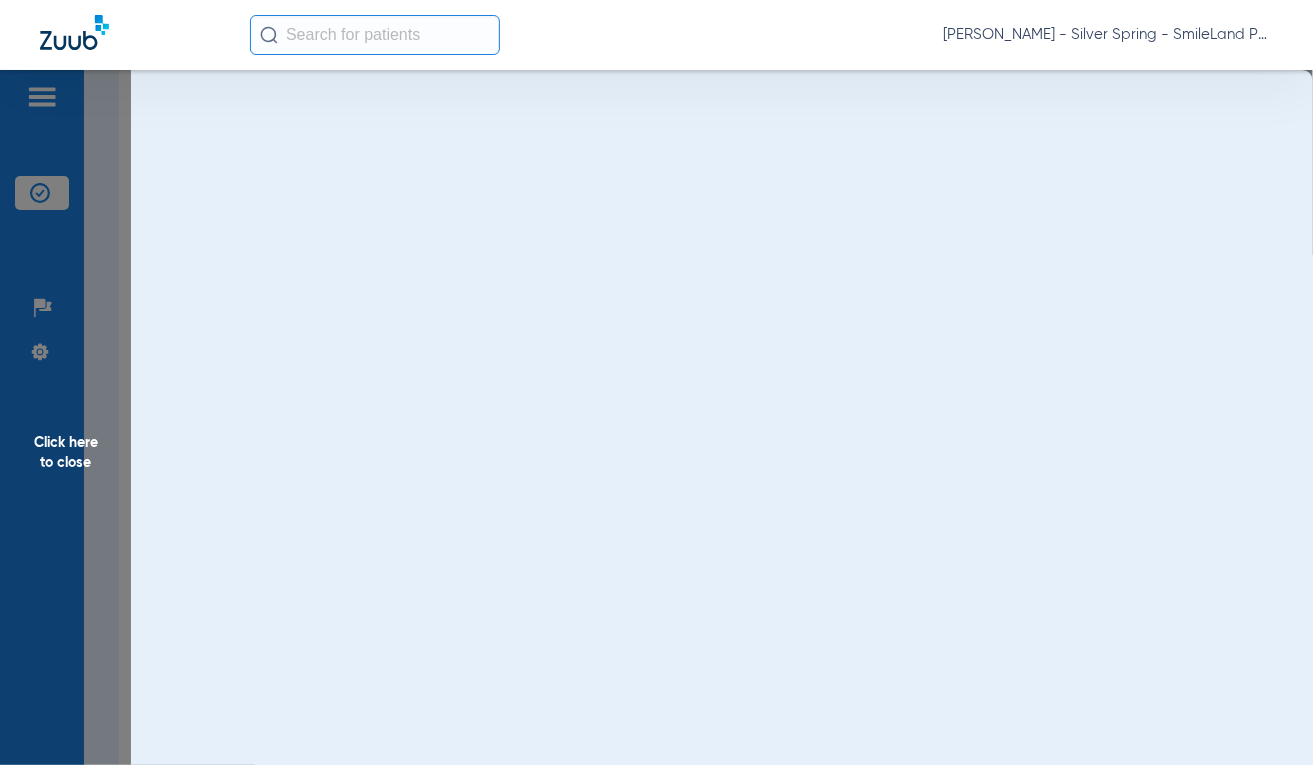 scroll, scrollTop: 0, scrollLeft: 0, axis: both 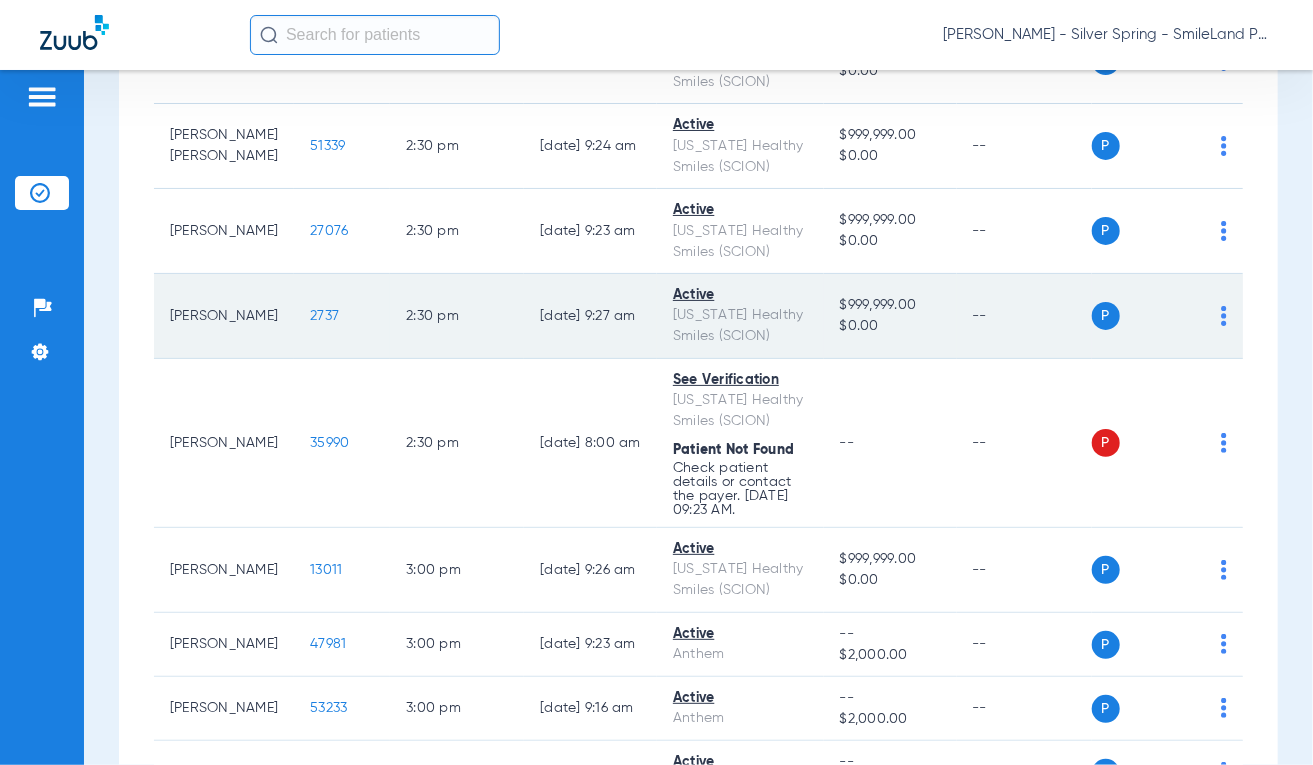 click on "2737" 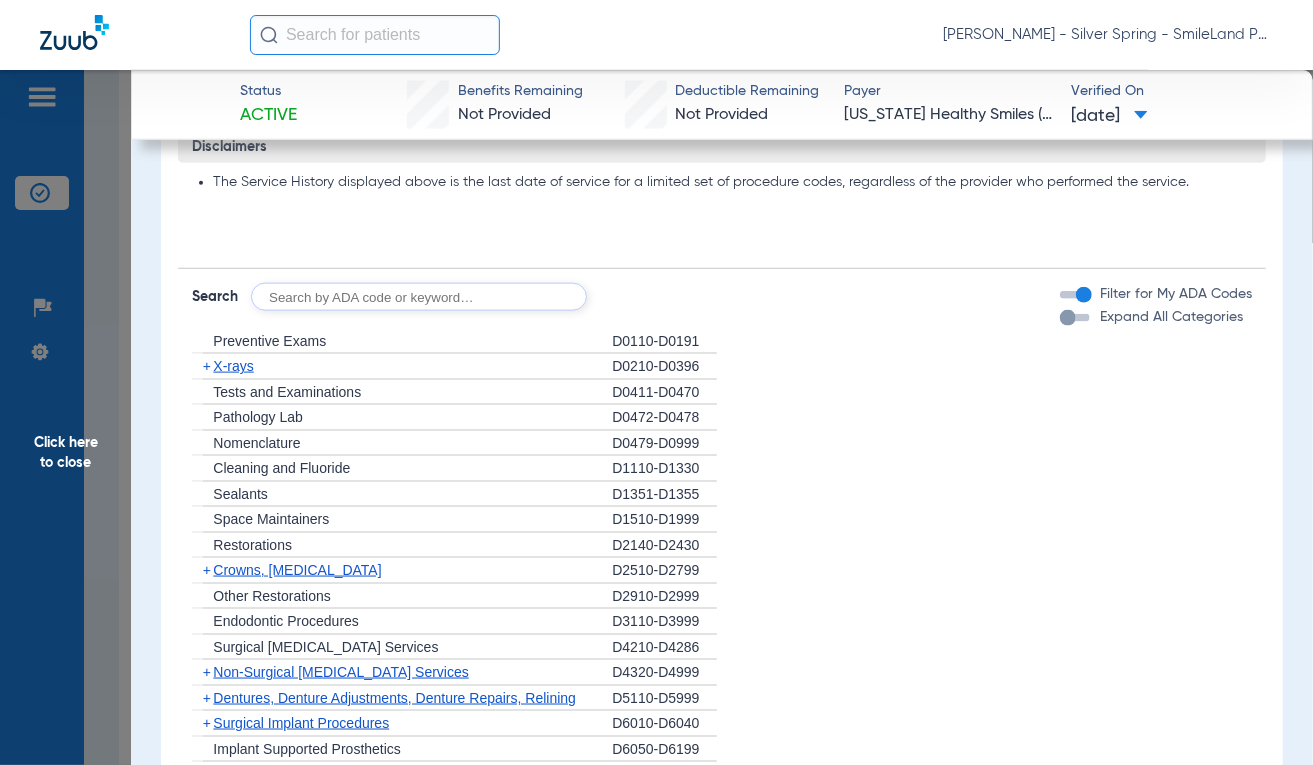 scroll, scrollTop: 2210, scrollLeft: 0, axis: vertical 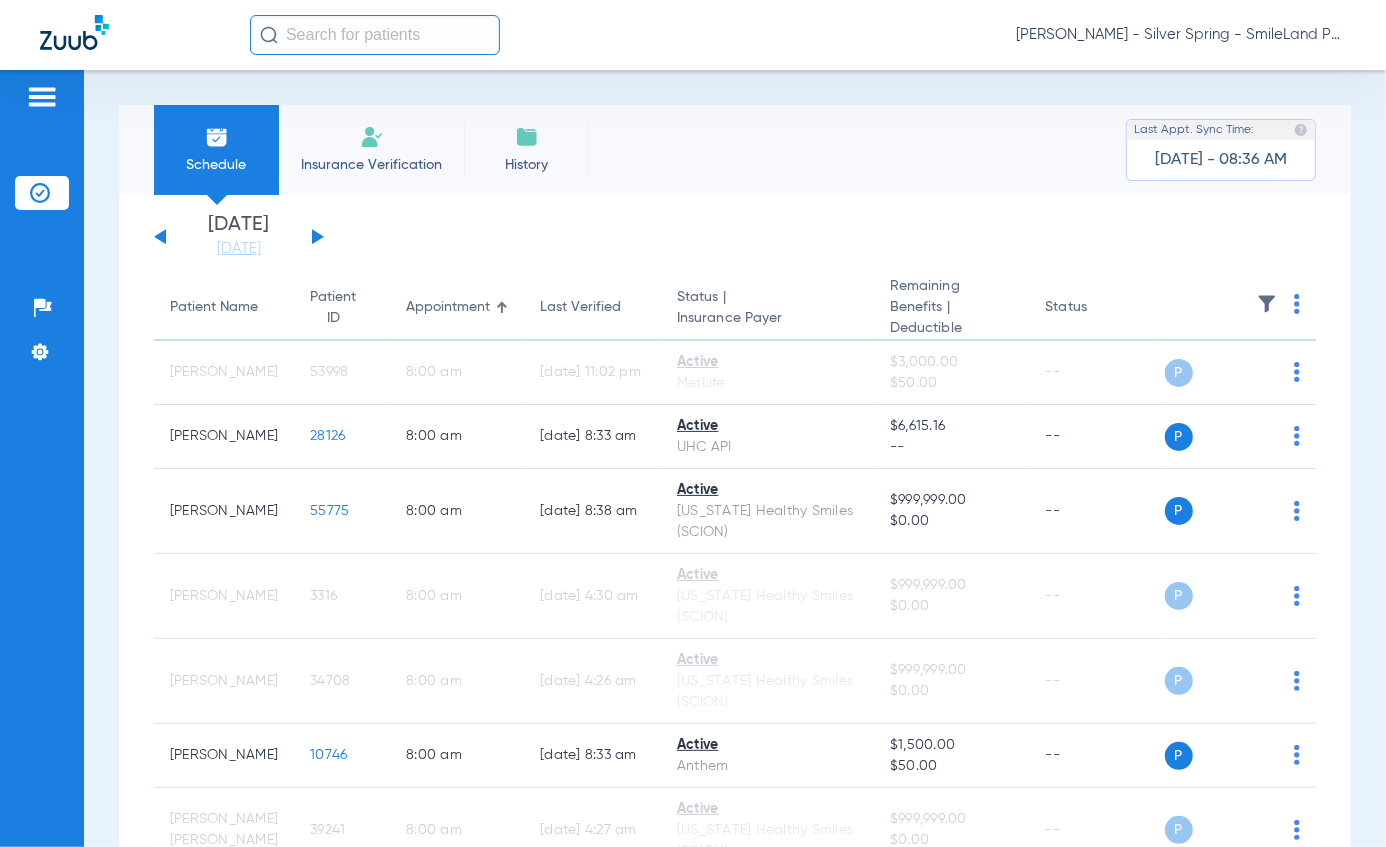 click on "[PERSON_NAME] - Silver Spring - SmileLand PD" 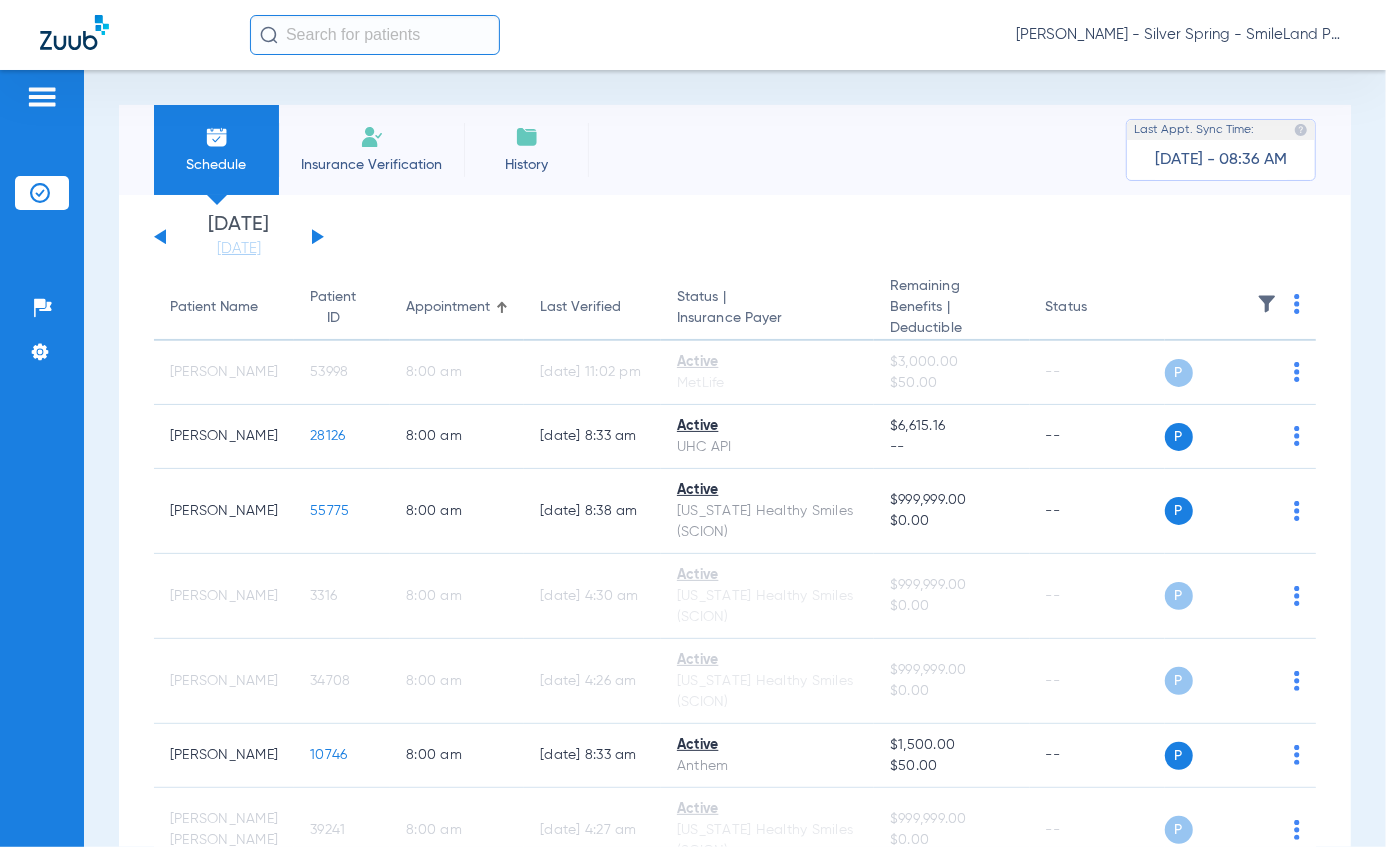 click on "[PERSON_NAME] - Silver Spring - SmileLand PD" 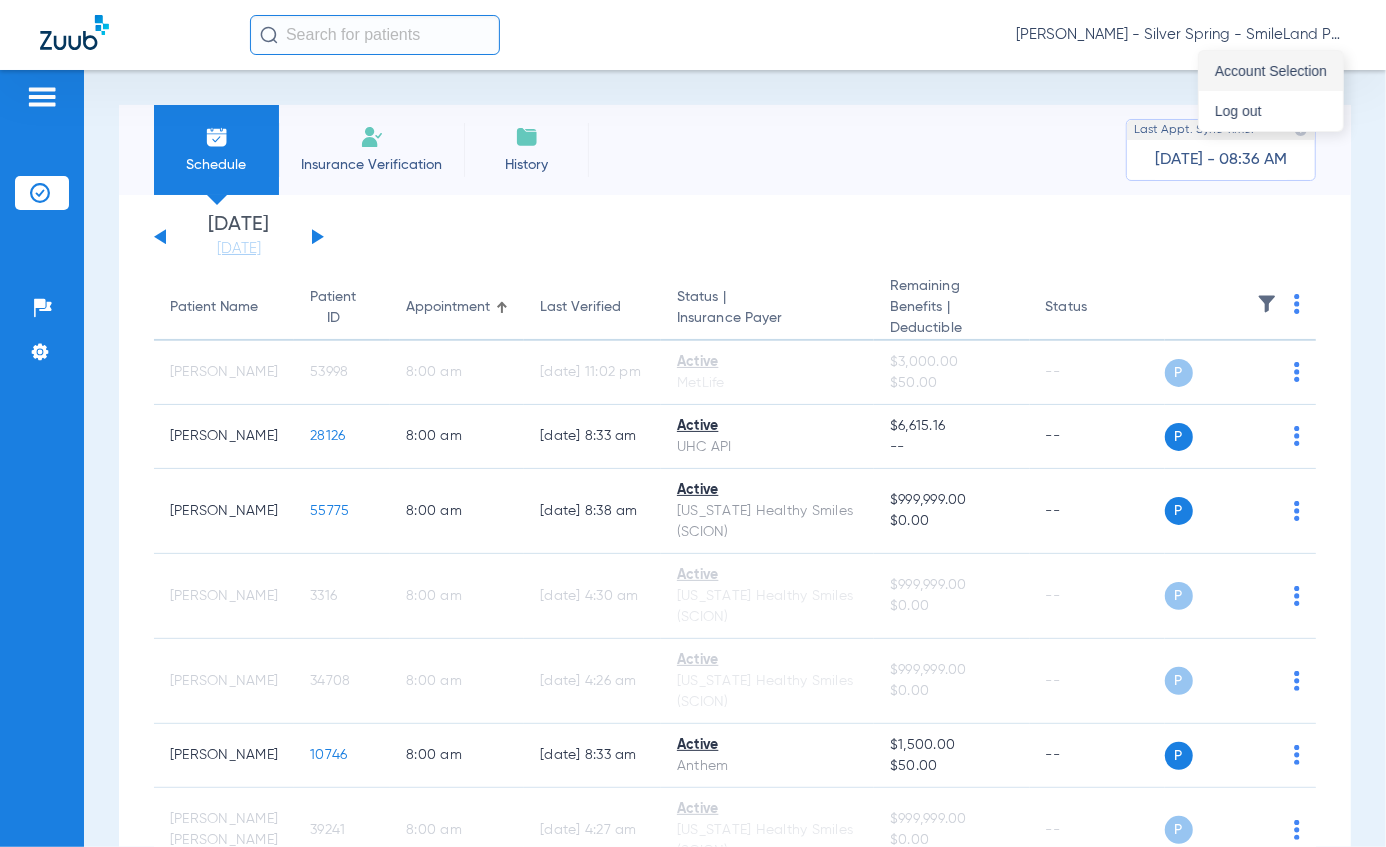 click on "Account Selection" at bounding box center (1271, 71) 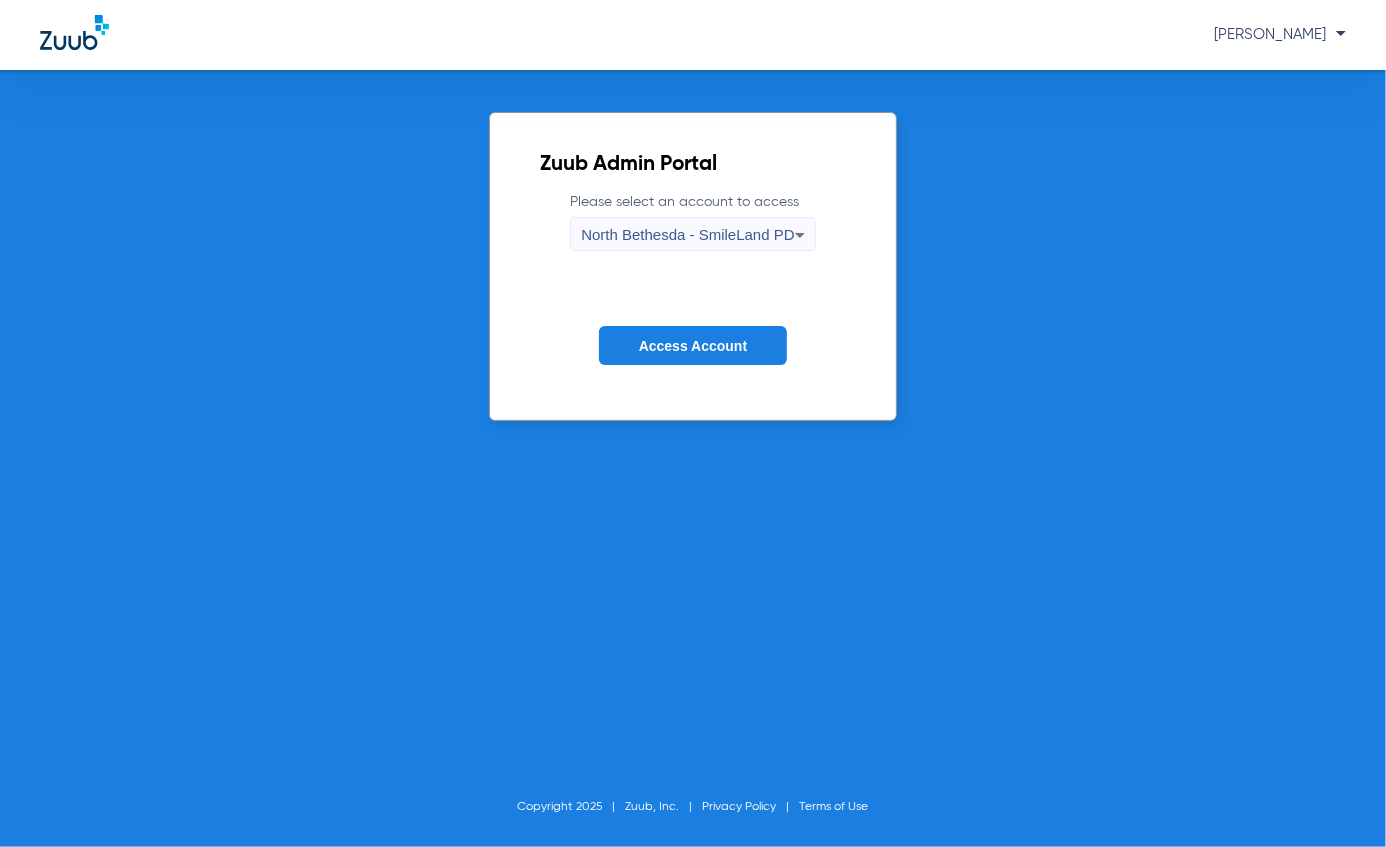 click on "North Bethesda - SmileLand PD" at bounding box center (687, 234) 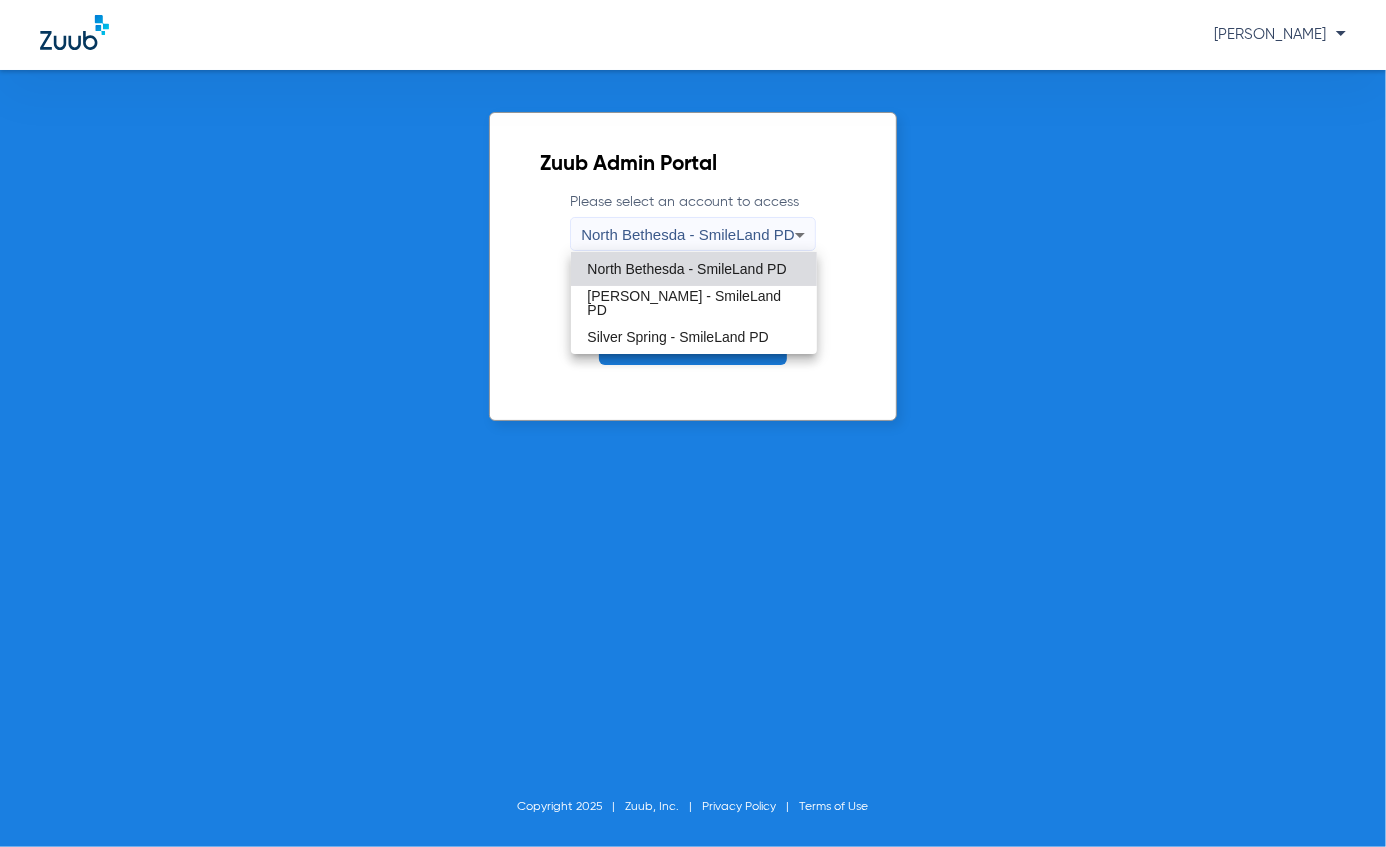 click at bounding box center (693, 423) 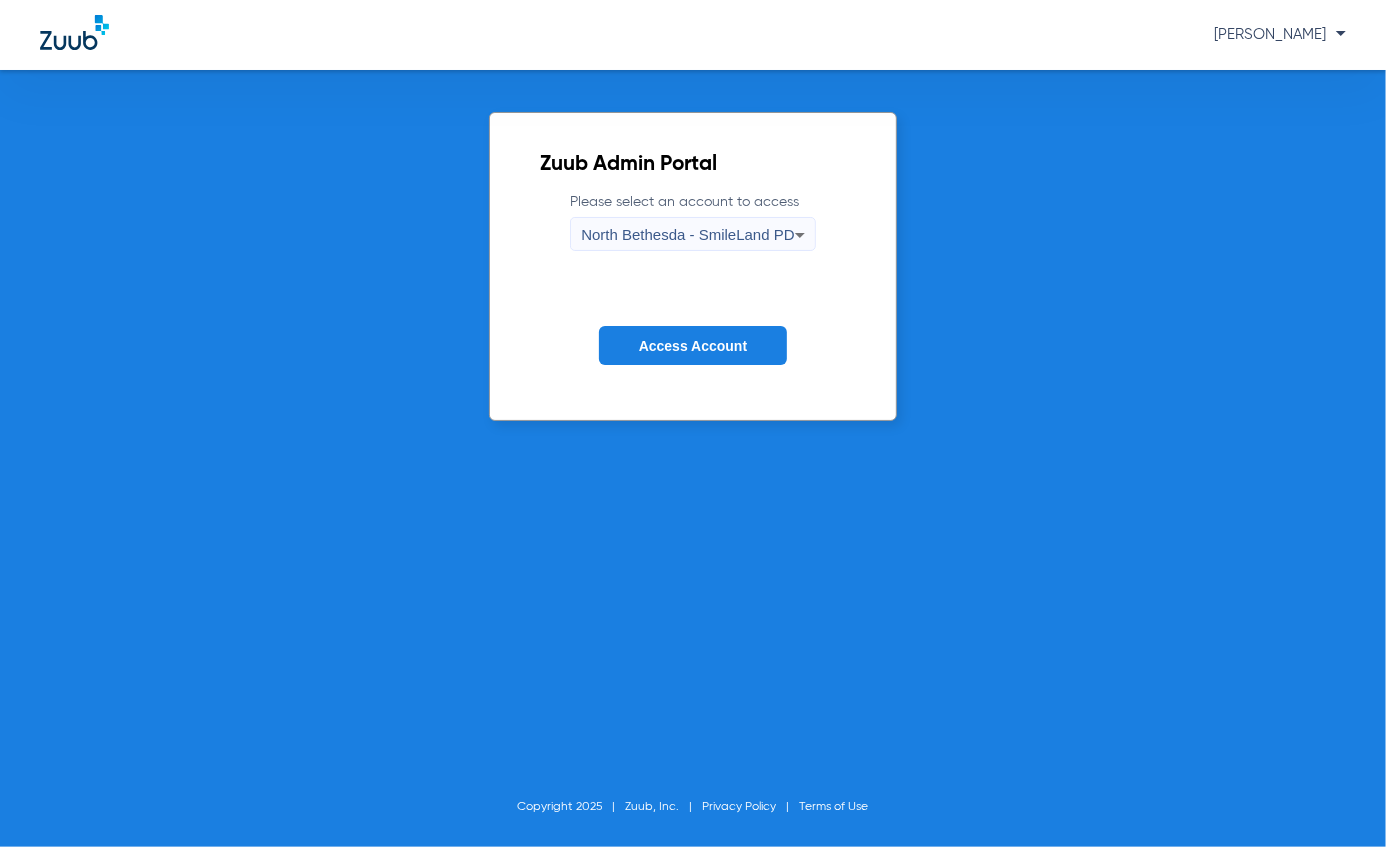 click on "Access Account" 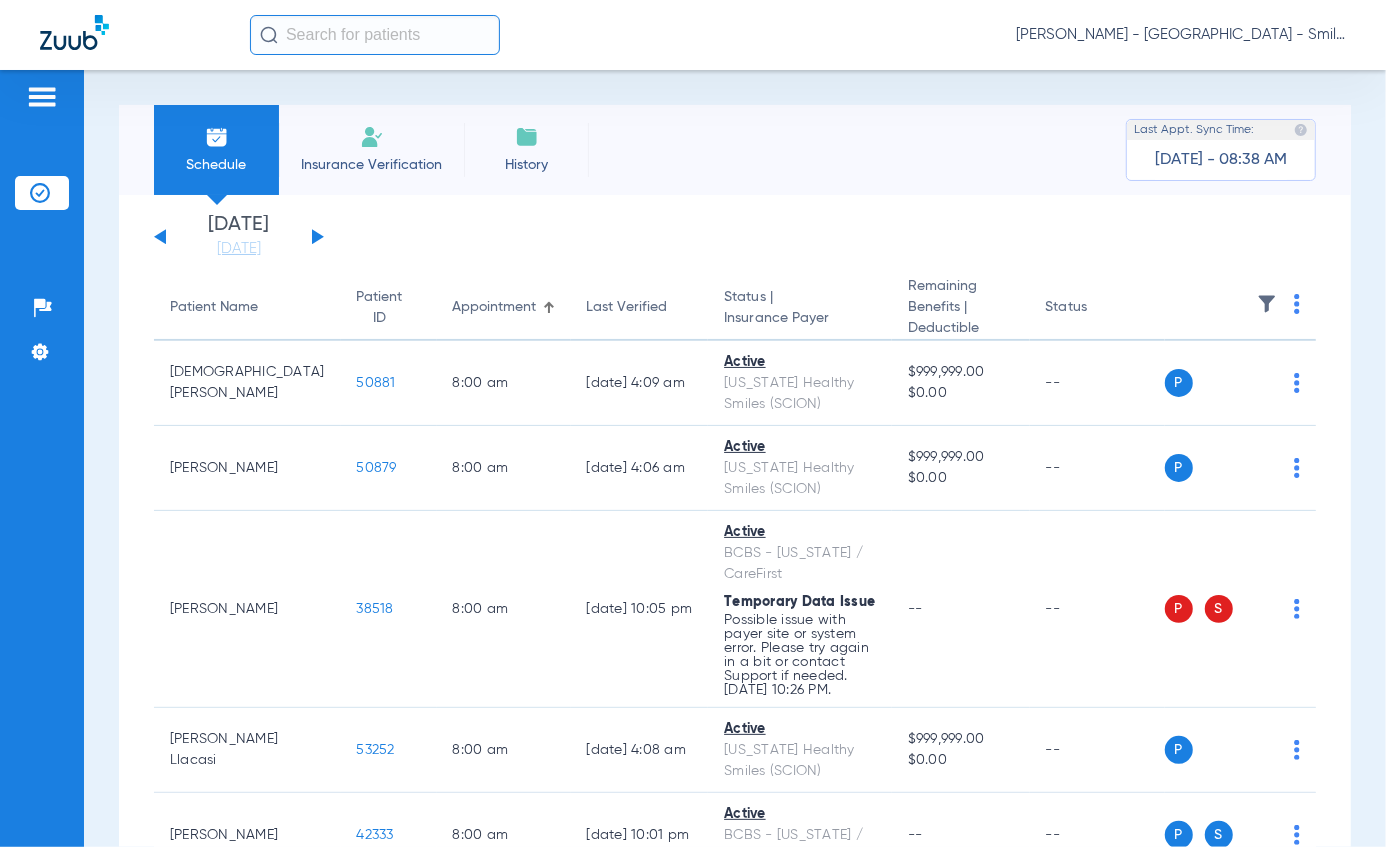 click 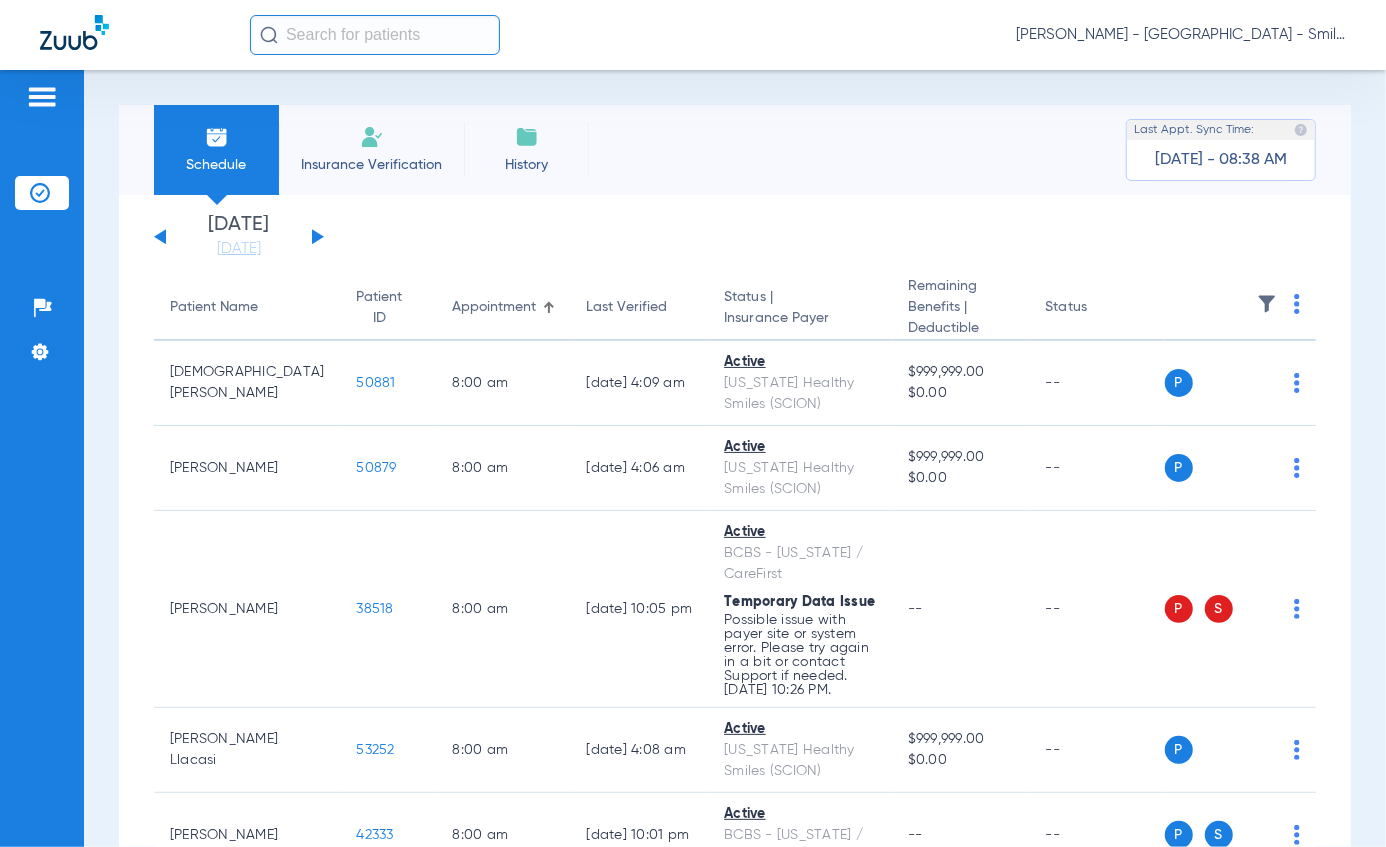 click 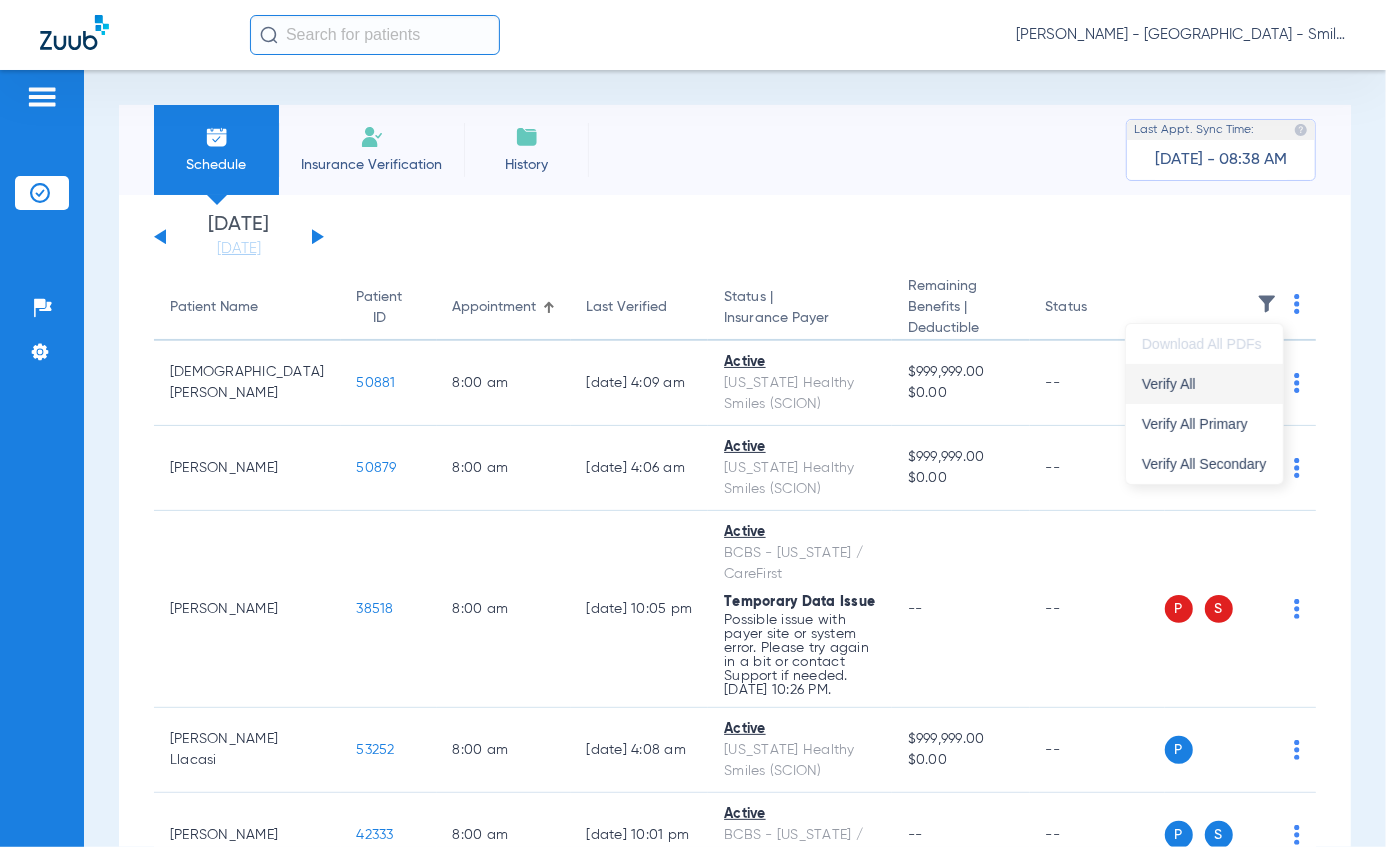 click on "Verify All" at bounding box center (1204, 384) 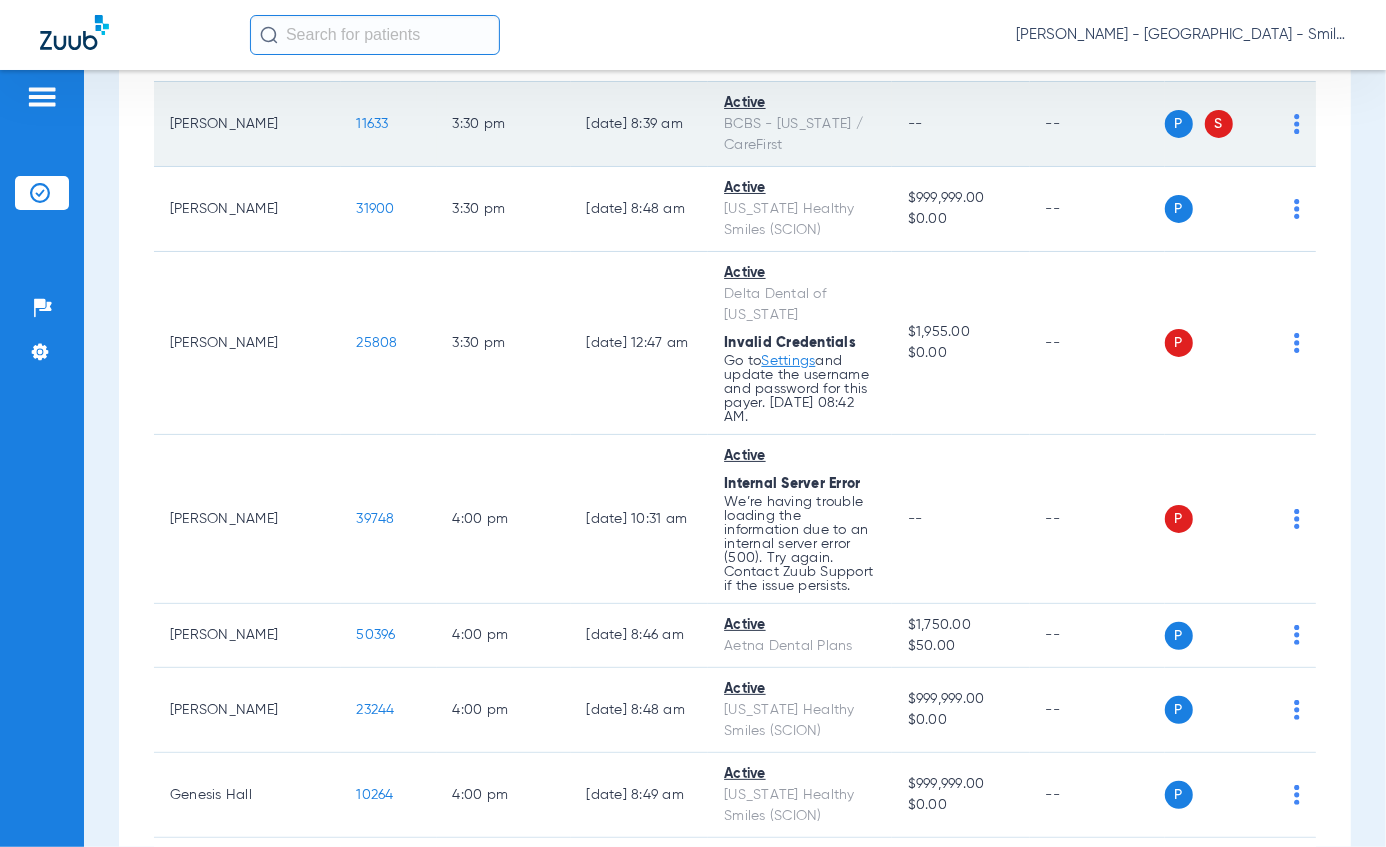 scroll, scrollTop: 6666, scrollLeft: 0, axis: vertical 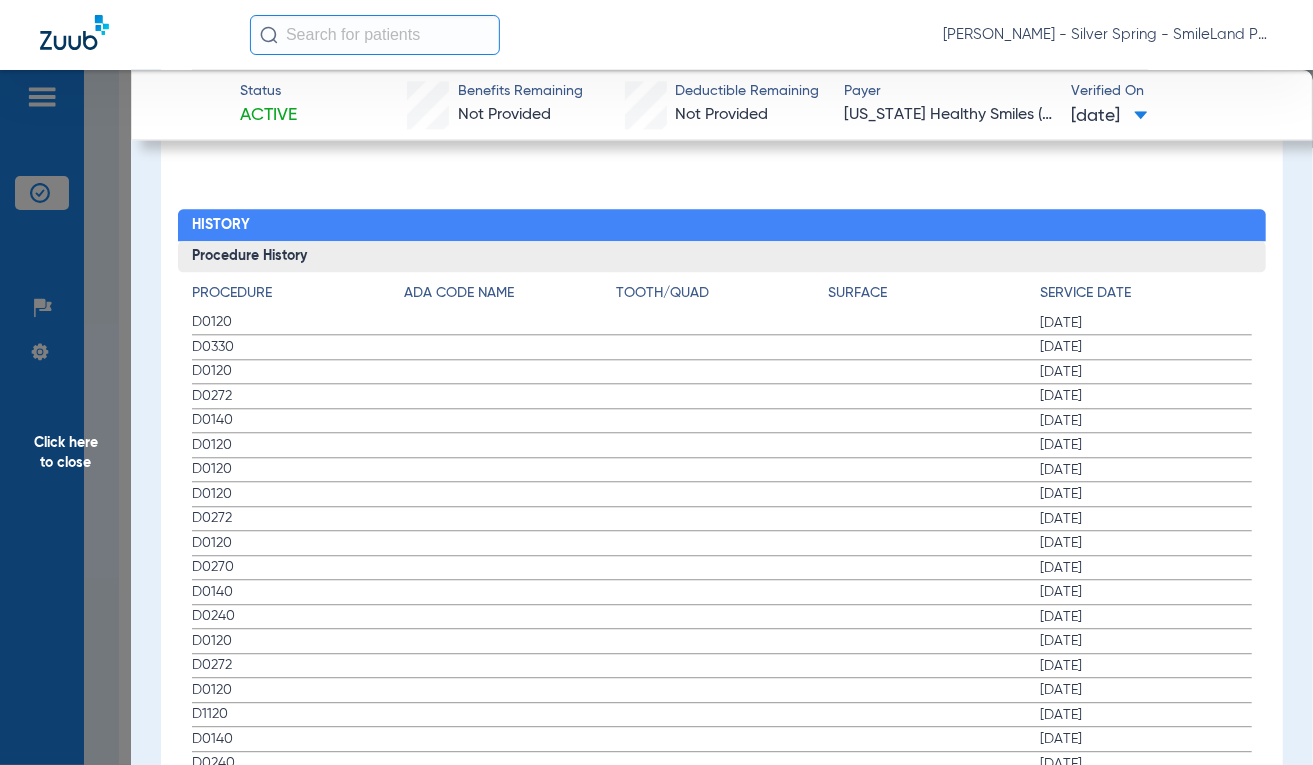 drag, startPoint x: 256, startPoint y: 687, endPoint x: 13, endPoint y: 619, distance: 252.3351 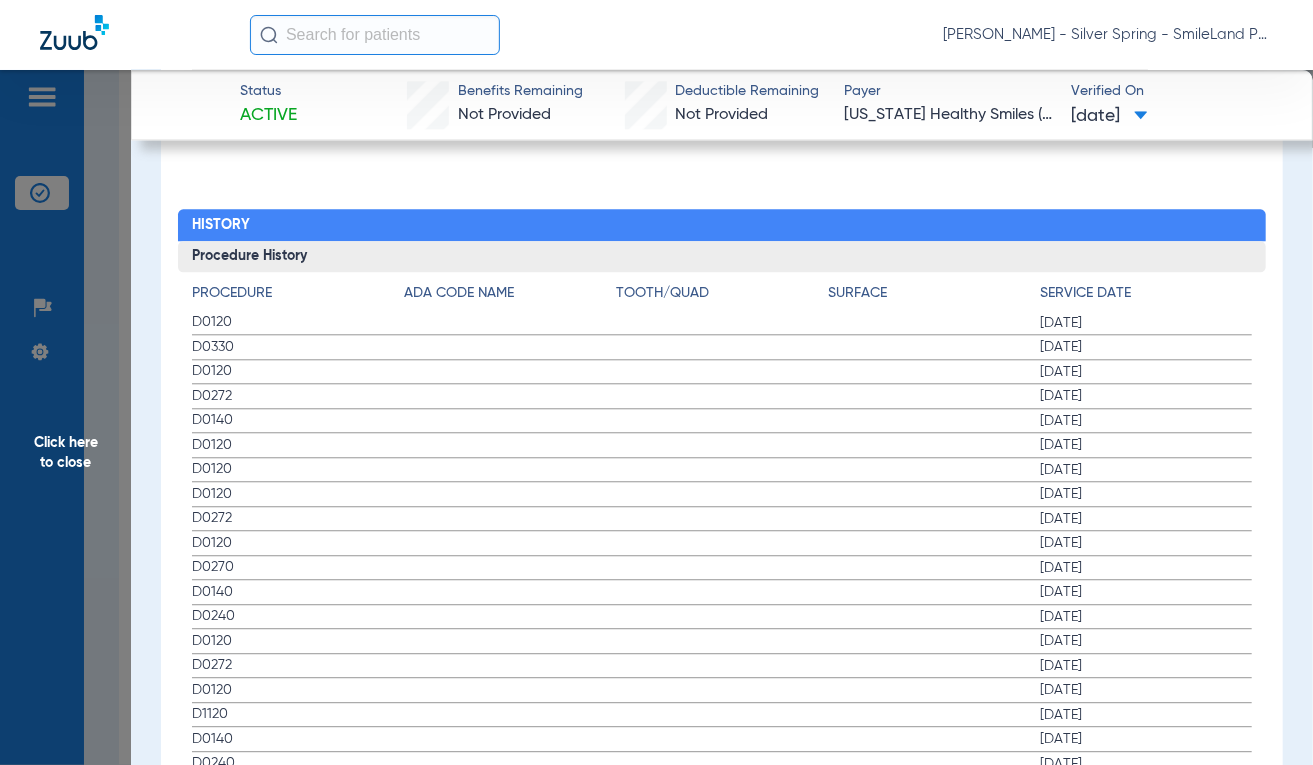 click on "D1120" 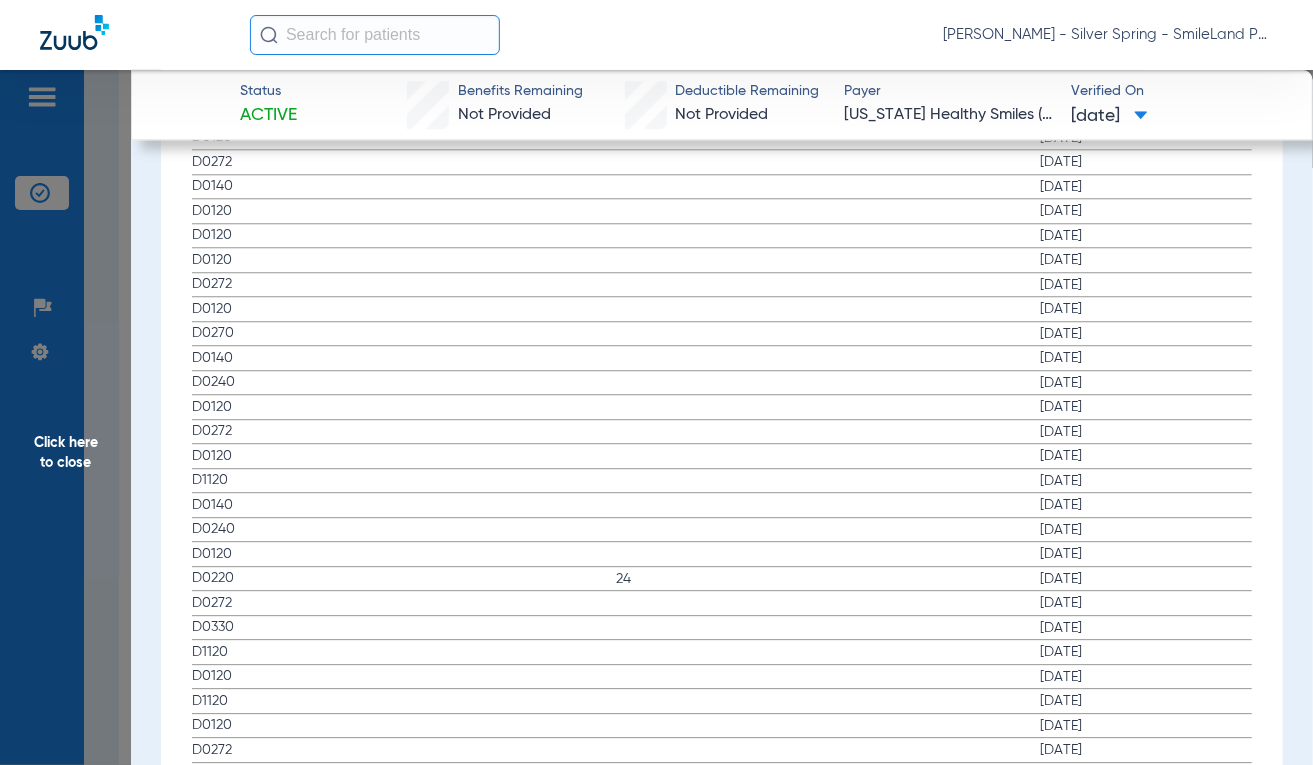 scroll, scrollTop: 2333, scrollLeft: 0, axis: vertical 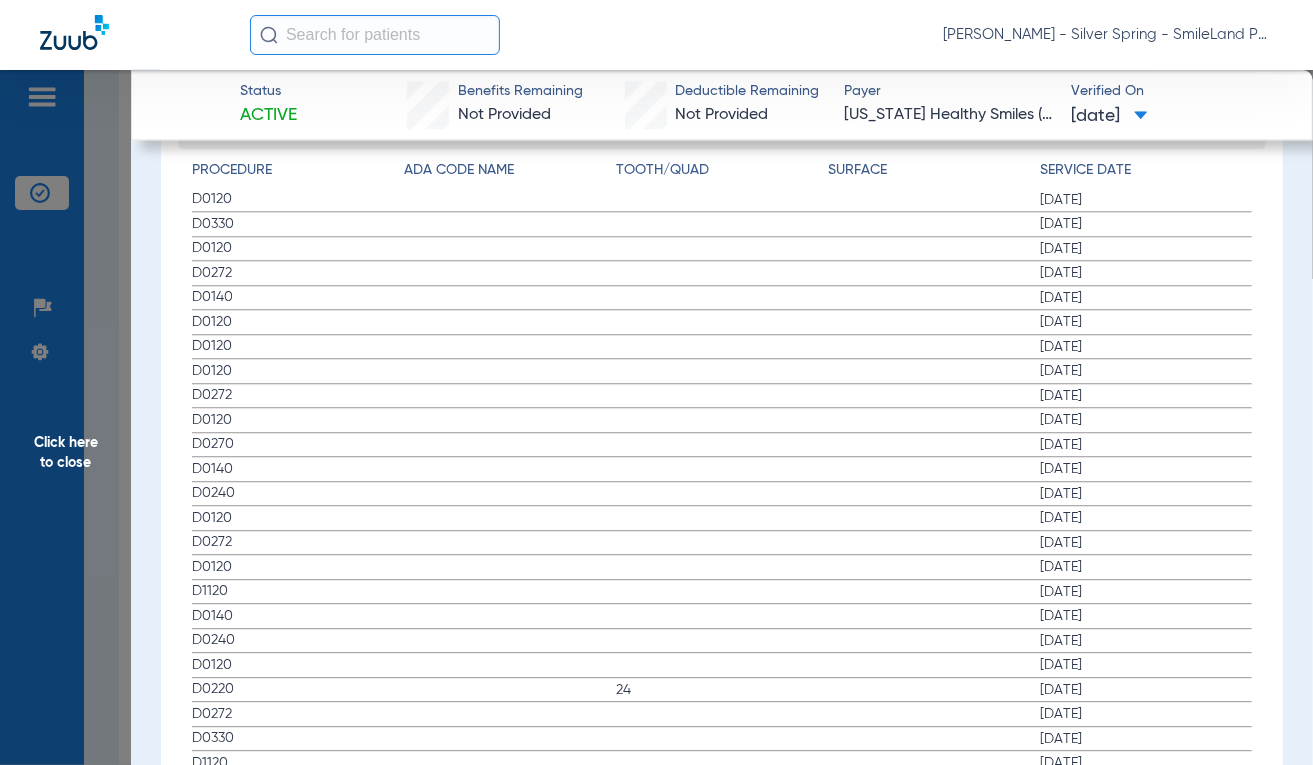 click on "Click here to close" 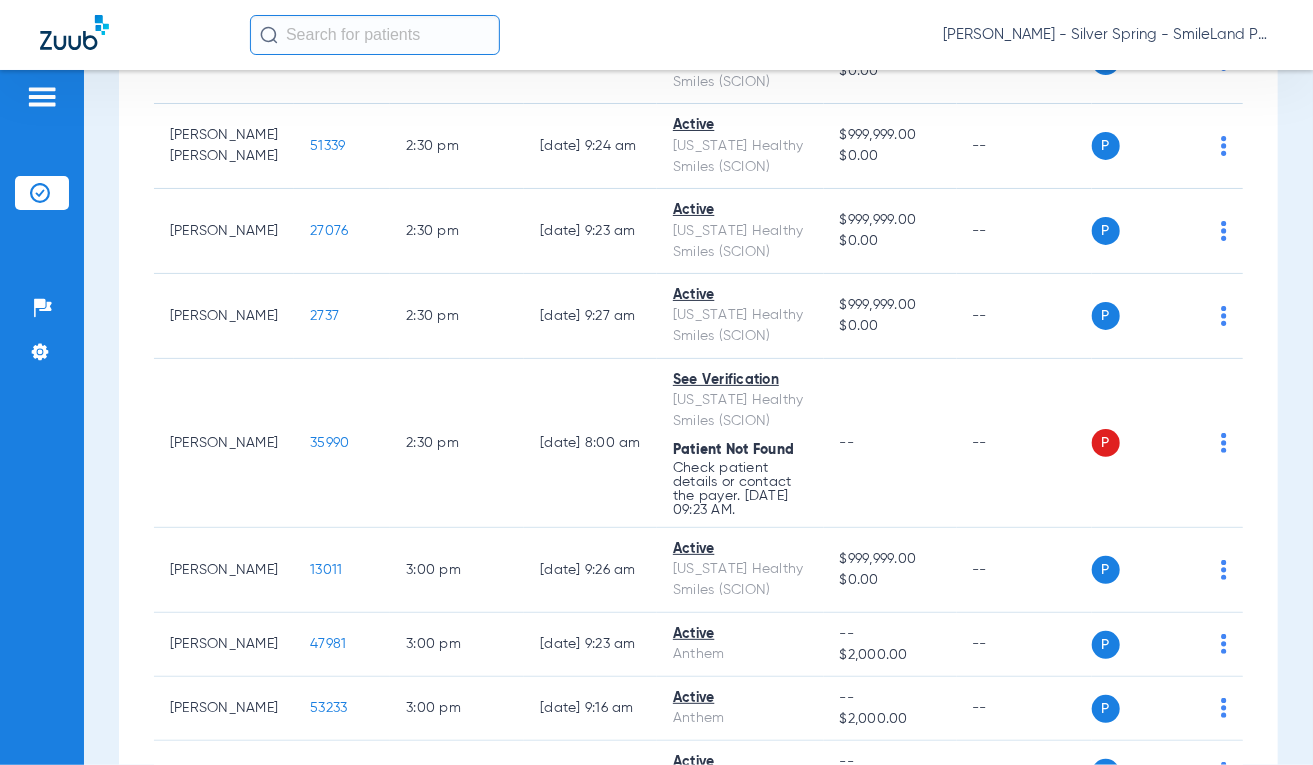 scroll, scrollTop: 0, scrollLeft: 0, axis: both 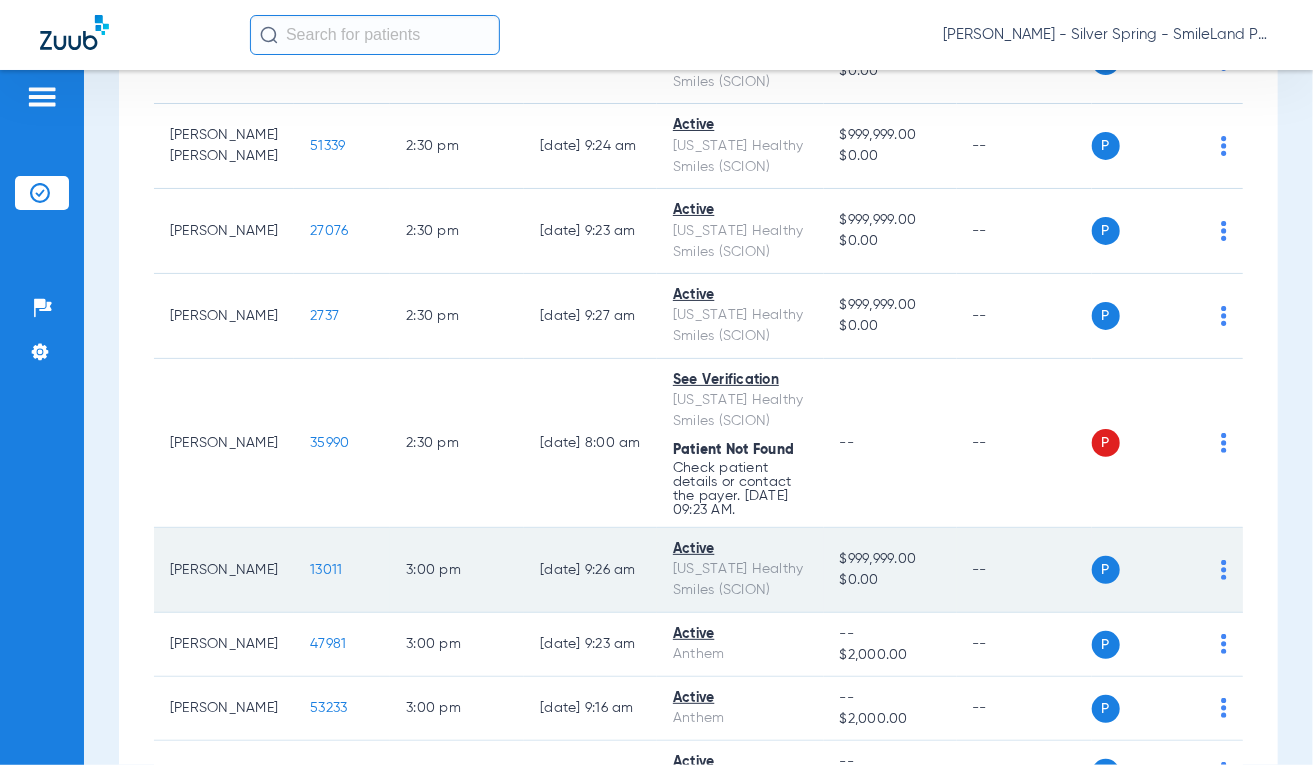 click on "13011" 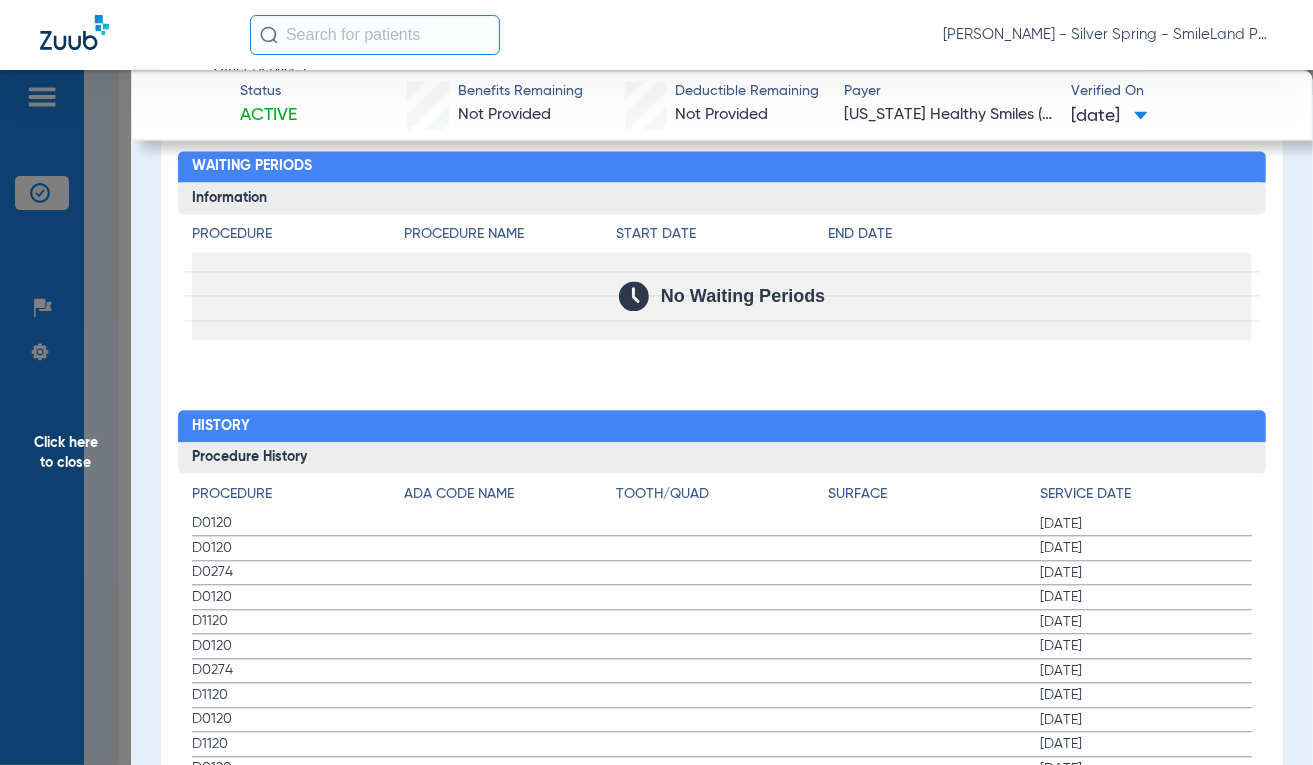 scroll, scrollTop: 2079, scrollLeft: 0, axis: vertical 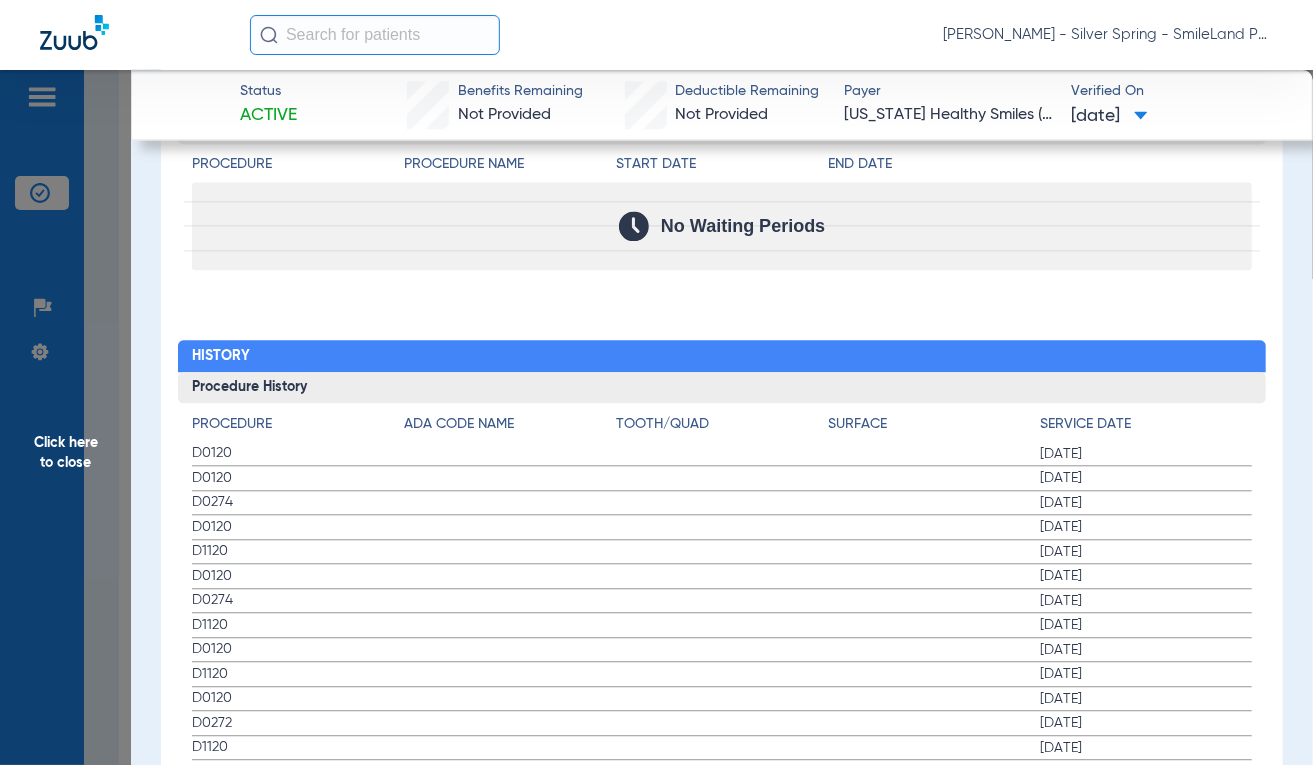 click on "D1120" 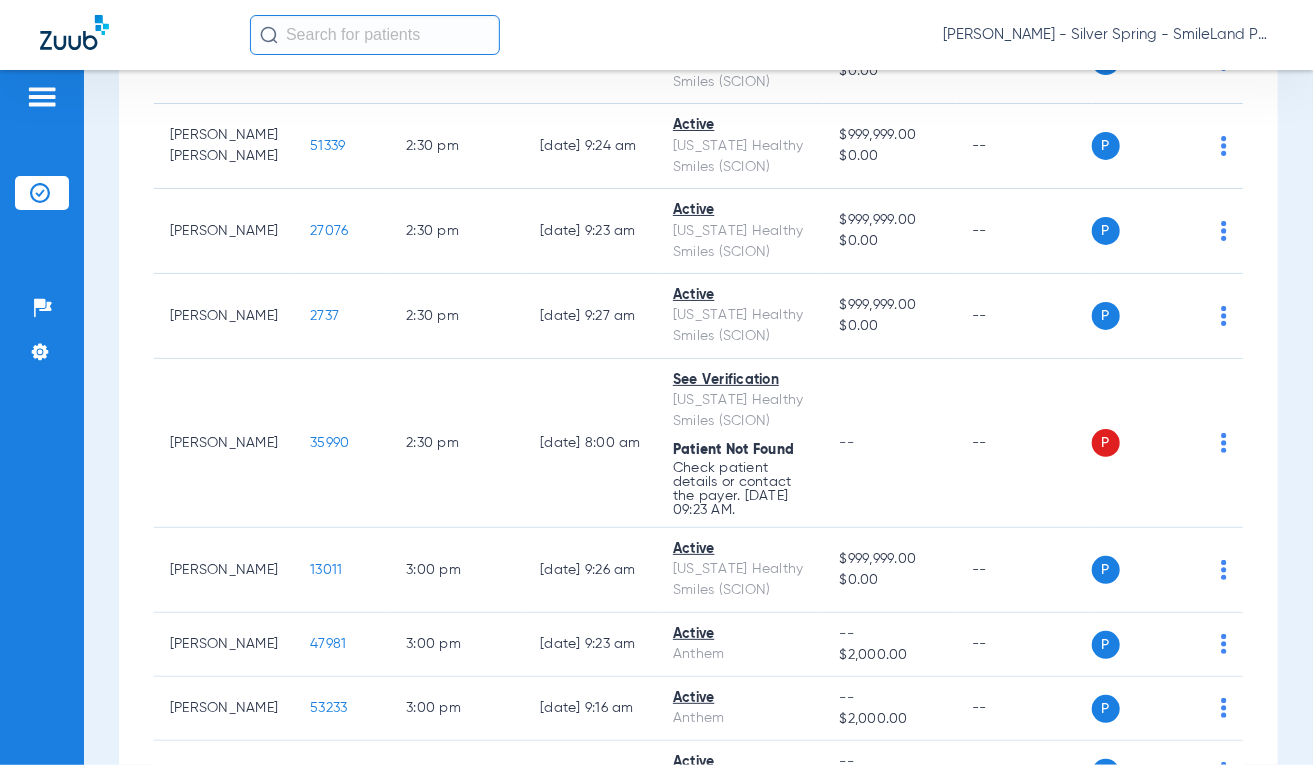 scroll, scrollTop: 0, scrollLeft: 0, axis: both 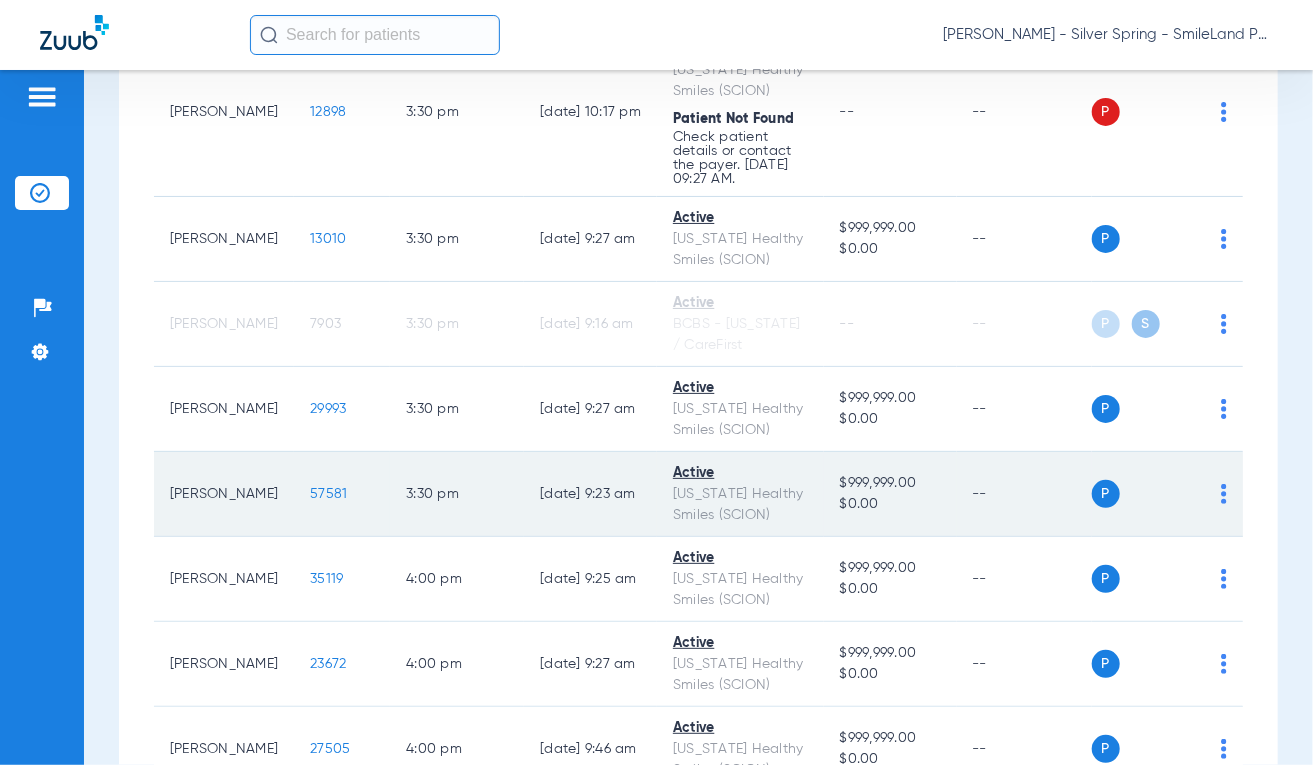 click on "57581" 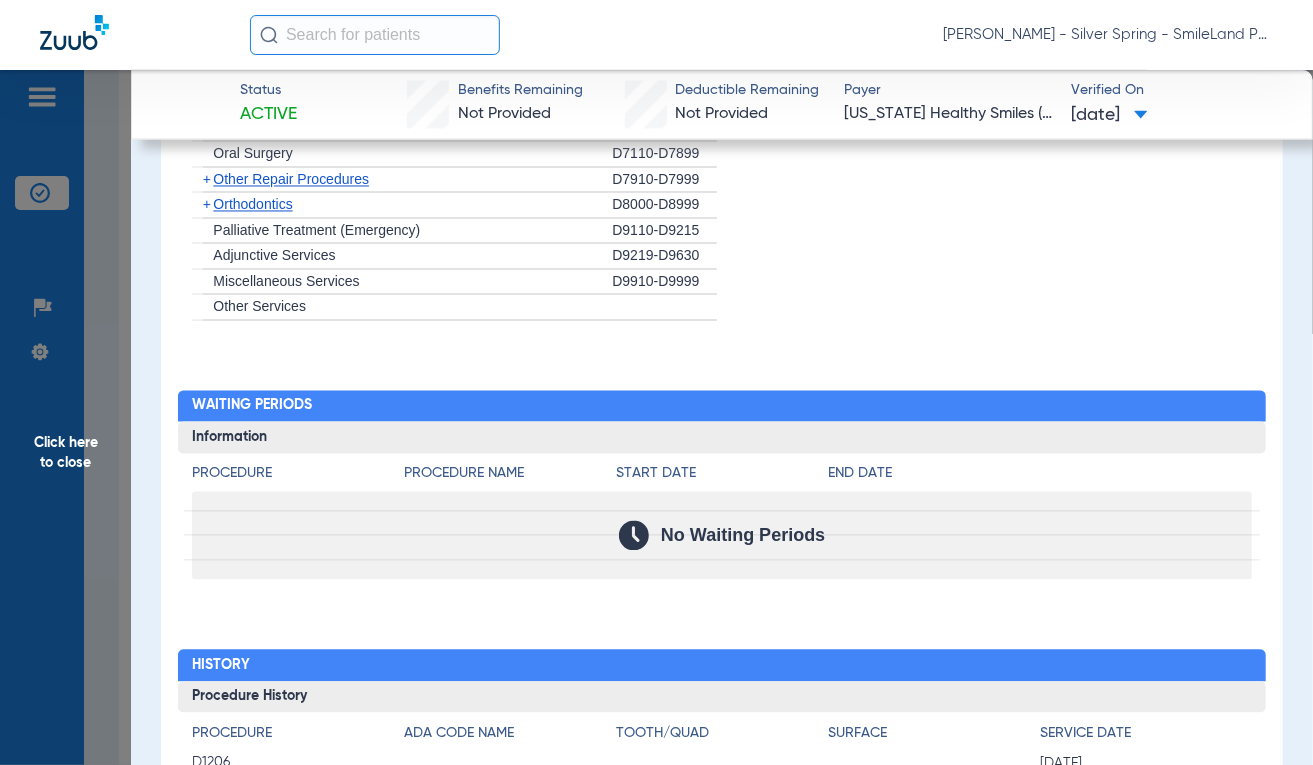 scroll, scrollTop: 1843, scrollLeft: 0, axis: vertical 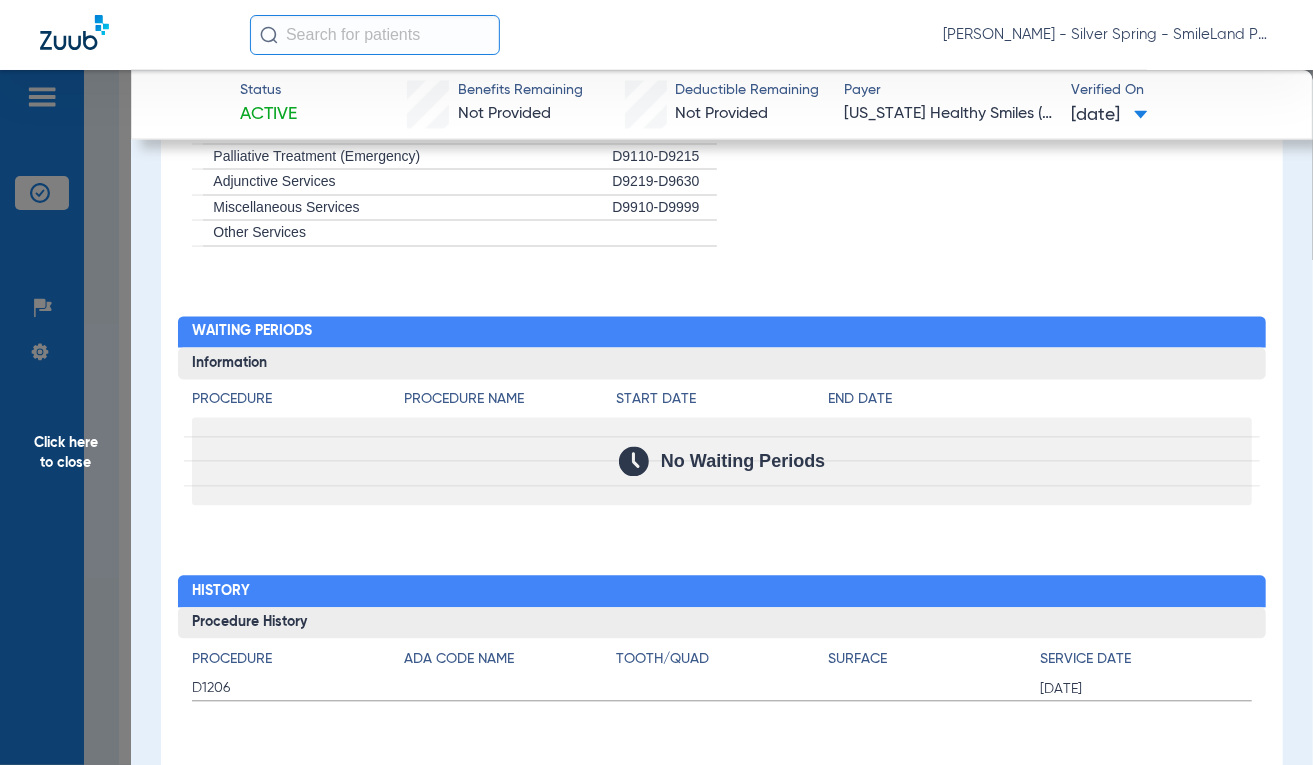 drag, startPoint x: 1210, startPoint y: 146, endPoint x: 1052, endPoint y: 17, distance: 203.97304 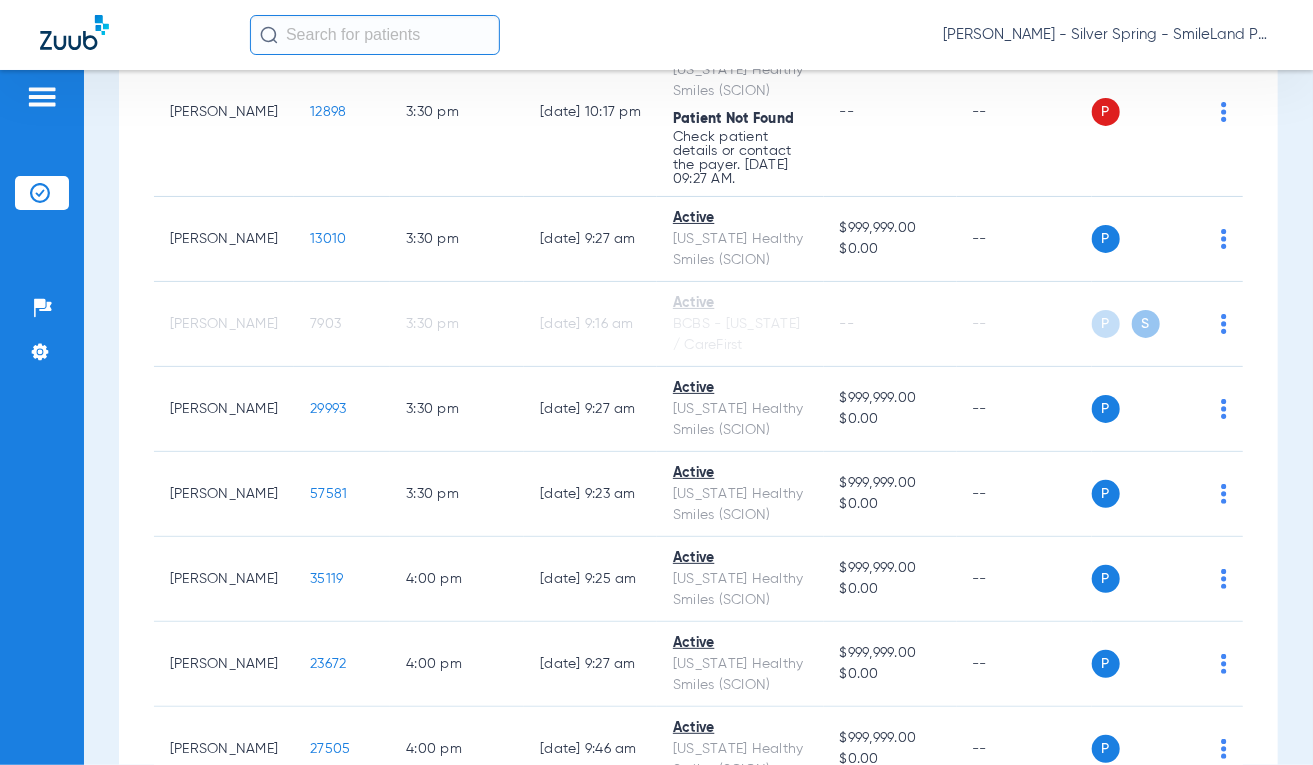 scroll, scrollTop: 0, scrollLeft: 0, axis: both 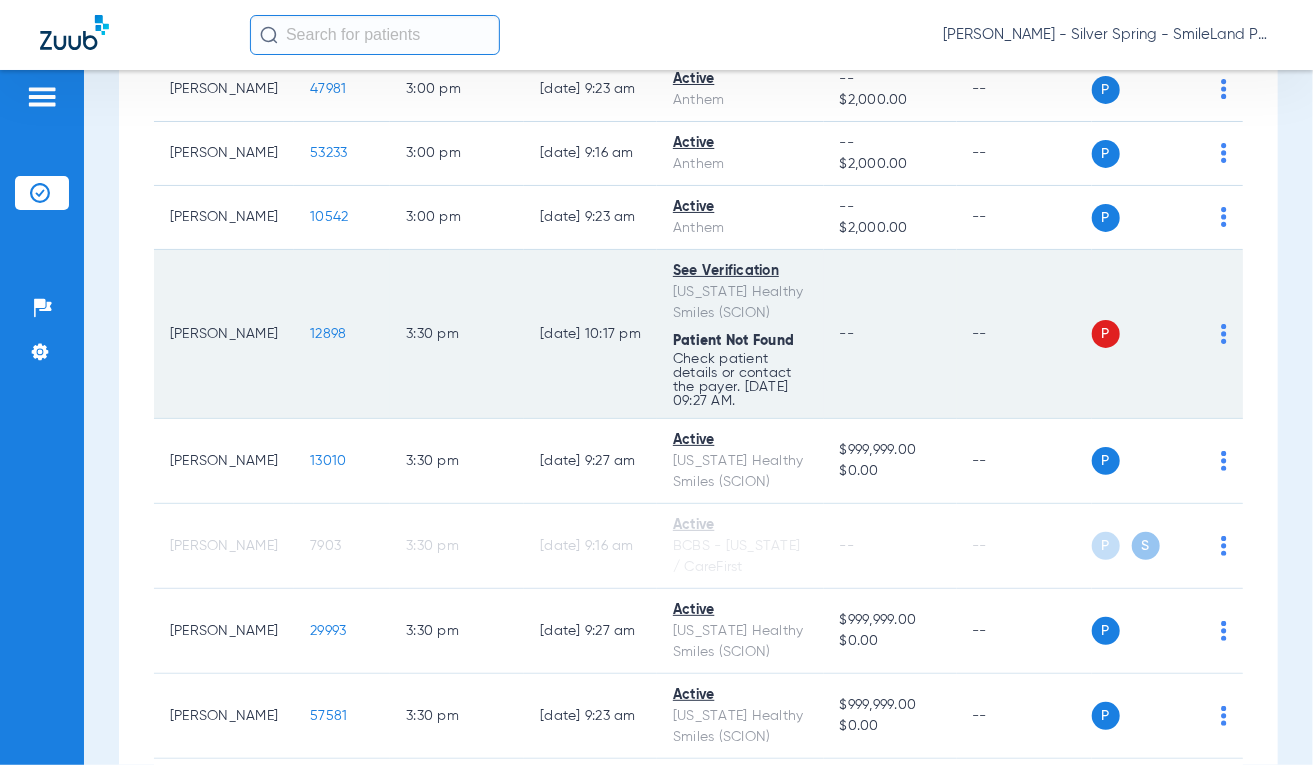 click on "12898" 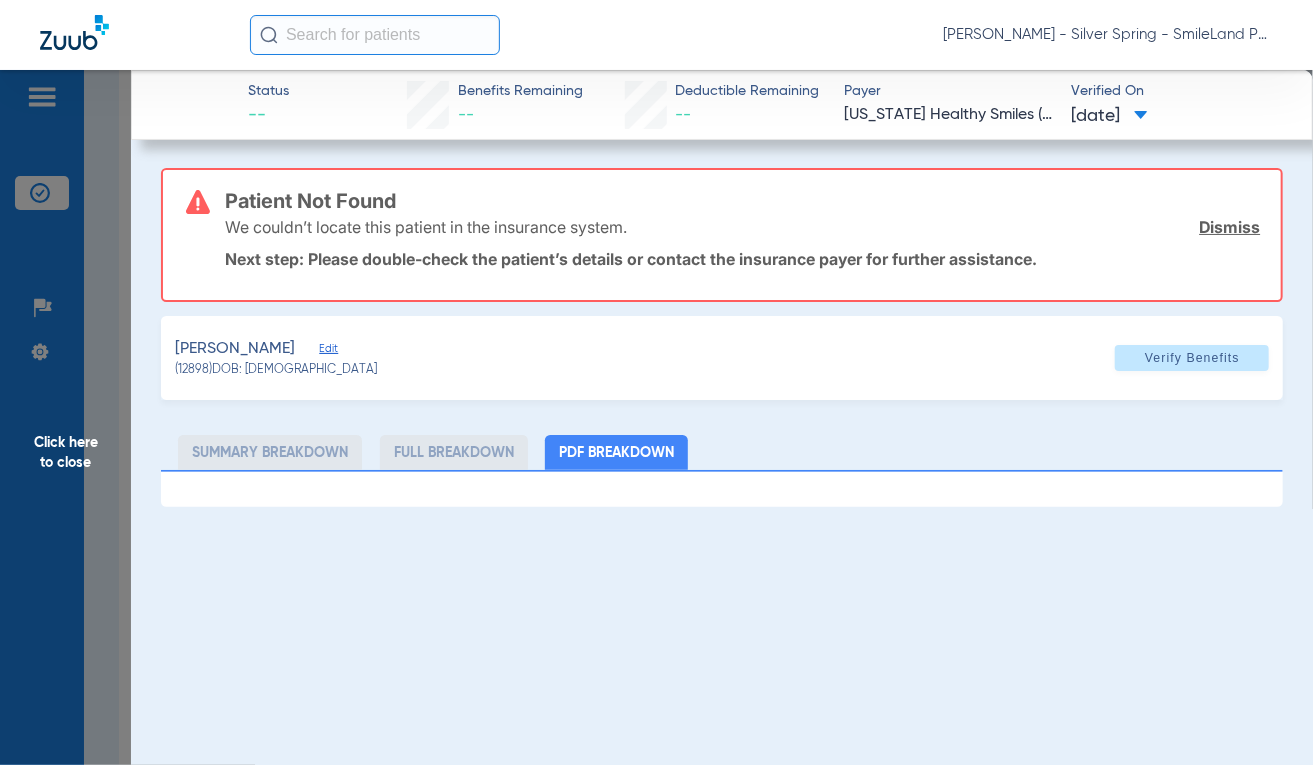 drag, startPoint x: 1264, startPoint y: 138, endPoint x: 1082, endPoint y: 12, distance: 221.35944 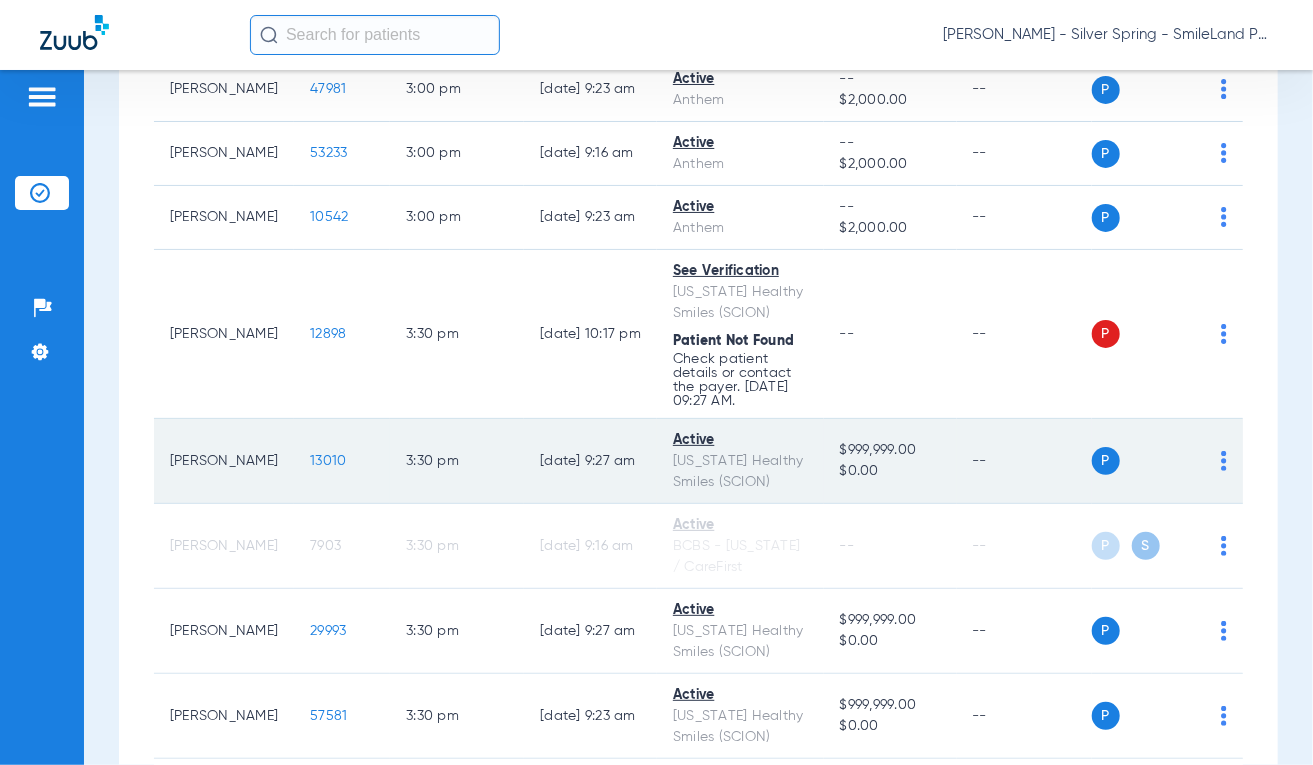 click on "13010" 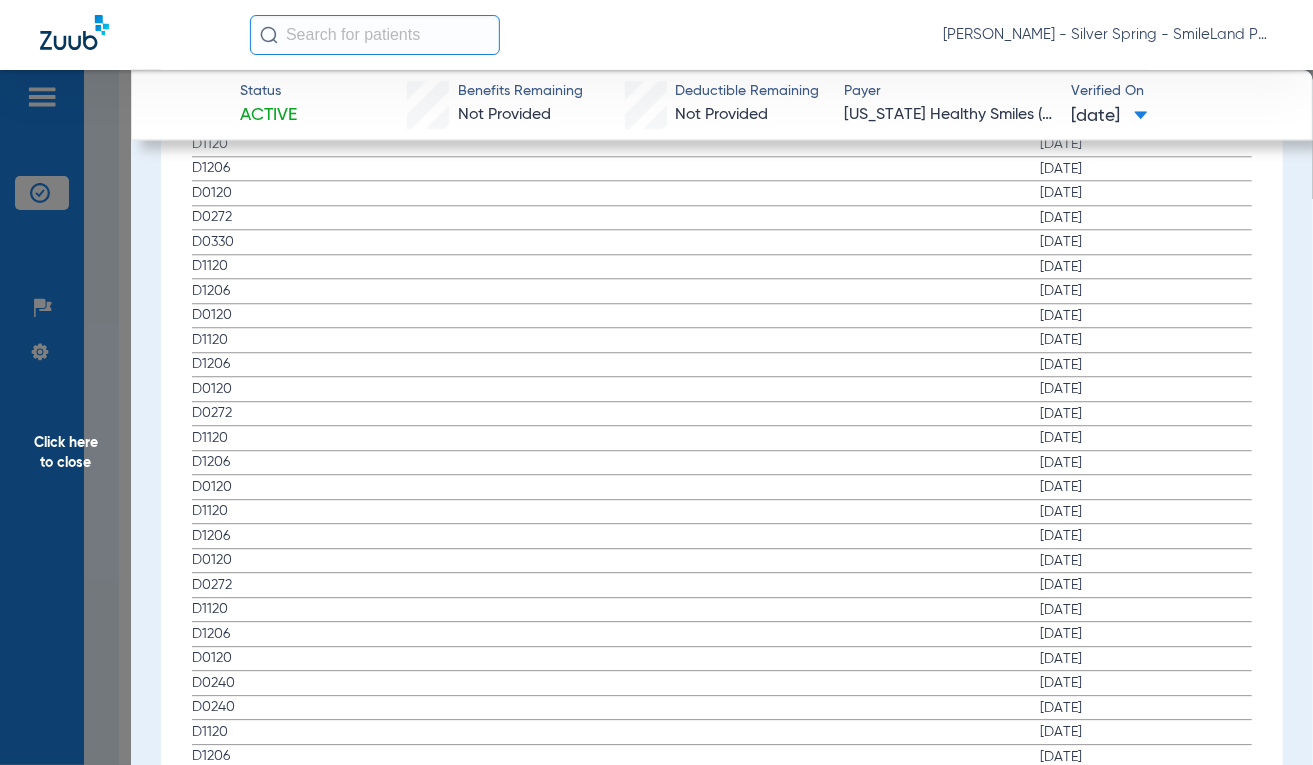 scroll, scrollTop: 2190, scrollLeft: 0, axis: vertical 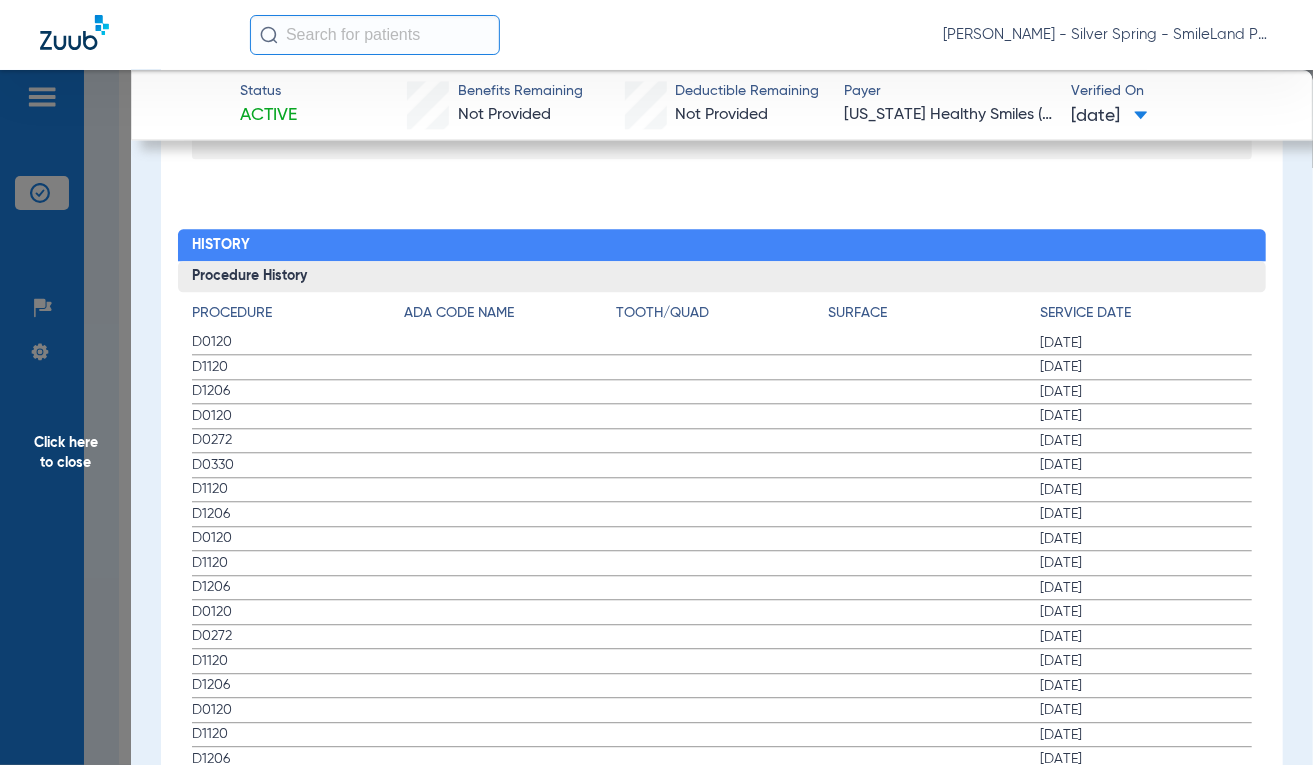 drag, startPoint x: 1273, startPoint y: 269, endPoint x: 6, endPoint y: 337, distance: 1268.8235 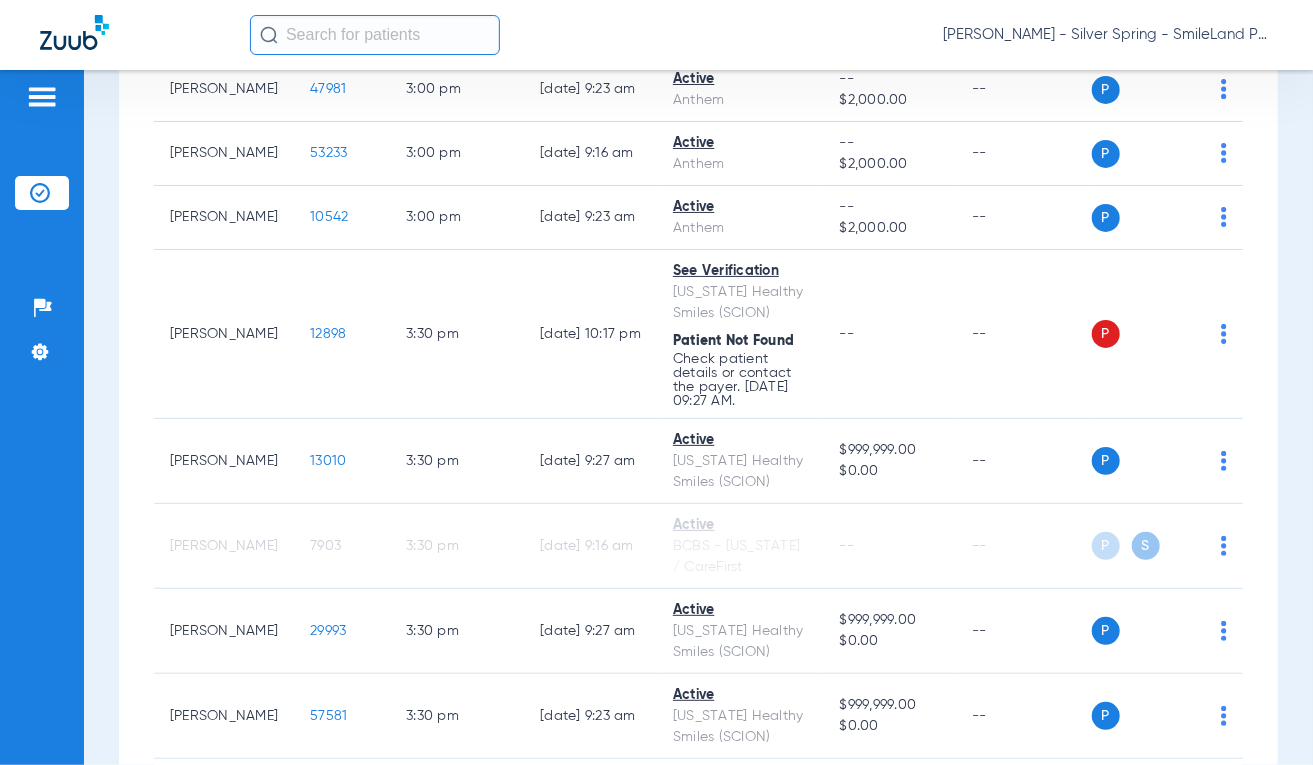 scroll, scrollTop: 0, scrollLeft: 0, axis: both 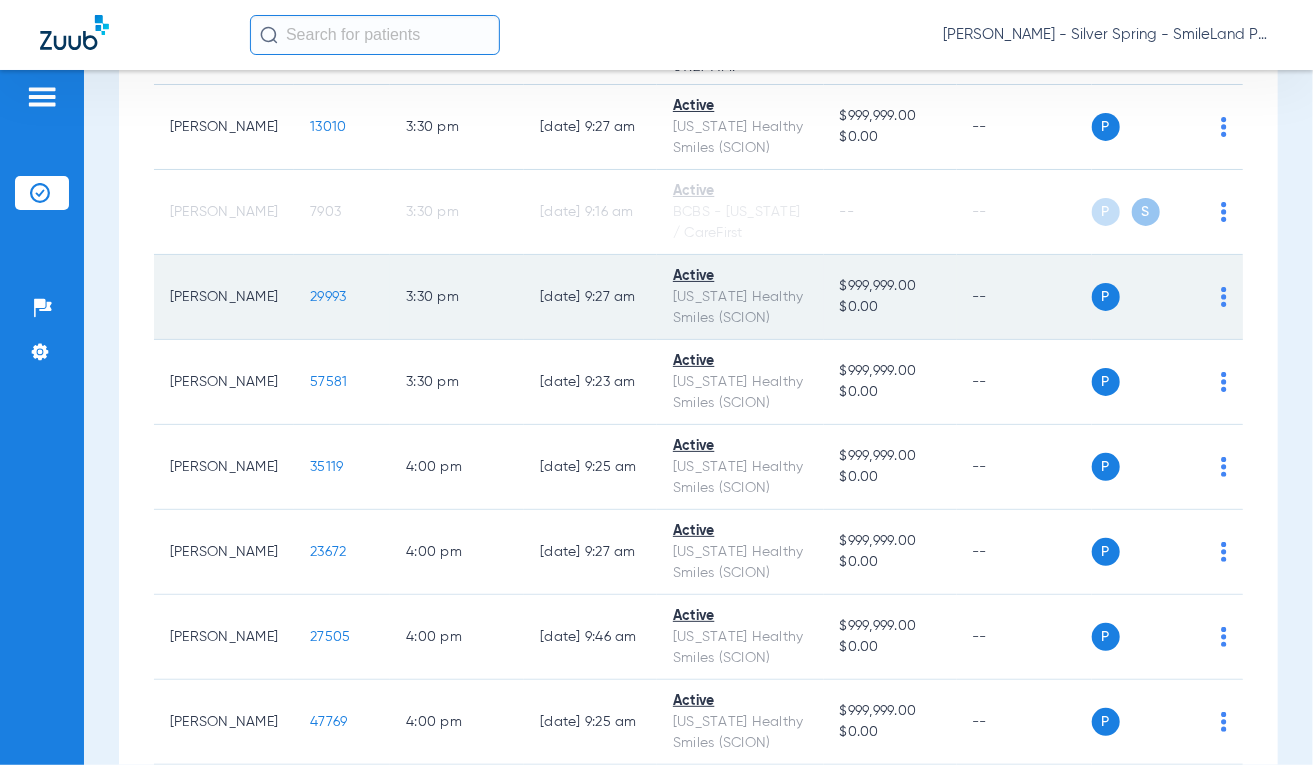 click on "29993" 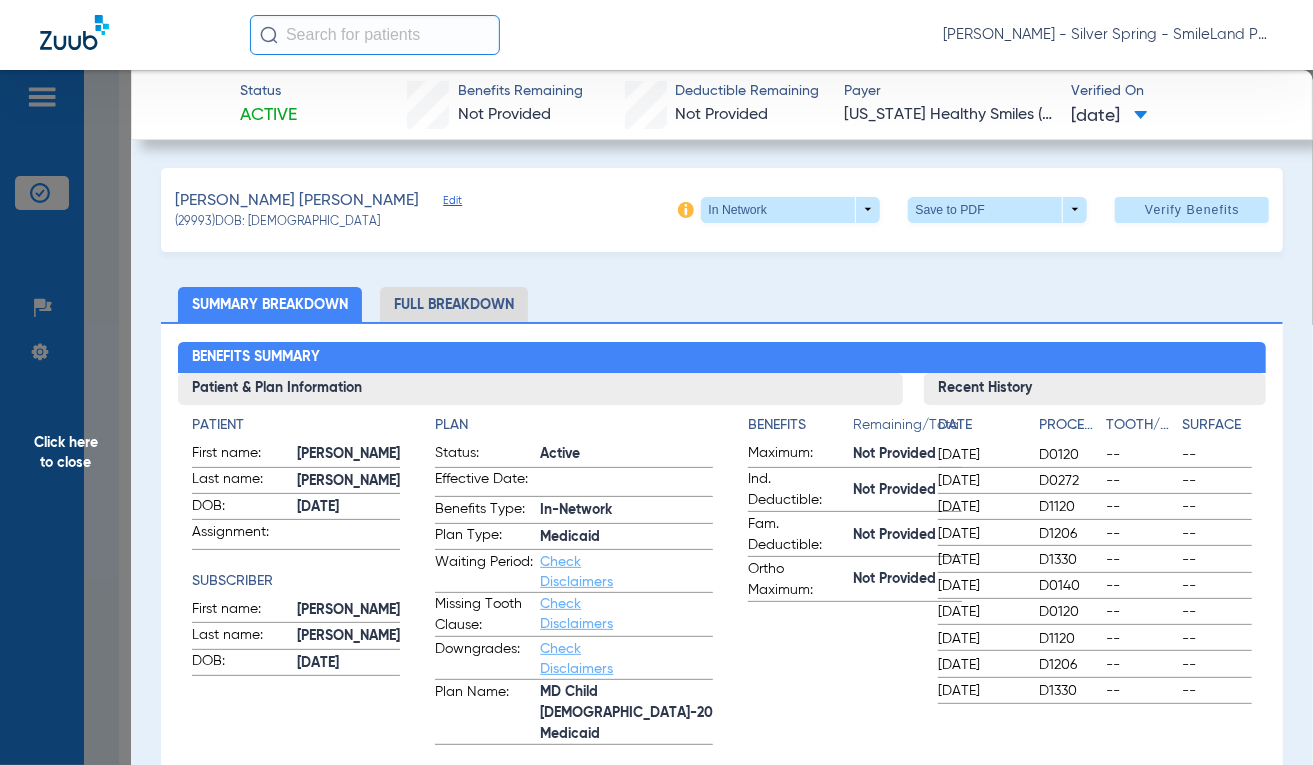 click on "Sagastume Mejia, Eliana   Edit   (29993)   DOB: 06/07/2017   In Network  arrow_drop_down  Save to PDF  arrow_drop_down  Verify Benefits   Subscriber Information   First name  Eliana  Last name  Sagastume Mejia  DOB  mm / dd / yyyy 06/07/2017  Member ID  11363611000  Group ID (optional)   Insurance Payer   Insurance
Amerihealth (Scion)  Provider   Dentist
Reza Beheshti  1518286731  Summary Breakdown   Full Breakdown  Benefits Summary Patient & Plan Information Patient First name:  ELIANA  Last name:  SAGASTUME MEJIA  DOB:  06/07/2017  Assignment:    Subscriber First name:  ELIANA  Last name:  SAGASTUME MEJIA  DOB:  06/07/2017  Plan Status:  Active  Effective Date:    Benefits Type:  In-Network  Plan Type:  Medicaid  Waiting Period:  Check Disclaimers  Missing Tooth Clause:  Check Disclaimers  Downgrades:  Check Disclaimers  Plan Name:  MD Child 0-20 Medicaid  Benefits  Remaining/Total  Maximum:  Not Provided  Ind. Deductible:  Not Provided  Fam. Deductible:  Not Provided  Ortho Maximum:  Not Provided  Date" 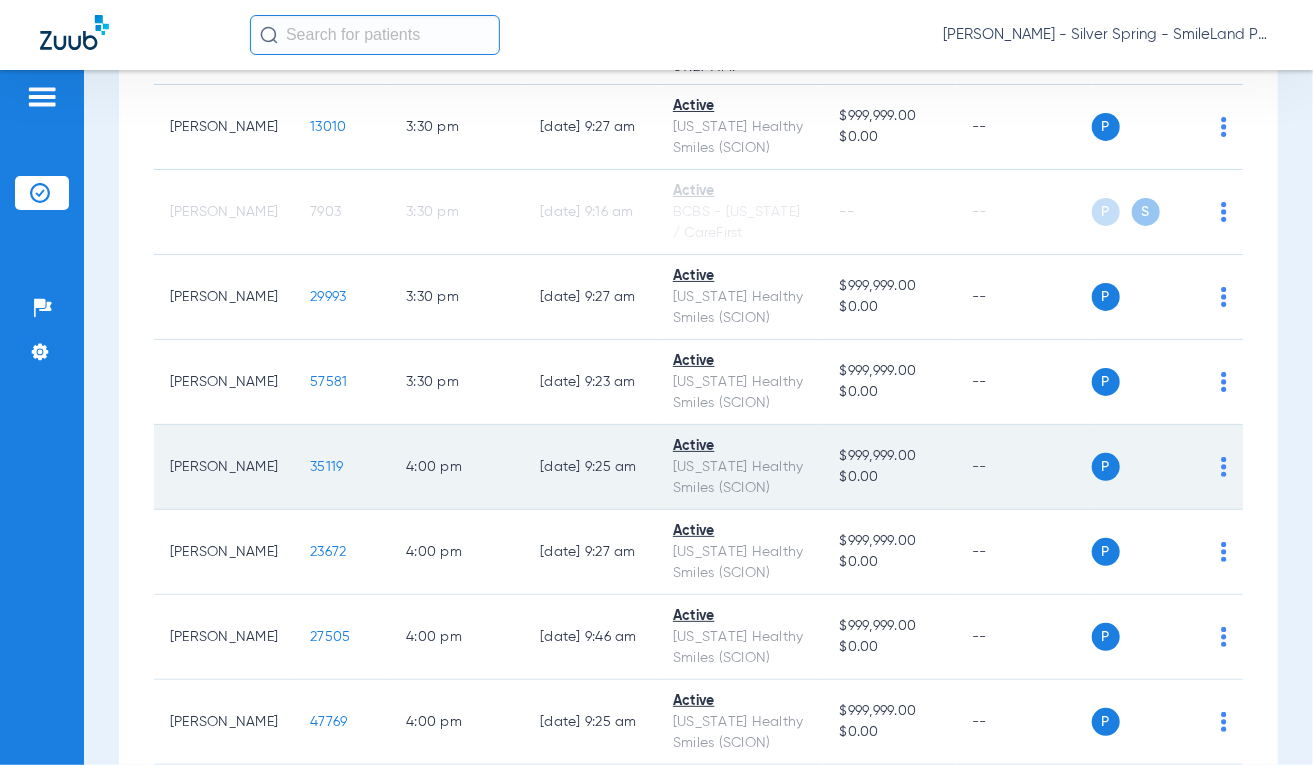click on "35119" 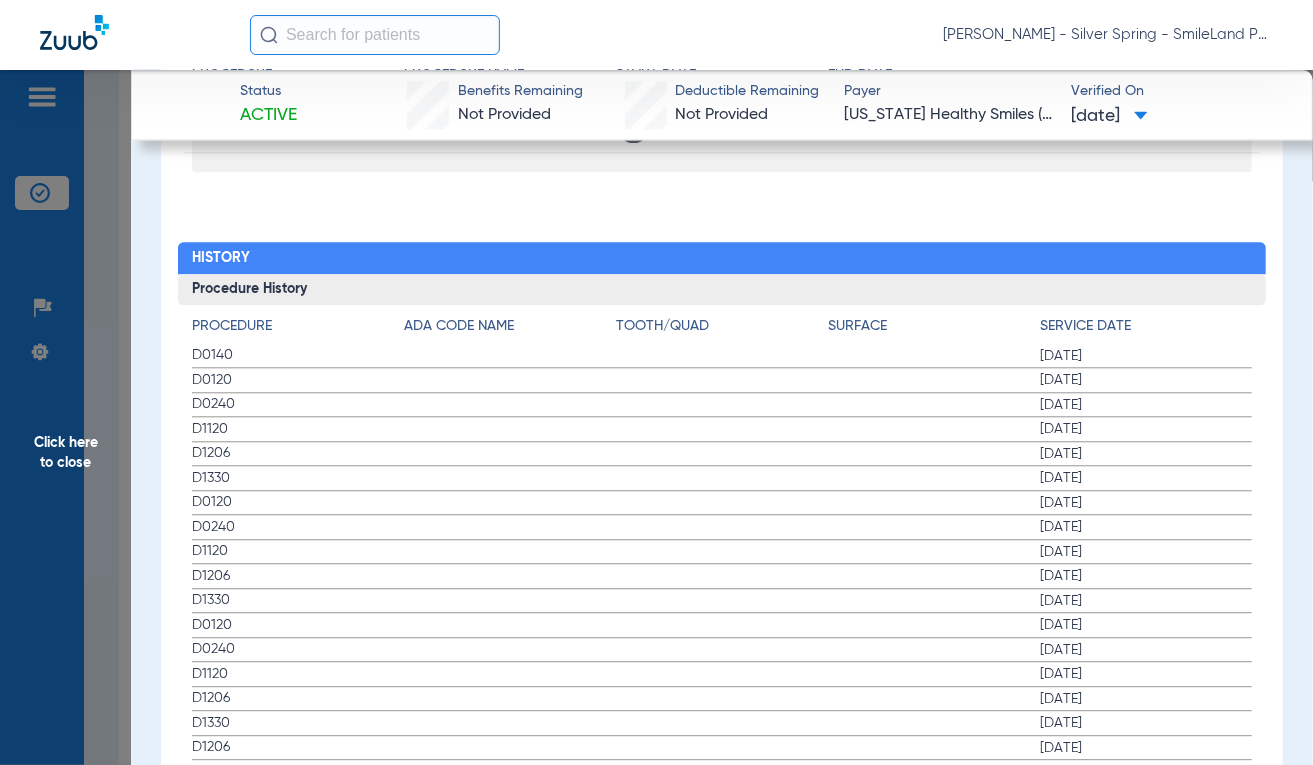 scroll, scrollTop: 2210, scrollLeft: 0, axis: vertical 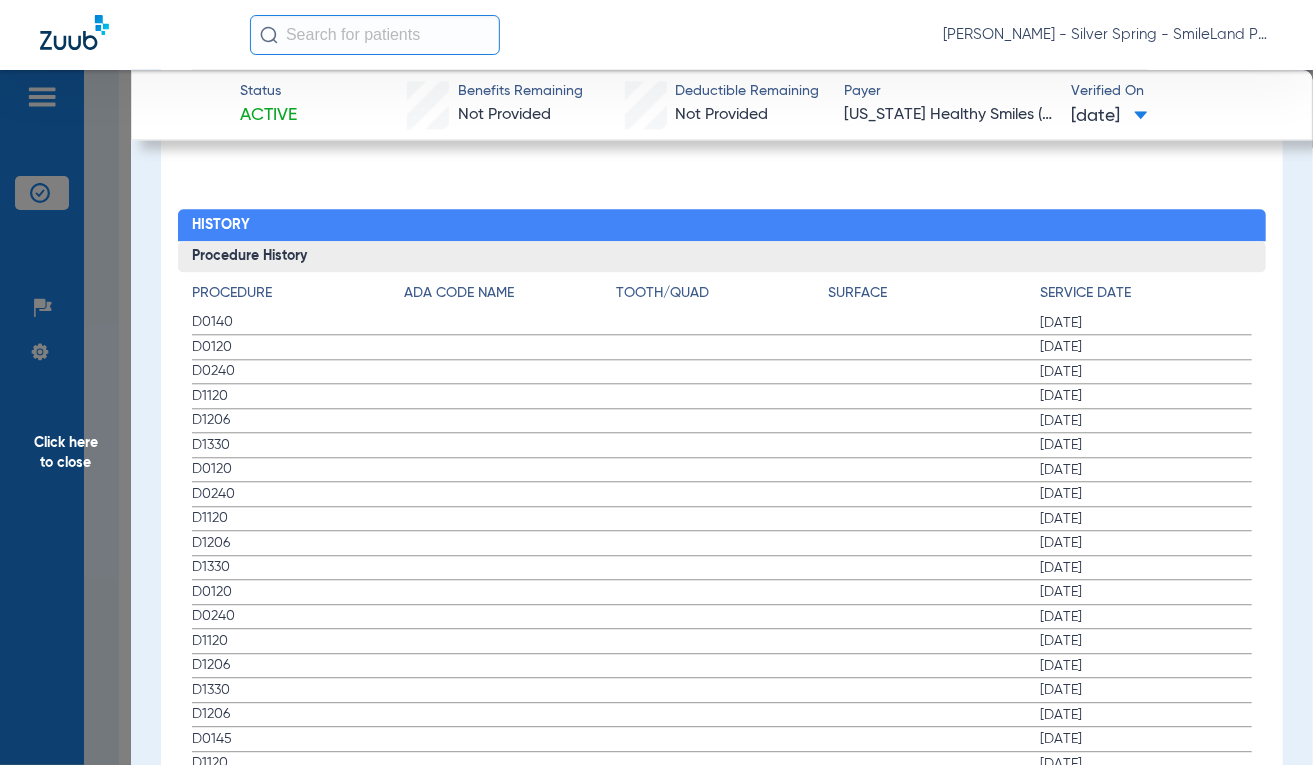 click on "Procedure Benefits Disclaimers The Service History displayed above is the last date of service for a limited set of procedure codes, regardless of the provider who performed the service. Search  Filter for My ADA Codes   Expand All Categories   +   Preventive Exams   D0110-D0191   +   X-rays   D0210-D0396   +   Tests and Examinations   D0411-D0470   +   Pathology Lab   D0472-D0478   +   Nomenclature   D0479-D0999   +   Cleaning and Fluoride   D1110-D1330   +   Sealants   D1351-D1355   +   Space Maintainers   D1510-D1999   +   Restorations   D2140-D2430   +   Crowns, [MEDICAL_DATA]   D2510-D2799   +   Other Restorations   D2910-D2999   +   Endodontic Procedures   D3110-D3999   +   Surgical [MEDICAL_DATA] Services   D4210-D4286   +   Non-Surgical [MEDICAL_DATA] Services   D4320-D4999   +   Dentures, Denture Adjustments, Denture Repairs, Relining   D5110-D5999   +   Surgical Implant Procedures   D6010-D6040   +   Implant Supported Prosthetics   D6050-D6199   +   Fixed Prosthetics   D6205-D6634   +   D6710-D6999" 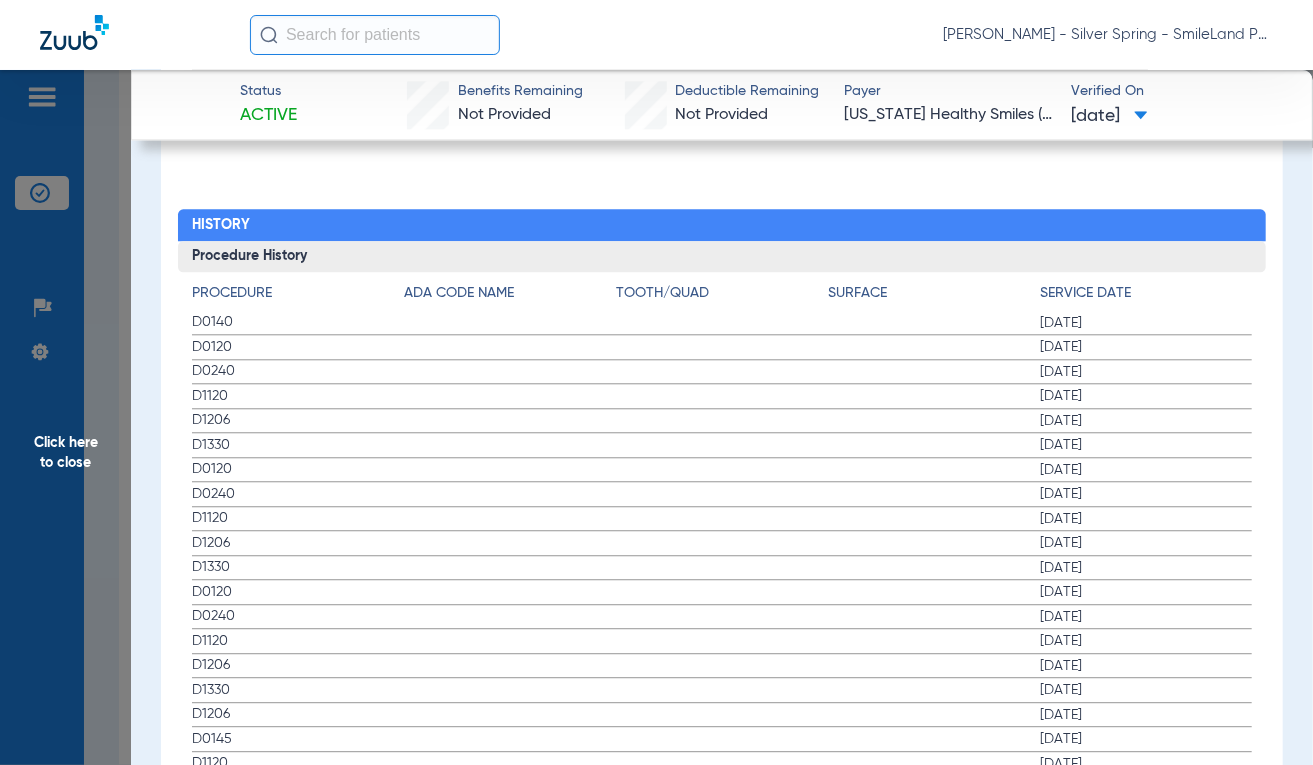 click on "Click here to close" 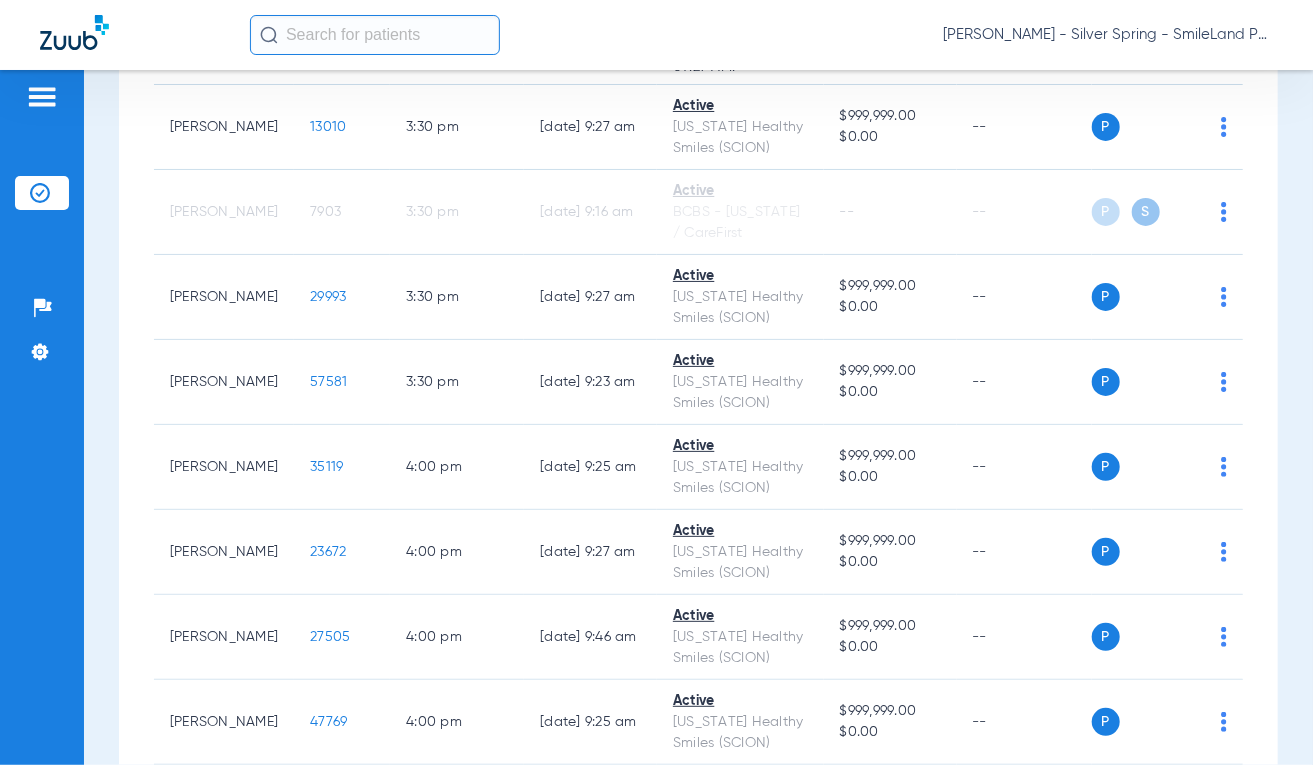 scroll, scrollTop: 0, scrollLeft: 0, axis: both 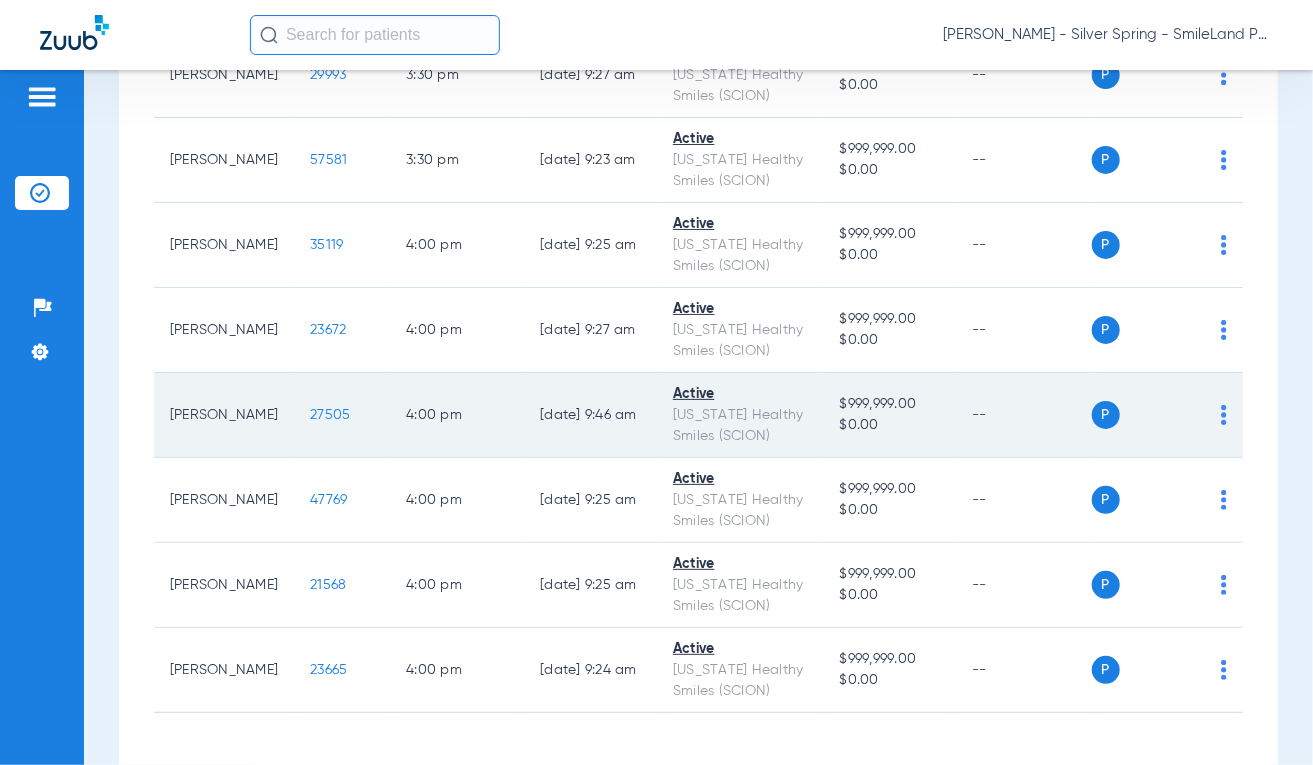click on "27505" 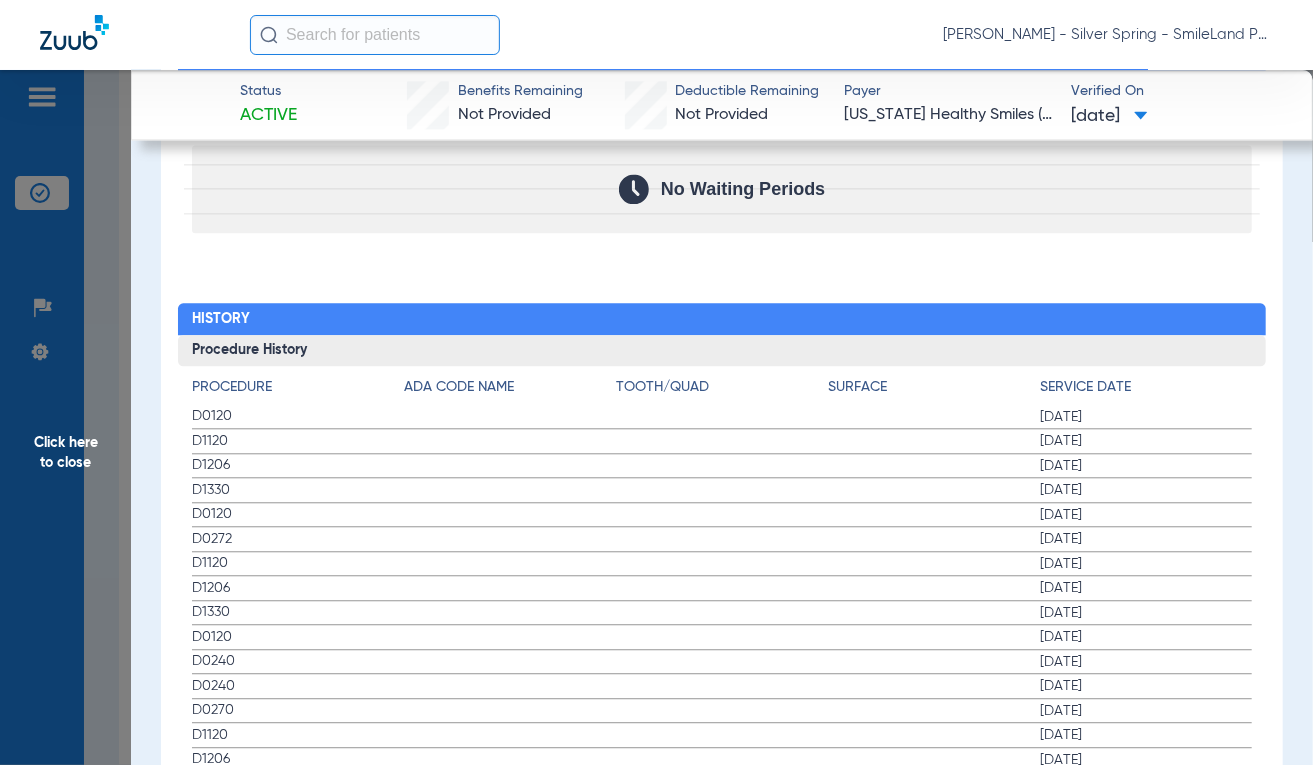 scroll, scrollTop: 2121, scrollLeft: 0, axis: vertical 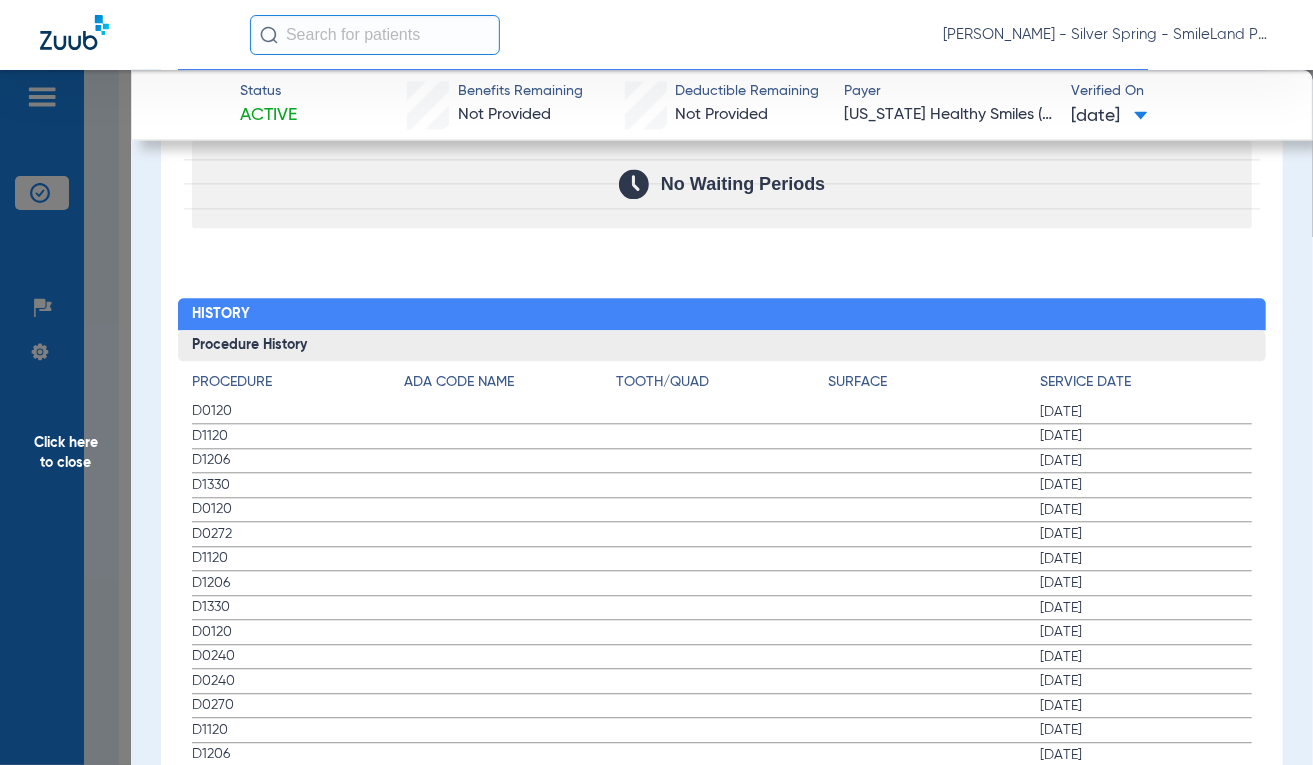 click on "No Waiting Periods" 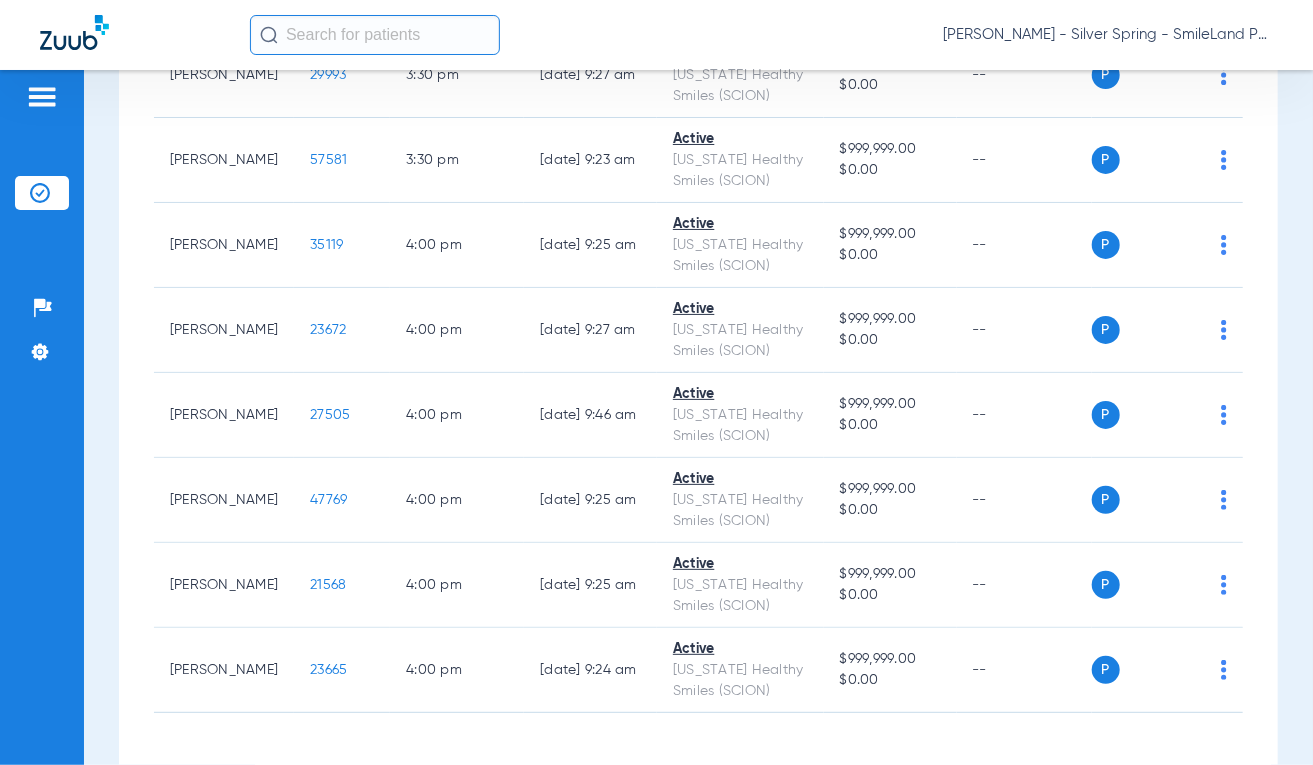 scroll, scrollTop: 0, scrollLeft: 0, axis: both 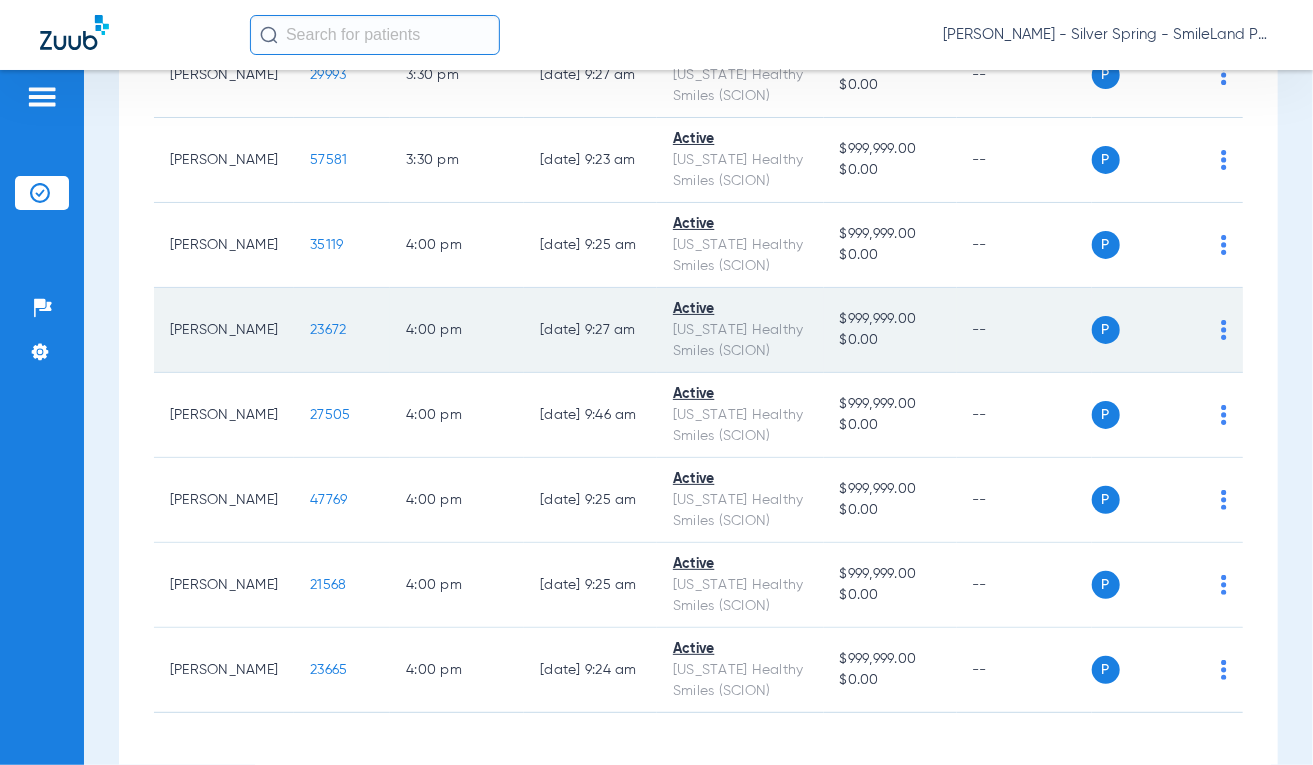 click on "23672" 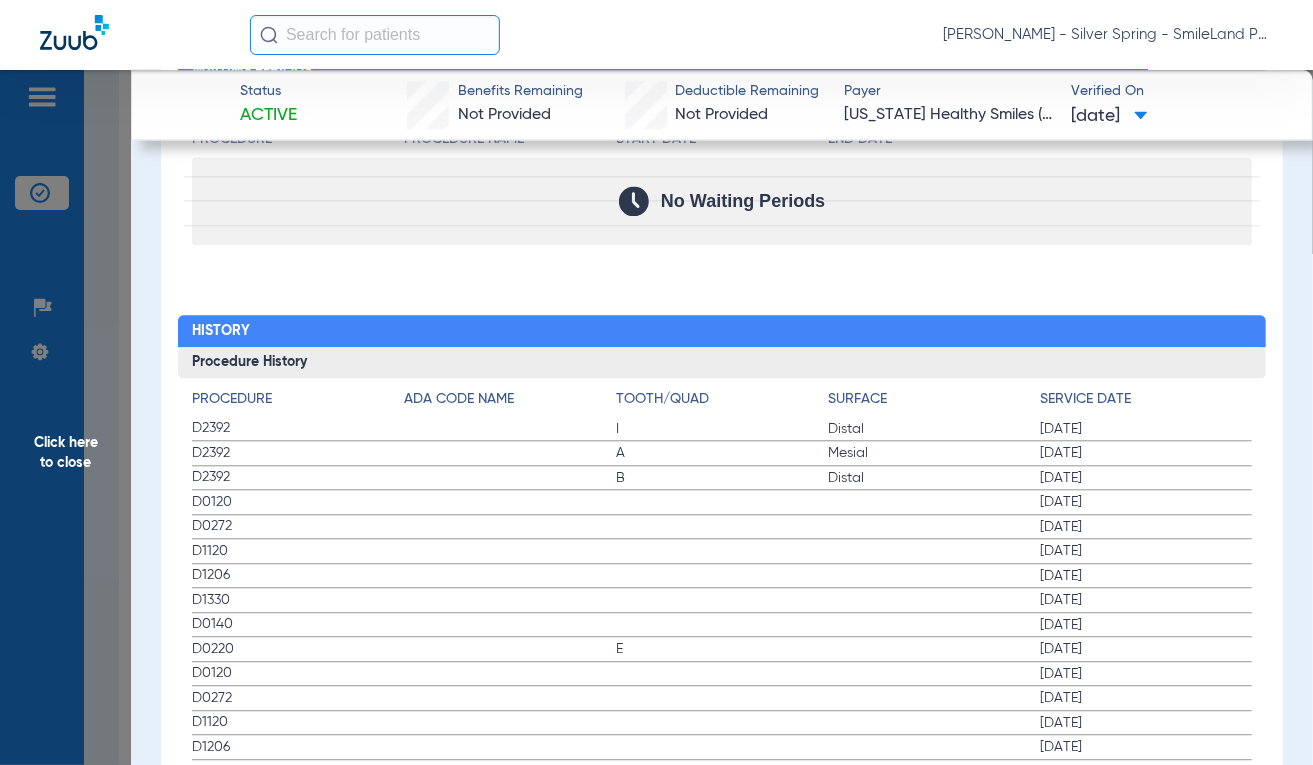 scroll, scrollTop: 2111, scrollLeft: 0, axis: vertical 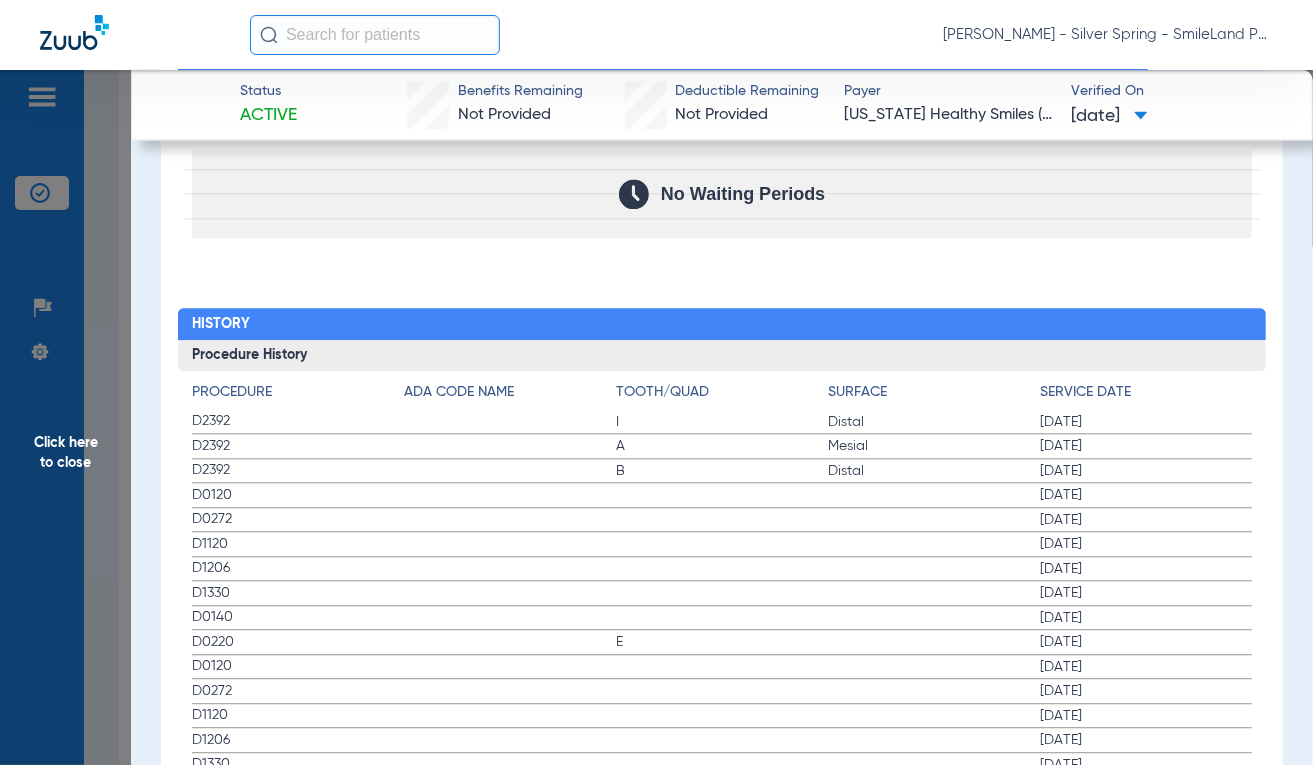 click on "D1120" 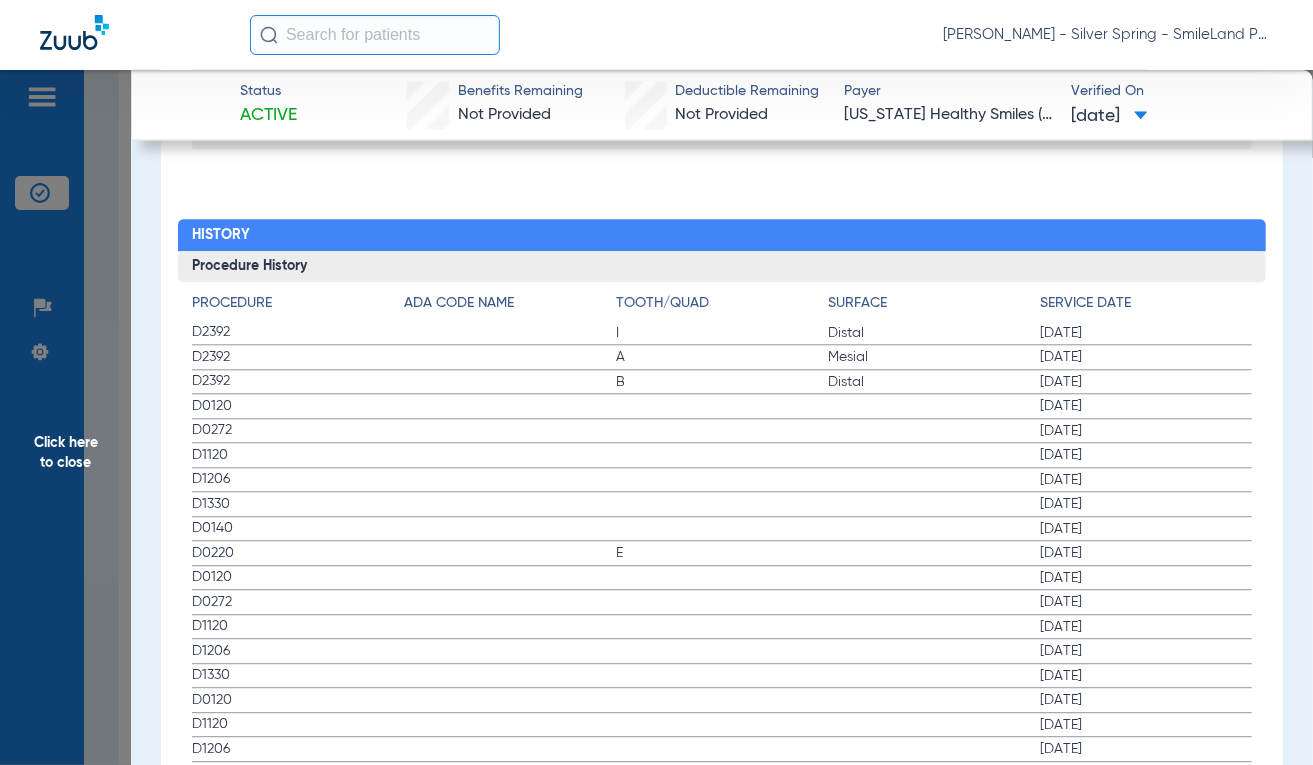 scroll, scrollTop: 2333, scrollLeft: 0, axis: vertical 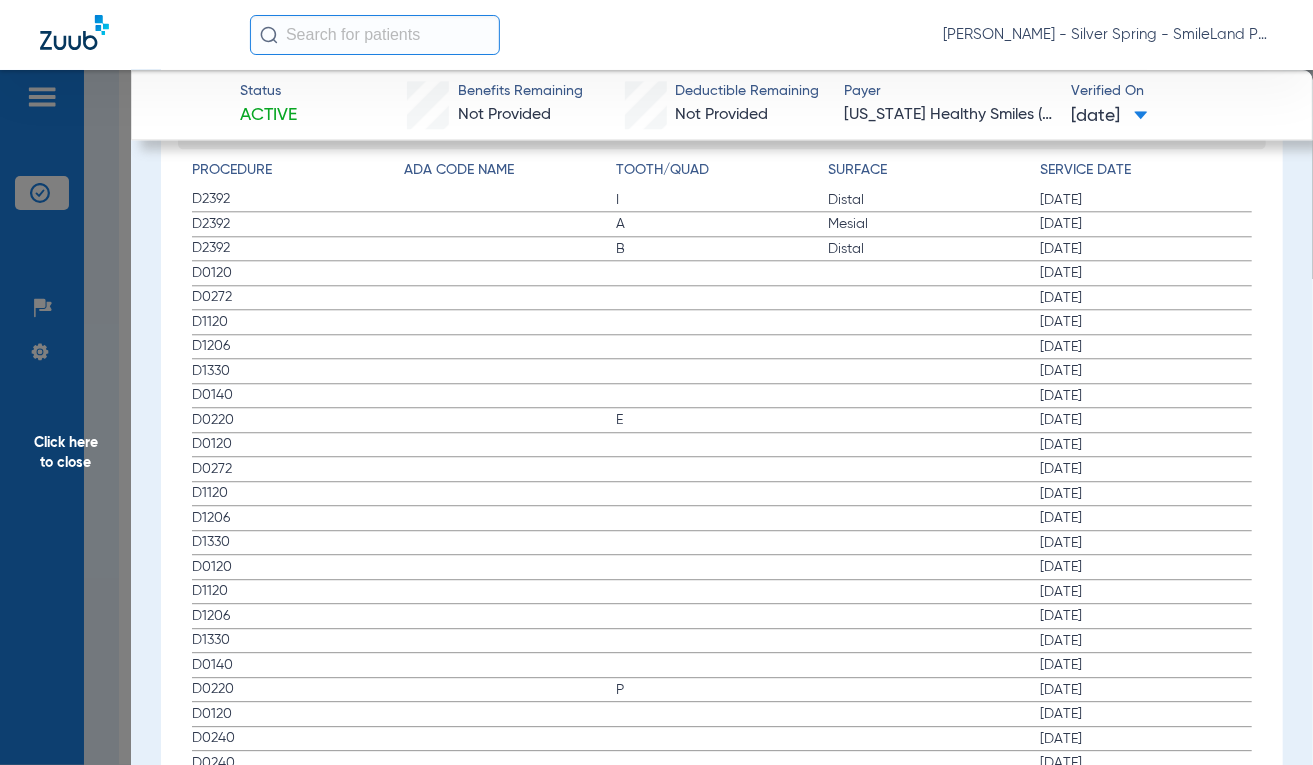 click on "D1120" 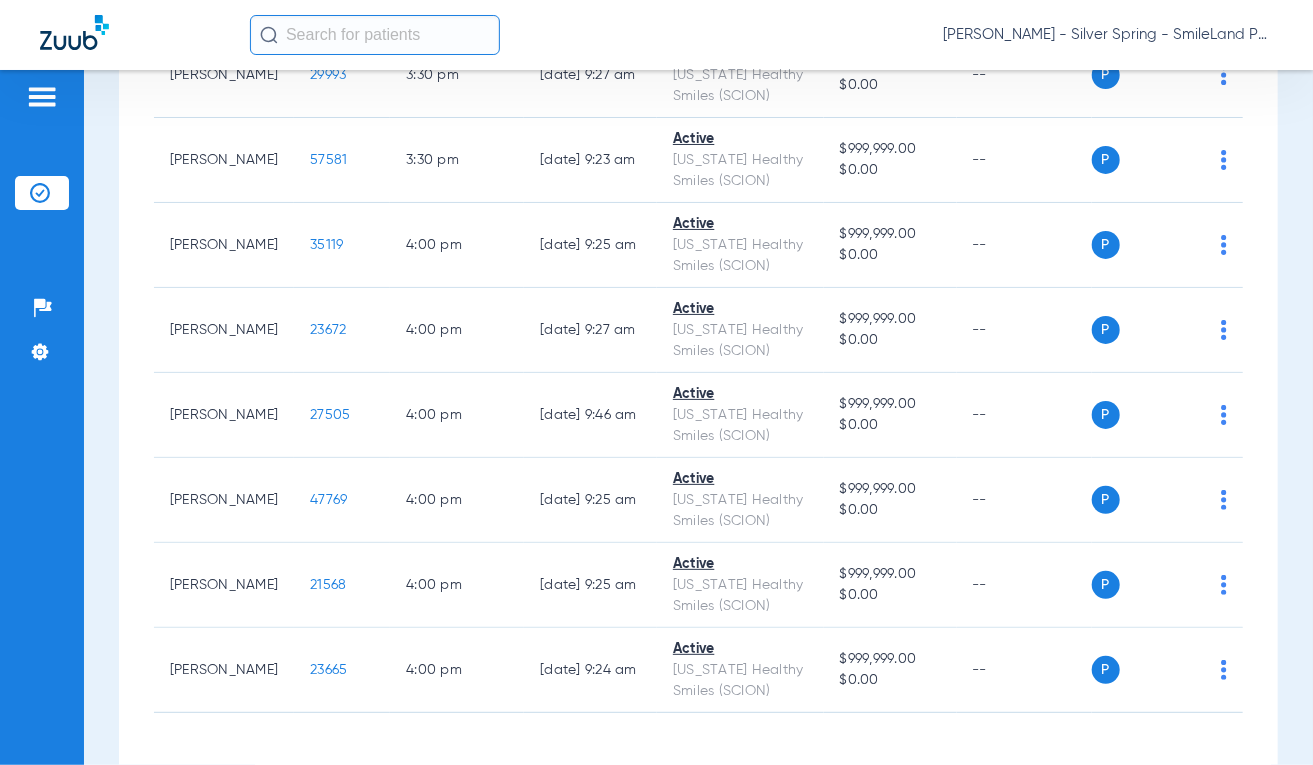 scroll, scrollTop: 0, scrollLeft: 0, axis: both 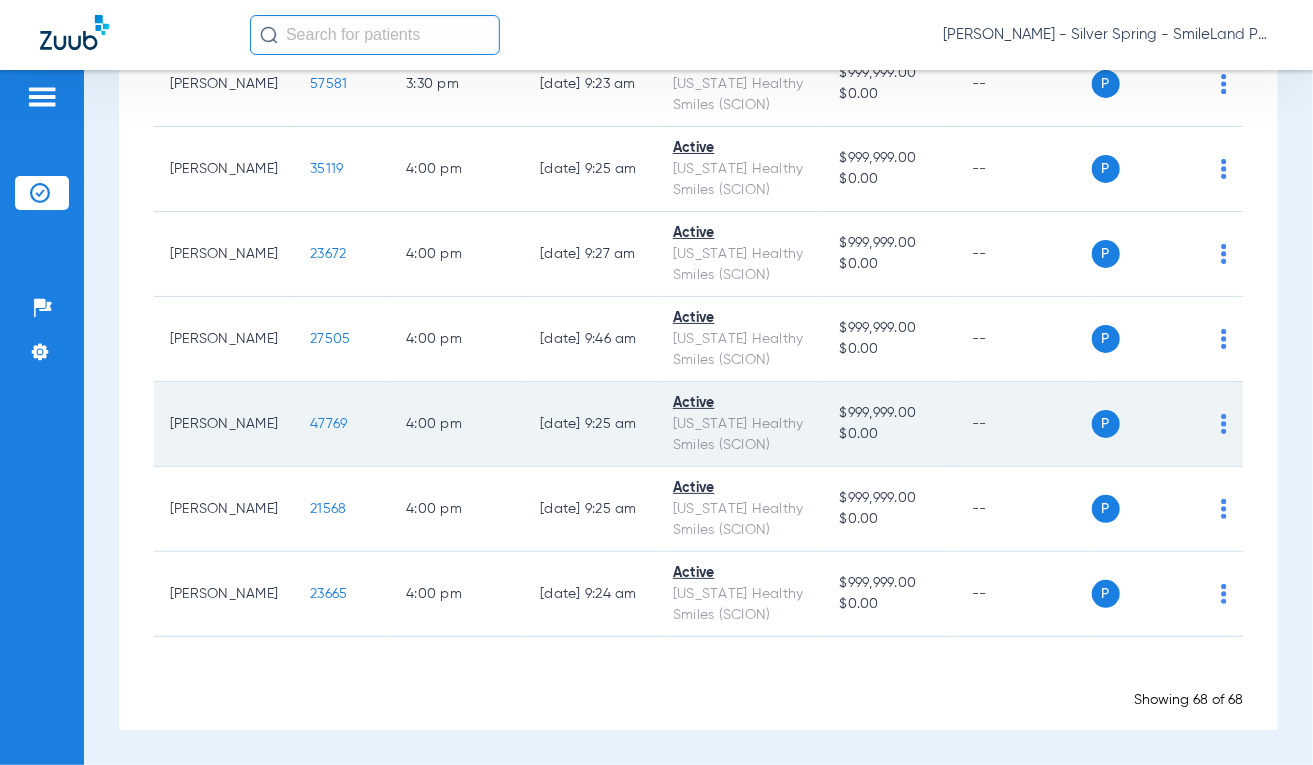 click on "47769" 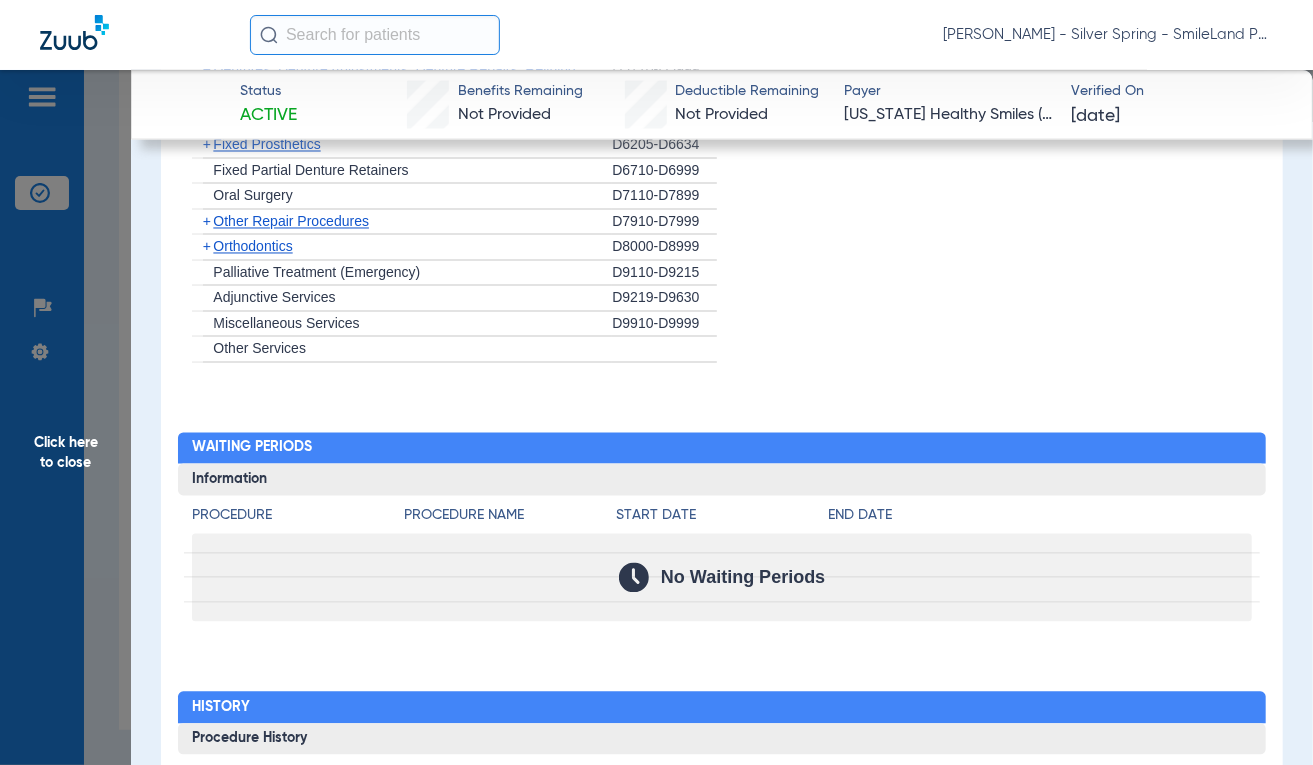 scroll, scrollTop: 2060, scrollLeft: 0, axis: vertical 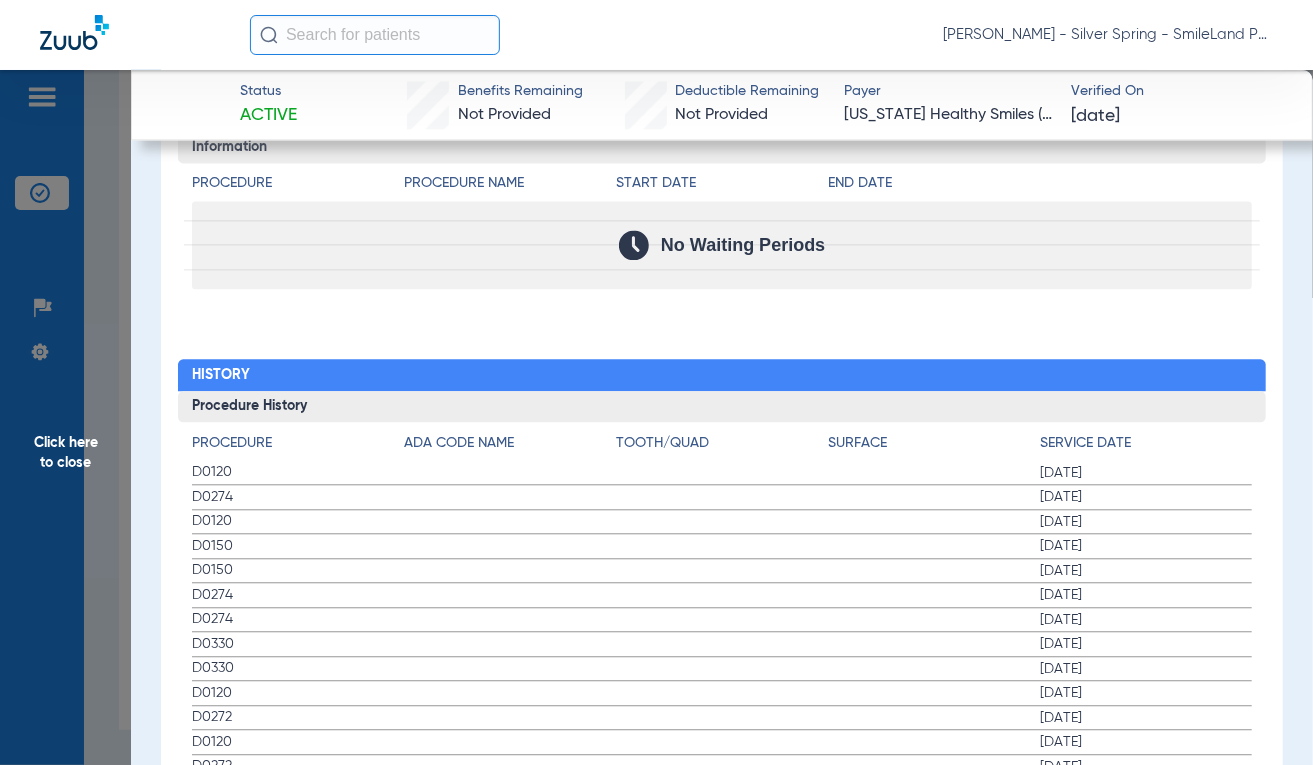 click on "No Waiting Periods" 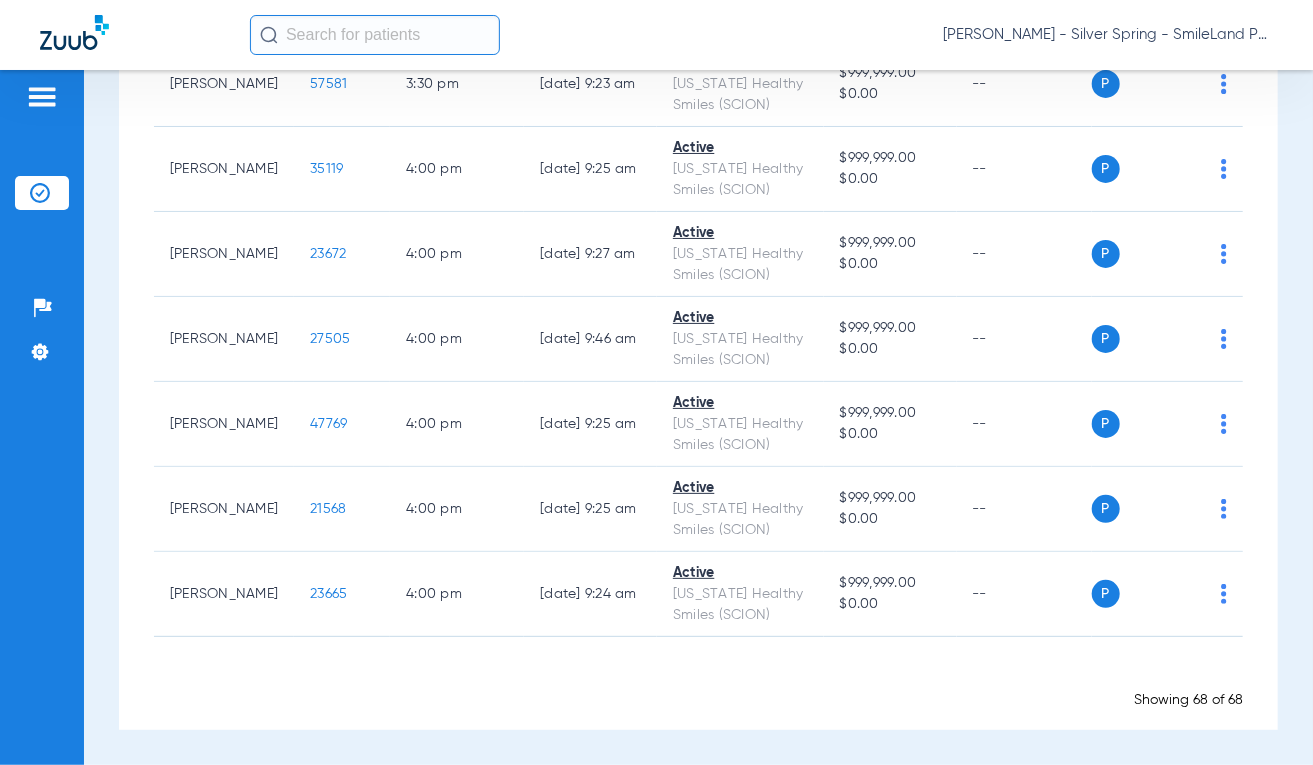scroll, scrollTop: 0, scrollLeft: 0, axis: both 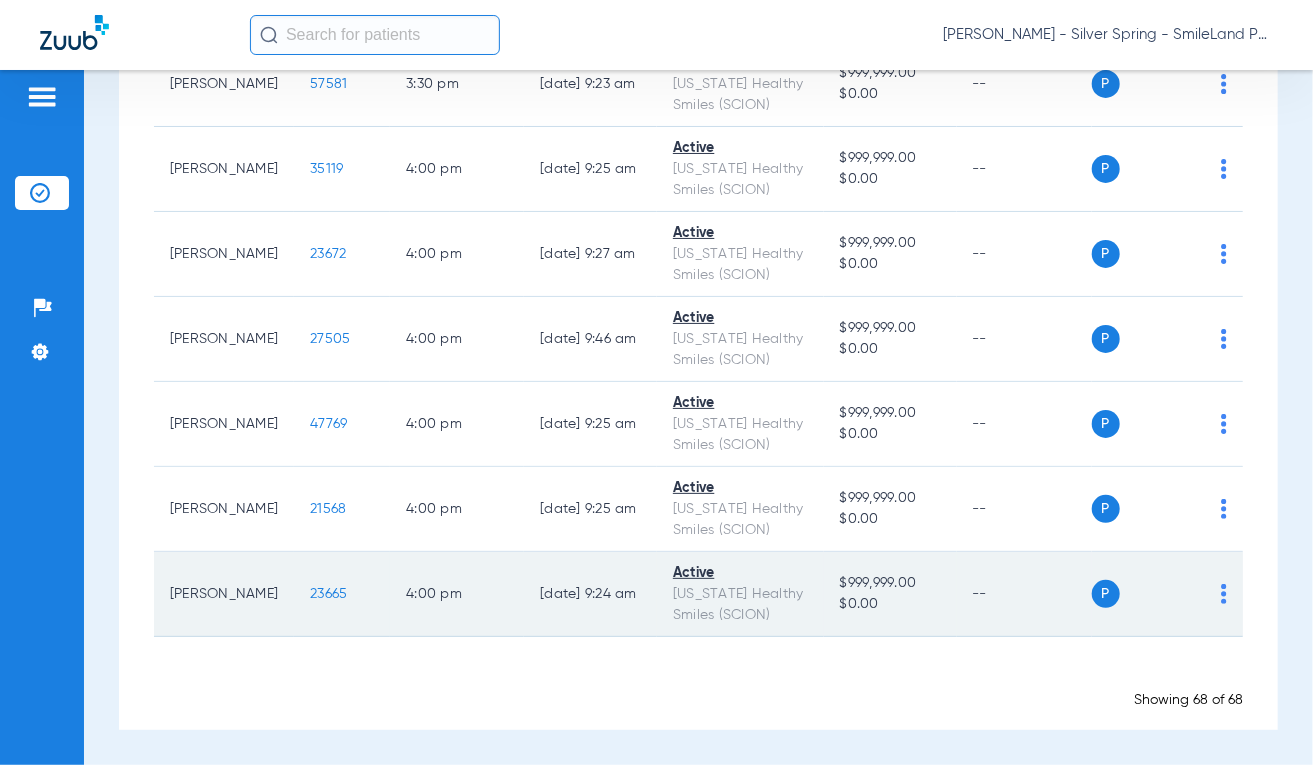 click on "23665" 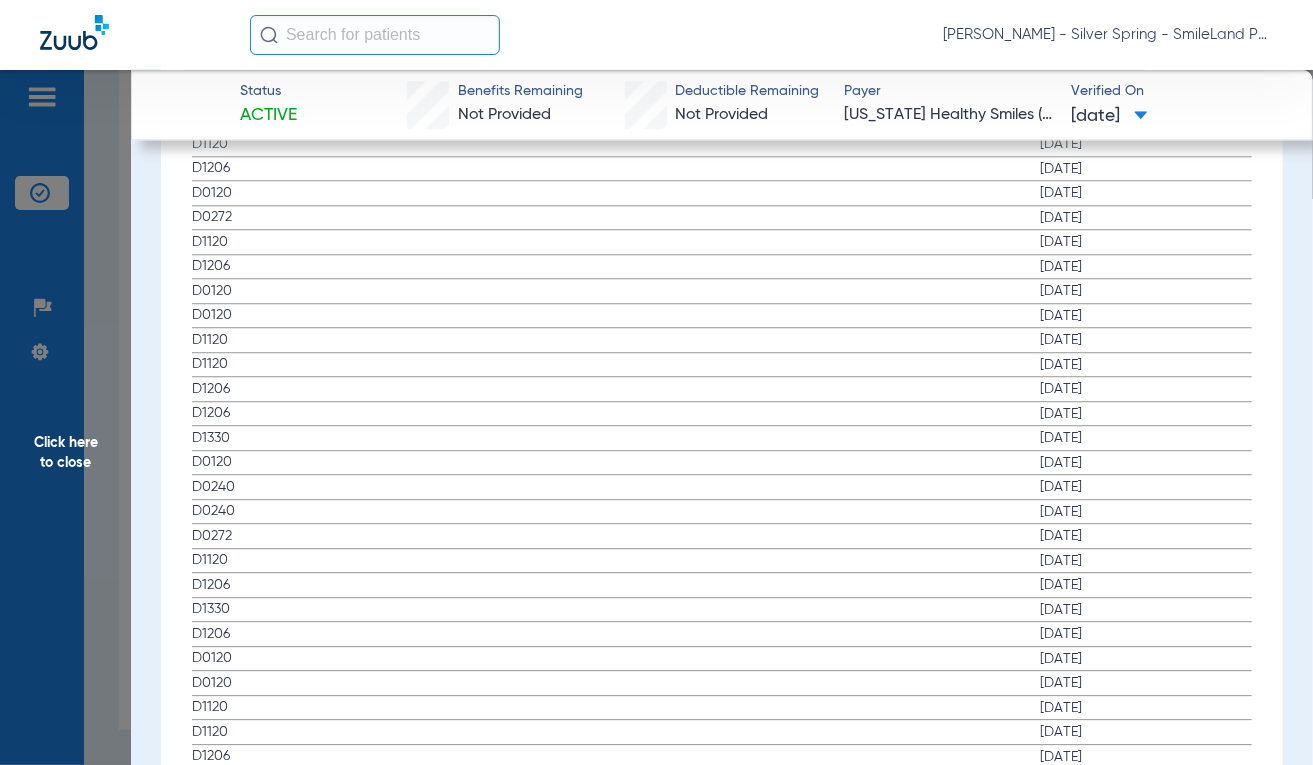 scroll, scrollTop: 2190, scrollLeft: 0, axis: vertical 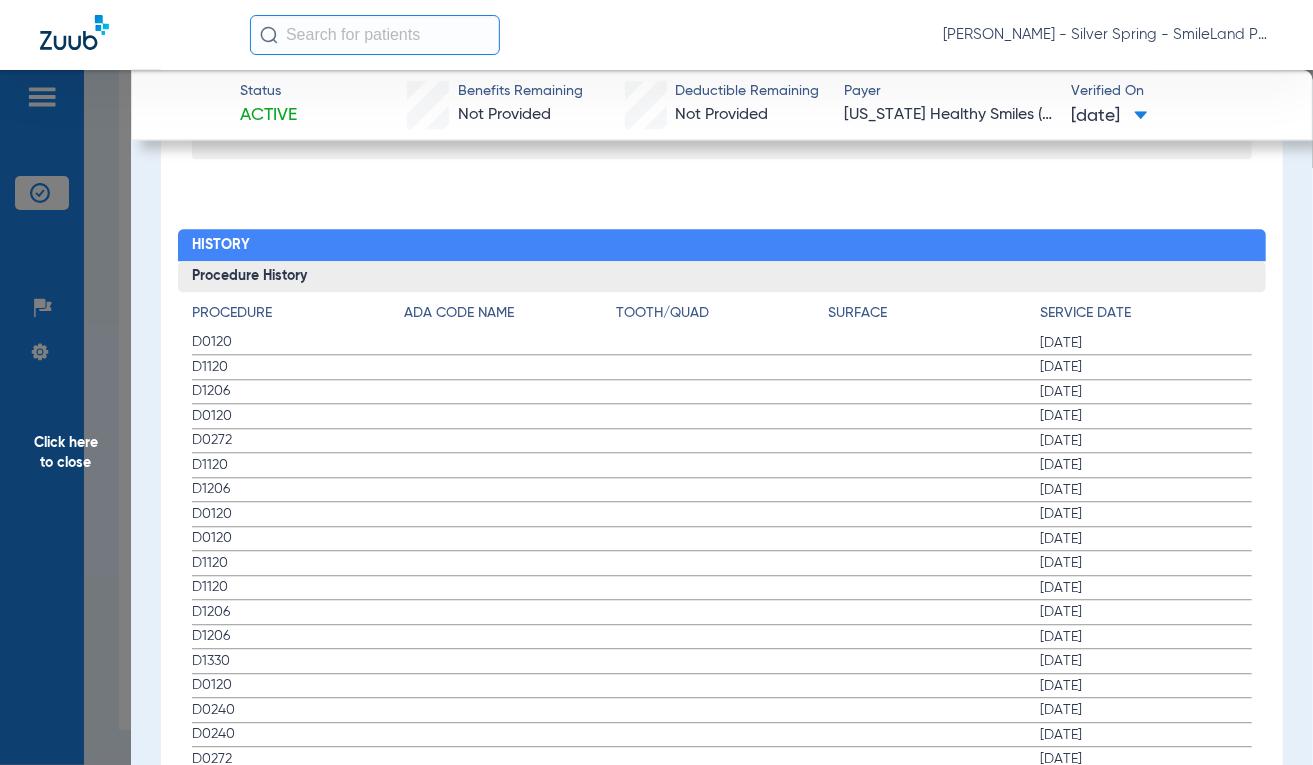 drag, startPoint x: 1232, startPoint y: 304, endPoint x: 171, endPoint y: 384, distance: 1064.0117 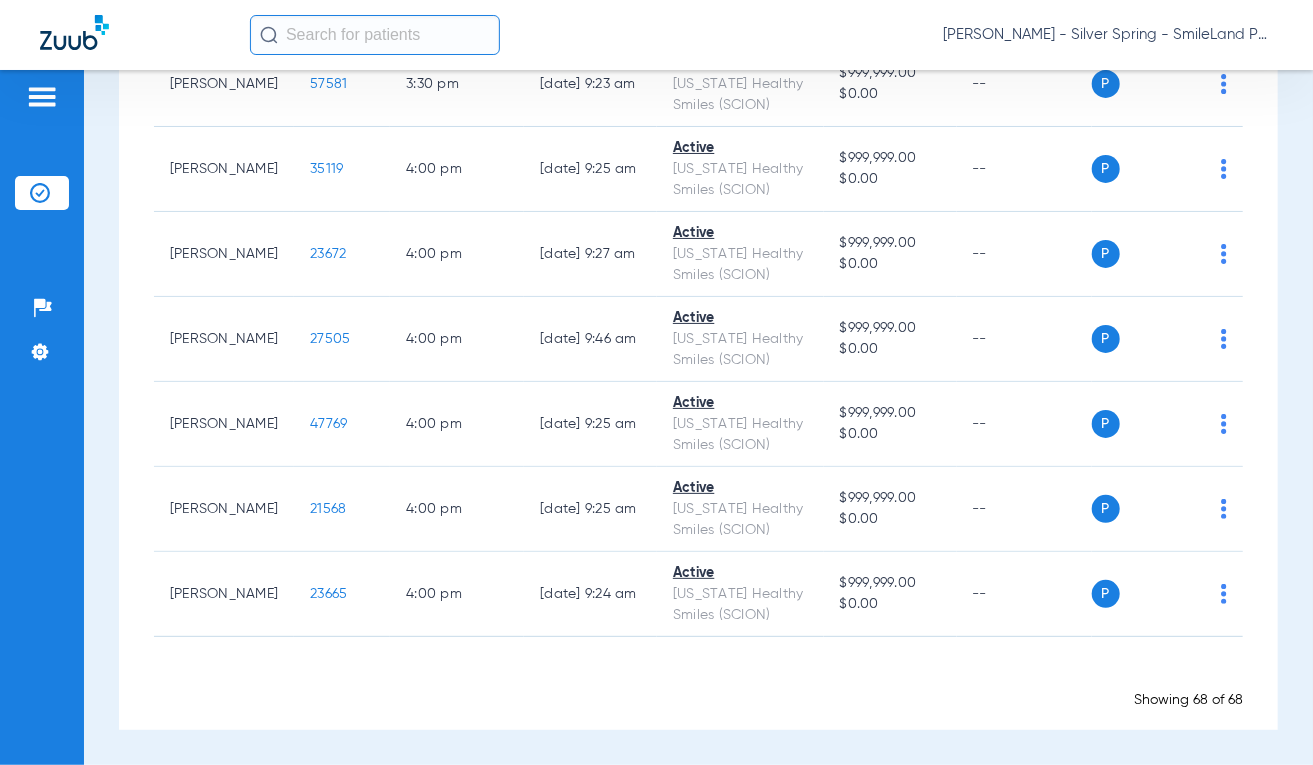 scroll, scrollTop: 0, scrollLeft: 0, axis: both 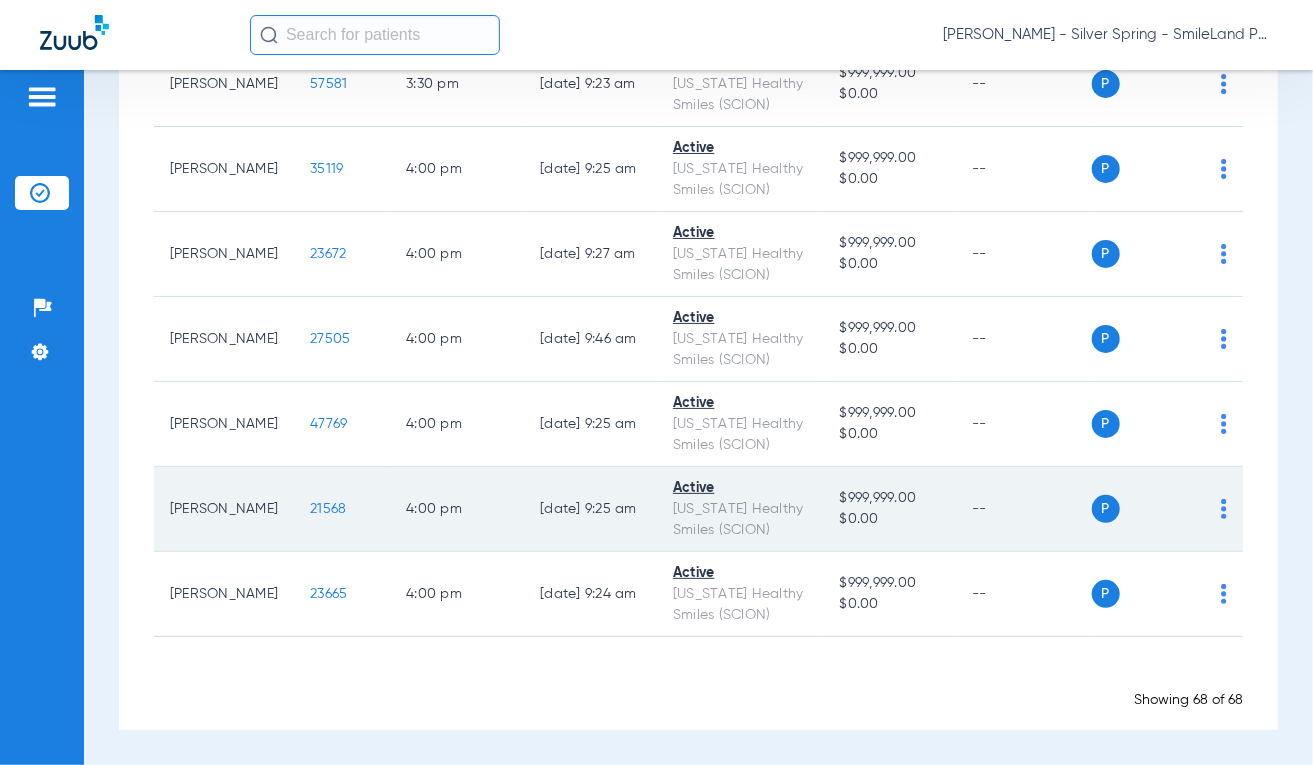 click on "21568" 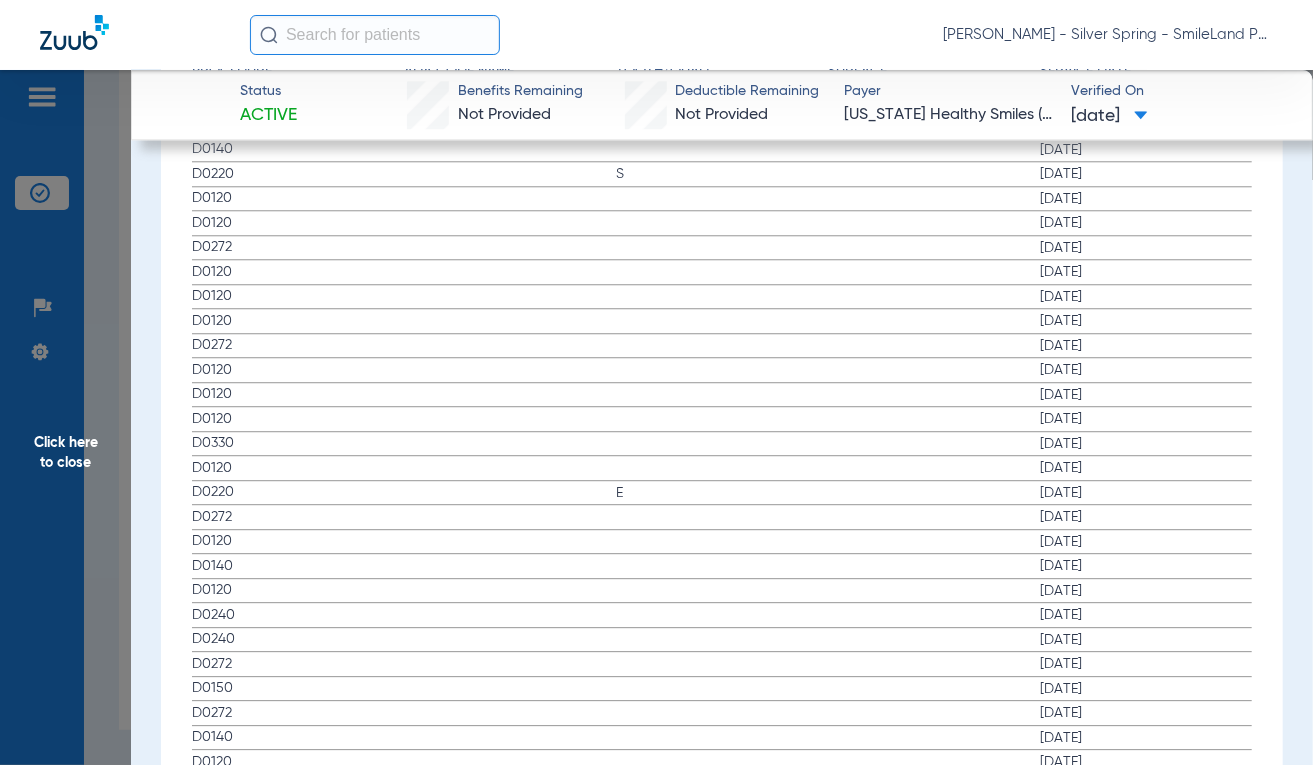 scroll, scrollTop: 1987, scrollLeft: 0, axis: vertical 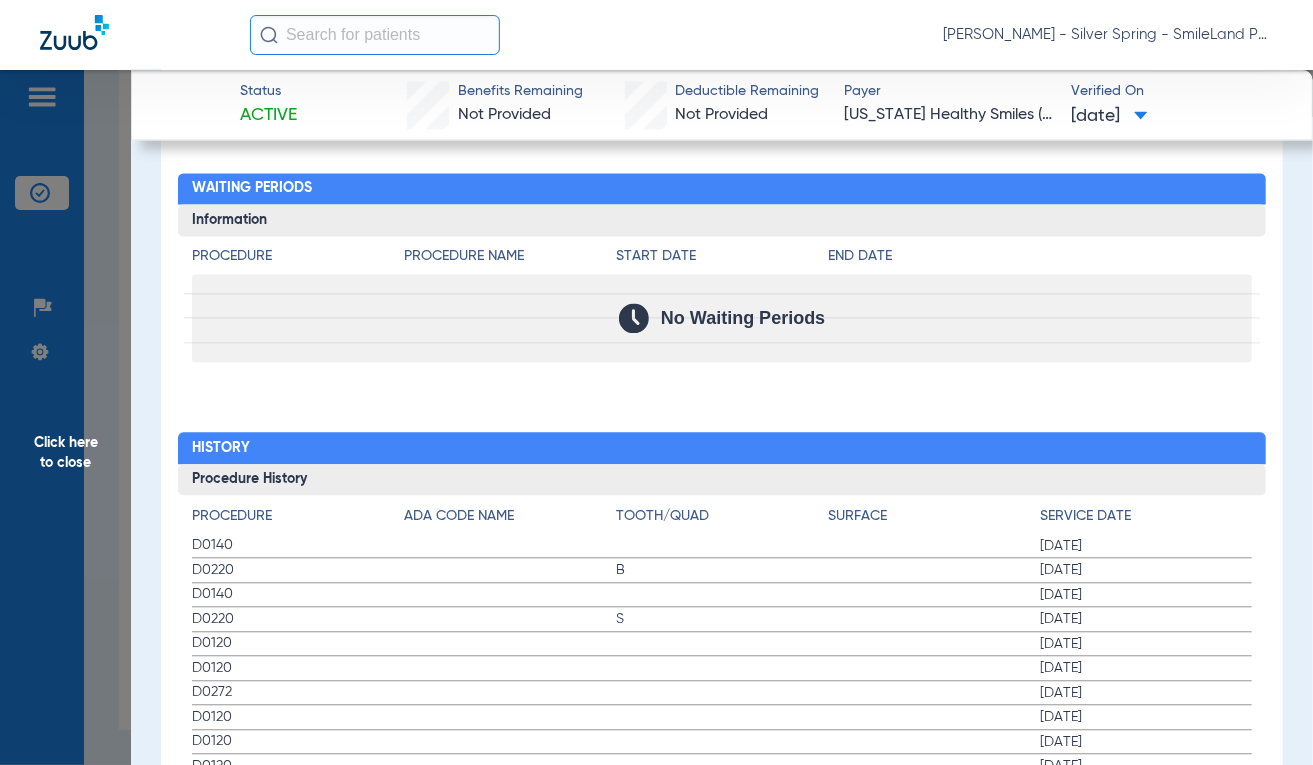 click on "Procedure Procedure Name Start Date End Date  No Waiting Periods" 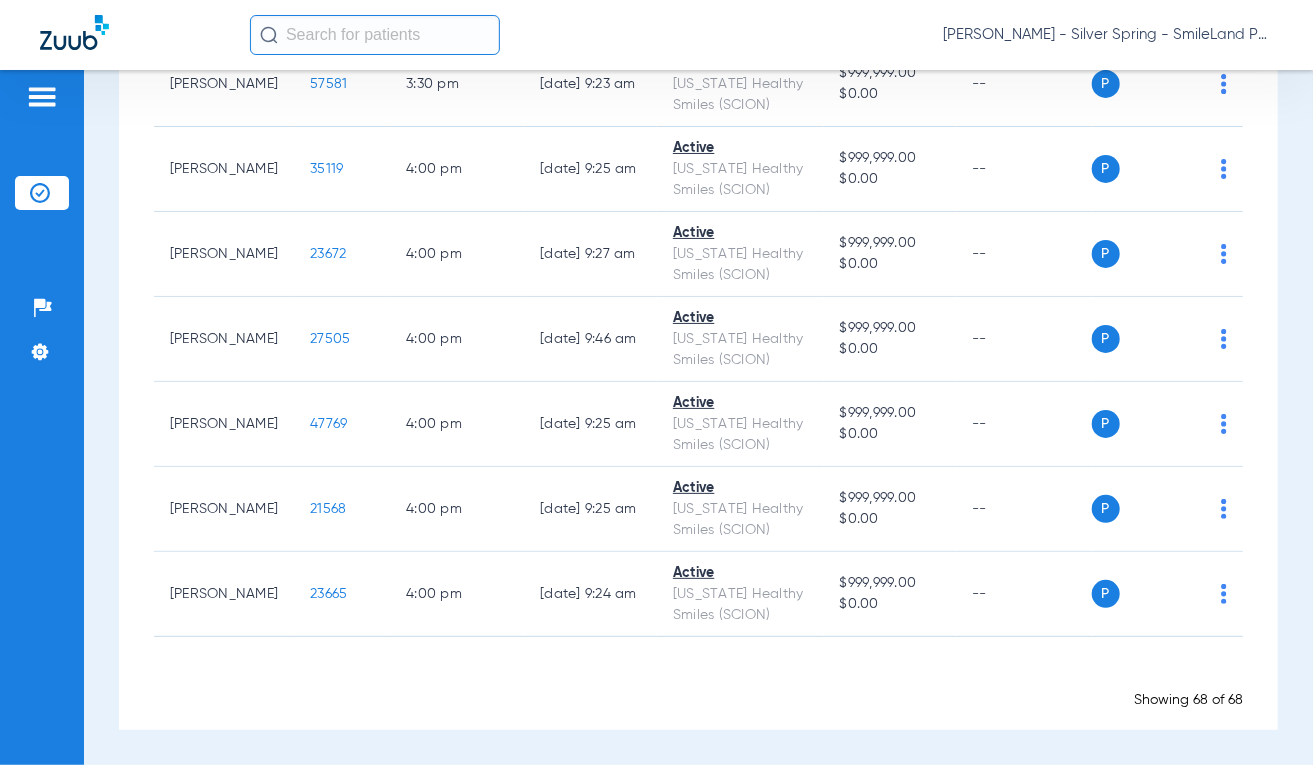 scroll, scrollTop: 0, scrollLeft: 0, axis: both 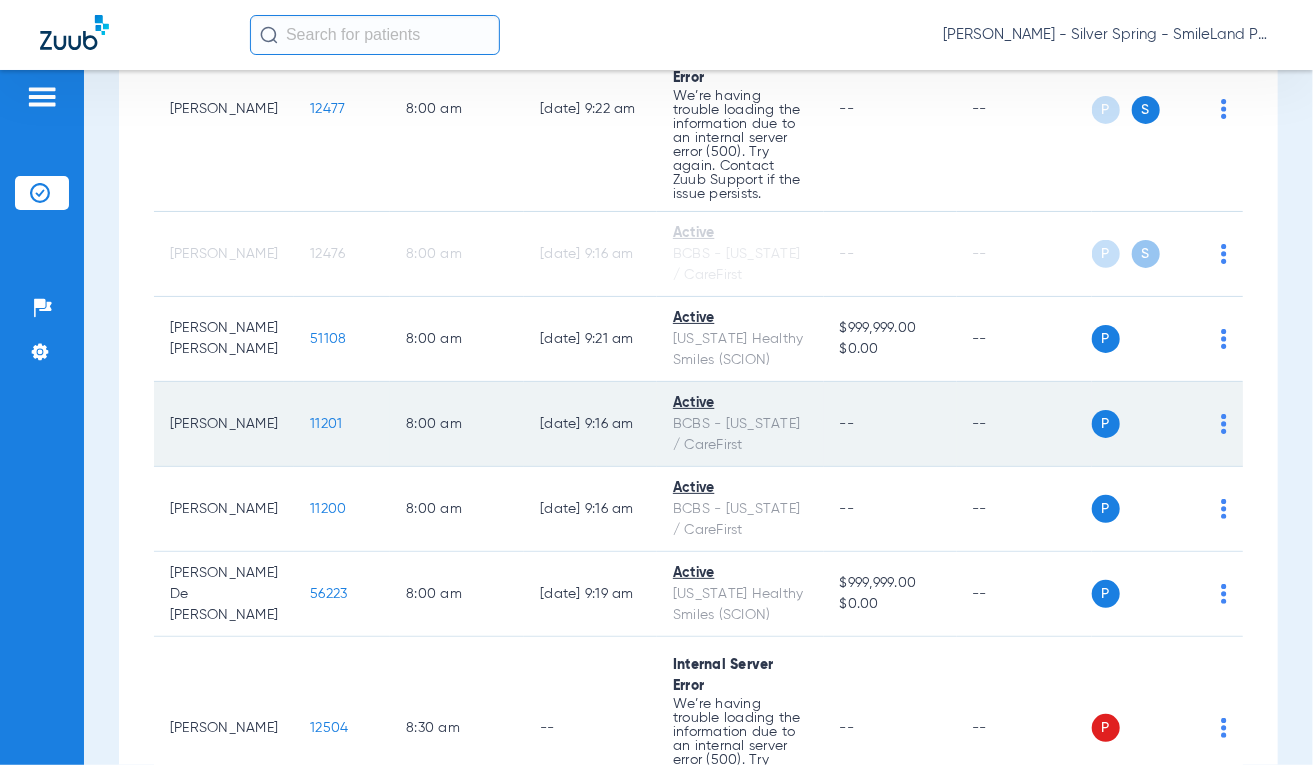 click on "11201" 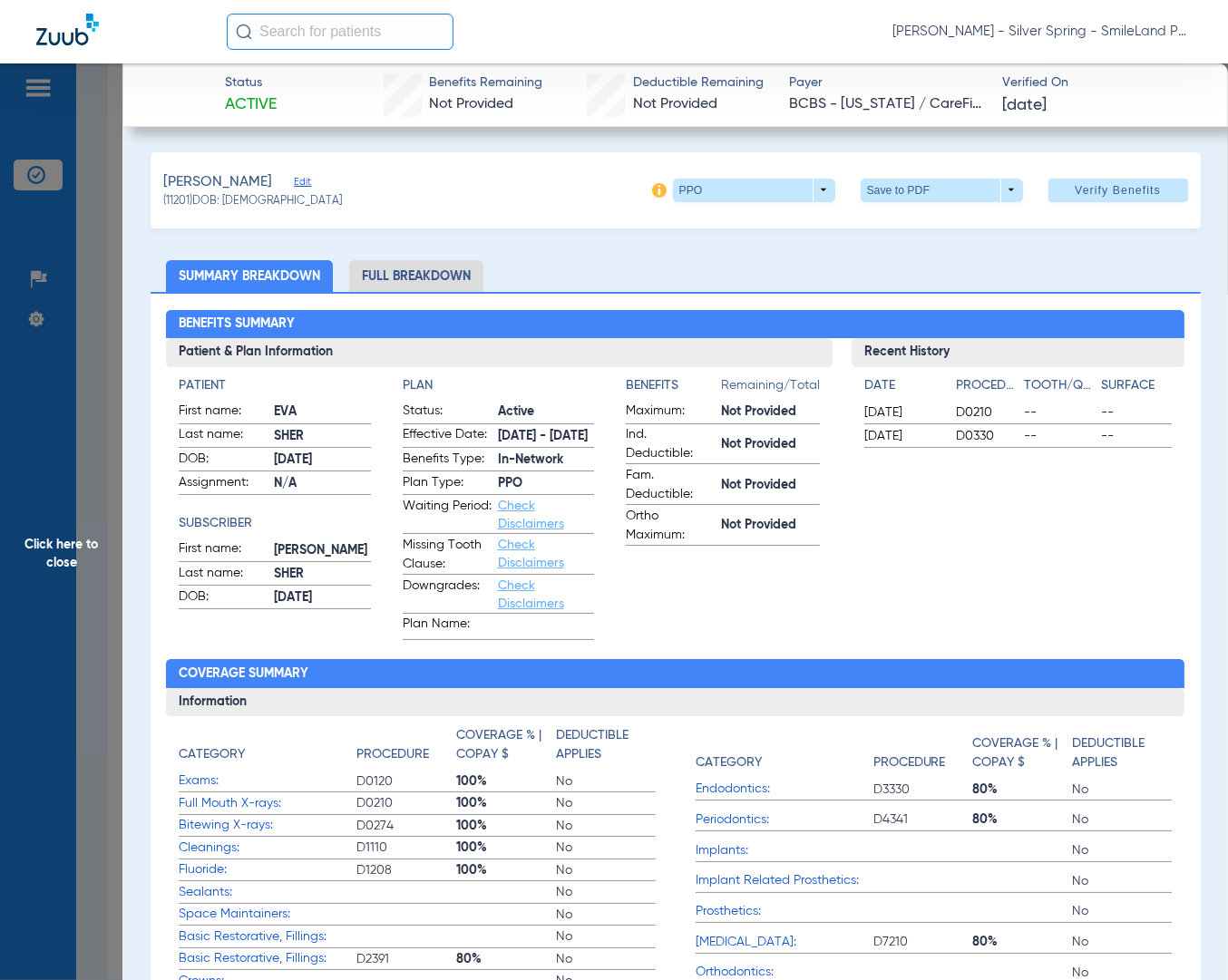 scroll, scrollTop: 310, scrollLeft: 0, axis: vertical 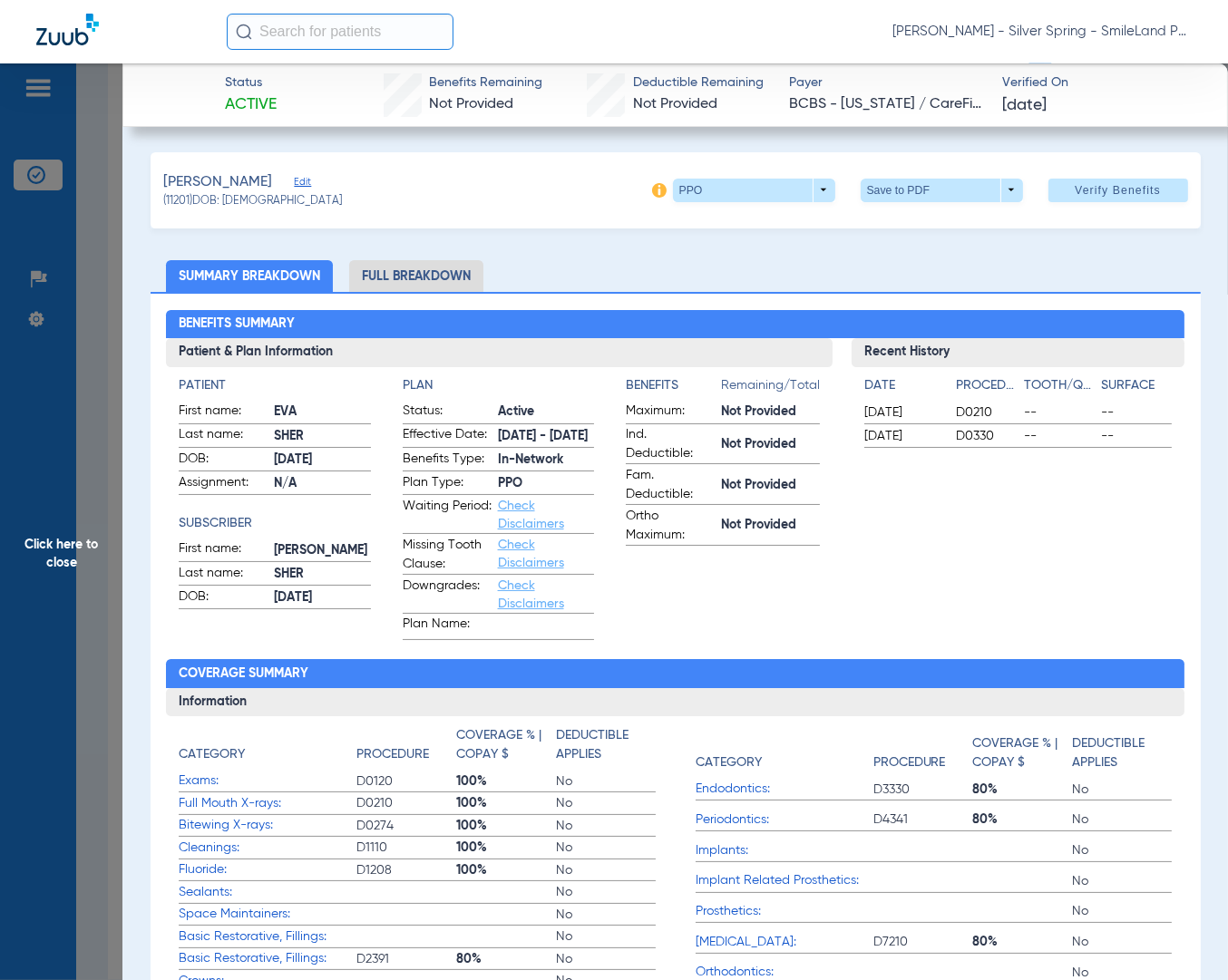 click on "Summary Breakdown   Full Breakdown" 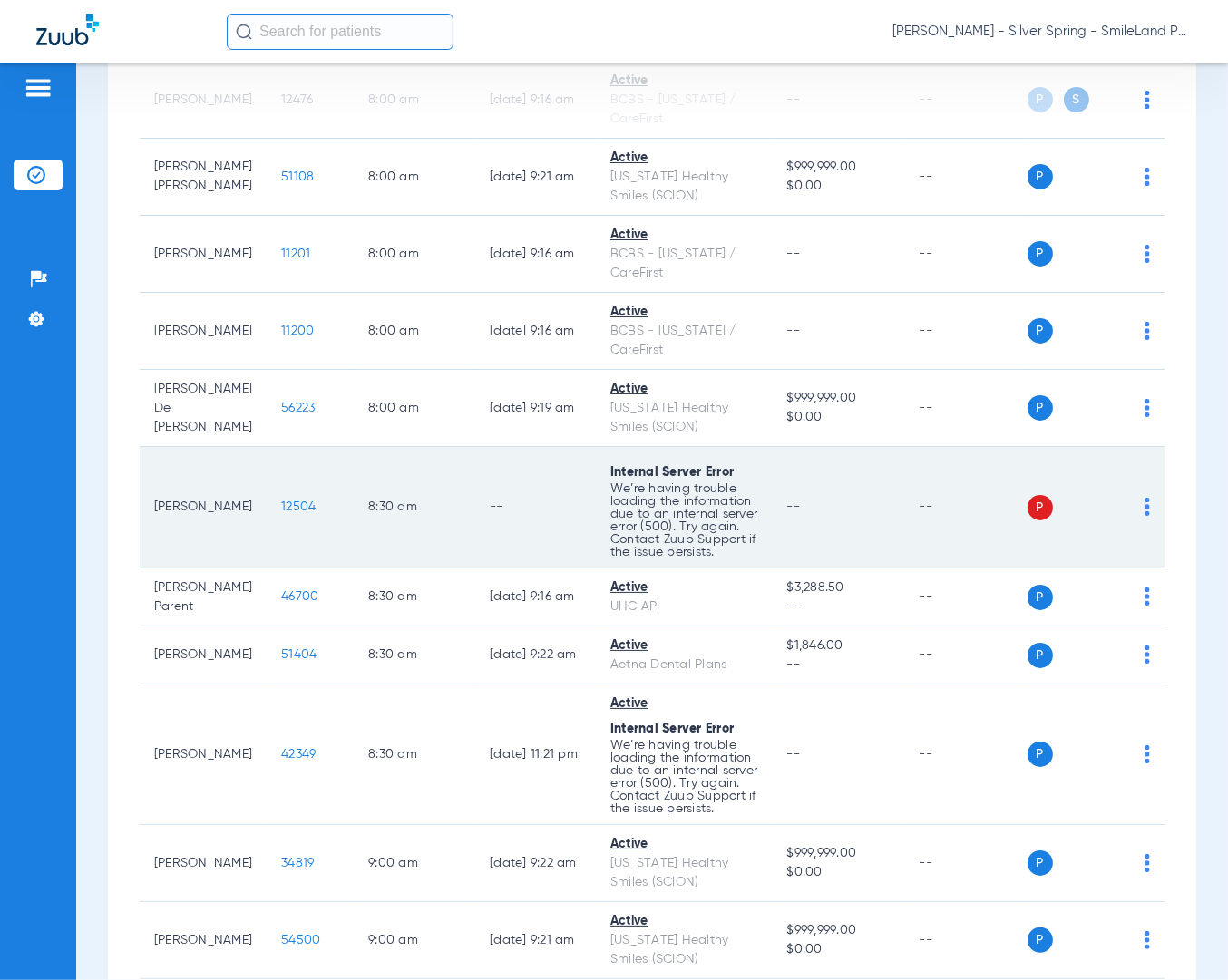 scroll, scrollTop: 411, scrollLeft: 0, axis: vertical 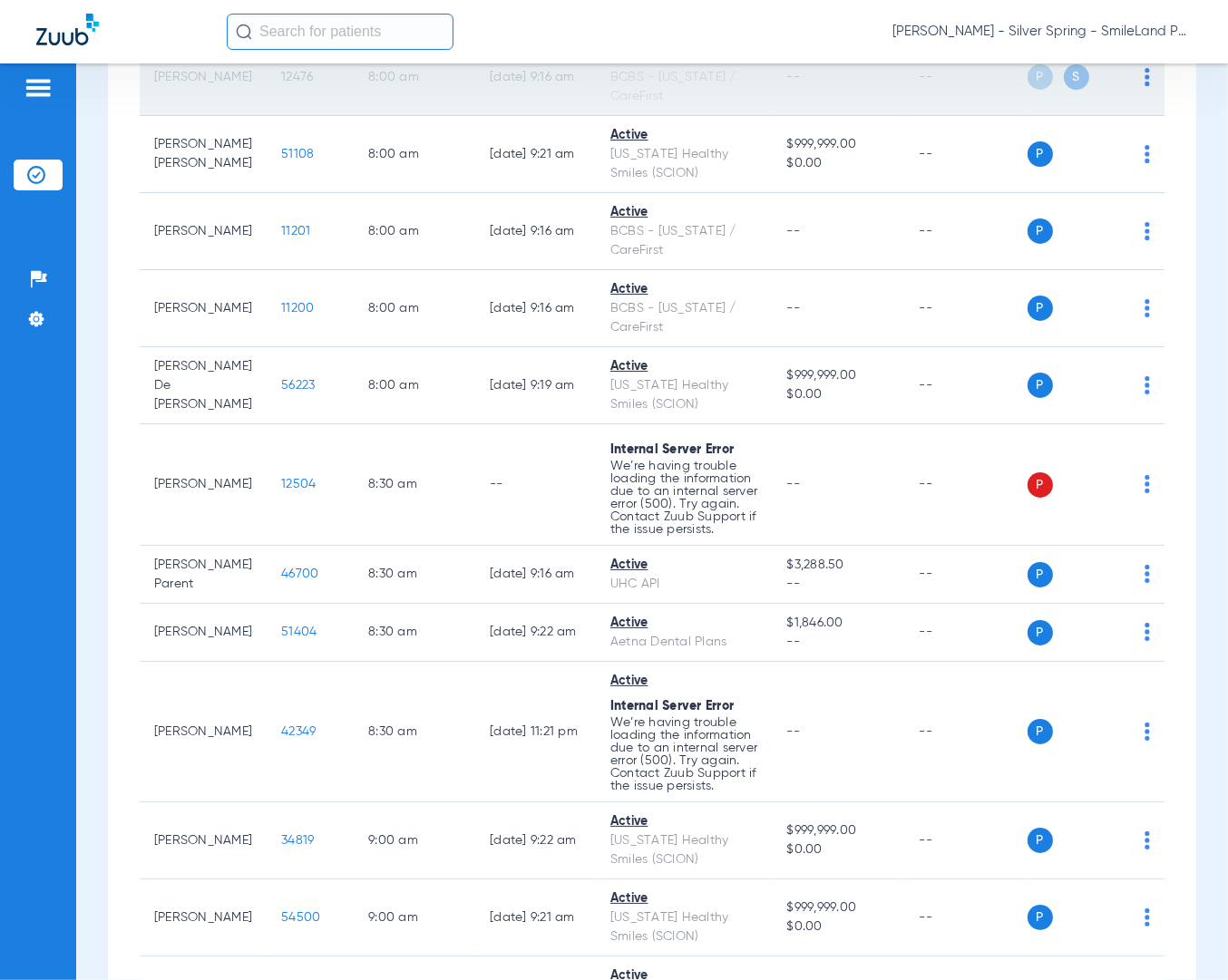 click on "12476" 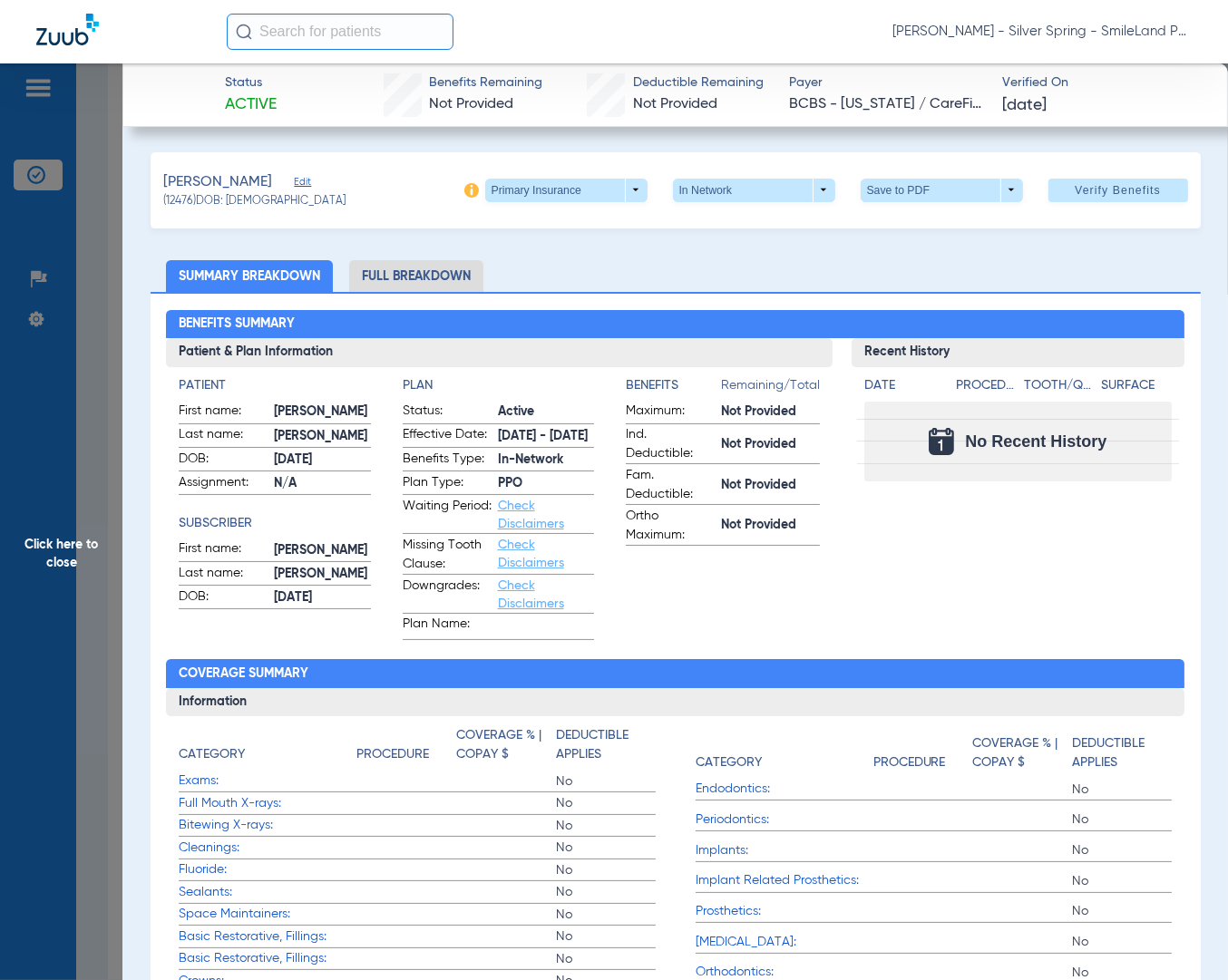 drag, startPoint x: 91, startPoint y: 312, endPoint x: 122, endPoint y: 311, distance: 31.0161 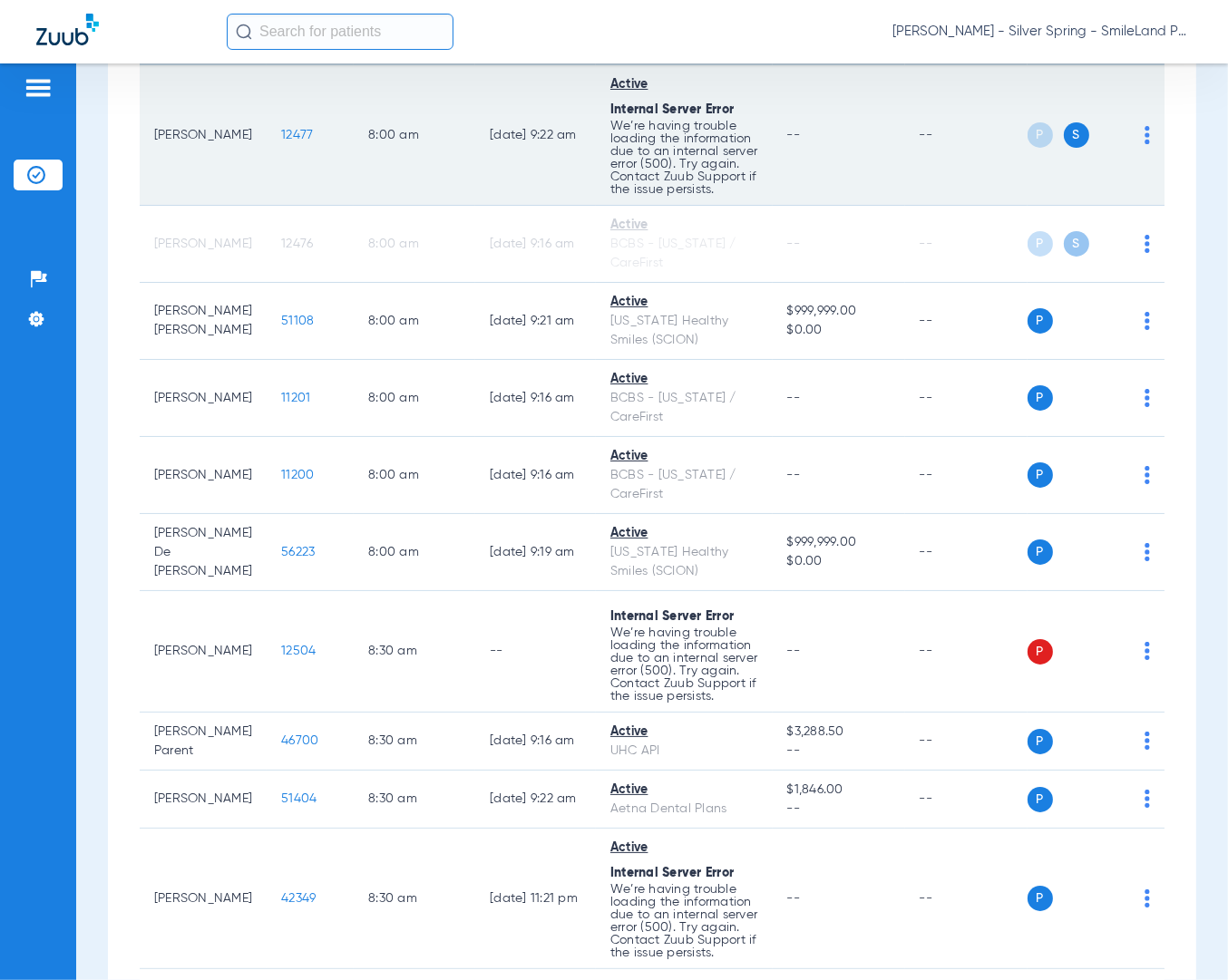 scroll, scrollTop: 209, scrollLeft: 0, axis: vertical 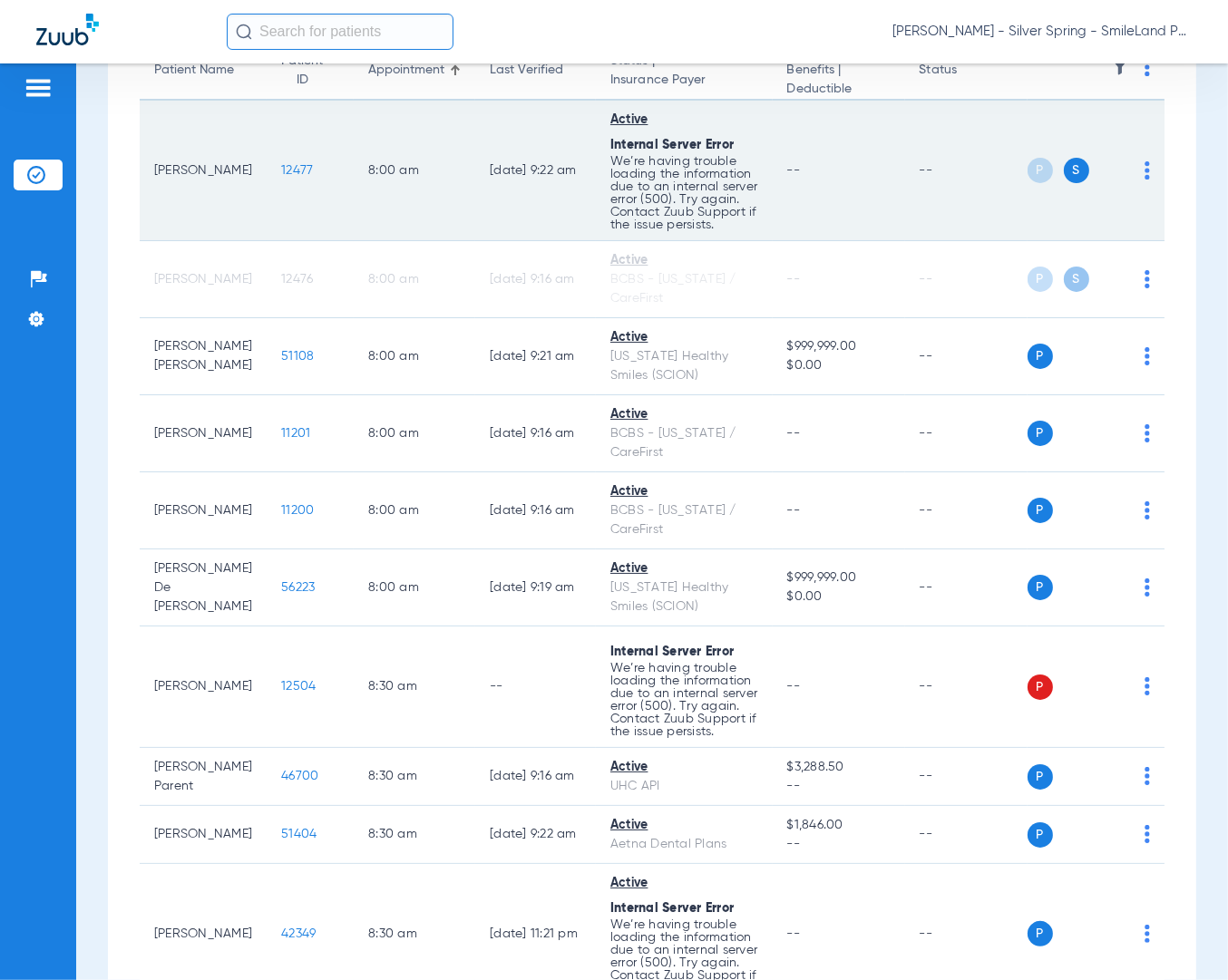 click on "12477" 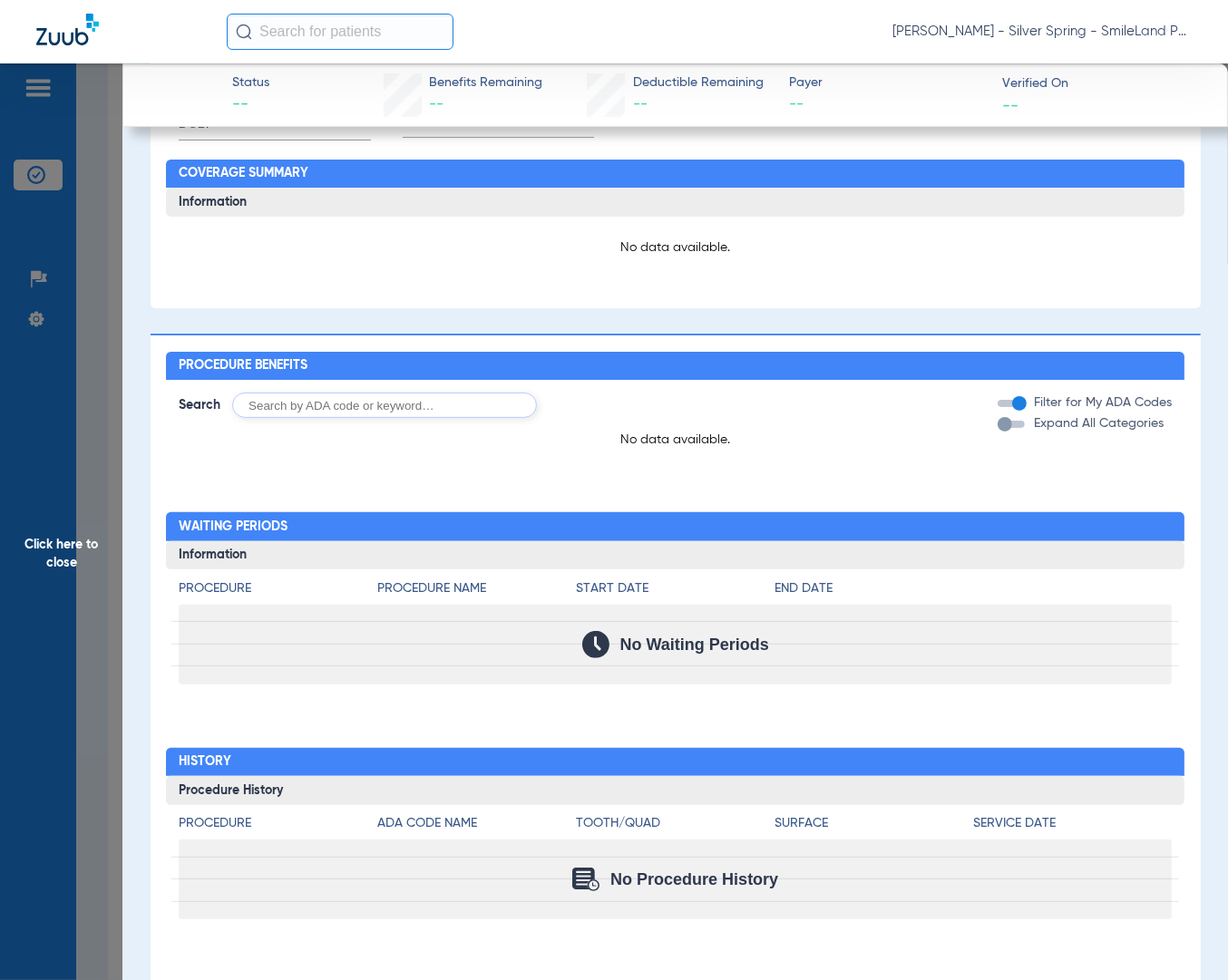 scroll, scrollTop: 0, scrollLeft: 0, axis: both 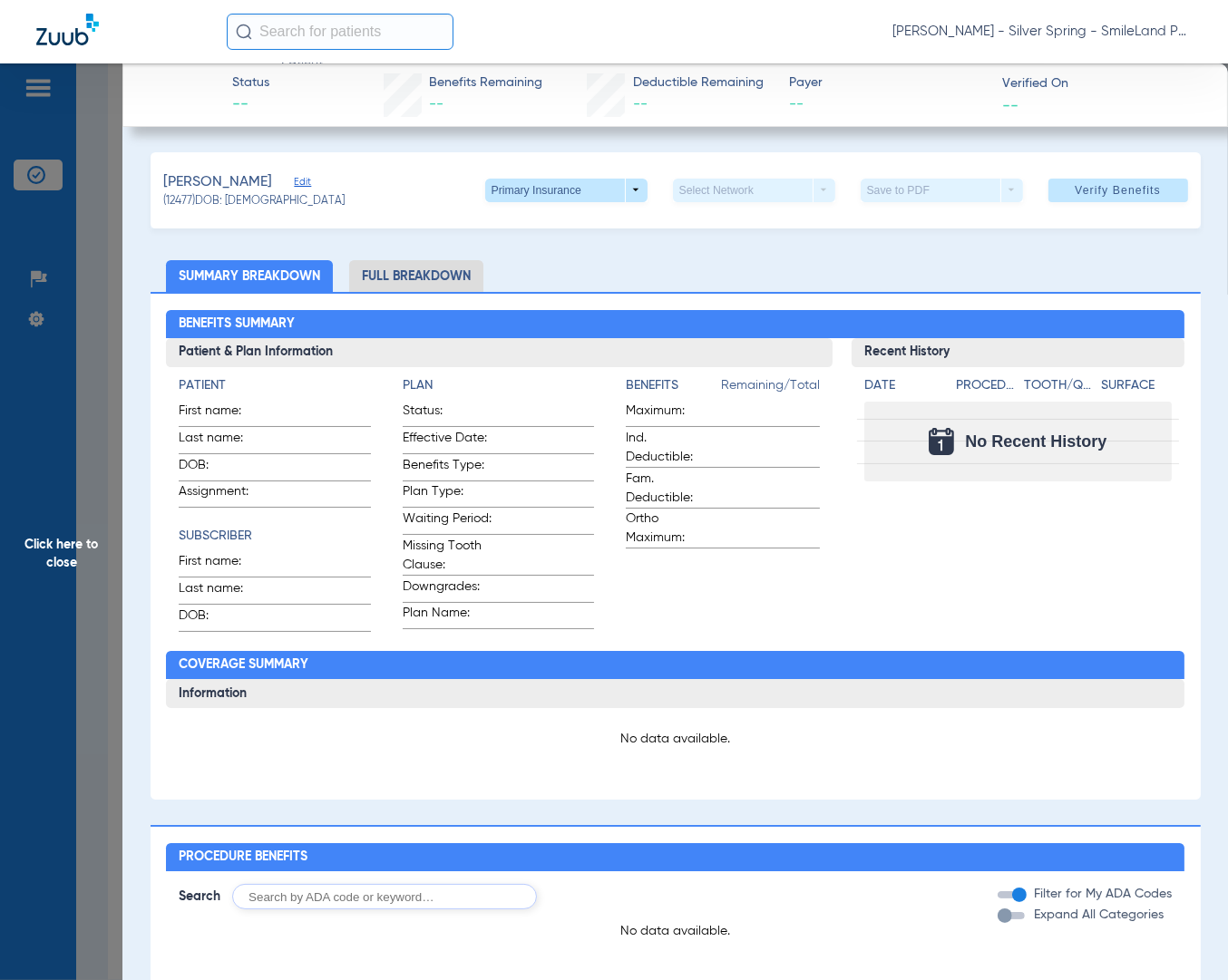 click on "Click here to close" 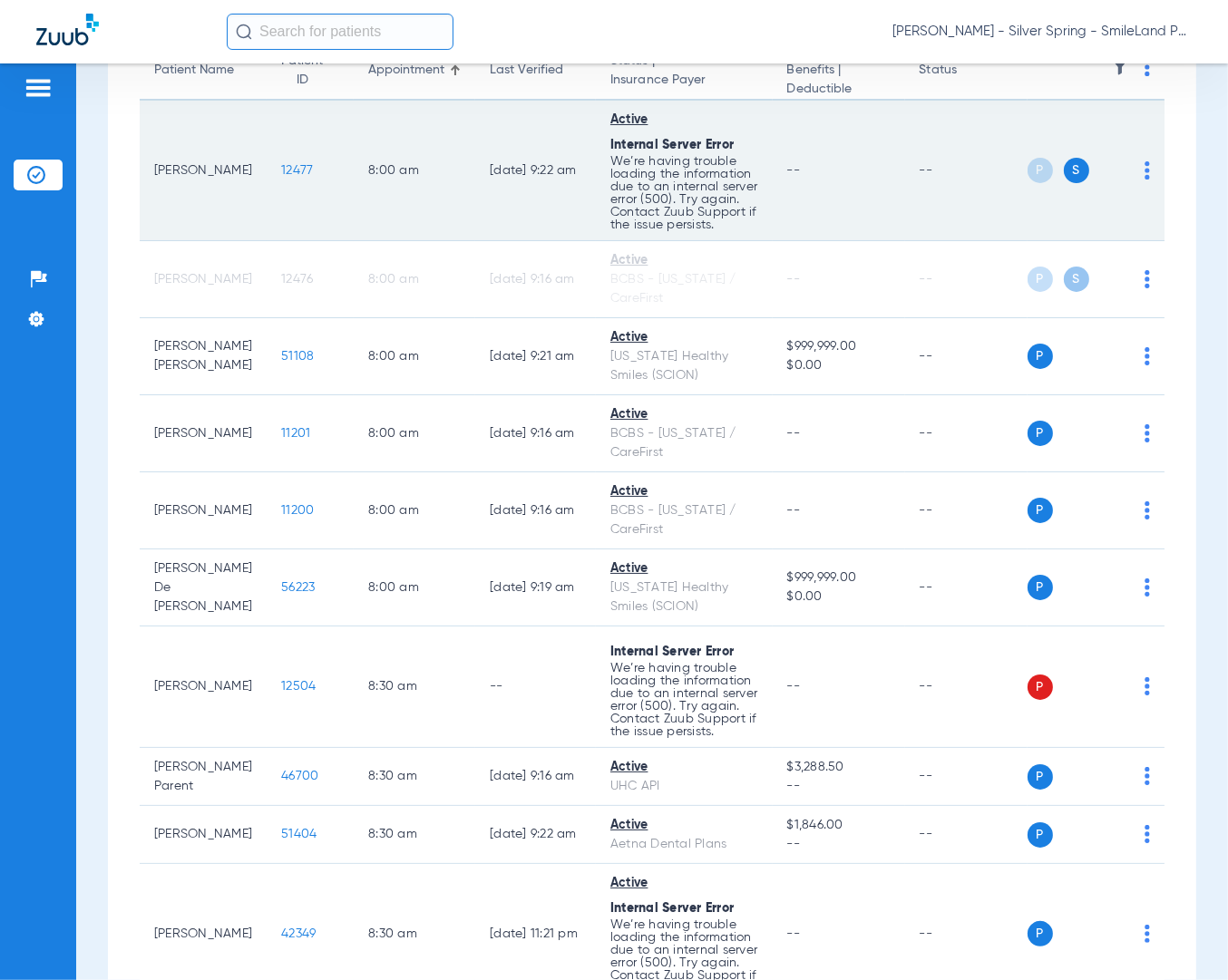 click on "12477" 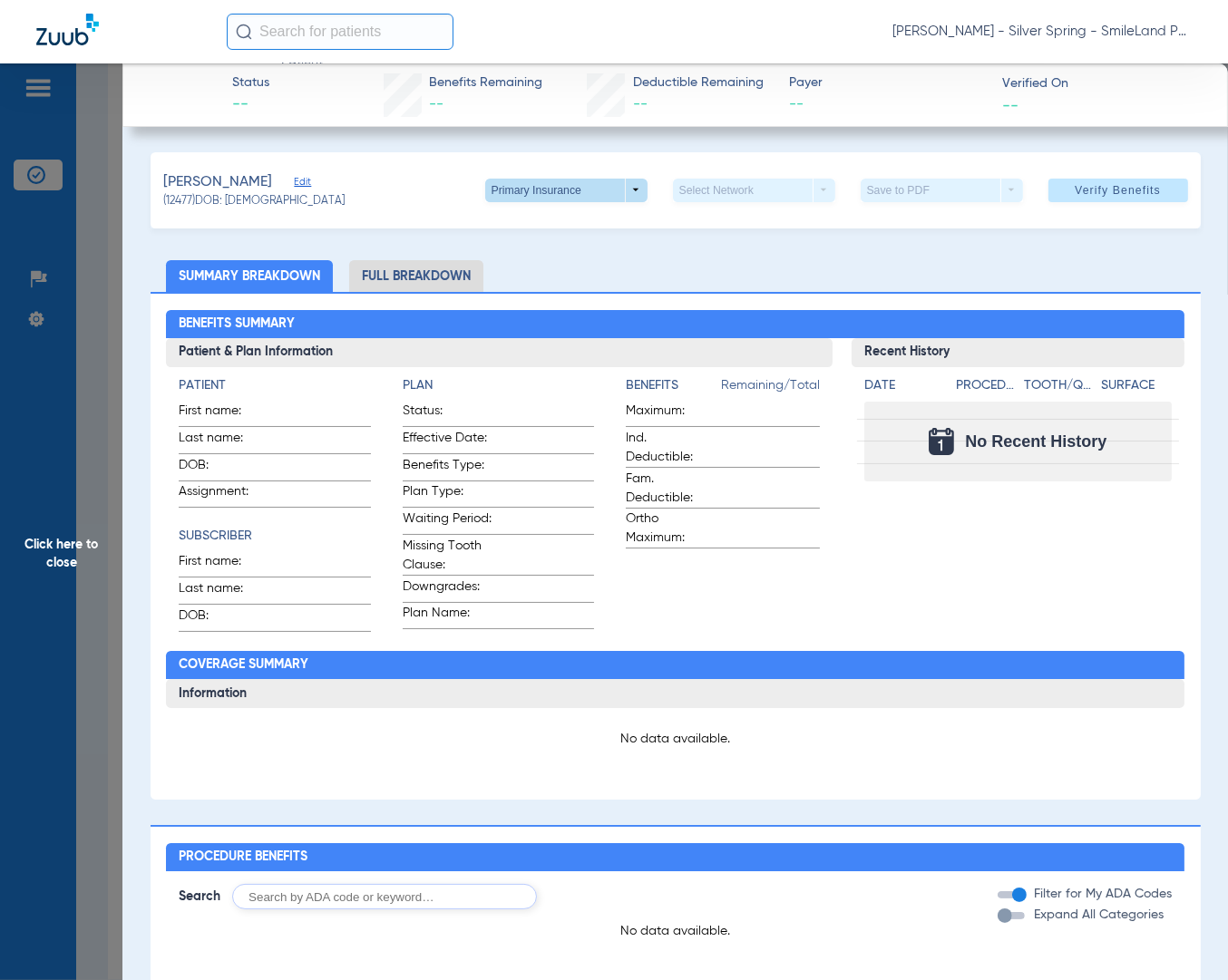 click 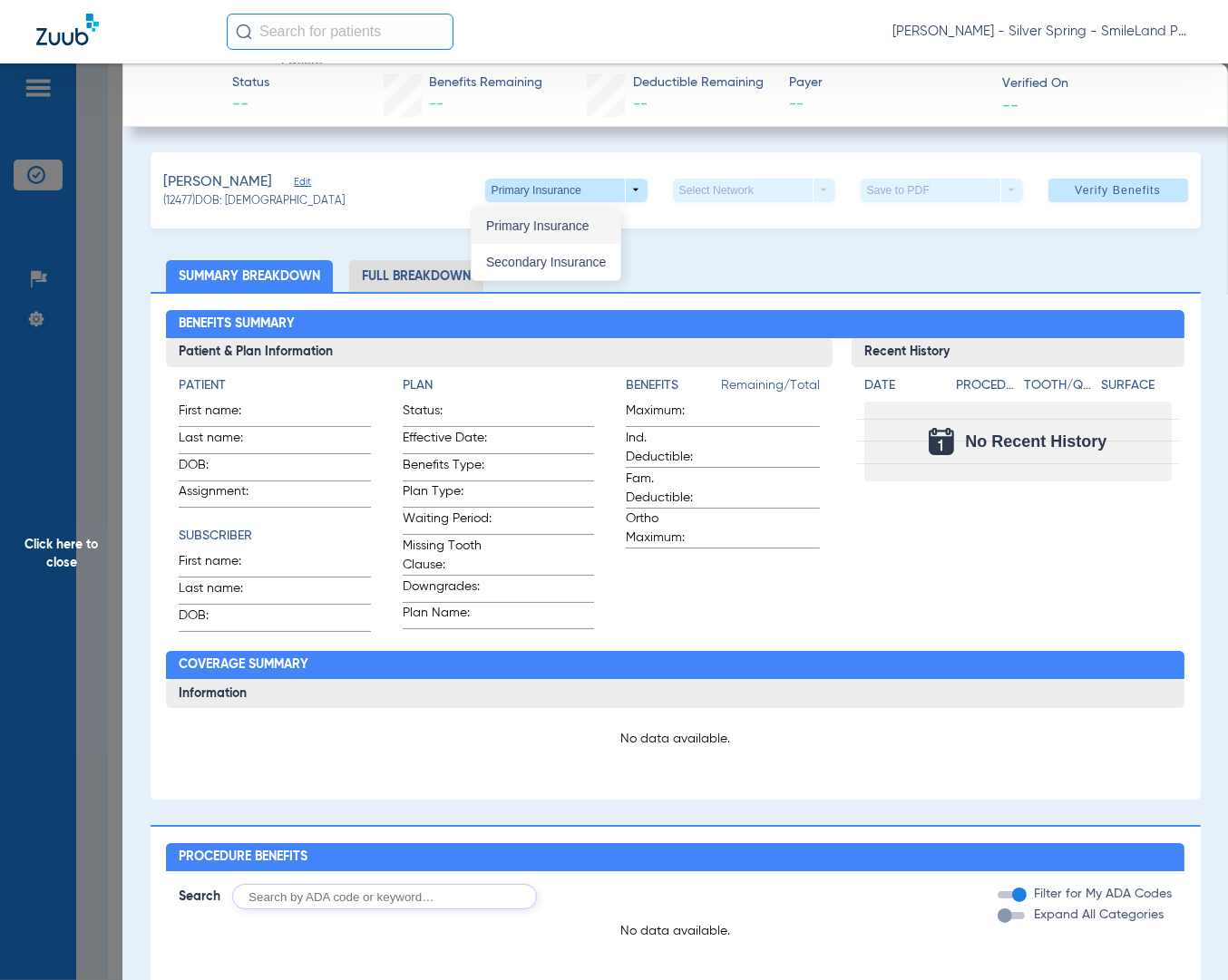 click on "Primary Insurance" at bounding box center (546, 226) 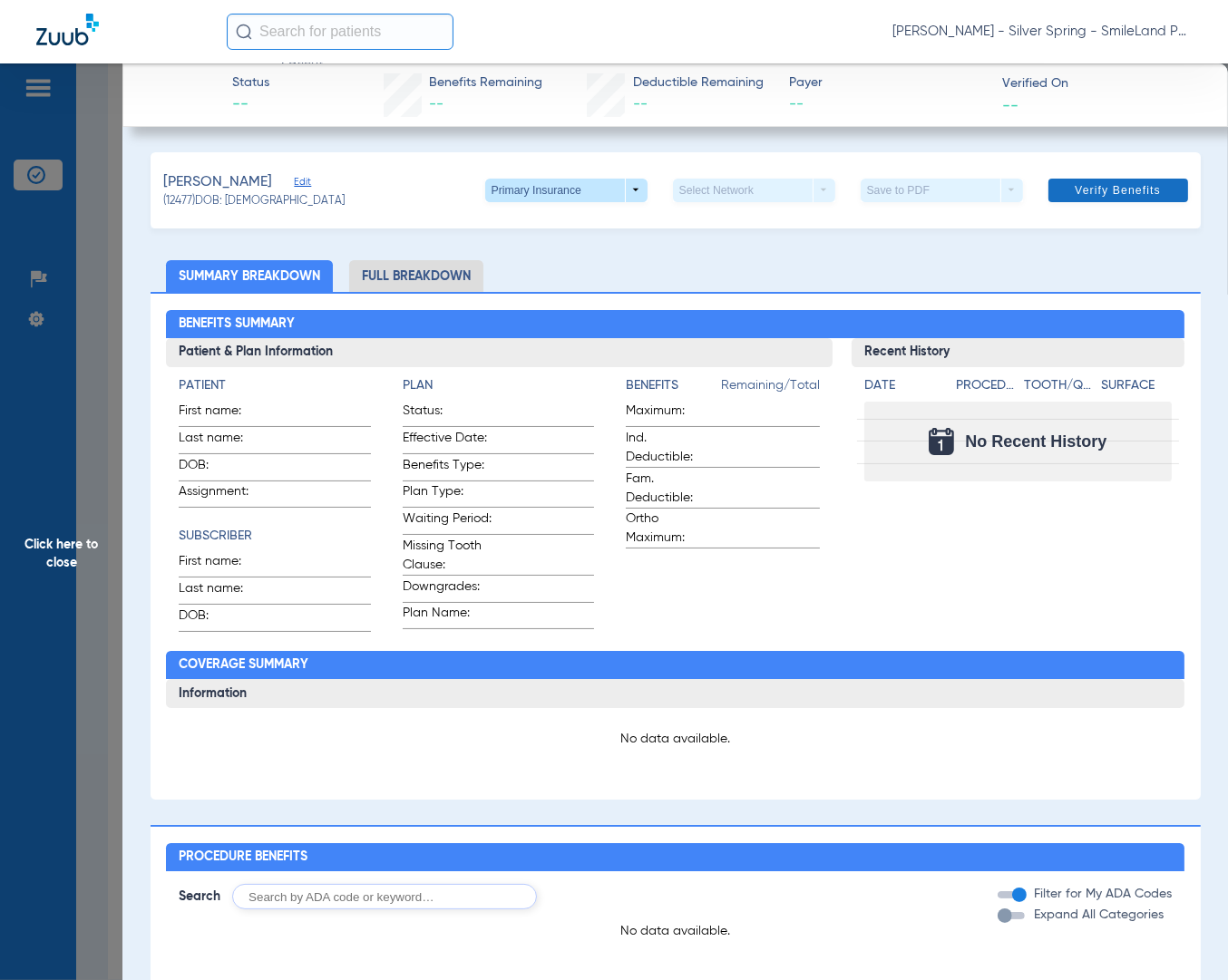 click on "Verify Benefits" 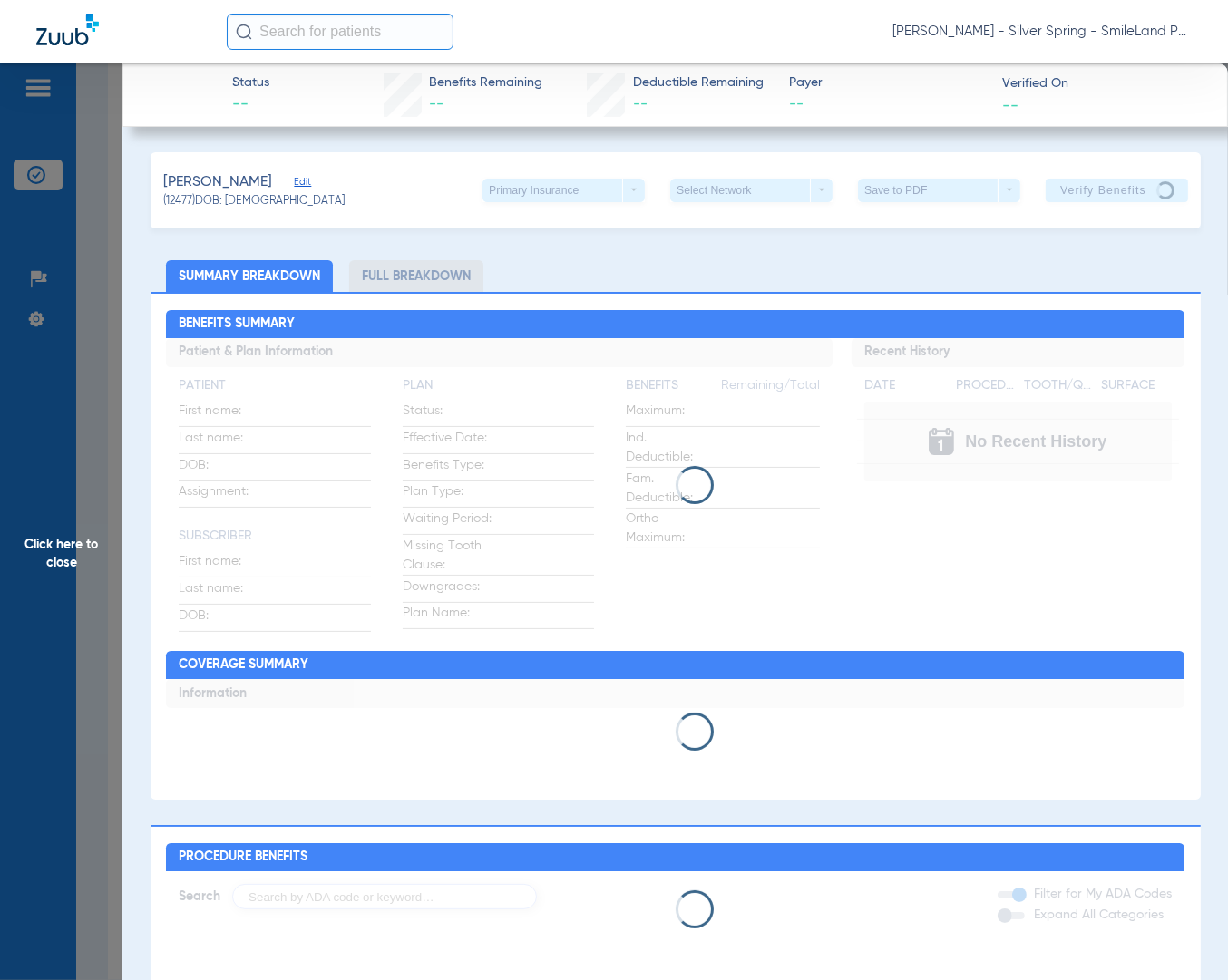 click on "Click here to close" 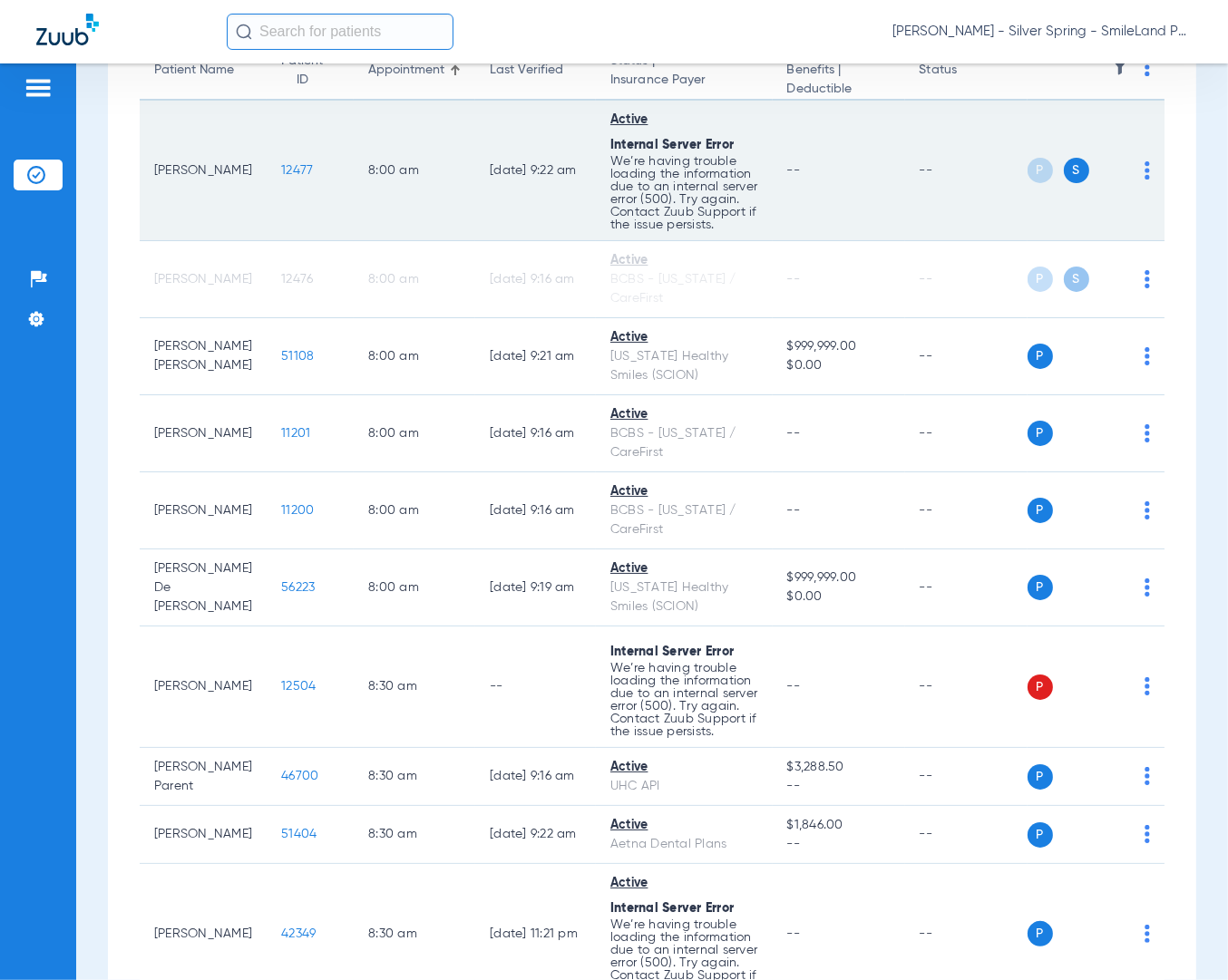 click on "P S" 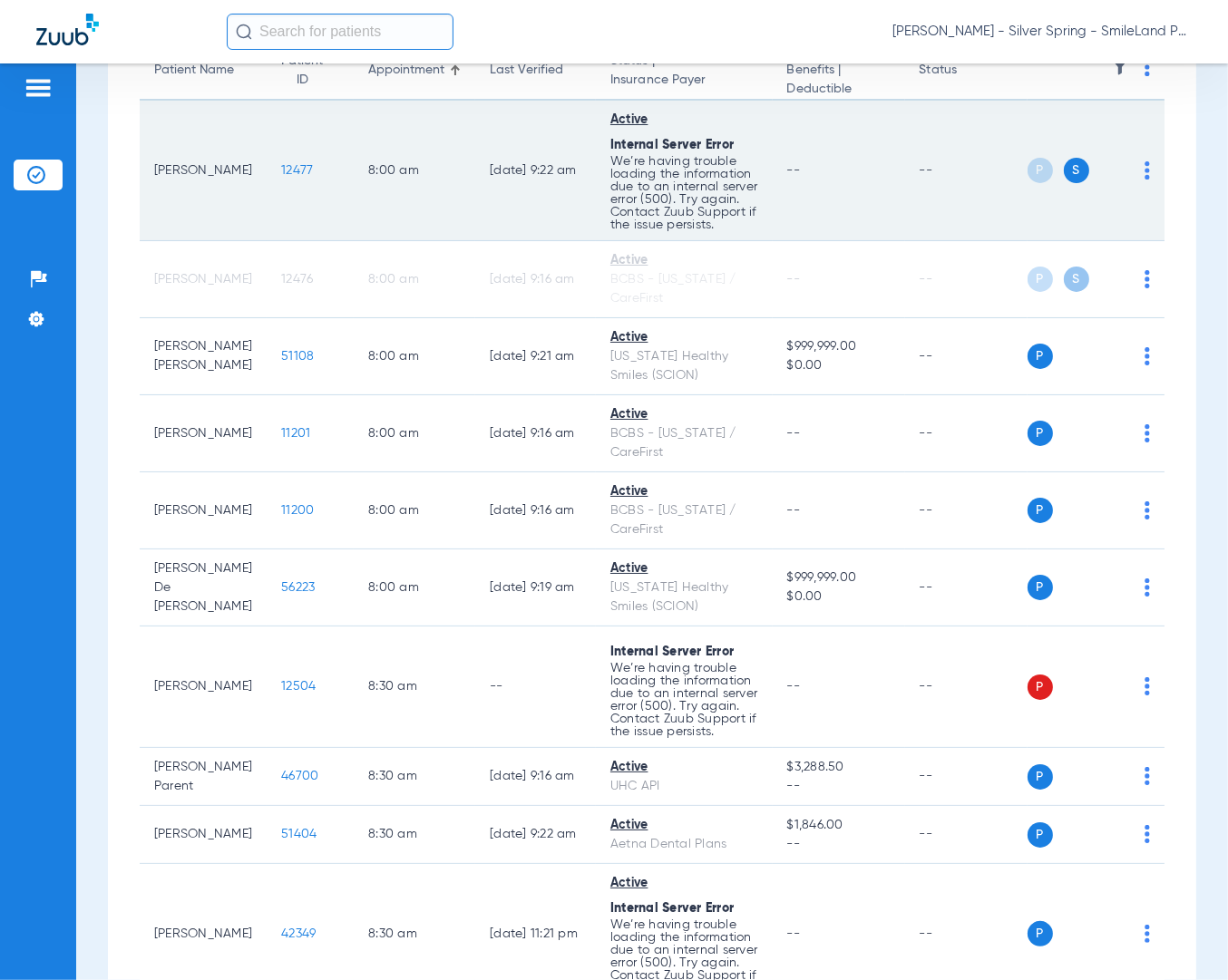 click 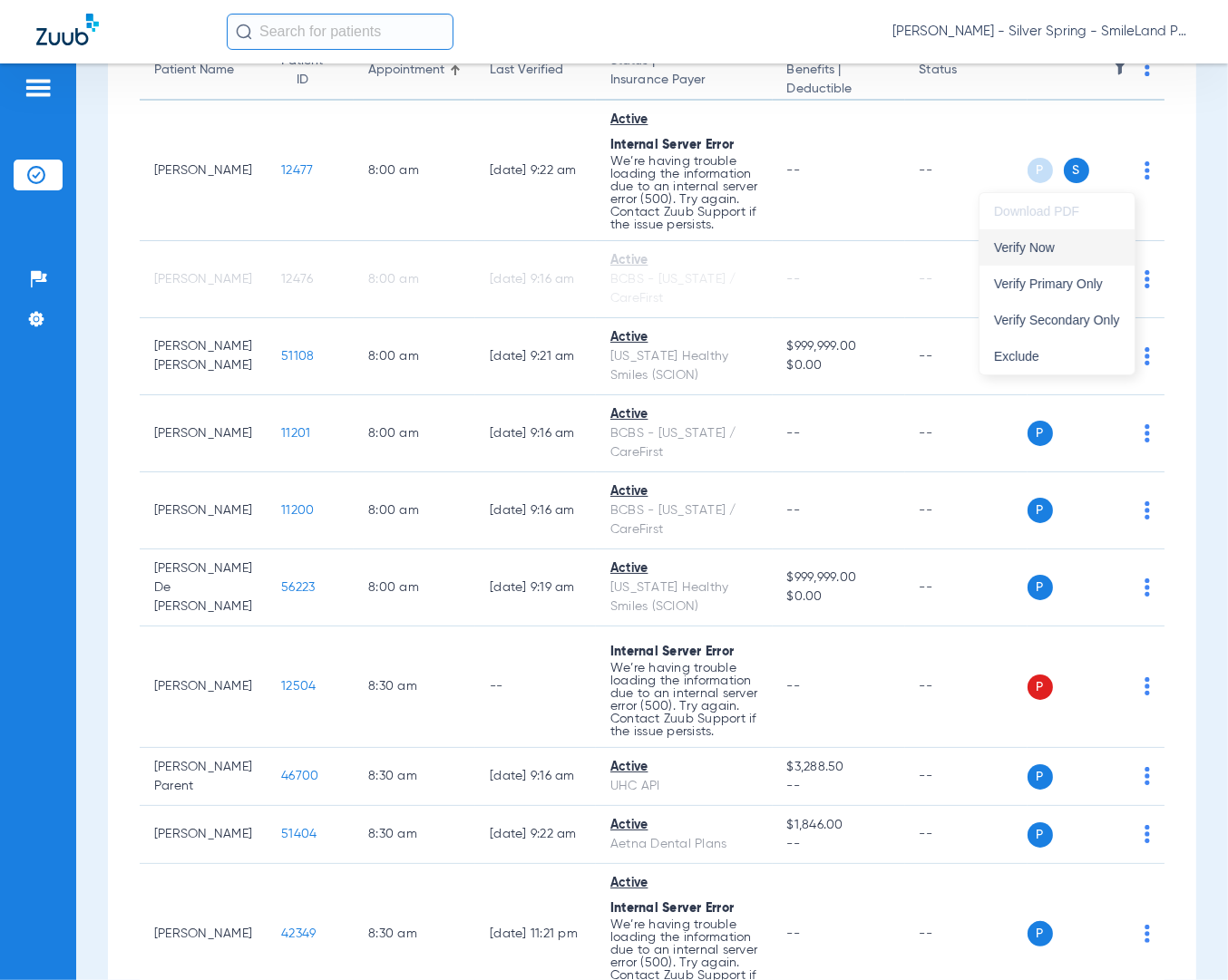 click on "Verify Now" at bounding box center (1057, 247) 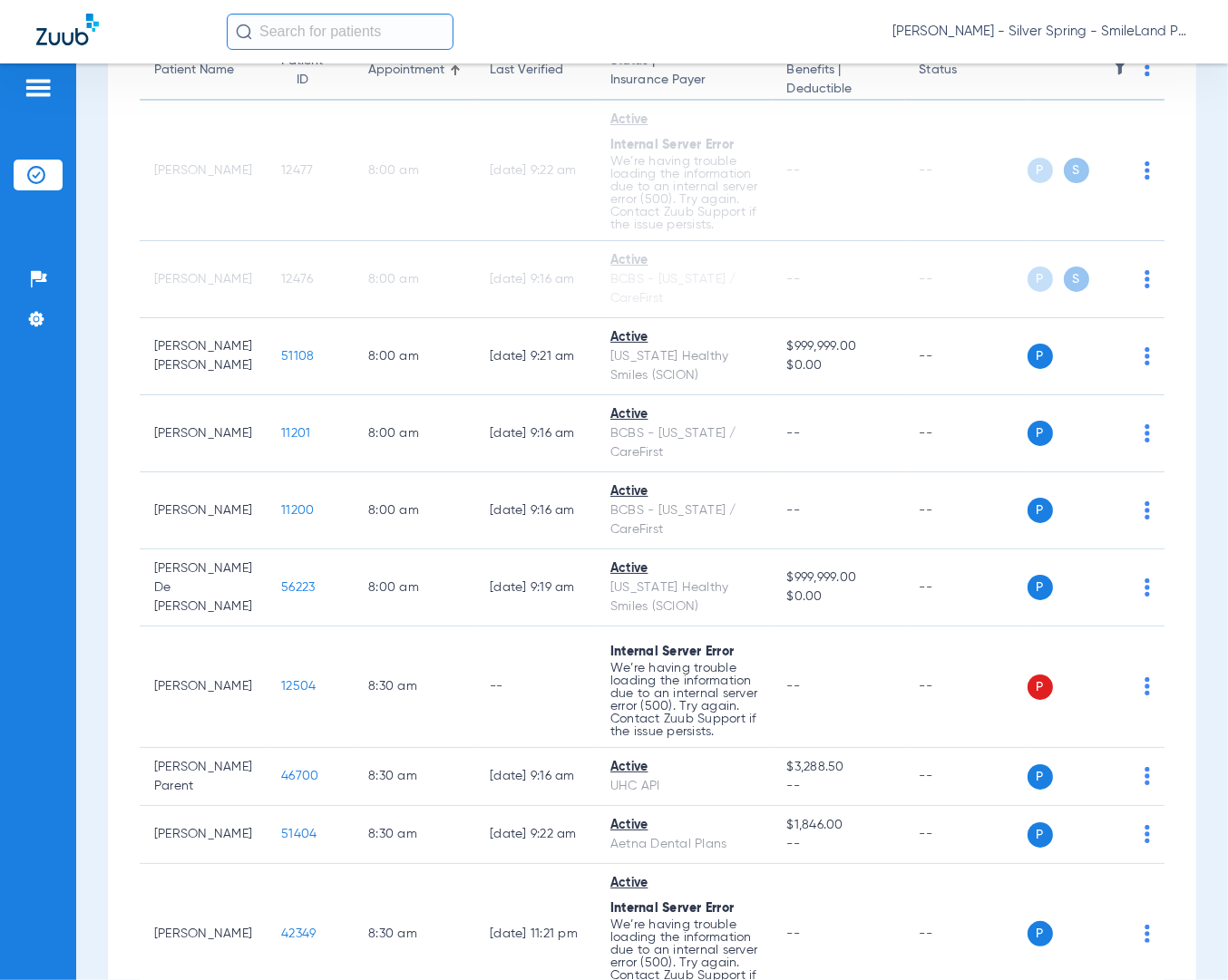 click on "Schedule Insurance Verification History  Last Appt. Sync Time:   Today - 11:53 AM   Saturday   05-10-2025   Sunday   05-11-2025   Monday   05-12-2025   Tuesday   05-13-2025   Wednesday   05-14-2025   Thursday   05-15-2025   Friday   05-16-2025   Saturday   05-17-2025   Sunday   05-18-2025   Monday   05-19-2025   Tuesday   05-20-2025   Wednesday   05-21-2025   Thursday   05-22-2025   Friday   05-23-2025   Saturday   05-24-2025   Sunday   05-25-2025   Monday   05-26-2025   Tuesday   05-27-2025   Wednesday   05-28-2025   Thursday   05-29-2025   Friday   05-30-2025   Saturday   05-31-2025   Sunday   06-01-2025   Monday   06-02-2025   Tuesday   06-03-2025   Wednesday   06-04-2025   Thursday   06-05-2025   Friday   06-06-2025   Saturday   06-07-2025   Sunday   06-08-2025   Monday   06-09-2025   Tuesday   06-10-2025   Wednesday   06-11-2025   Thursday   06-12-2025   Friday   06-13-2025   Saturday   06-14-2025   Sunday   06-15-2025   Monday   06-16-2025   Tuesday   06-17-2025   Wednesday   06-18-2025   Thursday  Su 1" at bounding box center [652, 521] 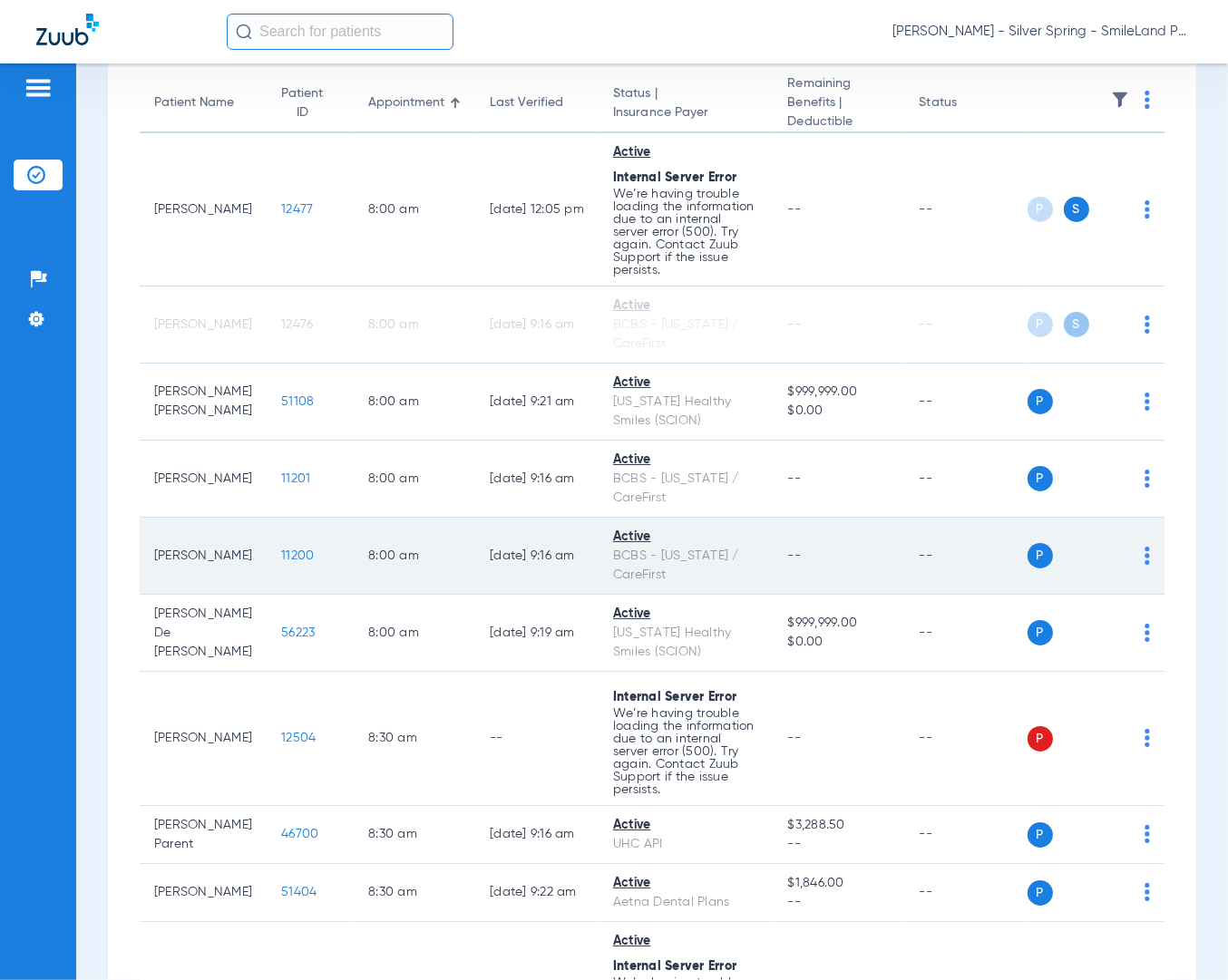 scroll, scrollTop: 201, scrollLeft: 0, axis: vertical 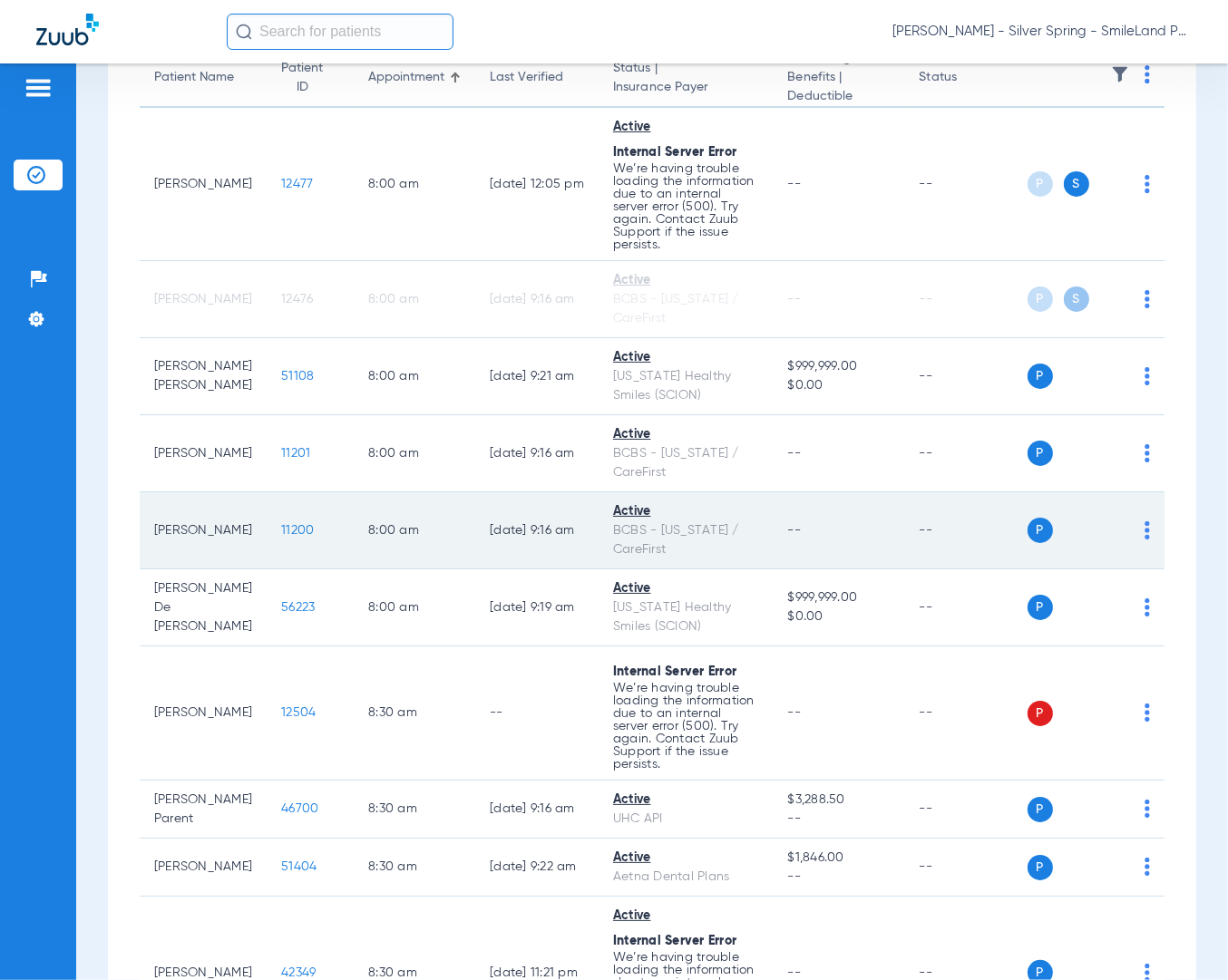 click on "11200" 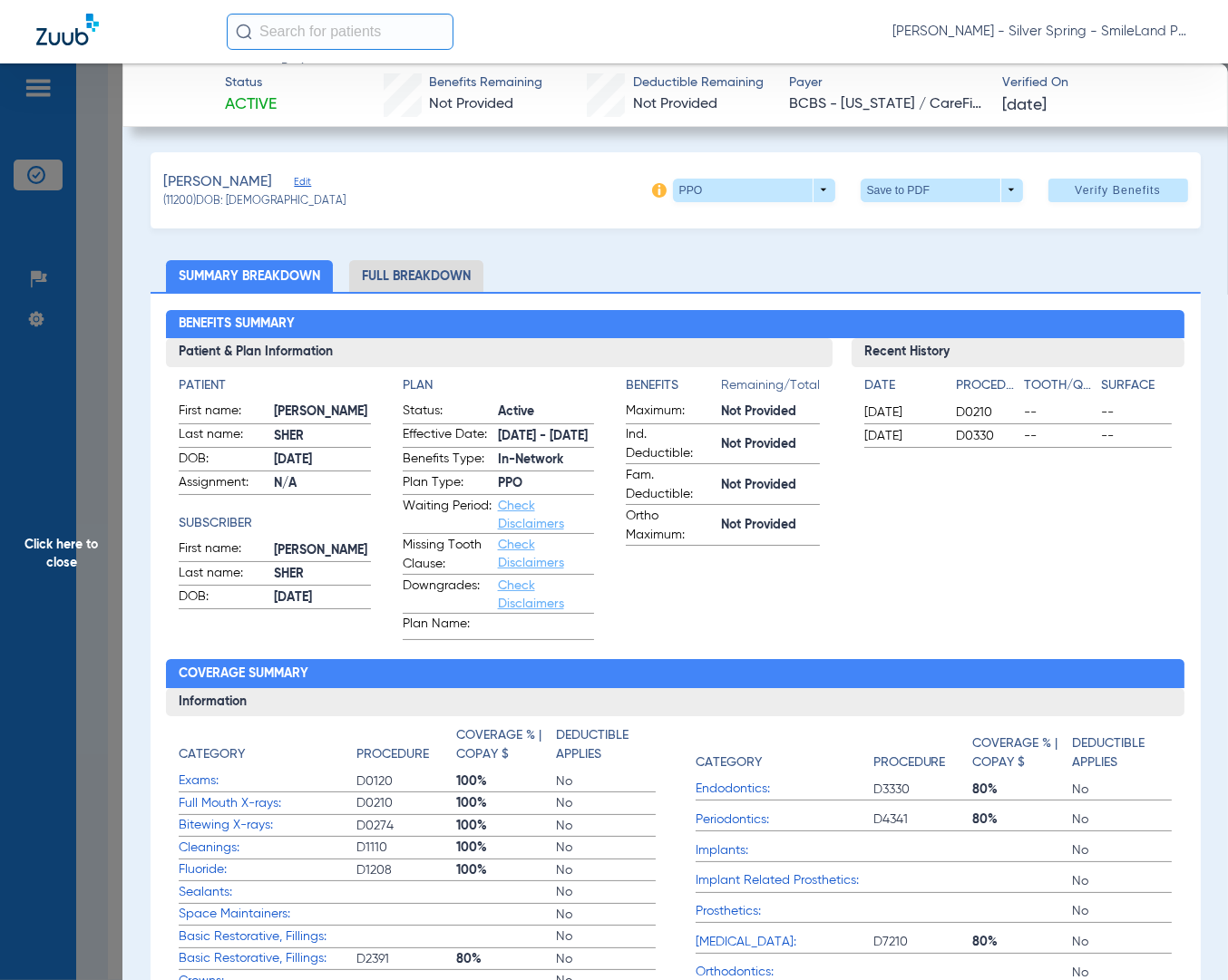 scroll, scrollTop: 0, scrollLeft: 0, axis: both 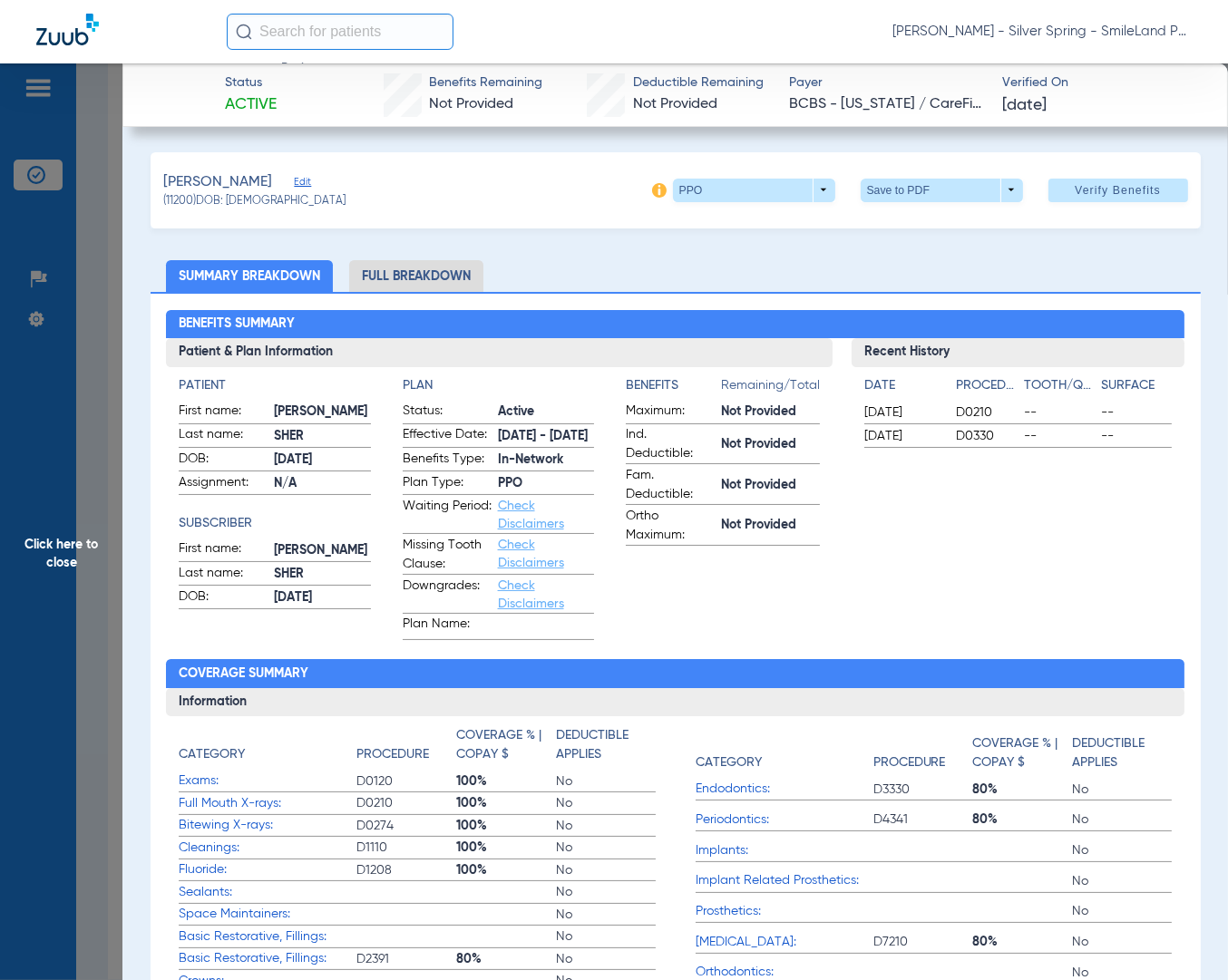 drag, startPoint x: 1134, startPoint y: 403, endPoint x: 184, endPoint y: 403, distance: 950 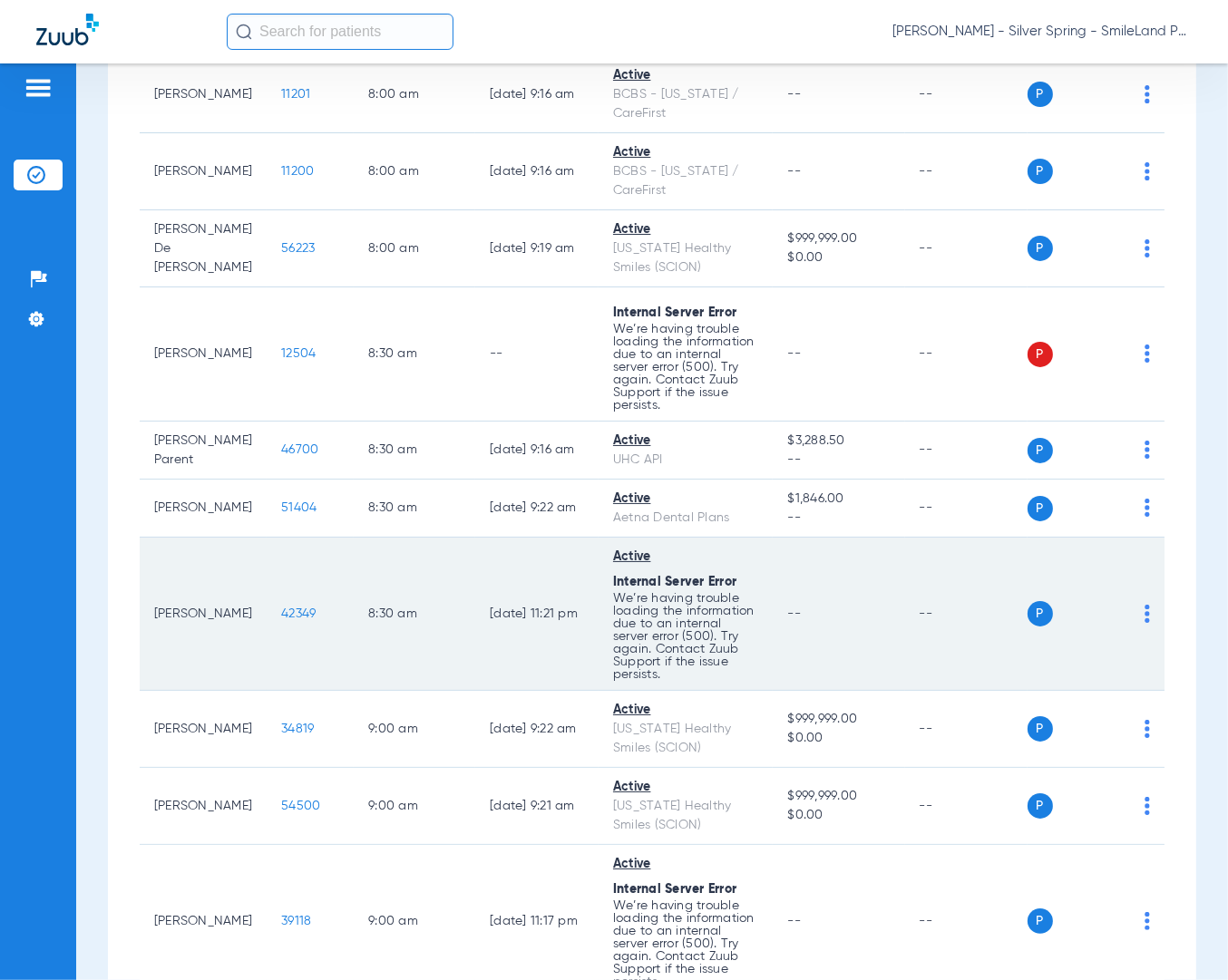 scroll, scrollTop: 704, scrollLeft: 0, axis: vertical 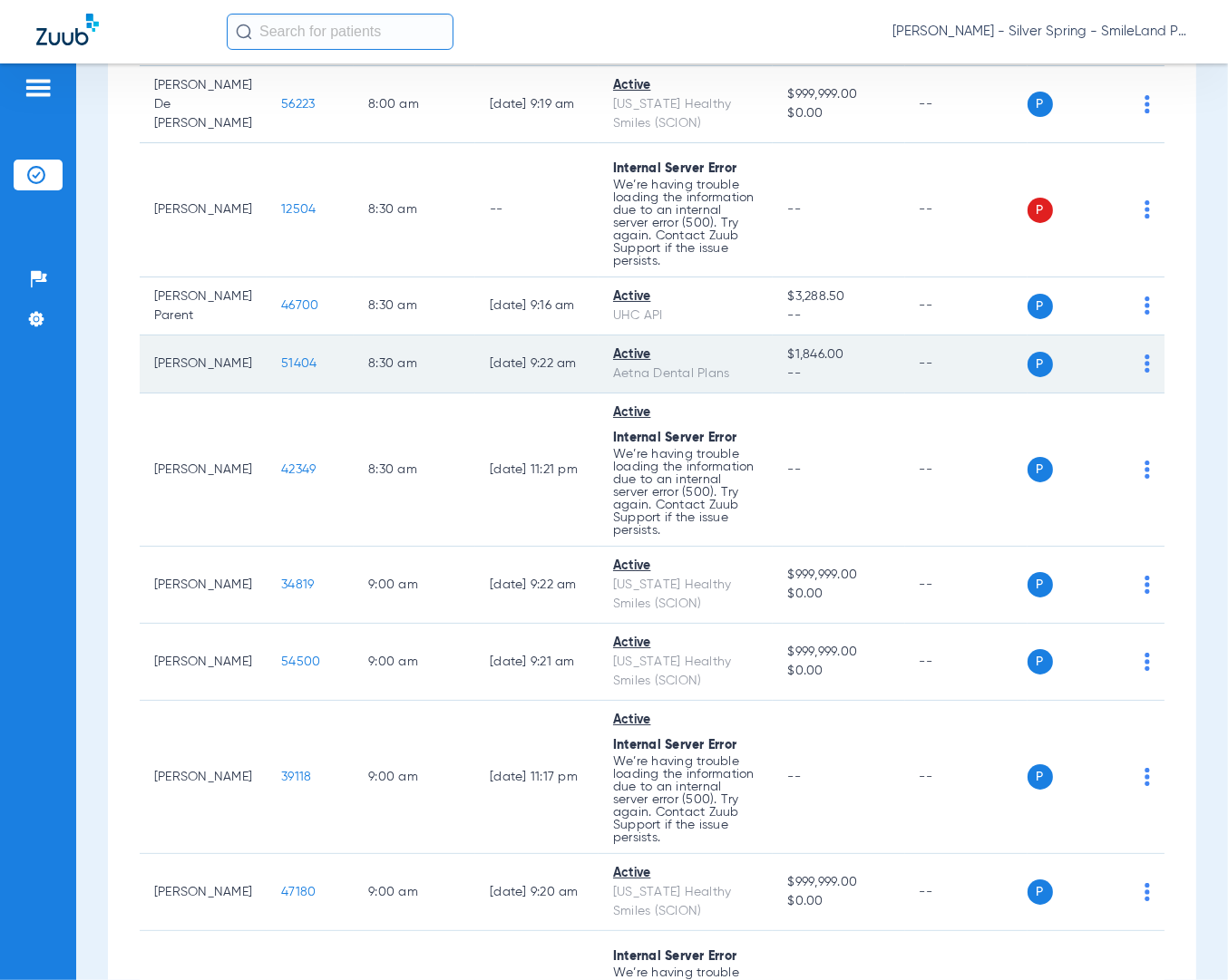 click on "51404" 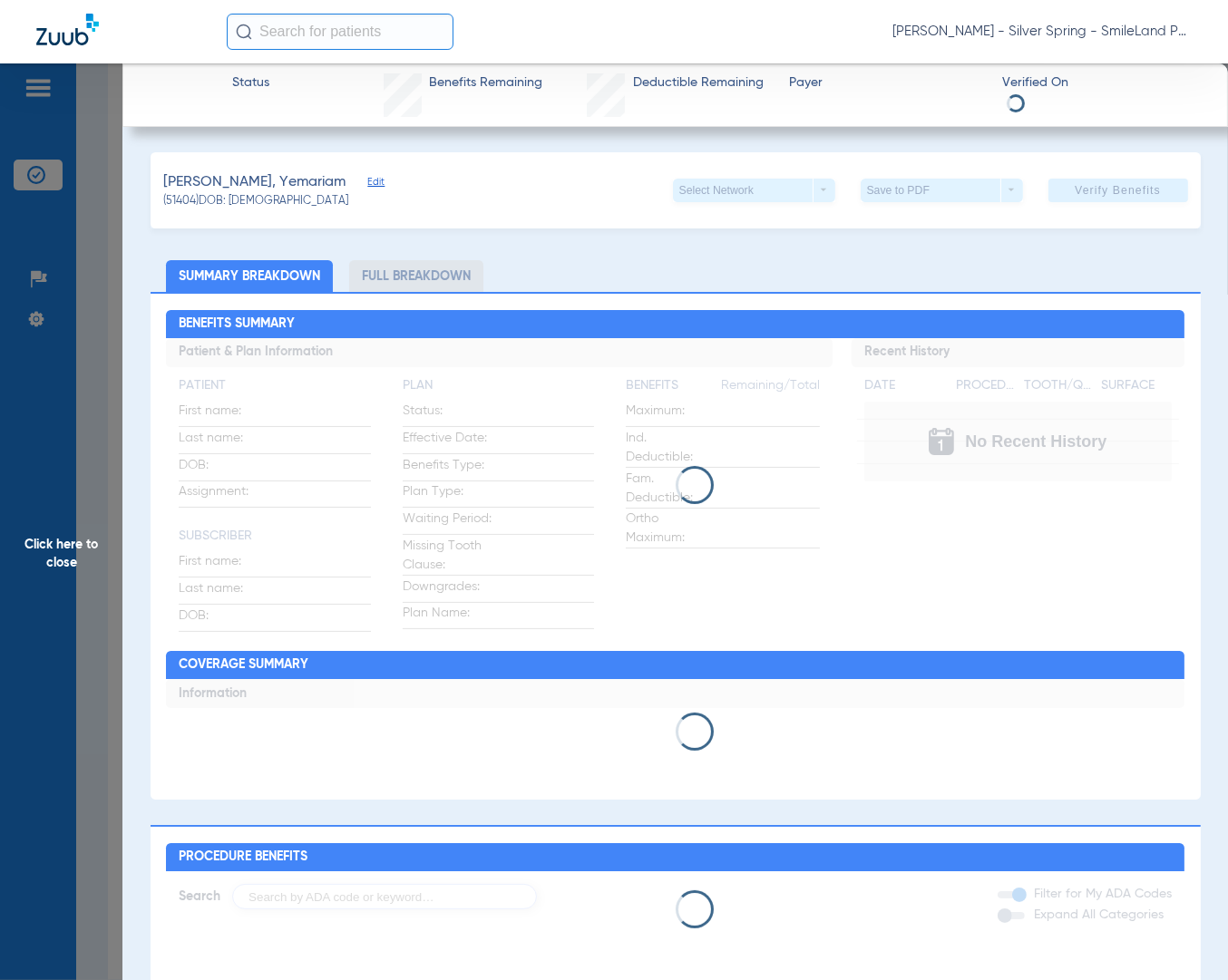 scroll, scrollTop: 0, scrollLeft: 0, axis: both 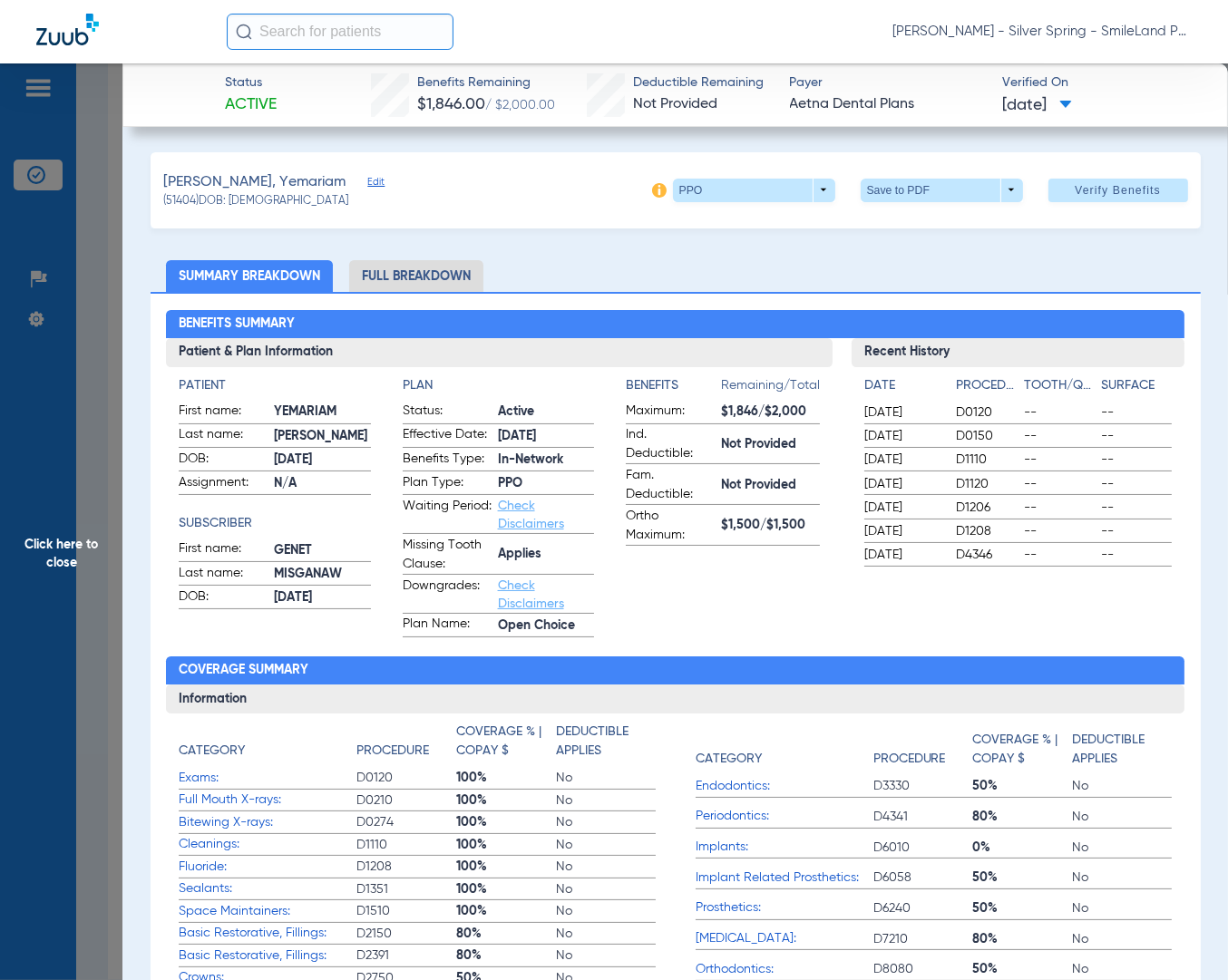 click on "Meseret, Yemariam   Edit   (51404)   DOB: 05/04/2023   PPO  arrow_drop_down  Save to PDF  arrow_drop_down  Verify Benefits   Subscriber Information   First name  Genet  Last name  Nibret  DOB  mm / dd / yyyy 08/22/1983  Member ID  W282295715  Group ID (optional)  029989505000001  Insurance Payer   Insurance
Aetna Dental Plans  Provider   Dentist
Reza Beheshti  1518286731  remove   Dependent Information   First name  Yemariam  Last name  Meseret  DOB  mm / dd / yyyy 05/04/2023  Member ID  same as subscriber W282295715  Summary Breakdown   Full Breakdown  Benefits Summary Patient & Plan Information Patient First name:  YEMARIAM  Last name:  MESERET  DOB:  05/04/2023  Assignment:  N/A  Subscriber First name:  GENET  Last name:  MISGANAW  DOB:  08/22/1983  Plan Status:  Active  Effective Date:  9/8/23  Benefits Type:  In-Network  Plan Type:  PPO  Waiting Period:  Check Disclaimers  Missing Tooth Clause:  Applies  Downgrades:  Check Disclaimers  Plan Name:  Open Choice  Benefits  Remaining/Total  Maximum: Date" 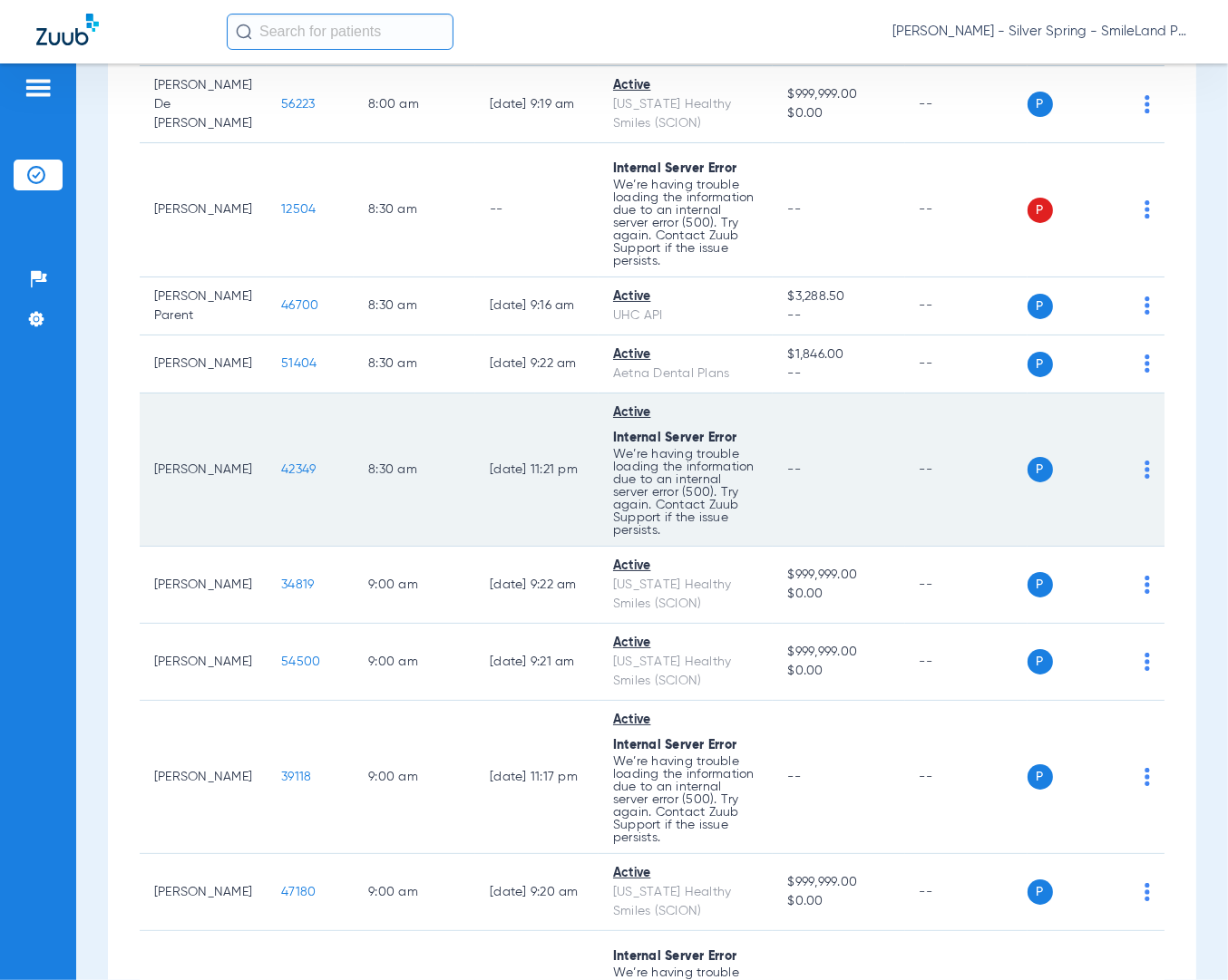 click on "42349" 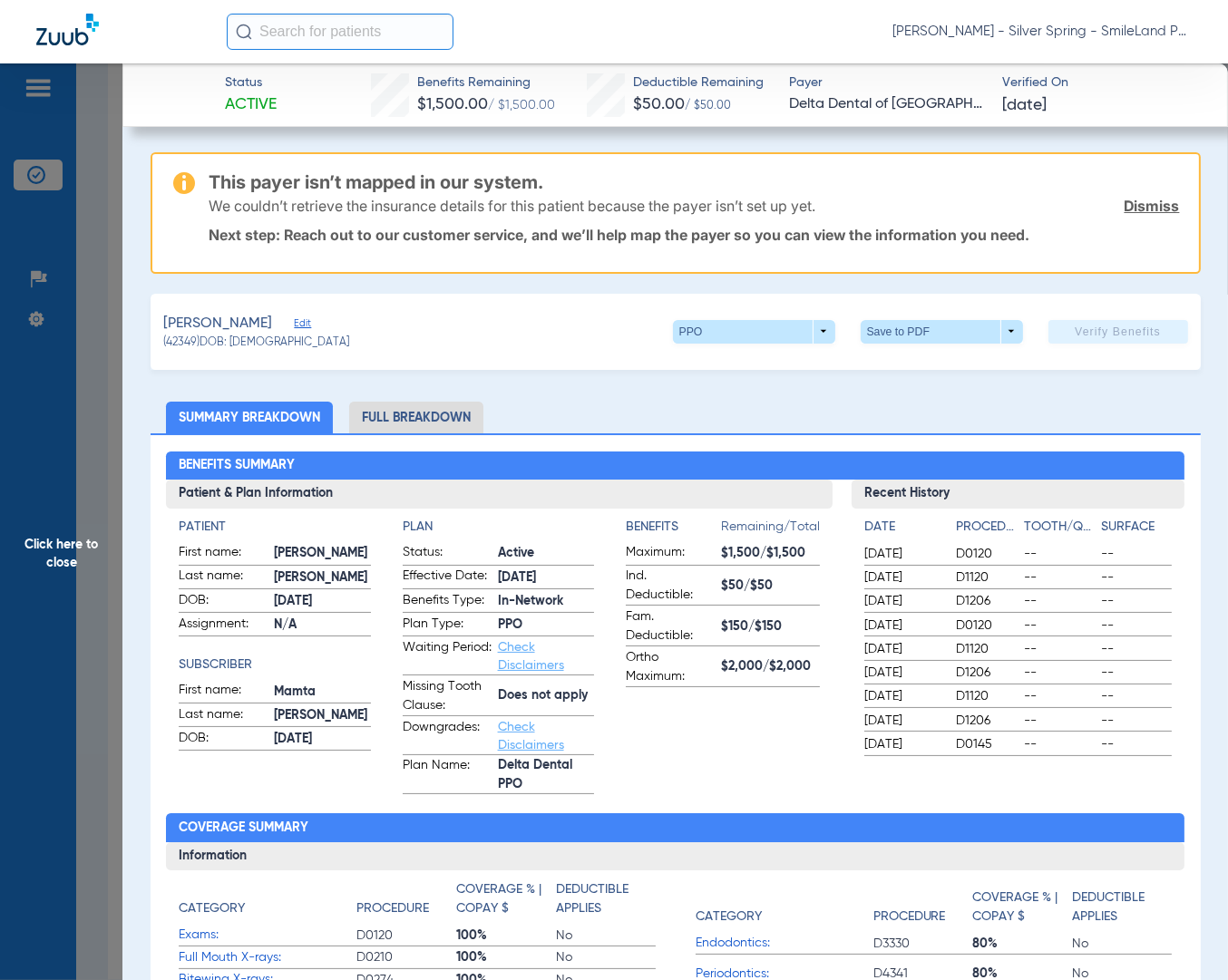 click on "Dismiss" 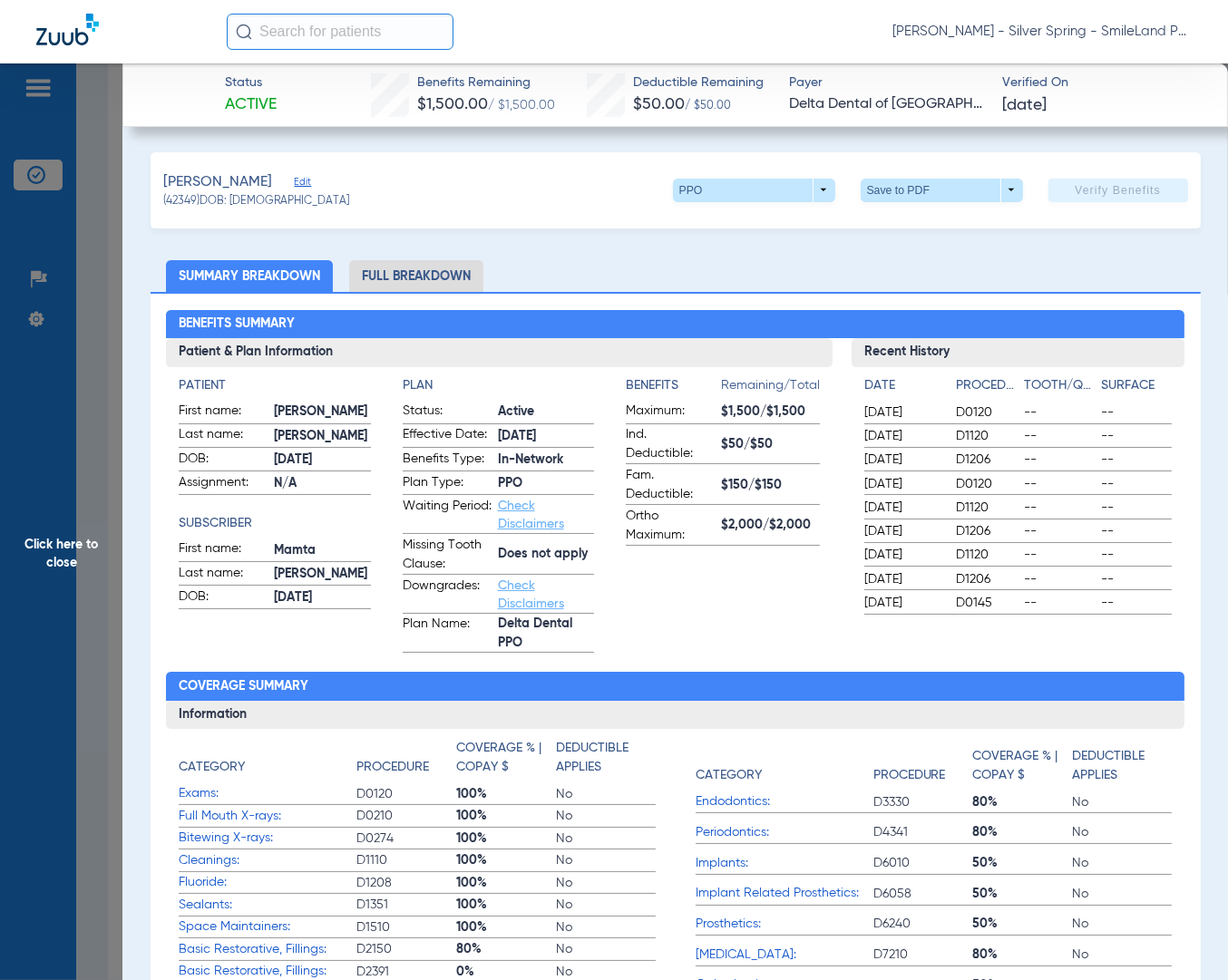 click on "Click here to close" 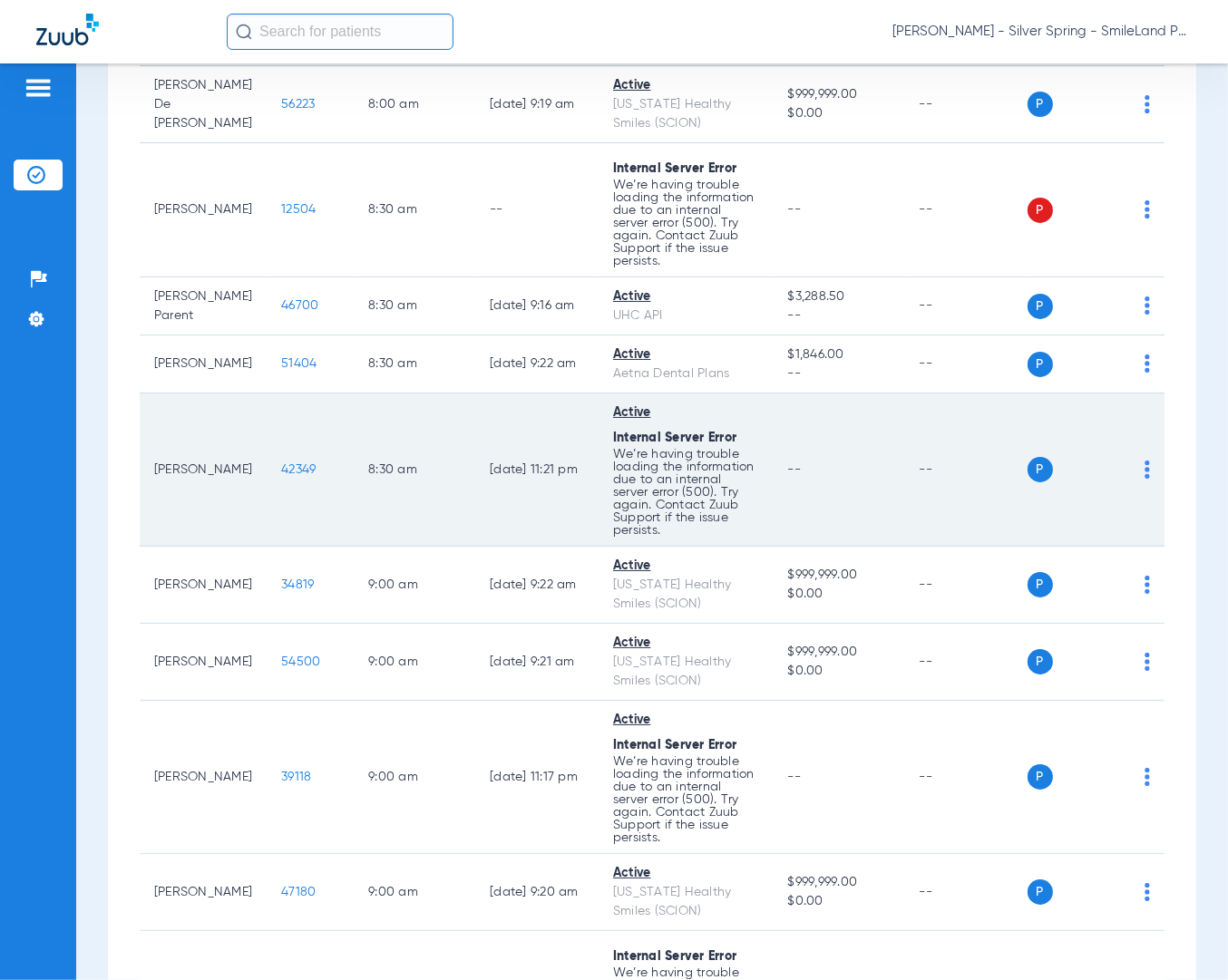 click on "P S" 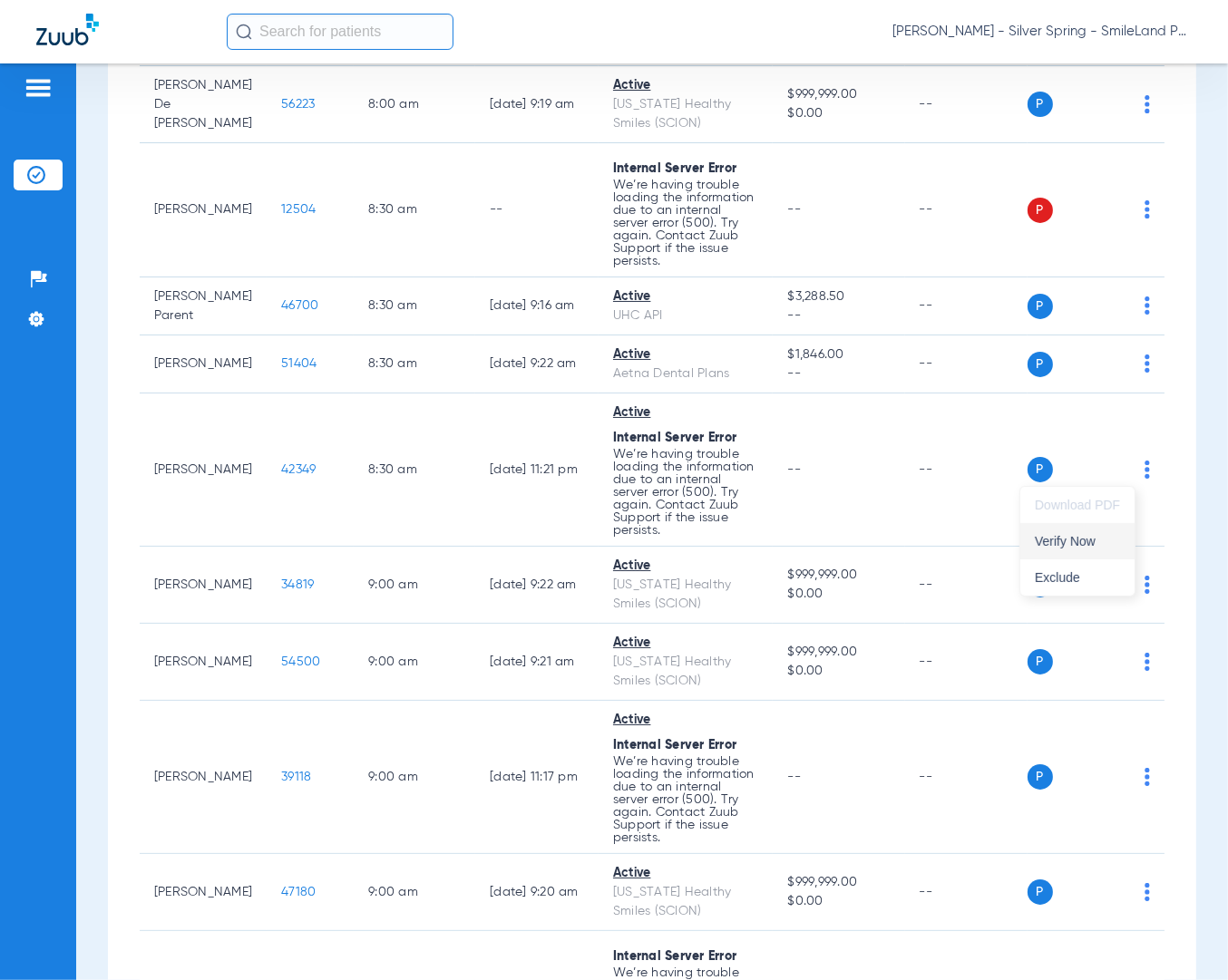 click on "Verify Now" at bounding box center (1077, 541) 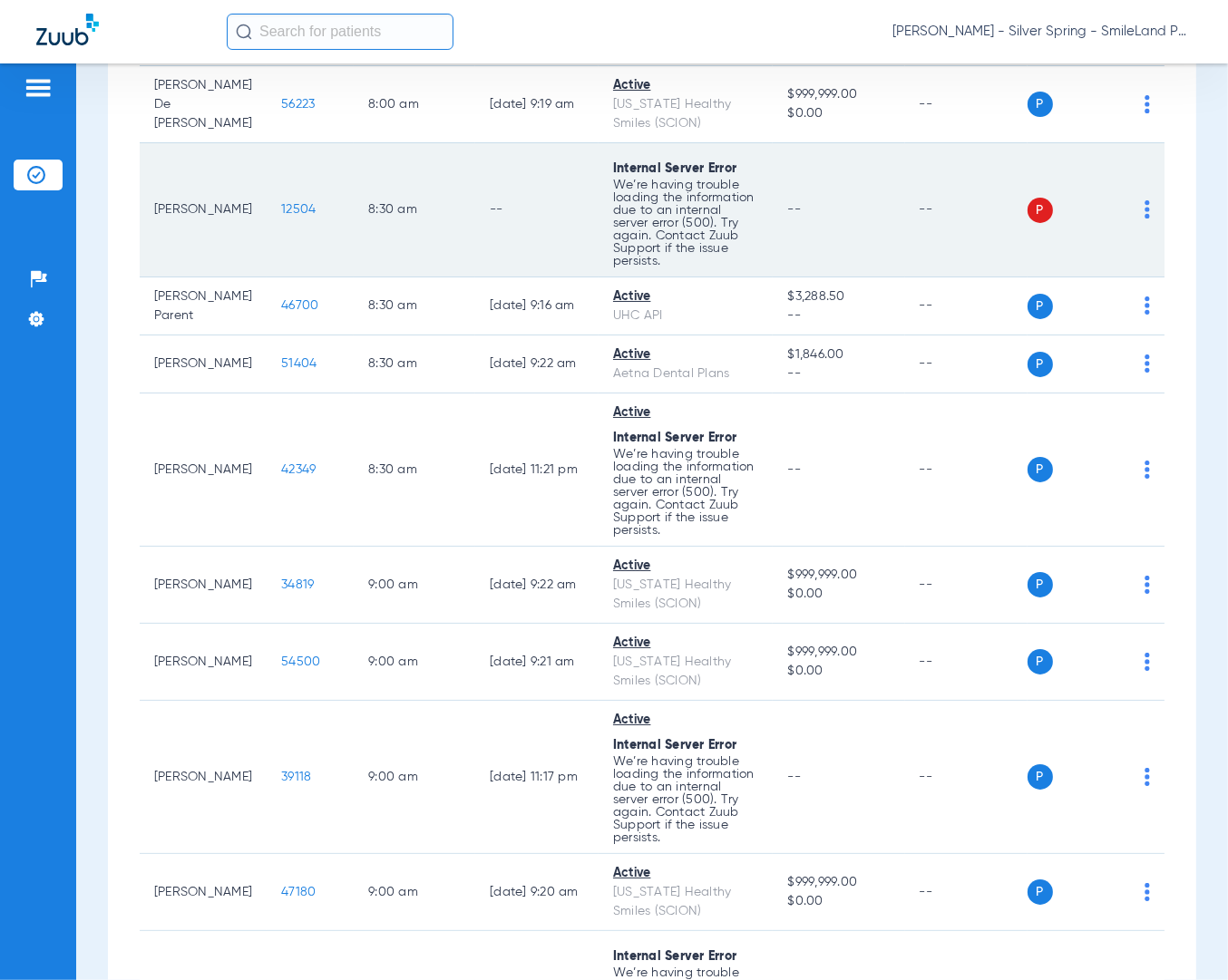 drag, startPoint x: 1075, startPoint y: 127, endPoint x: 1060, endPoint y: 233, distance: 107.05606 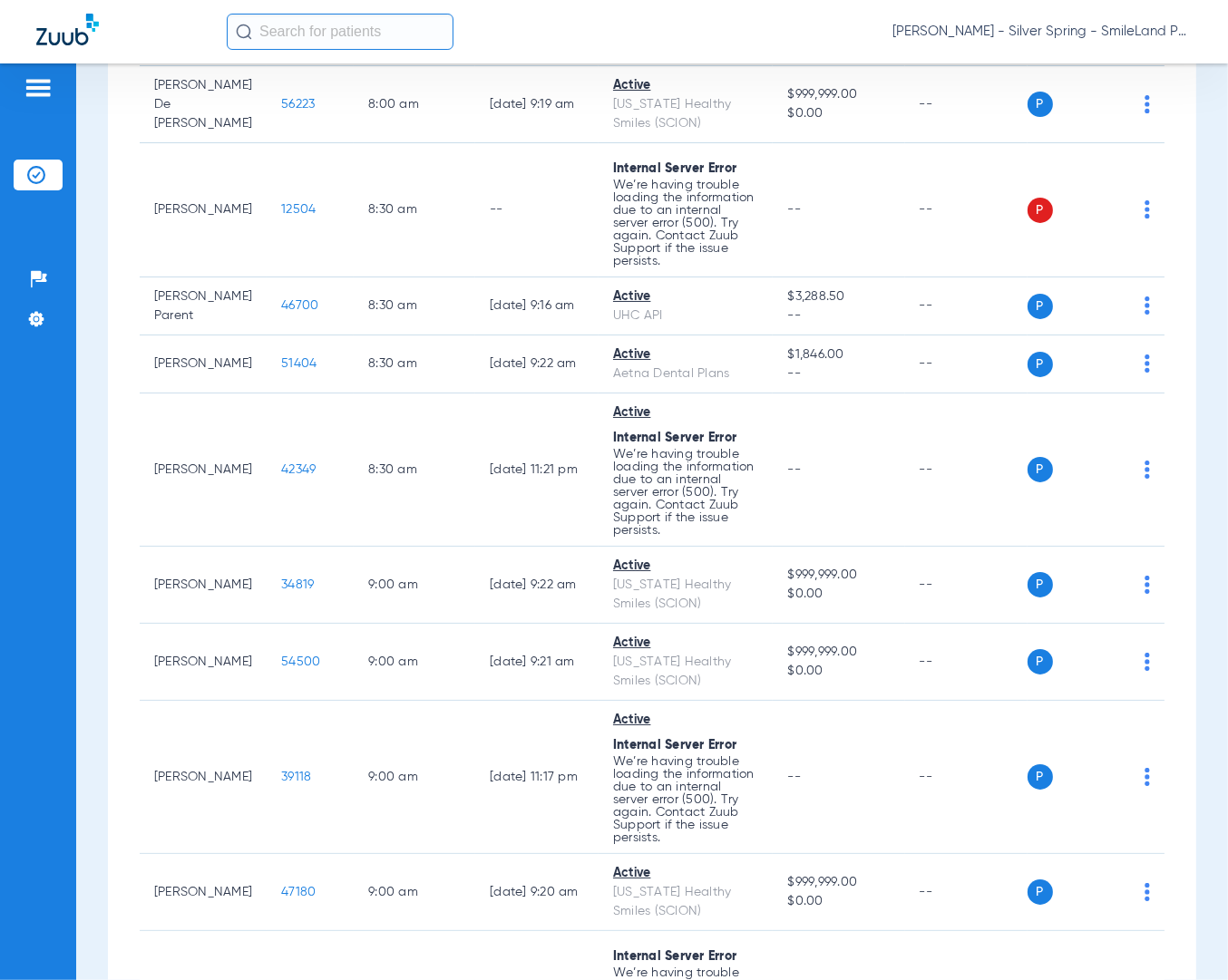 drag, startPoint x: 1209, startPoint y: 122, endPoint x: 1036, endPoint y: 3, distance: 209.9762 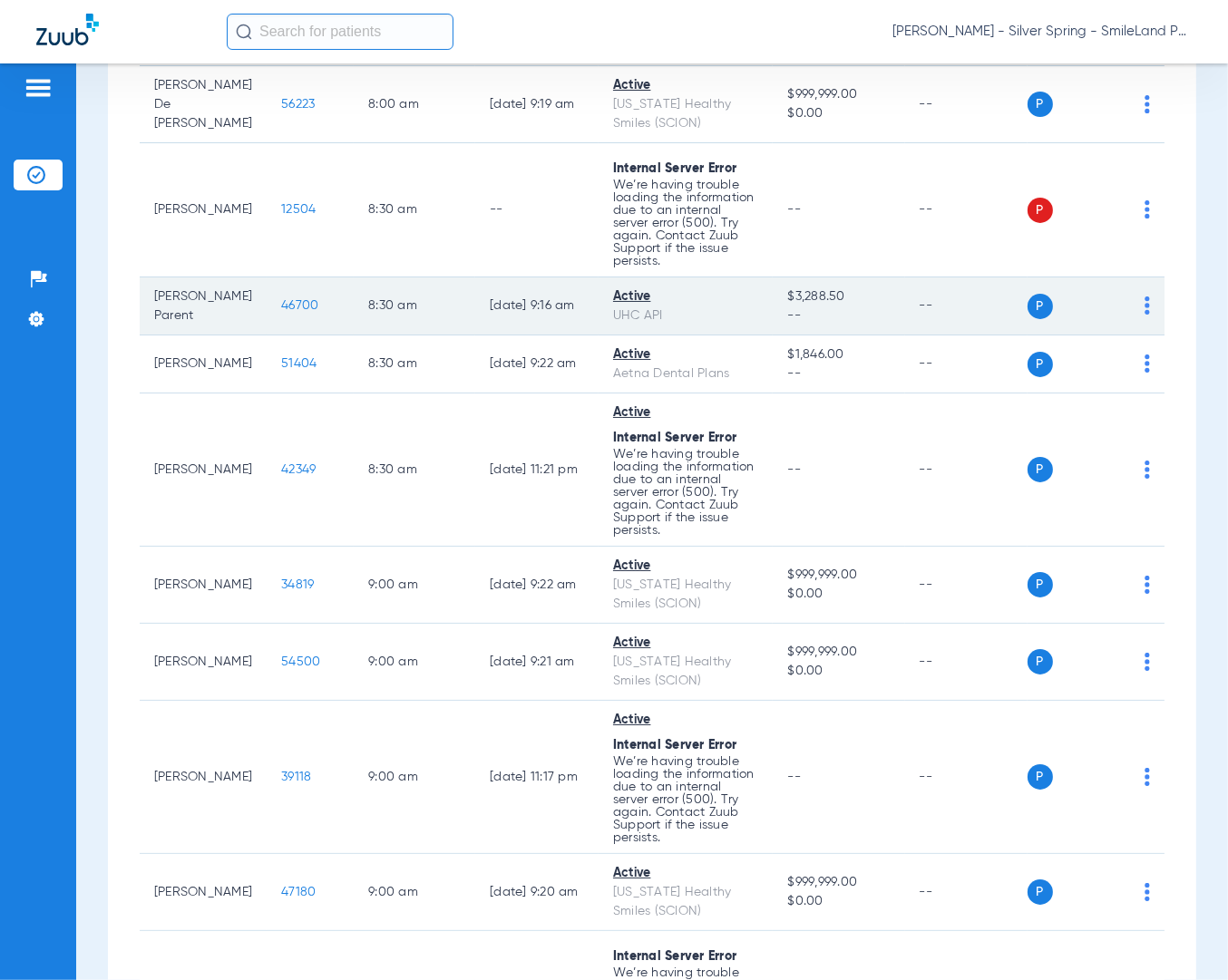 click on "46700" 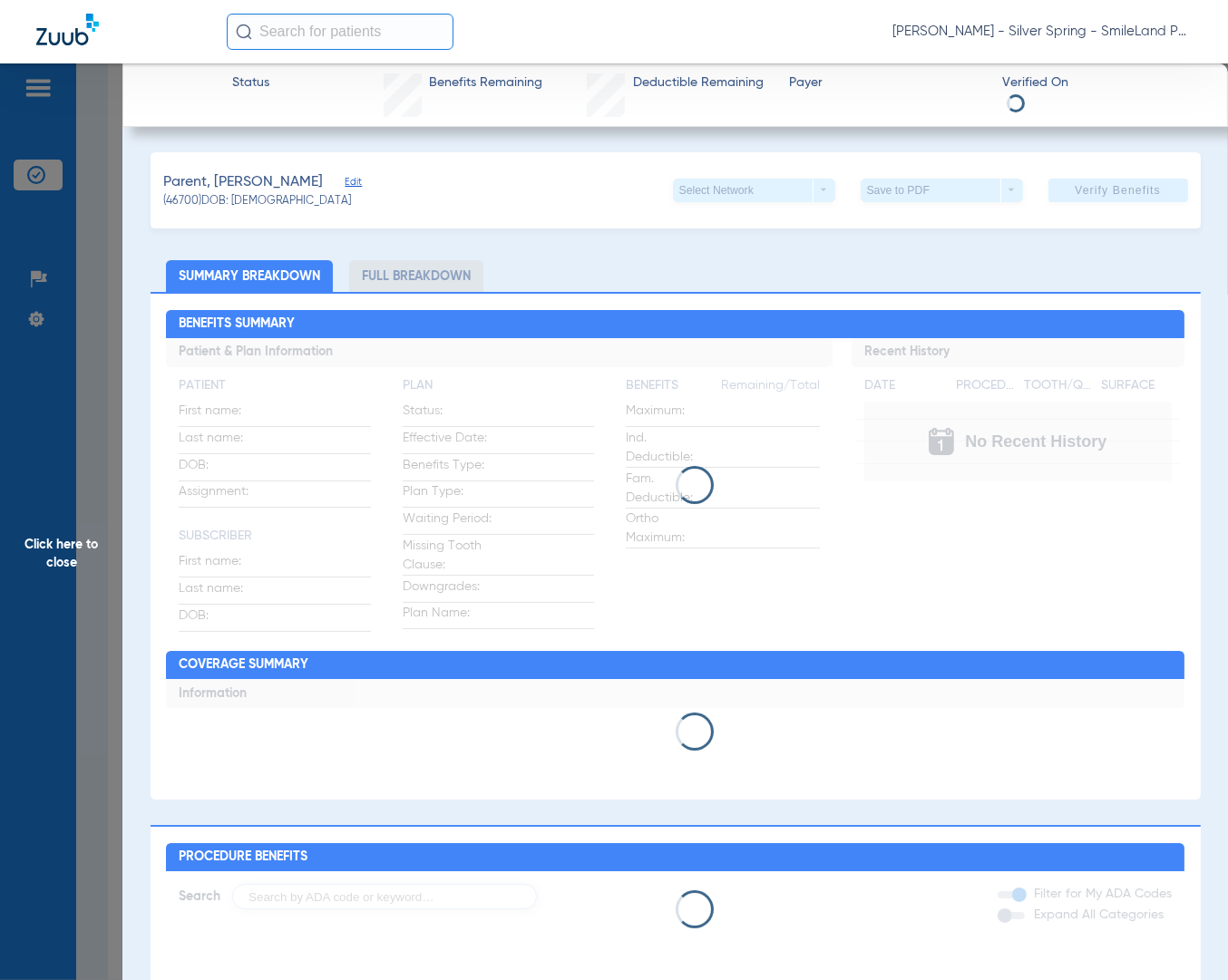 scroll, scrollTop: 101, scrollLeft: 0, axis: vertical 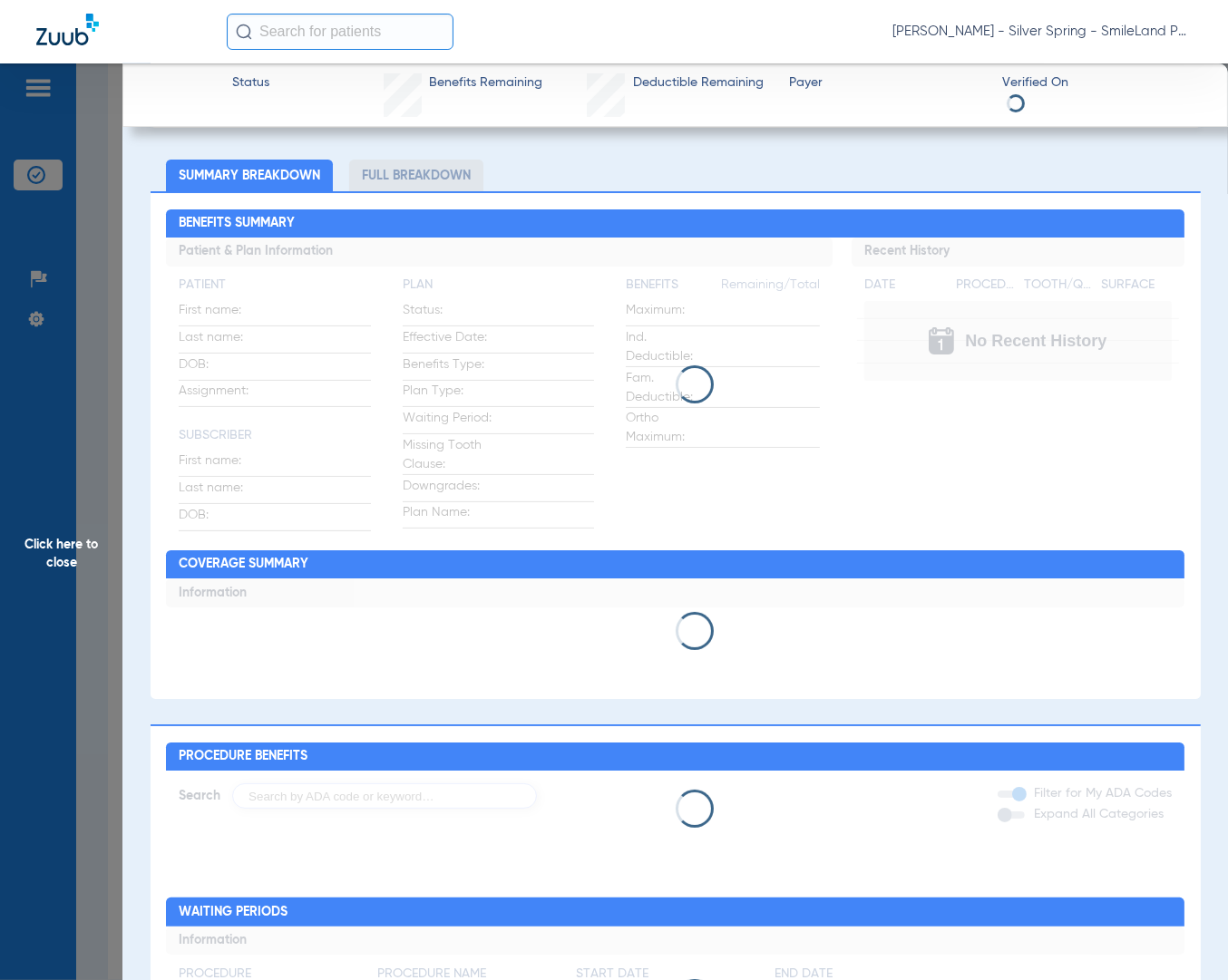 click 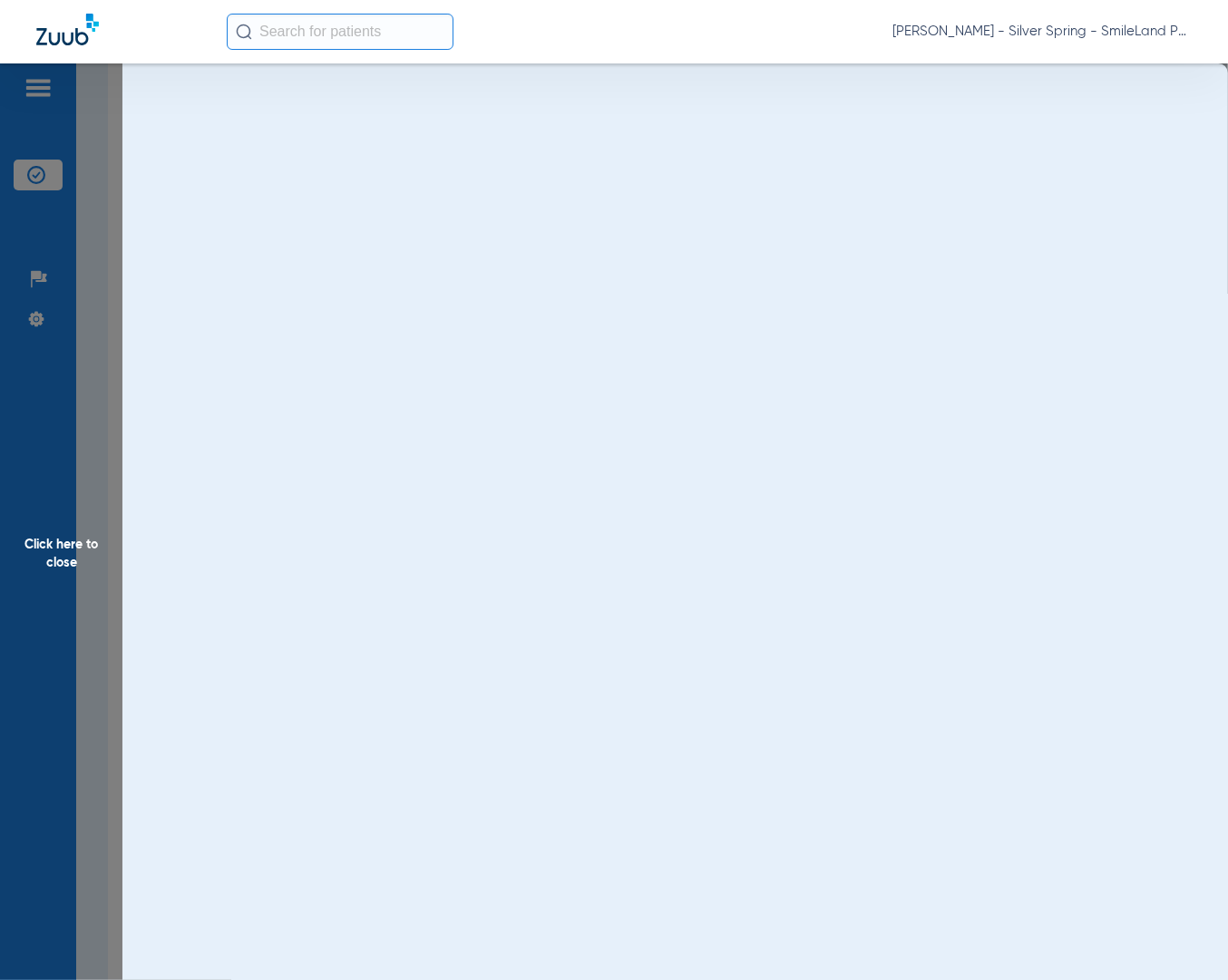 scroll, scrollTop: 0, scrollLeft: 0, axis: both 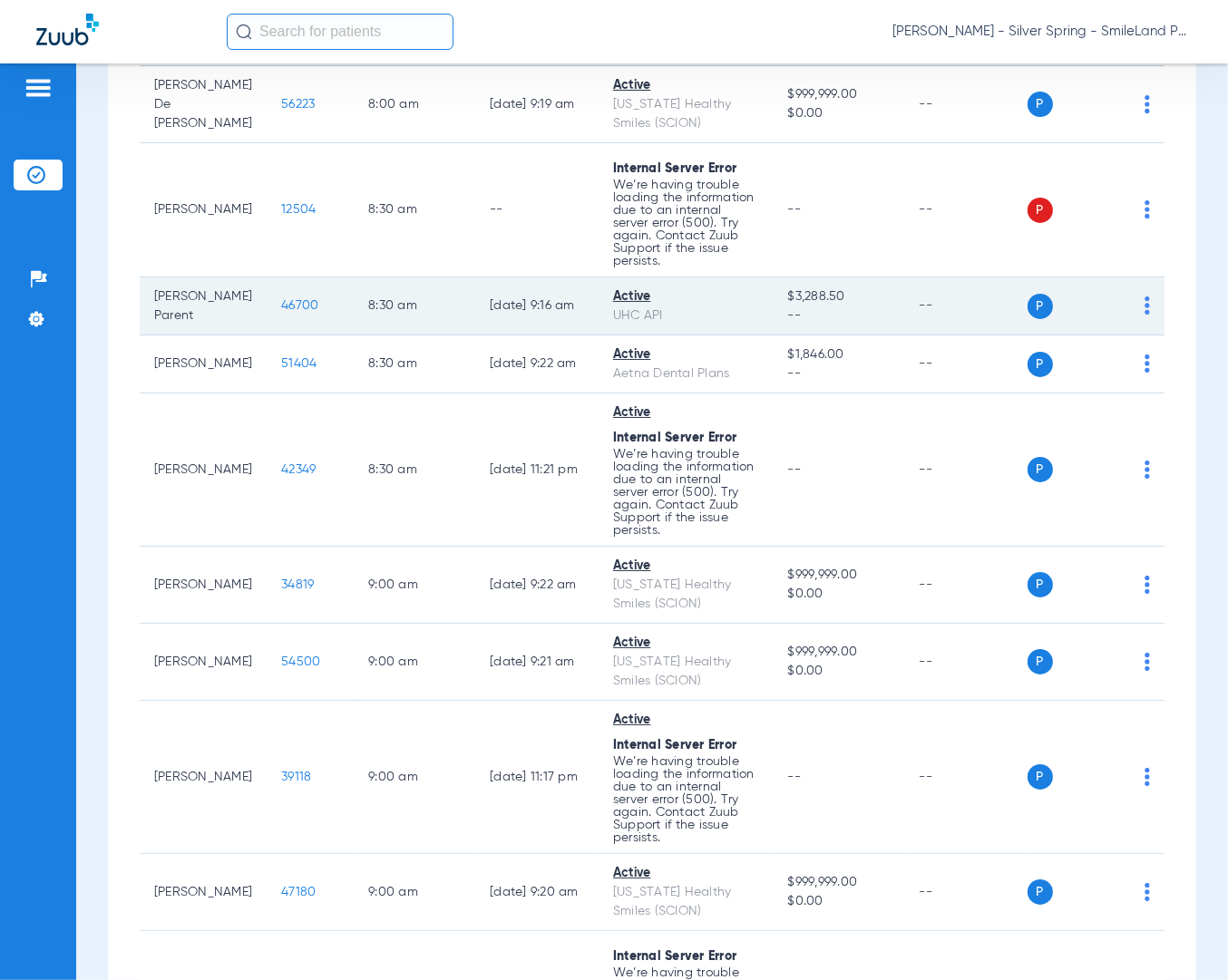 click on "46700" 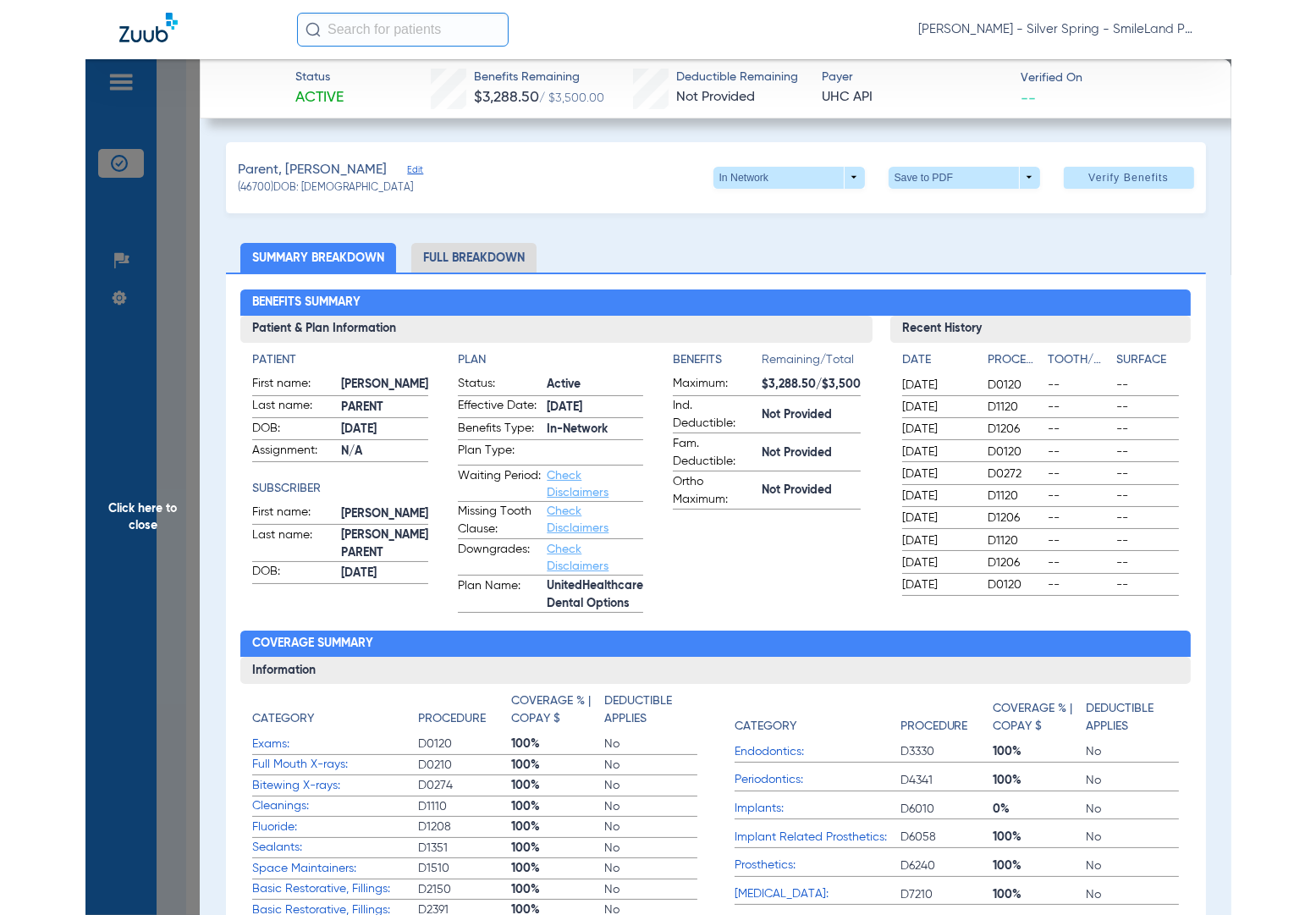scroll, scrollTop: 0, scrollLeft: 0, axis: both 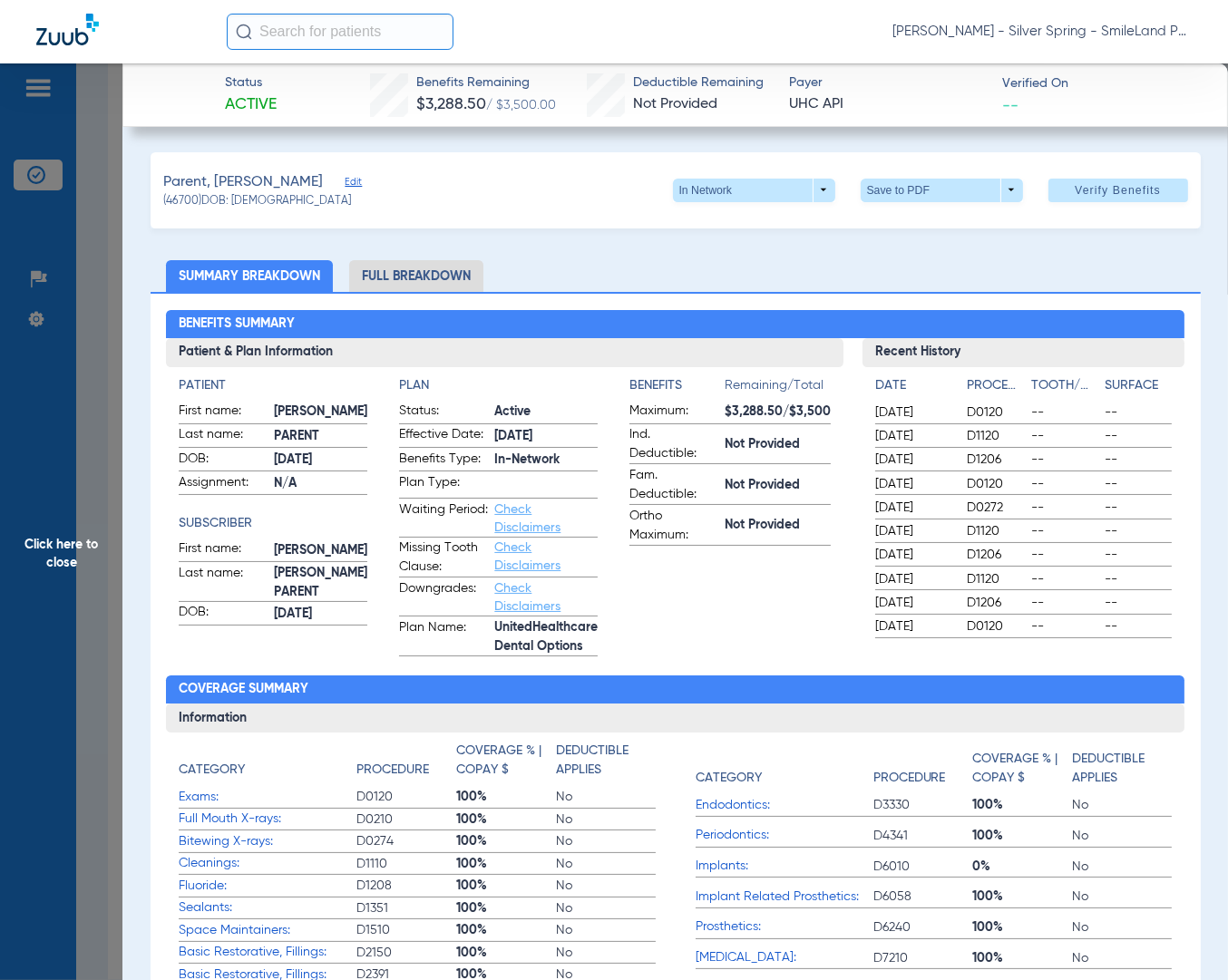 click on "Click here to close" 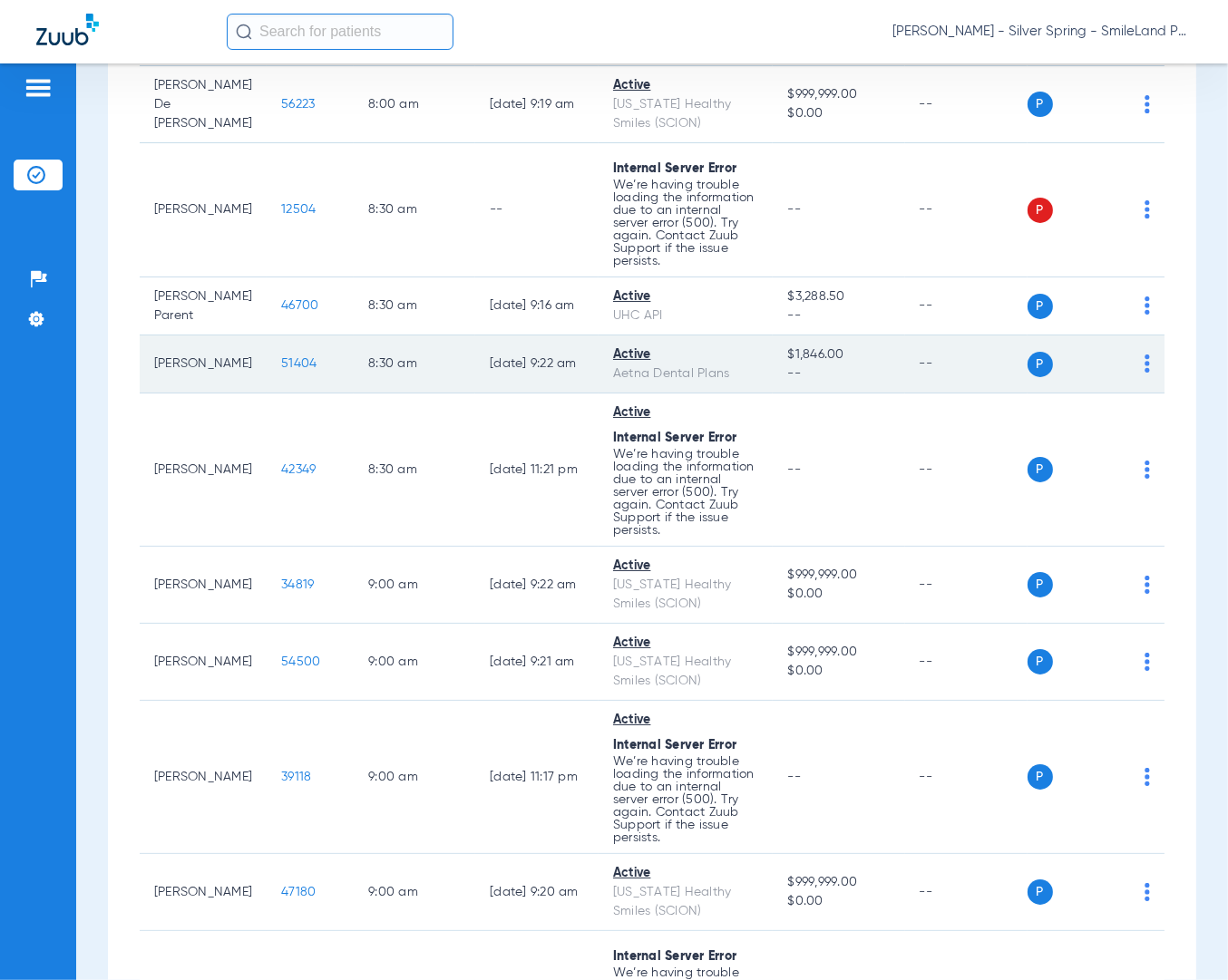 click on "51404" 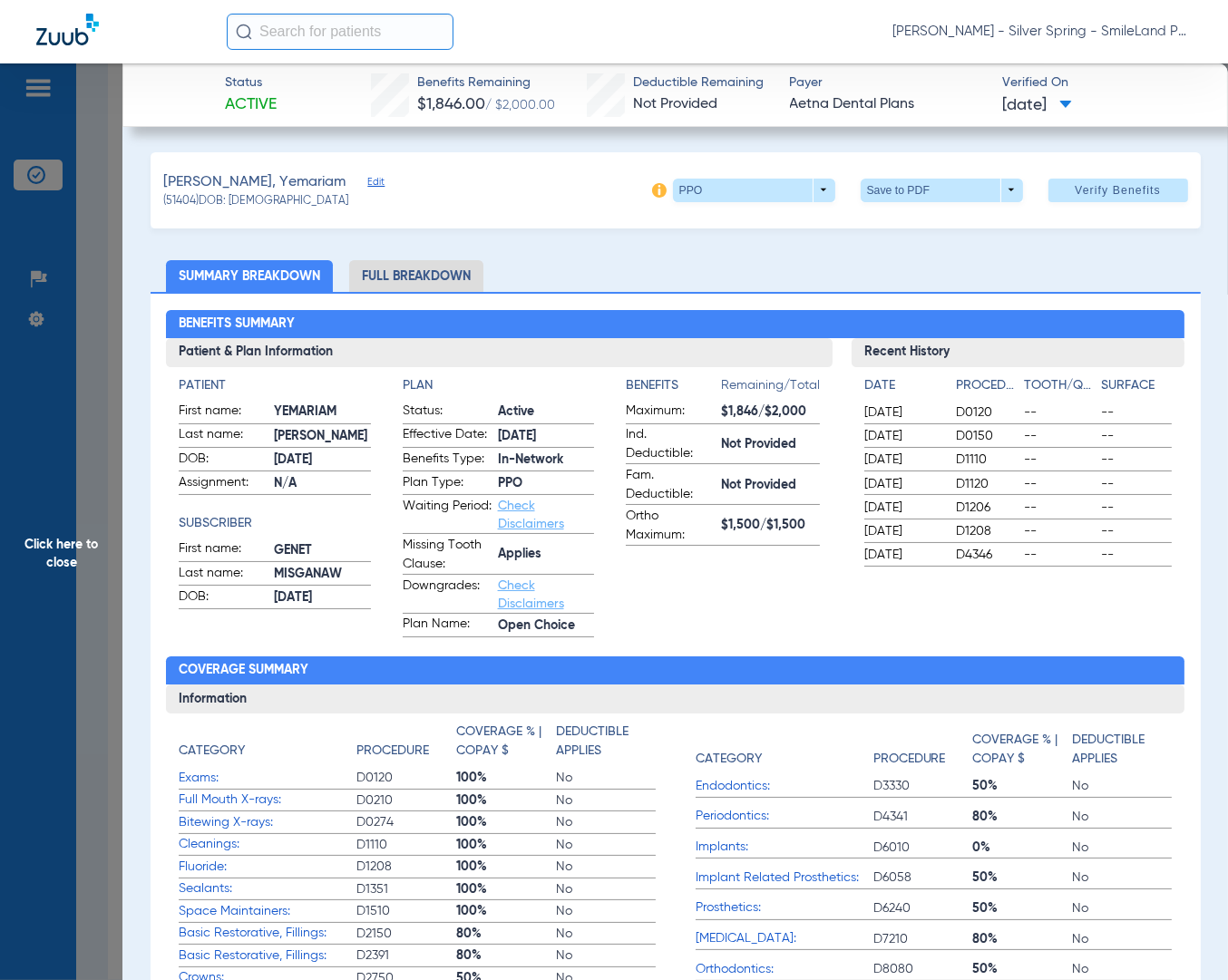 click on "Summary Breakdown   Full Breakdown" 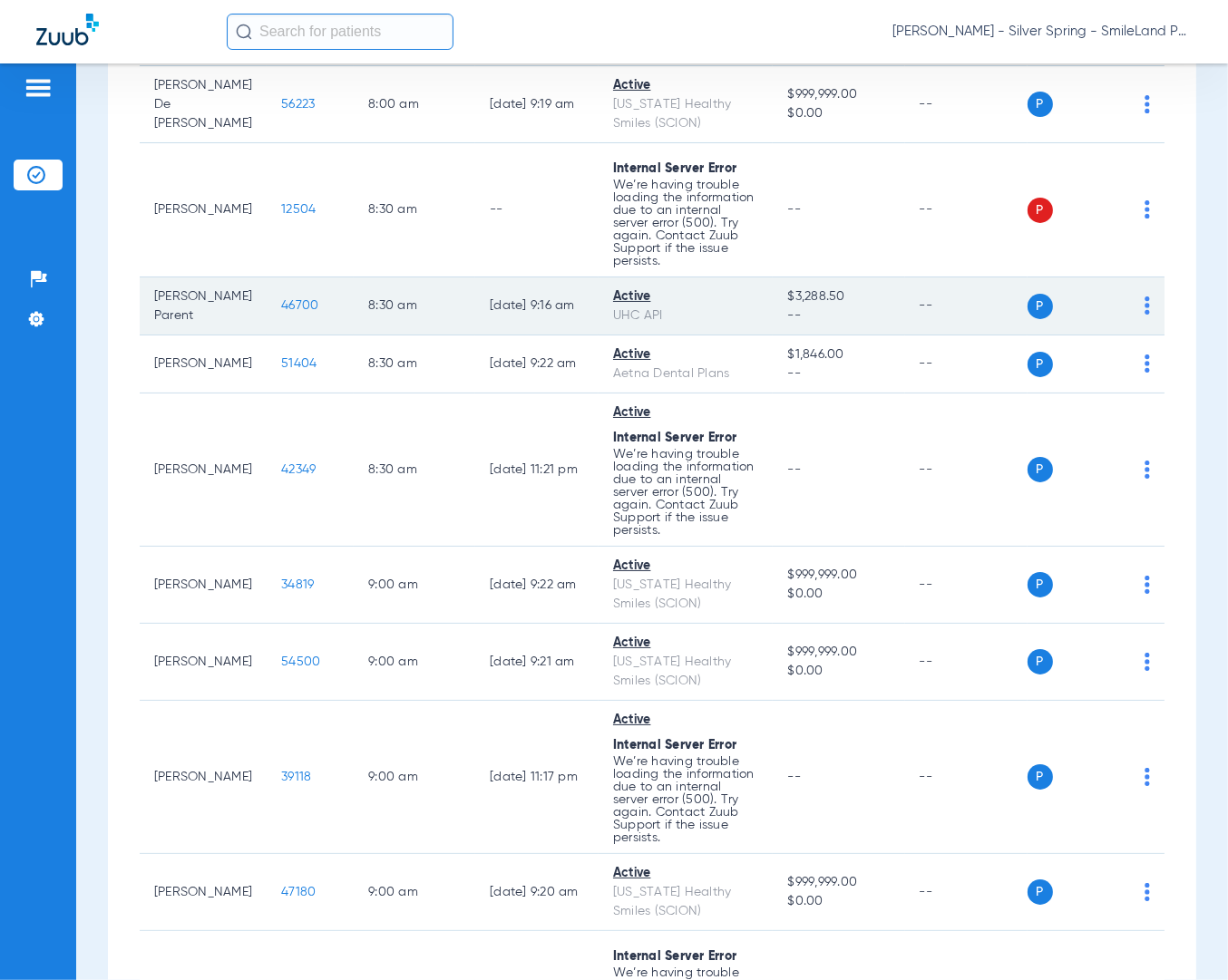 click on "46700" 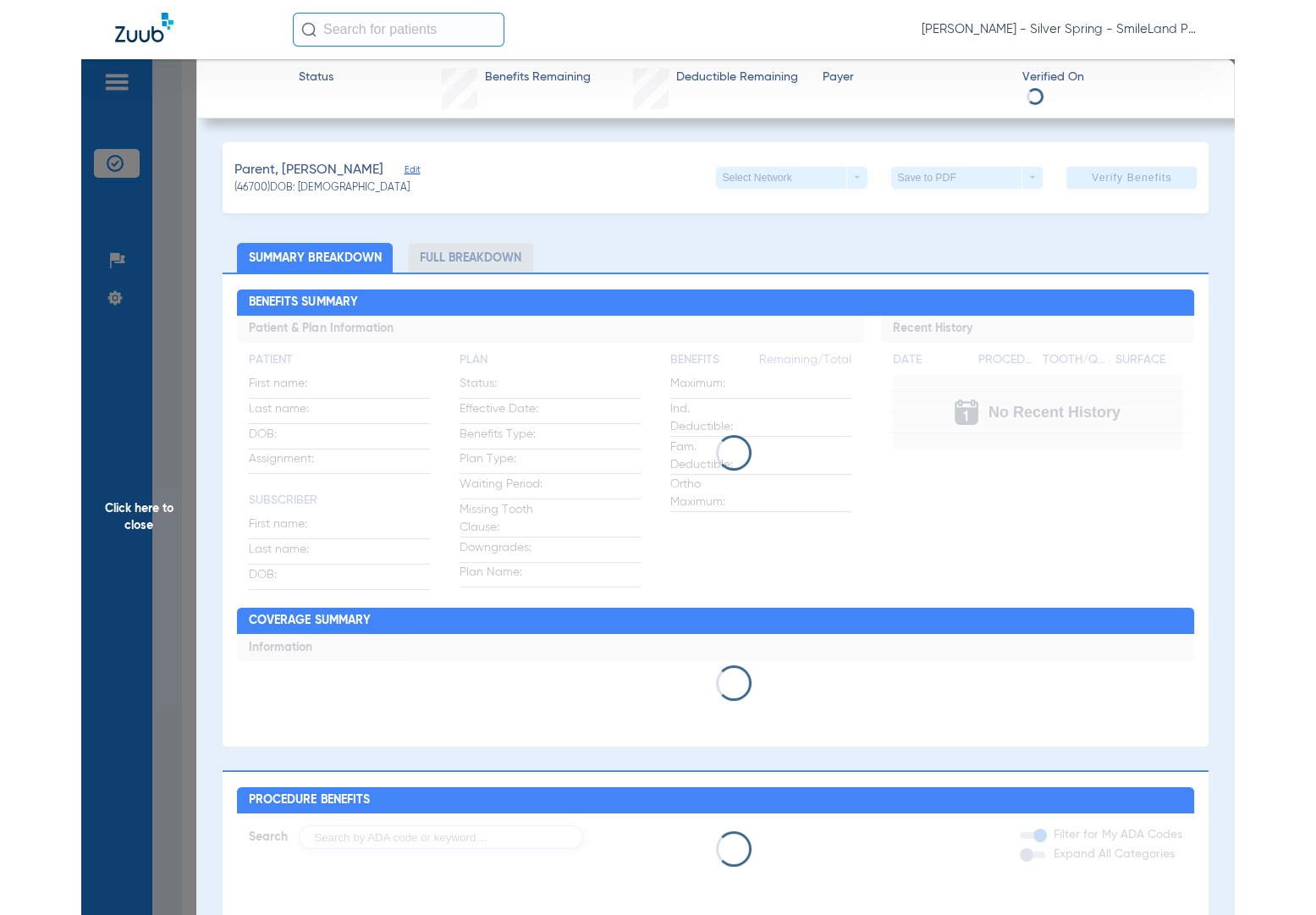 scroll, scrollTop: 579, scrollLeft: 0, axis: vertical 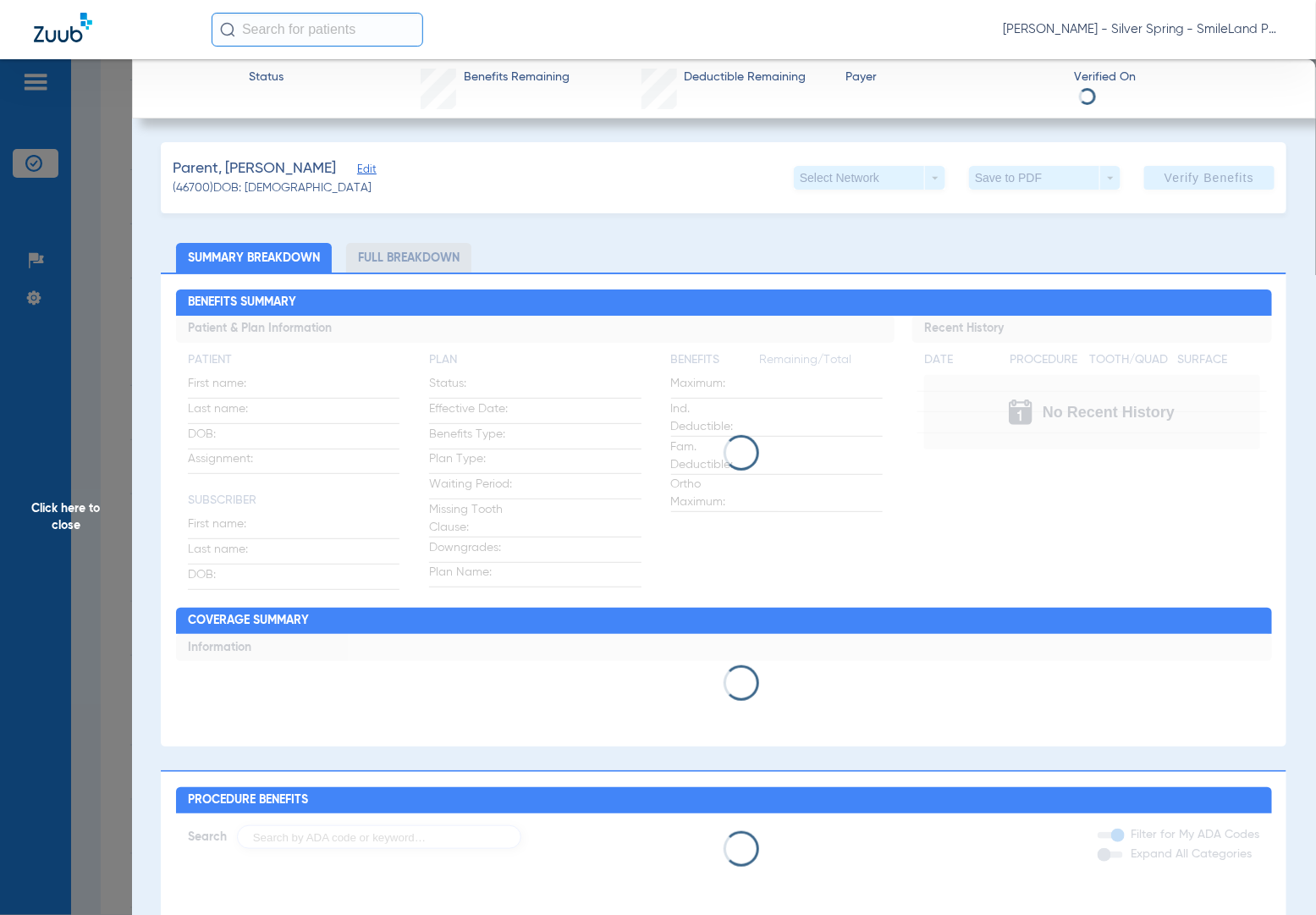 click on "Verify Benefits" 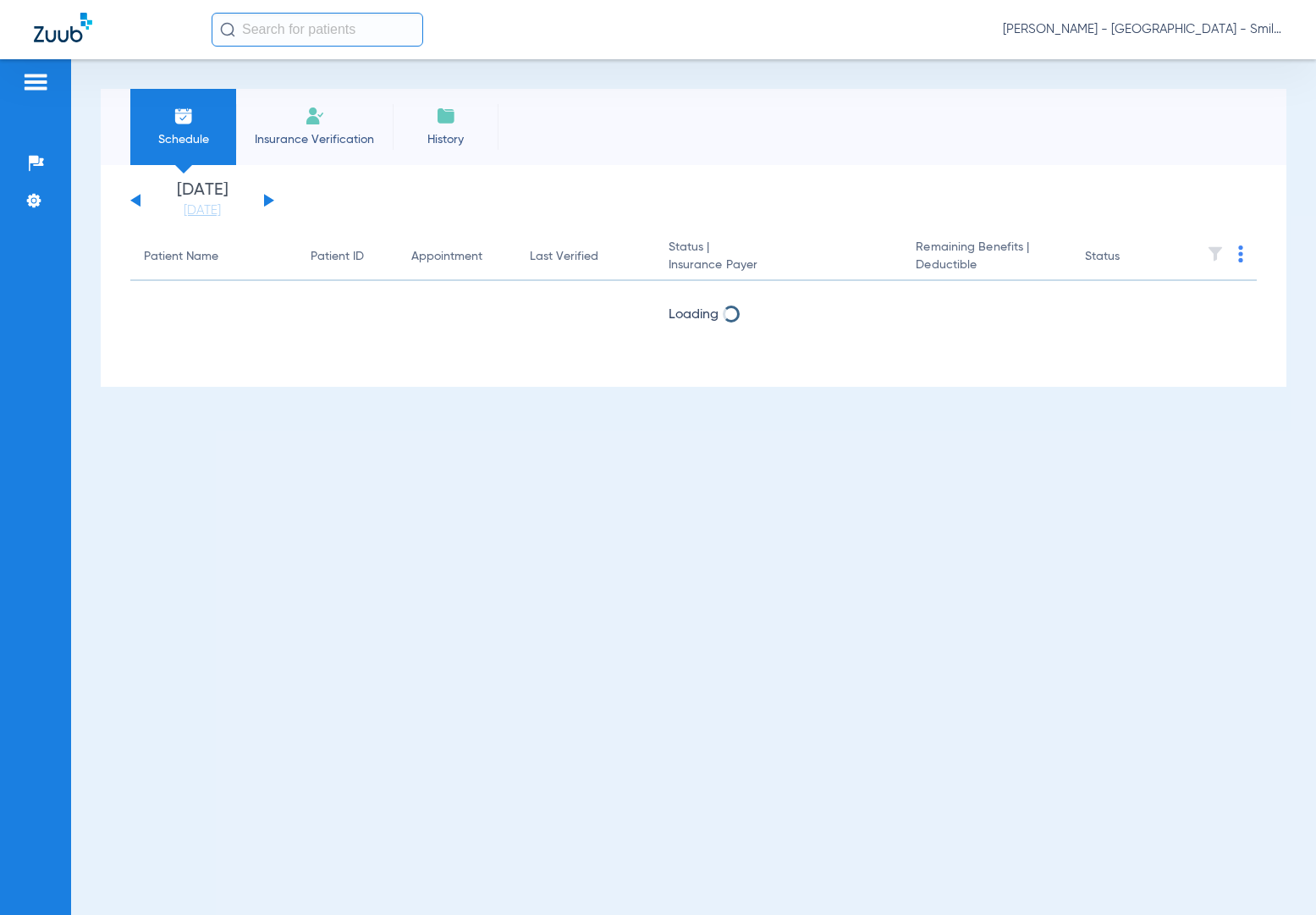 scroll, scrollTop: 0, scrollLeft: 0, axis: both 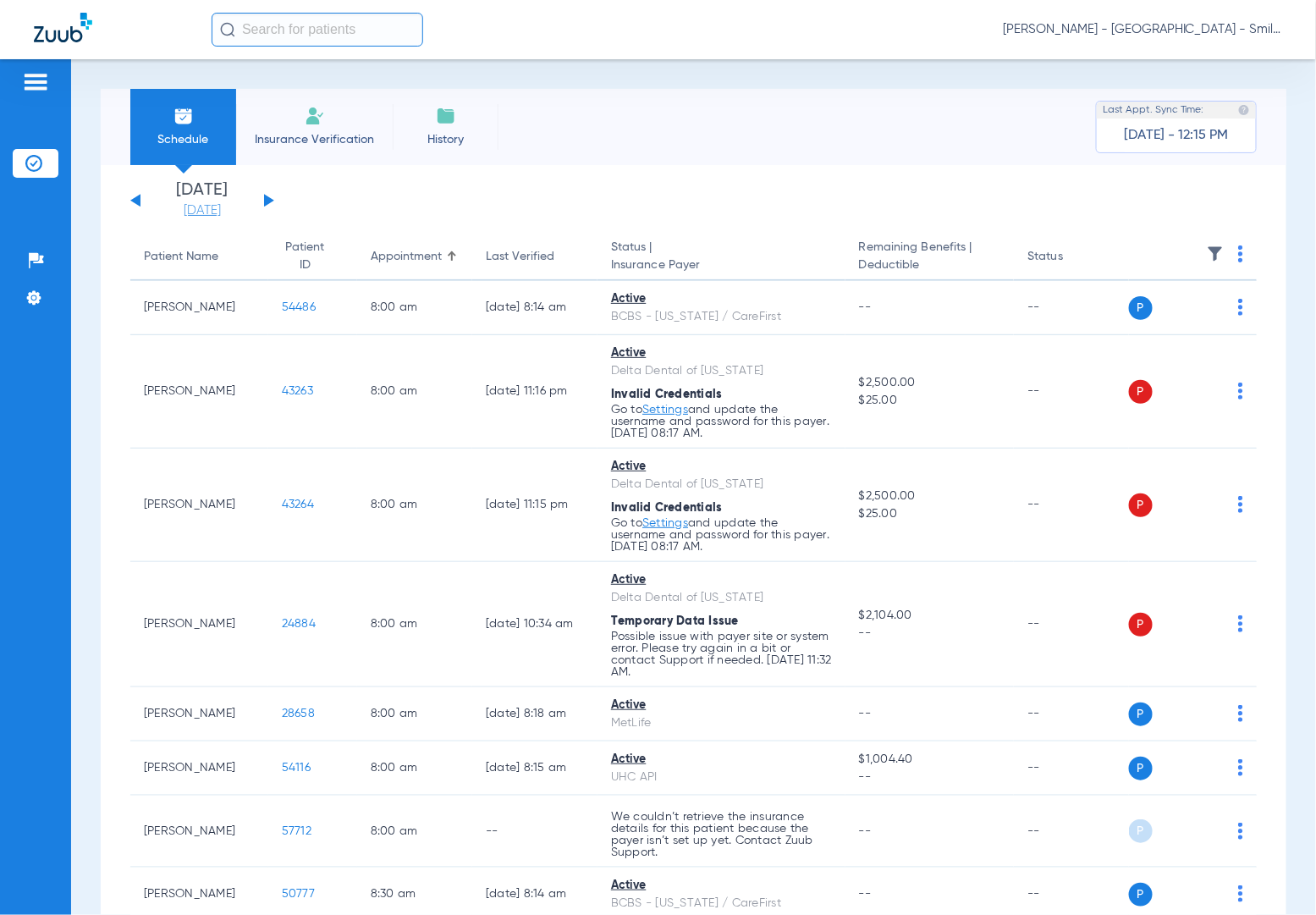 click on "[DATE]" 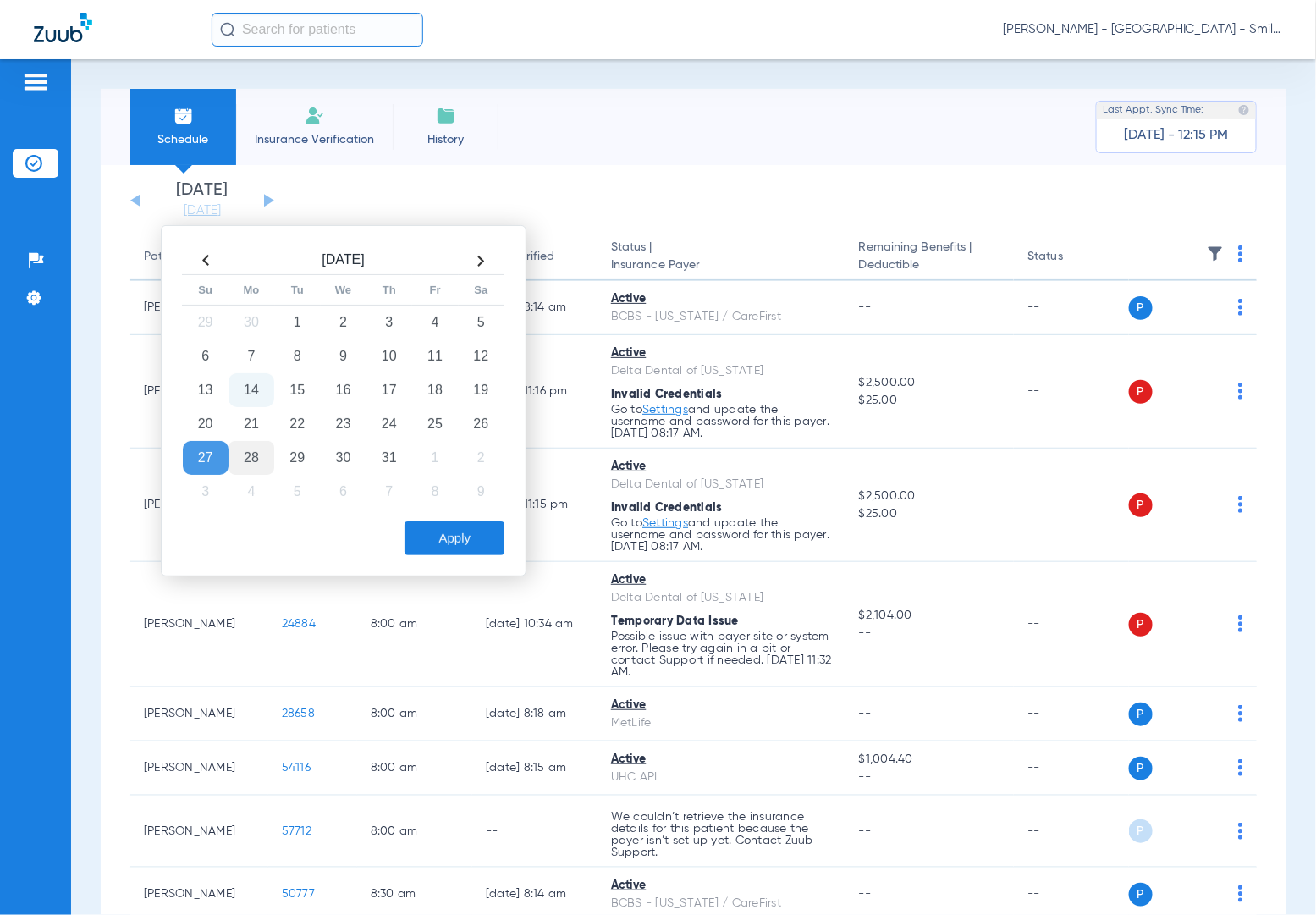 click on "28" 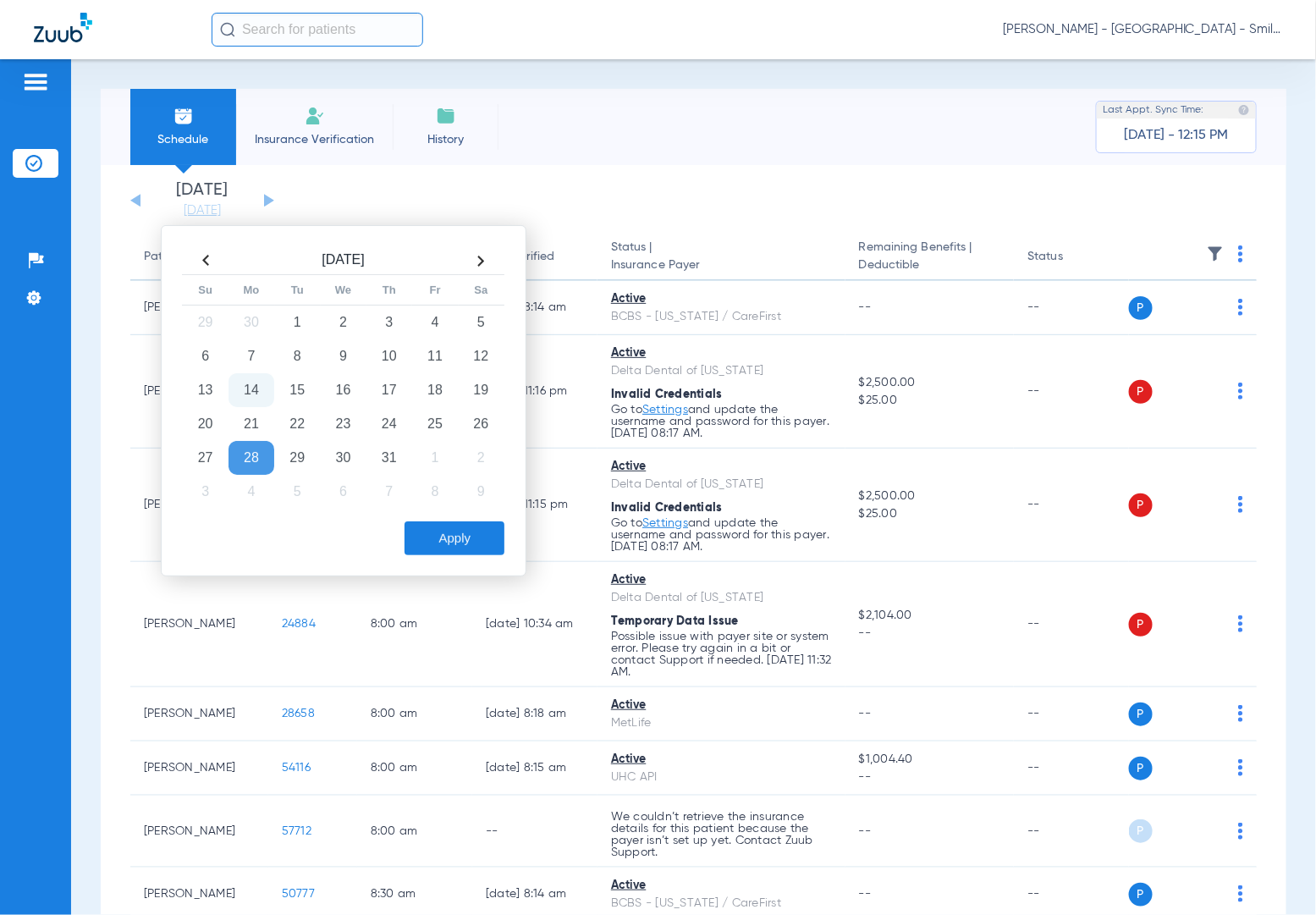click on "Apply" 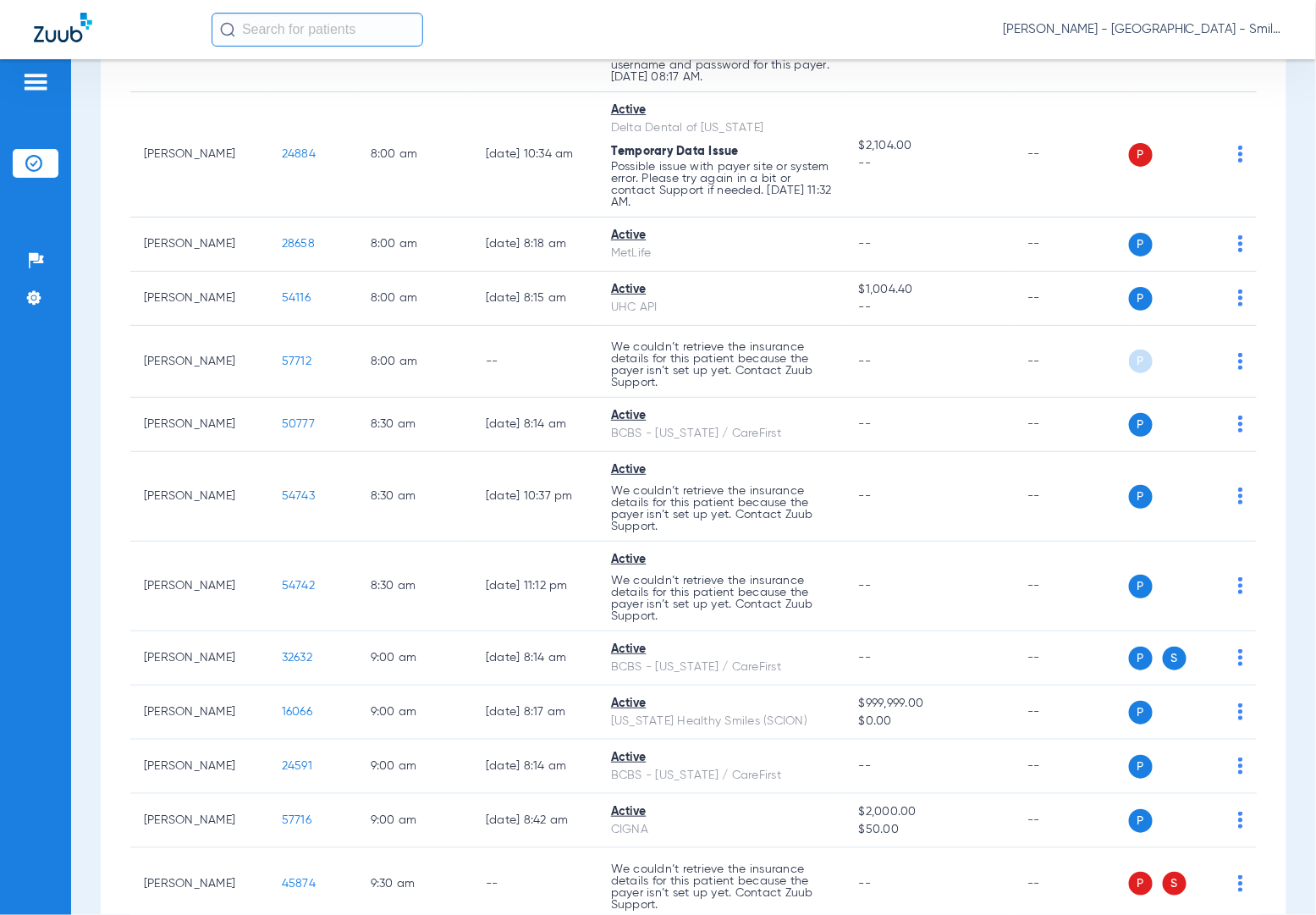 scroll, scrollTop: 0, scrollLeft: 0, axis: both 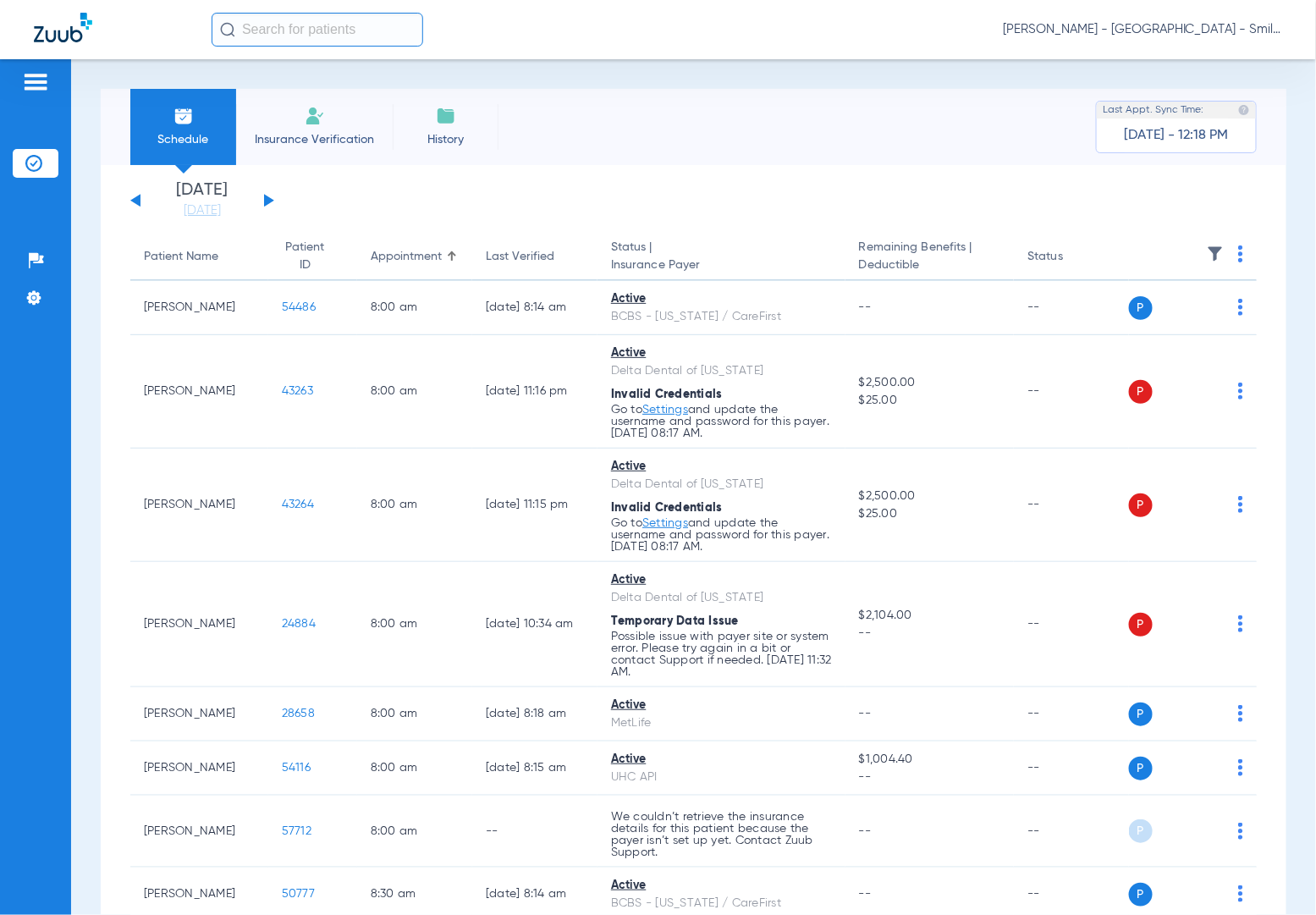 click on "Reza Beheshti - North Bethesda - SmileLand PD" 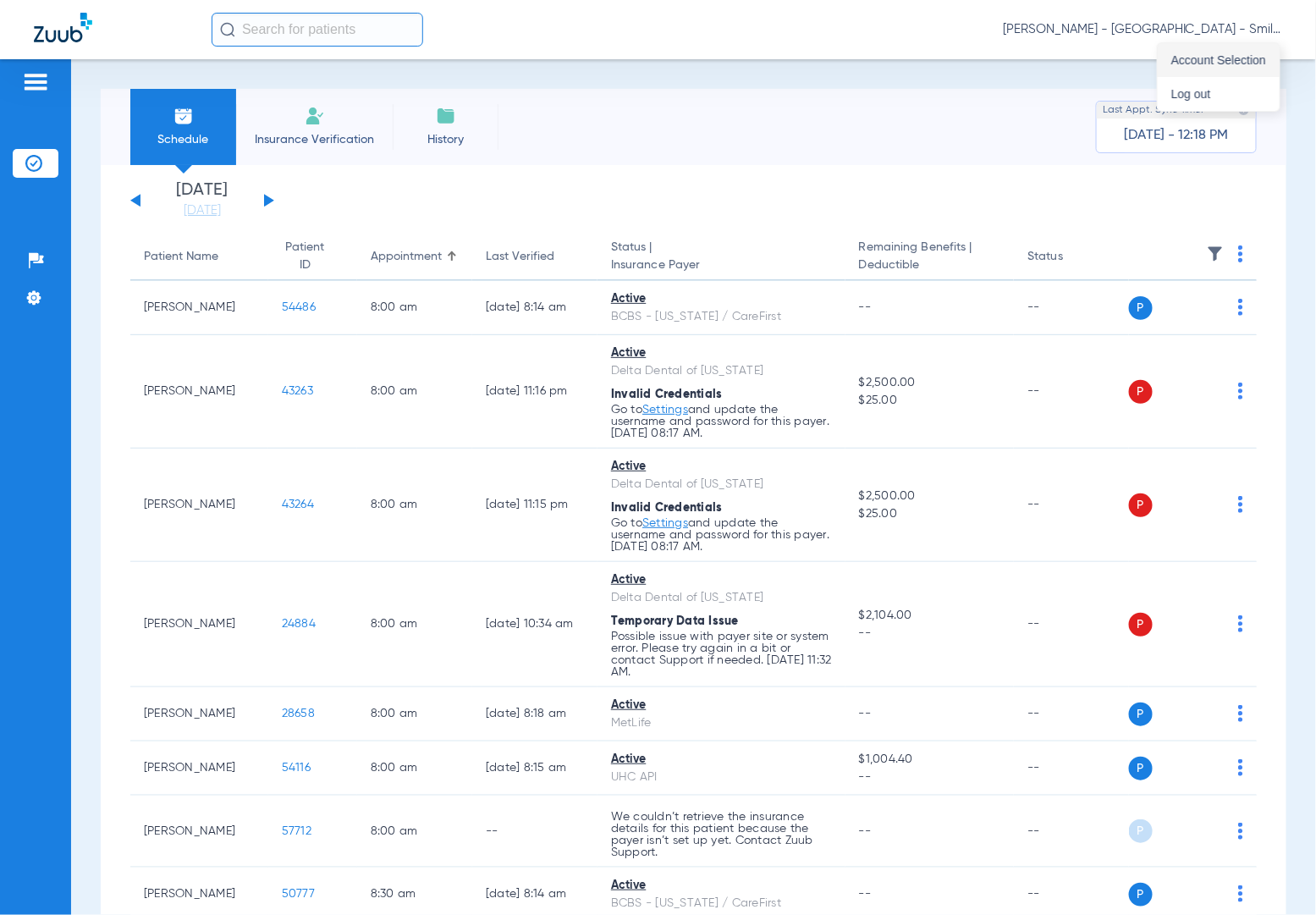 click on "Account Selection" at bounding box center (1219, 60) 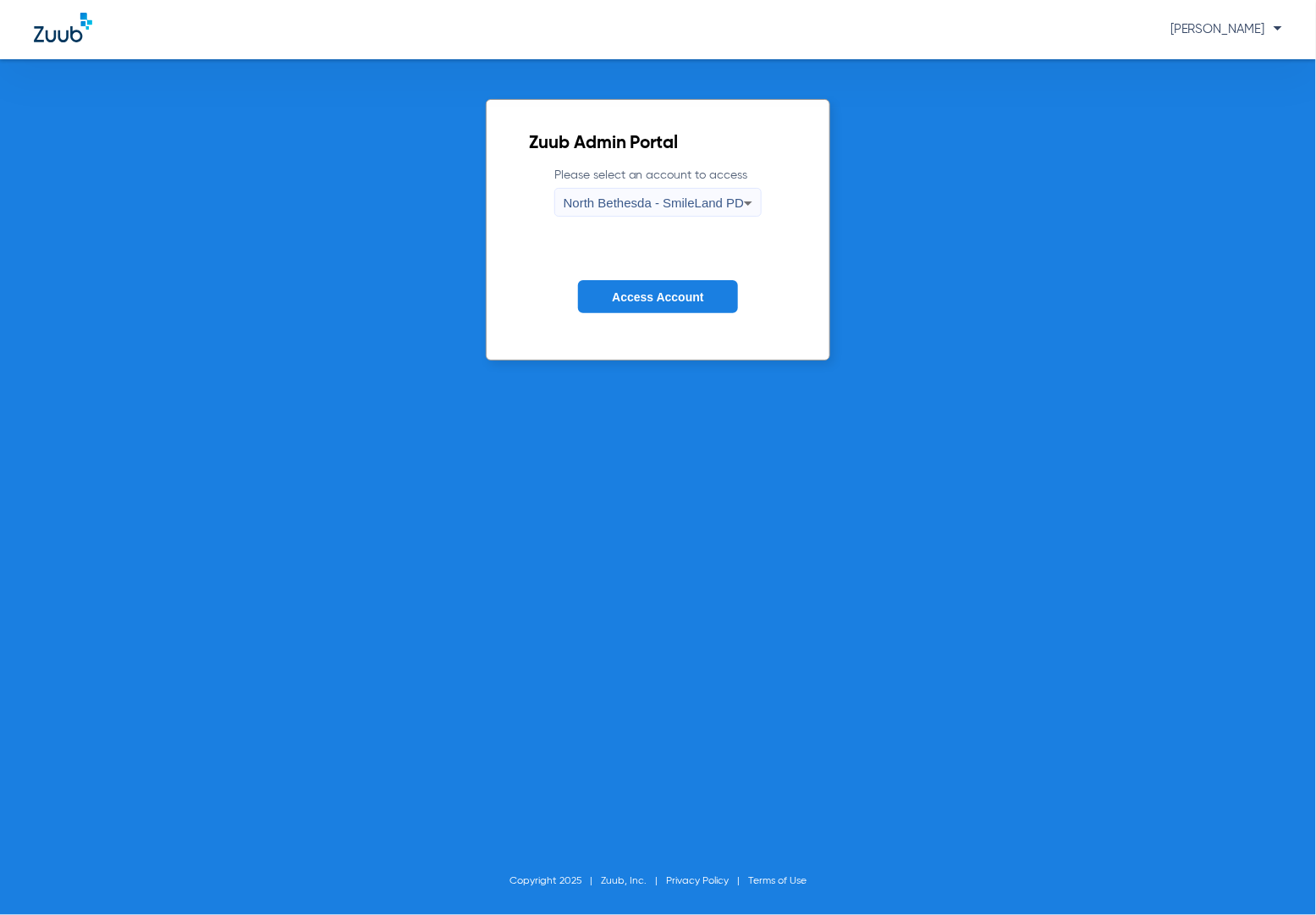 click on "North Bethesda - SmileLand PD" at bounding box center [653, 202] 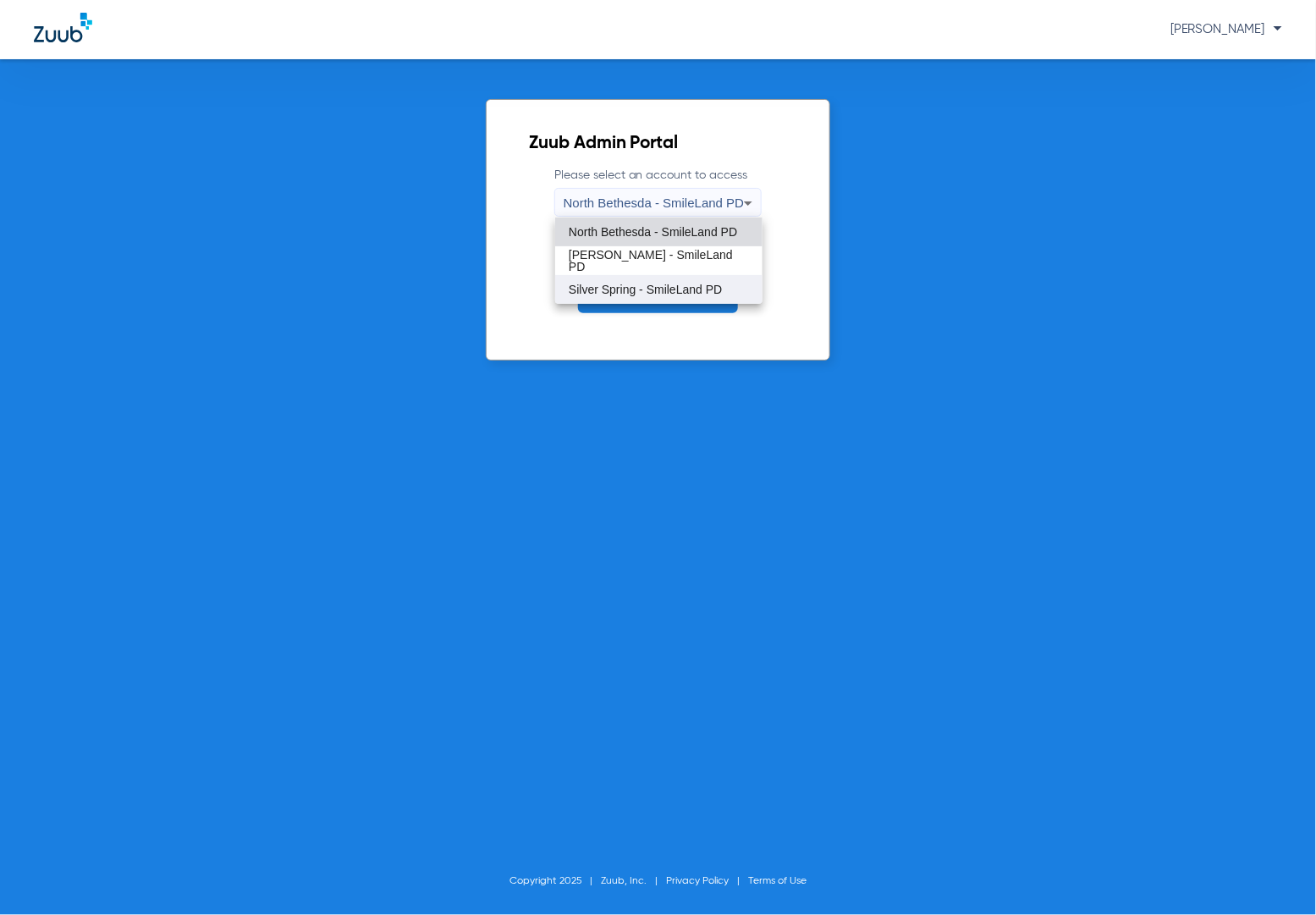 click on "Silver Spring - SmileLand PD" at bounding box center [645, 289] 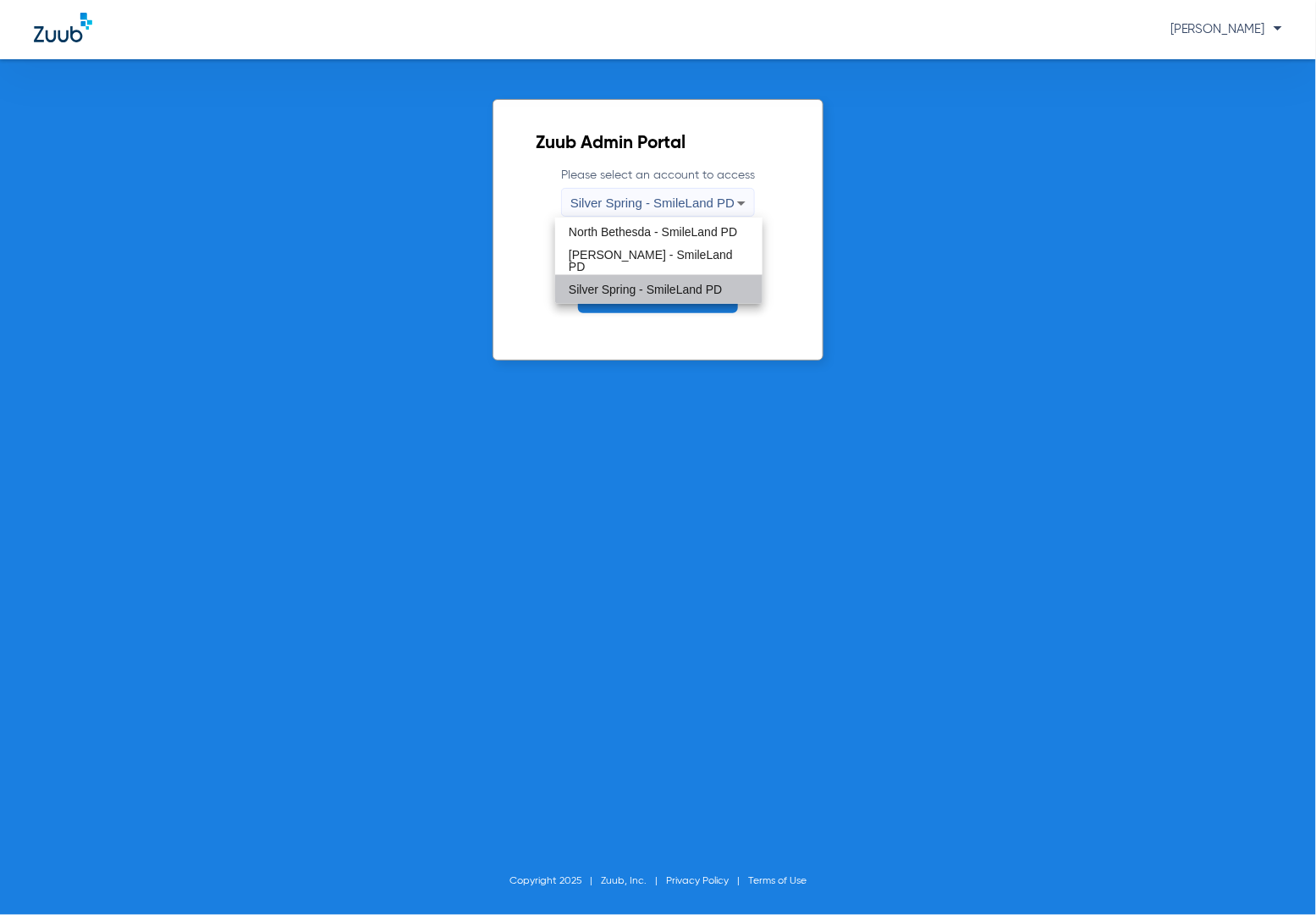 click on "Access Account" 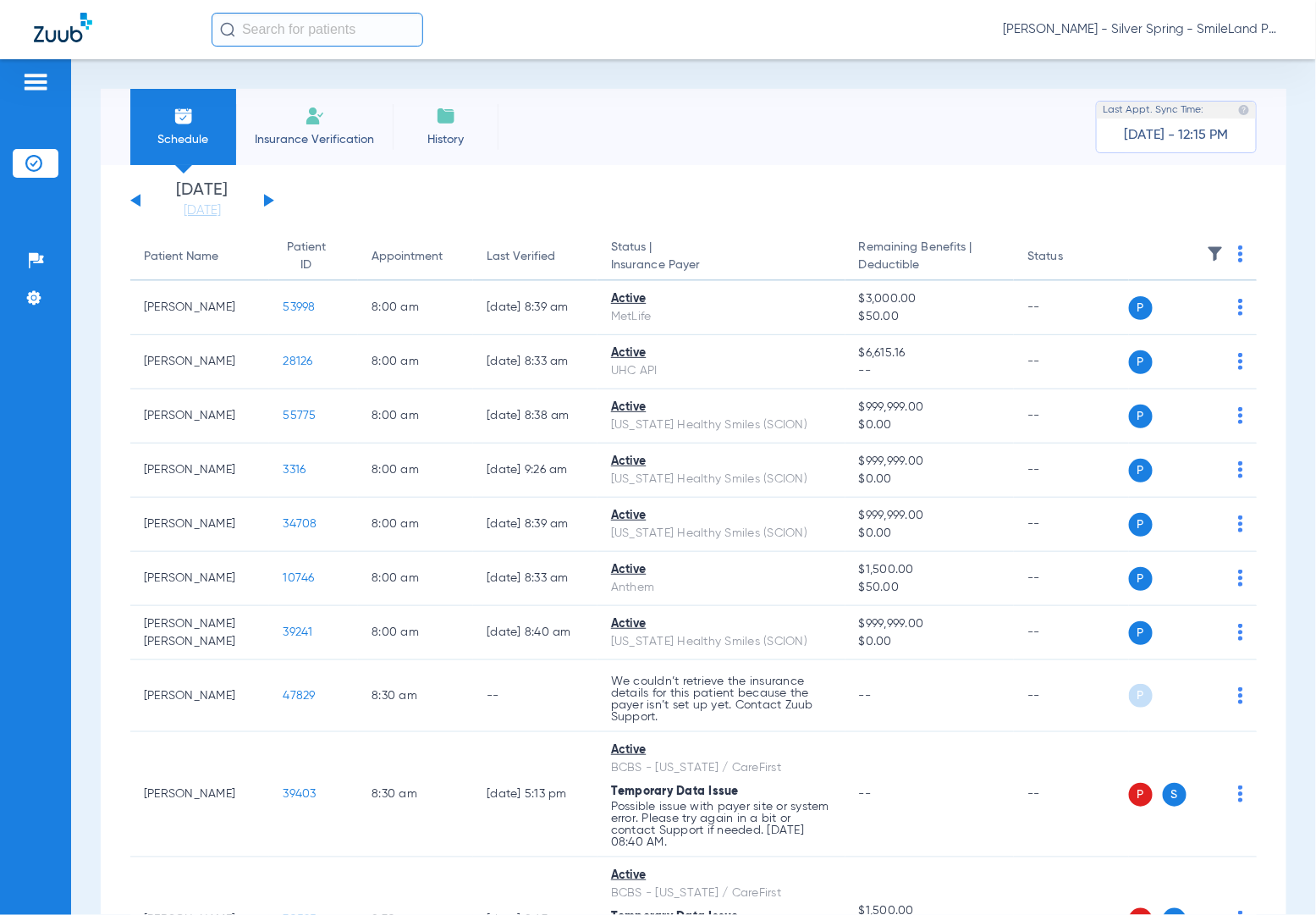 click on "[DATE]" 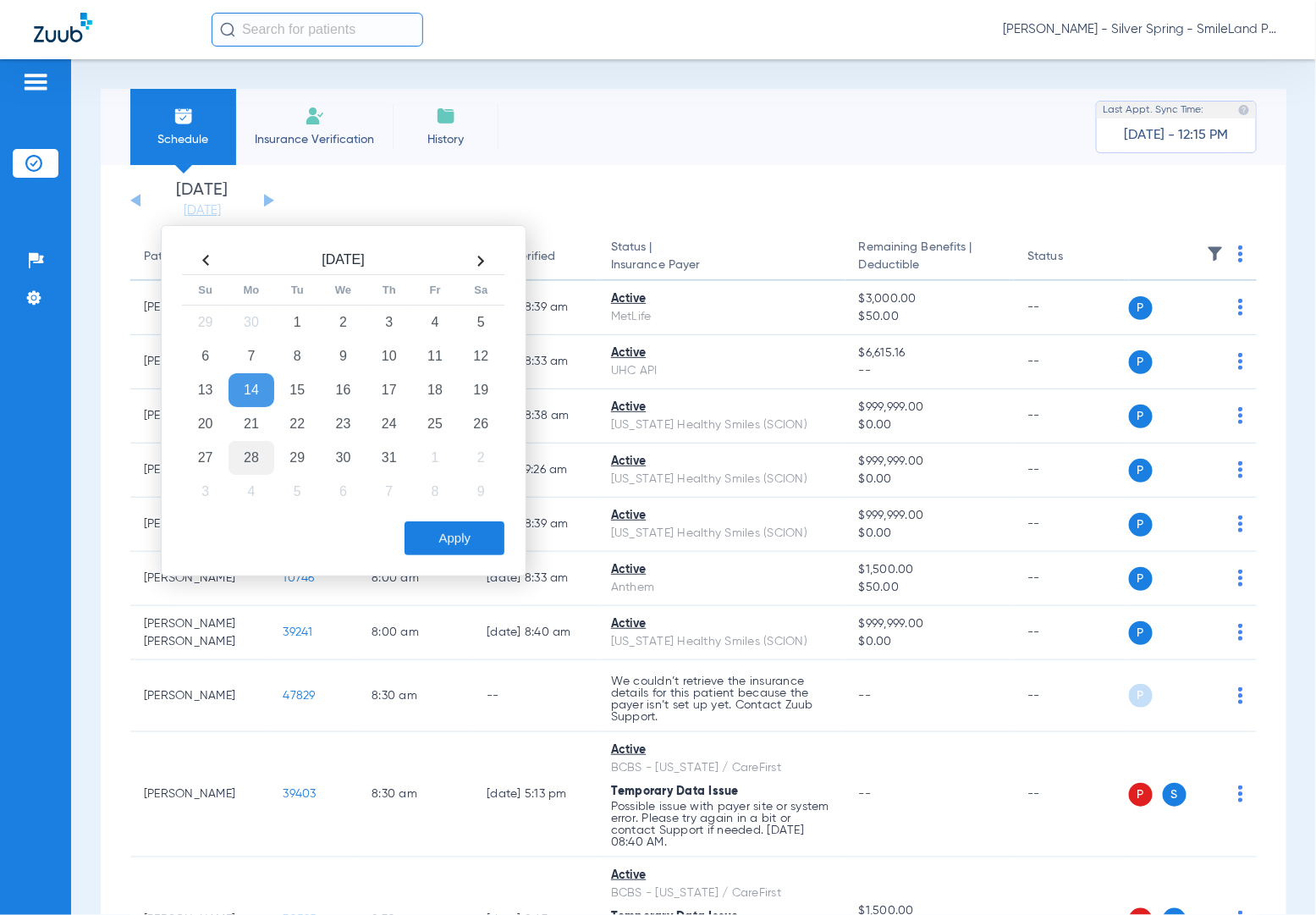 click on "28" 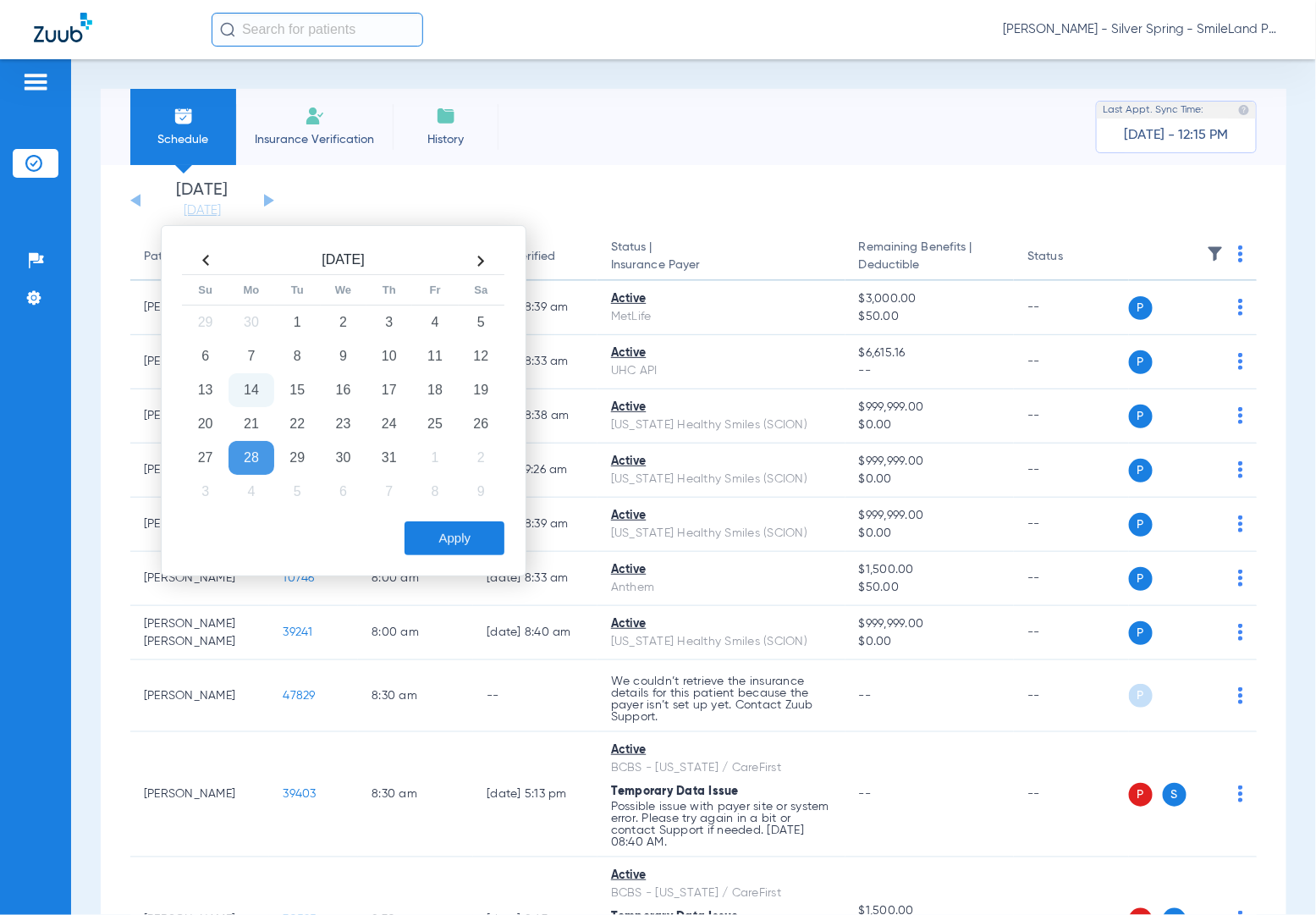 click on "Apply" 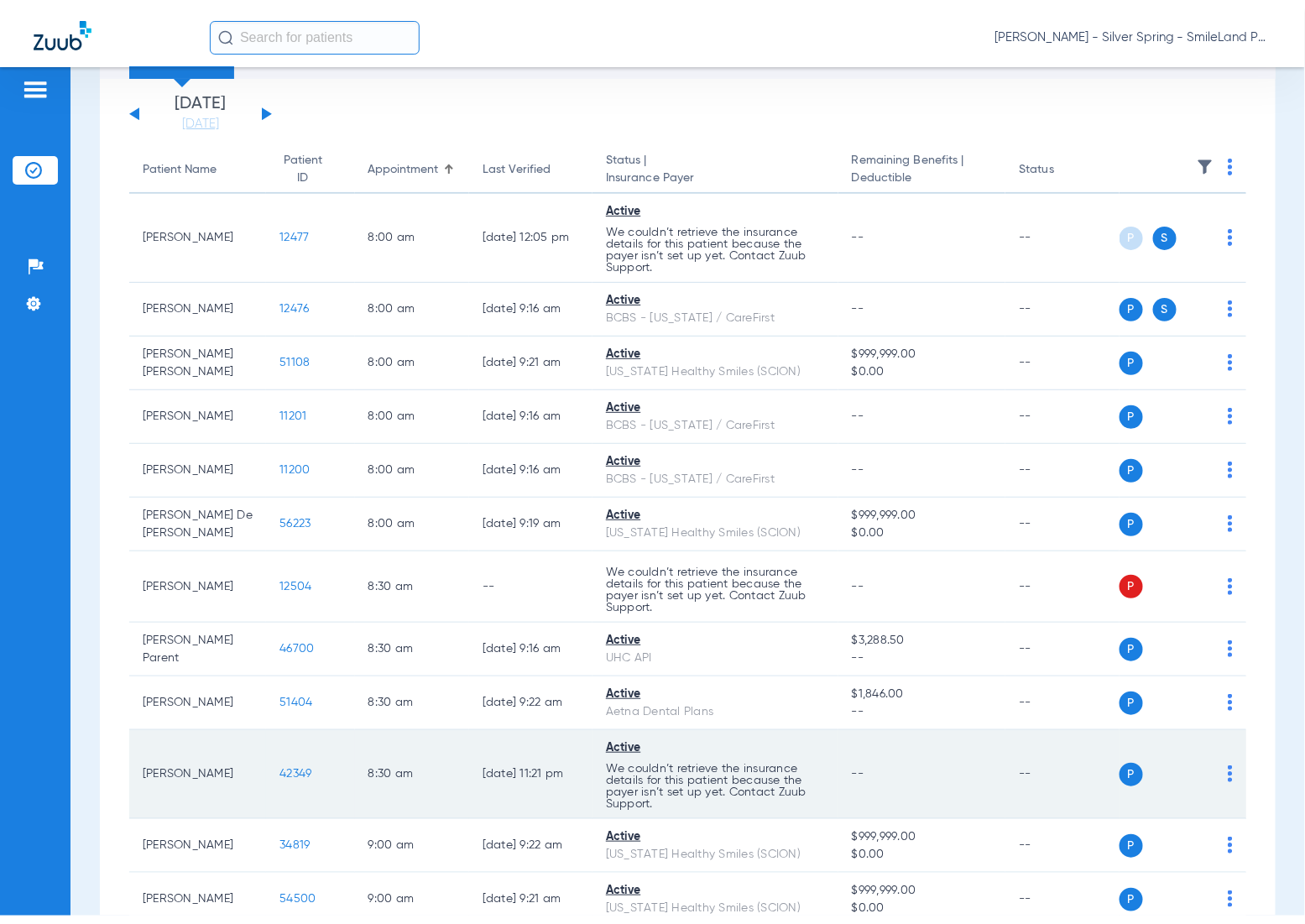 scroll, scrollTop: 559, scrollLeft: 0, axis: vertical 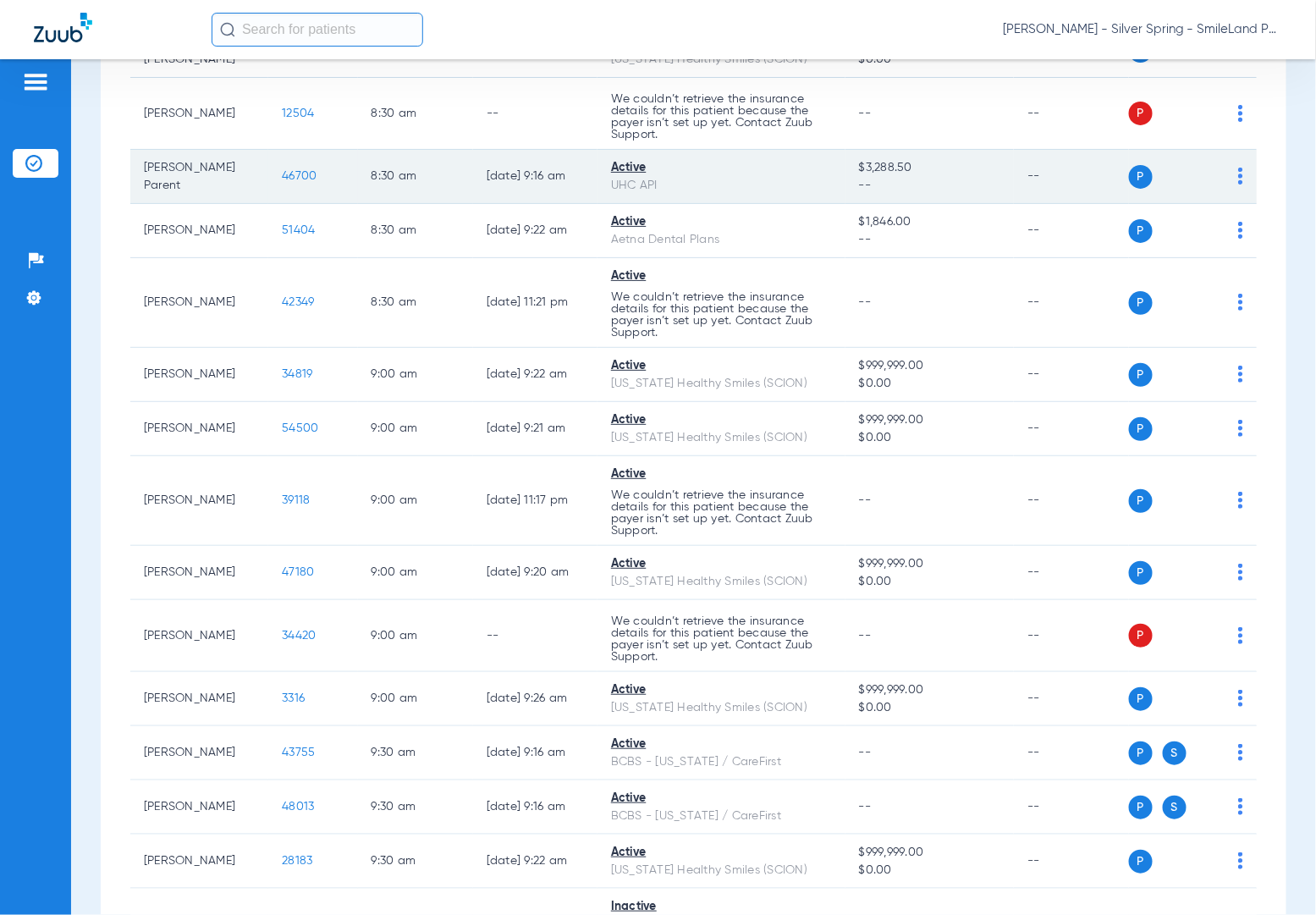 click on "46700" 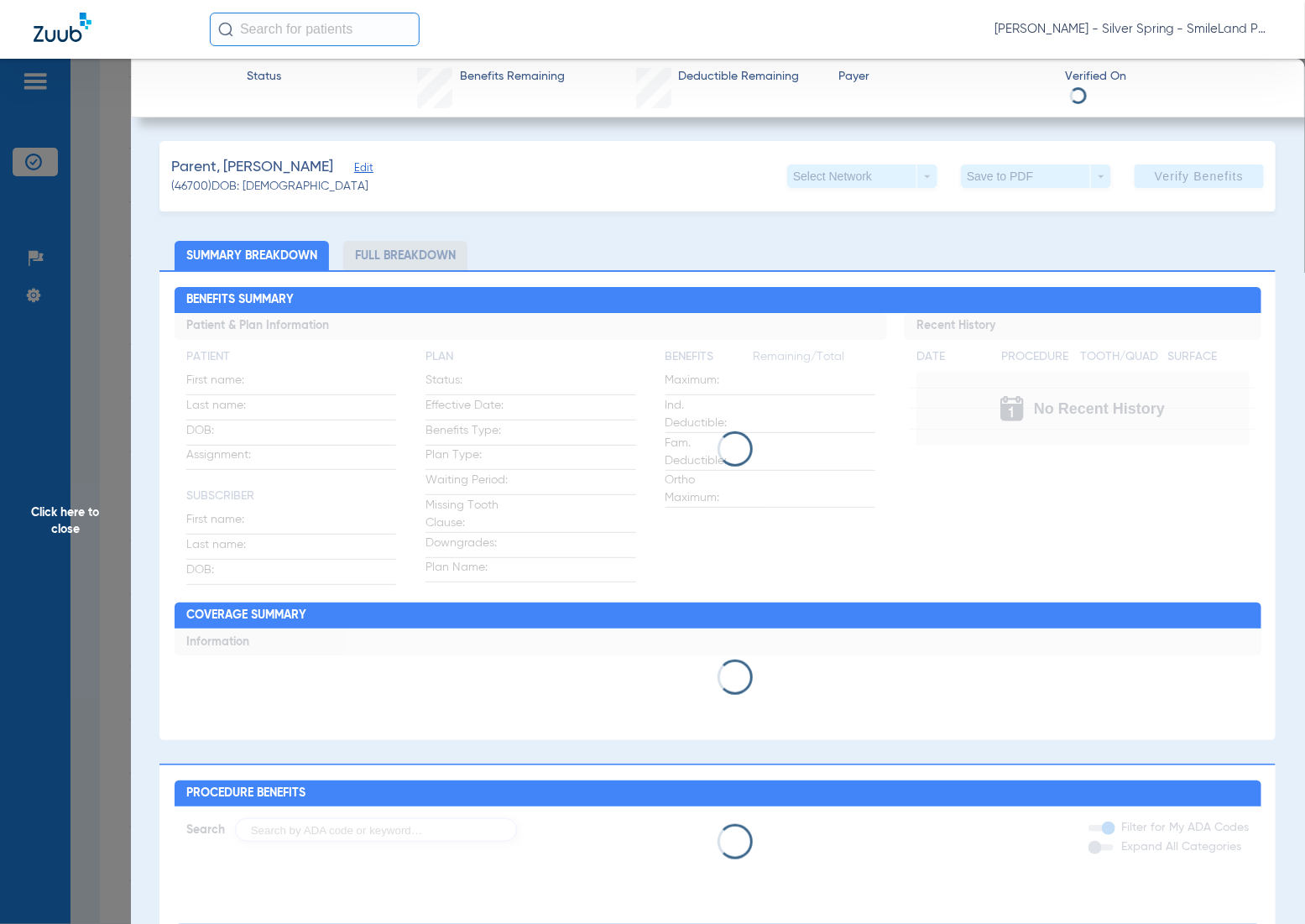 click on "Status  Benefits Remaining   Deductible Remaining  Payer  Verified On
Parent, Mason   Edit   (46700)   DOB: 10/20/2019   Select Network  arrow_drop_down  Save to PDF  arrow_drop_down  Verify Benefits   Subscriber Information   First name  Morgan  Last name  Parent  DOB  mm / dd / yyyy 10/21/1988  Member ID  910792940  Group ID (optional)  943573  Insurance Payer   Insurance
Uhc Api  Provider   Dentist
Reza Beheshti  1518286731  remove   Dependent Information   First name  Mason  Last name  Parent  DOB  mm / dd / yyyy 10/20/2019  Member ID  same as subscriber 910792940  Summary Breakdown   Full Breakdown  Benefits Summary Patient & Plan Information Patient First name:    Last name:    DOB:    Assignment:    Subscriber First name:    Last name:    DOB:    Plan Status:    Effective Date:    Benefits Type:    Plan Type:    Waiting Period:    Missing Tooth Clause:    Downgrades:    Plan Name:    Benefits  Remaining/Total  Maximum:    Ind. Deductible:    Fam. Deductible:    Ortho Maximum:    Recent History Date" 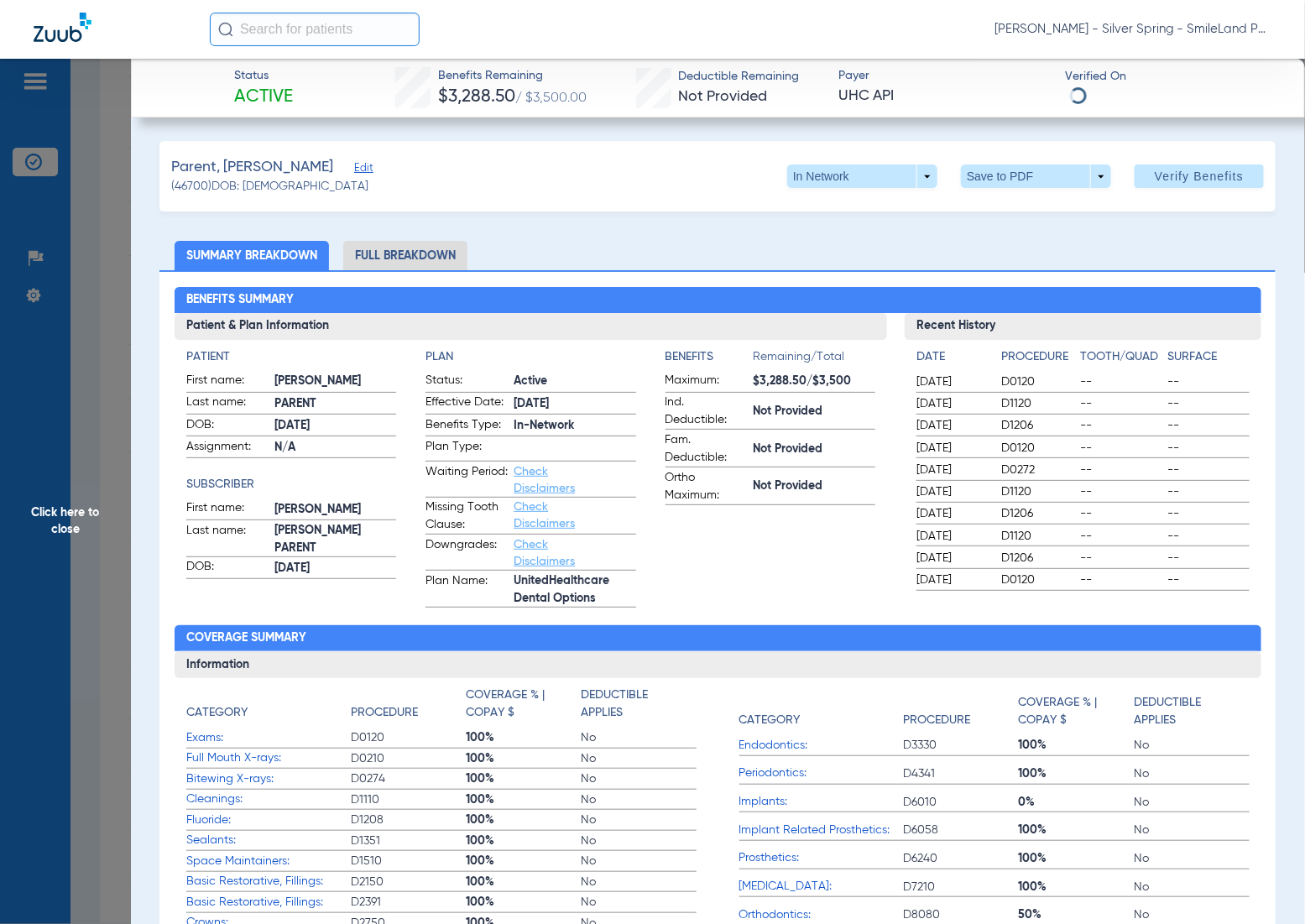 drag, startPoint x: 461, startPoint y: 493, endPoint x: 178, endPoint y: 323, distance: 330.1348 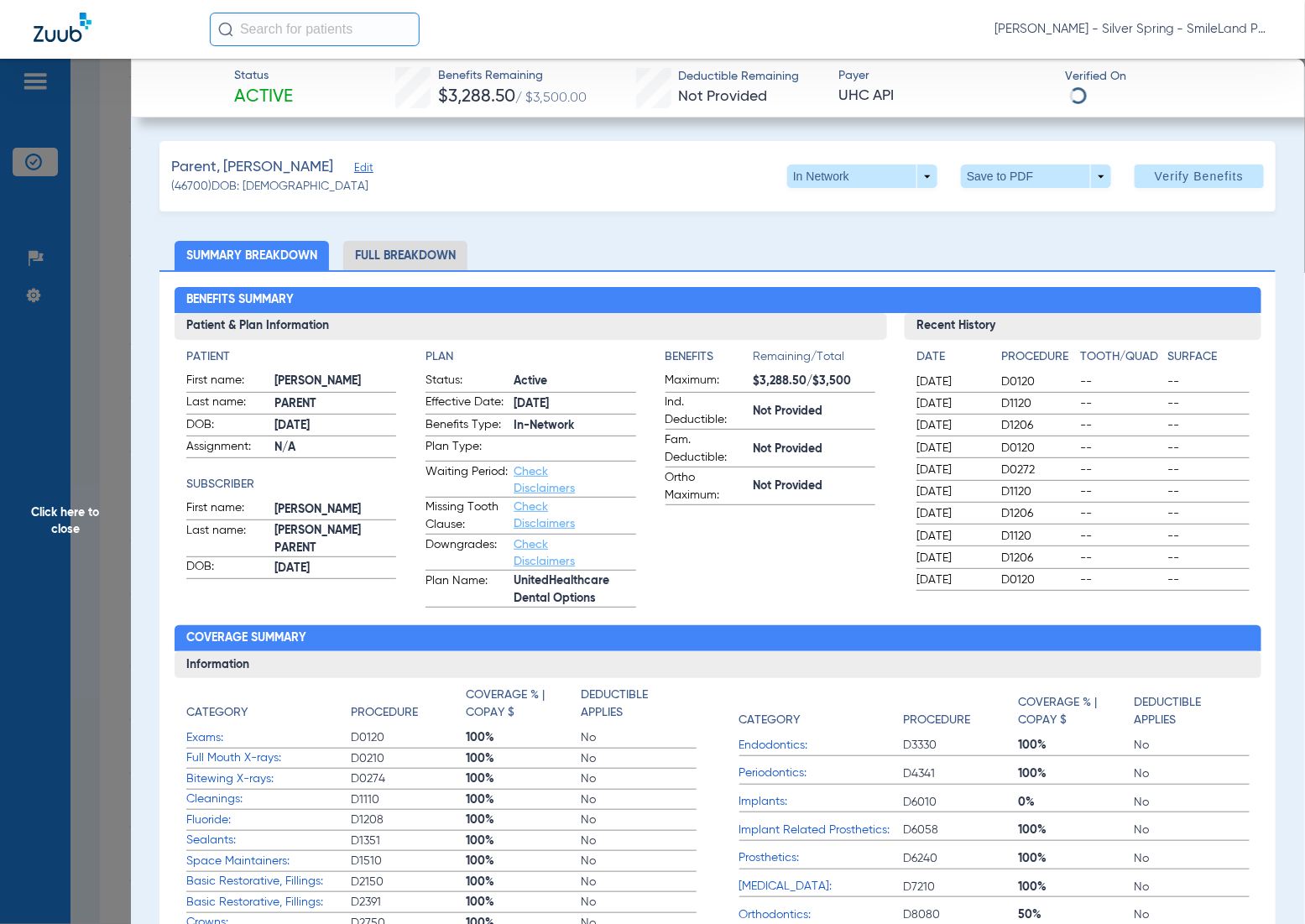 click on "Patient & Plan Information" 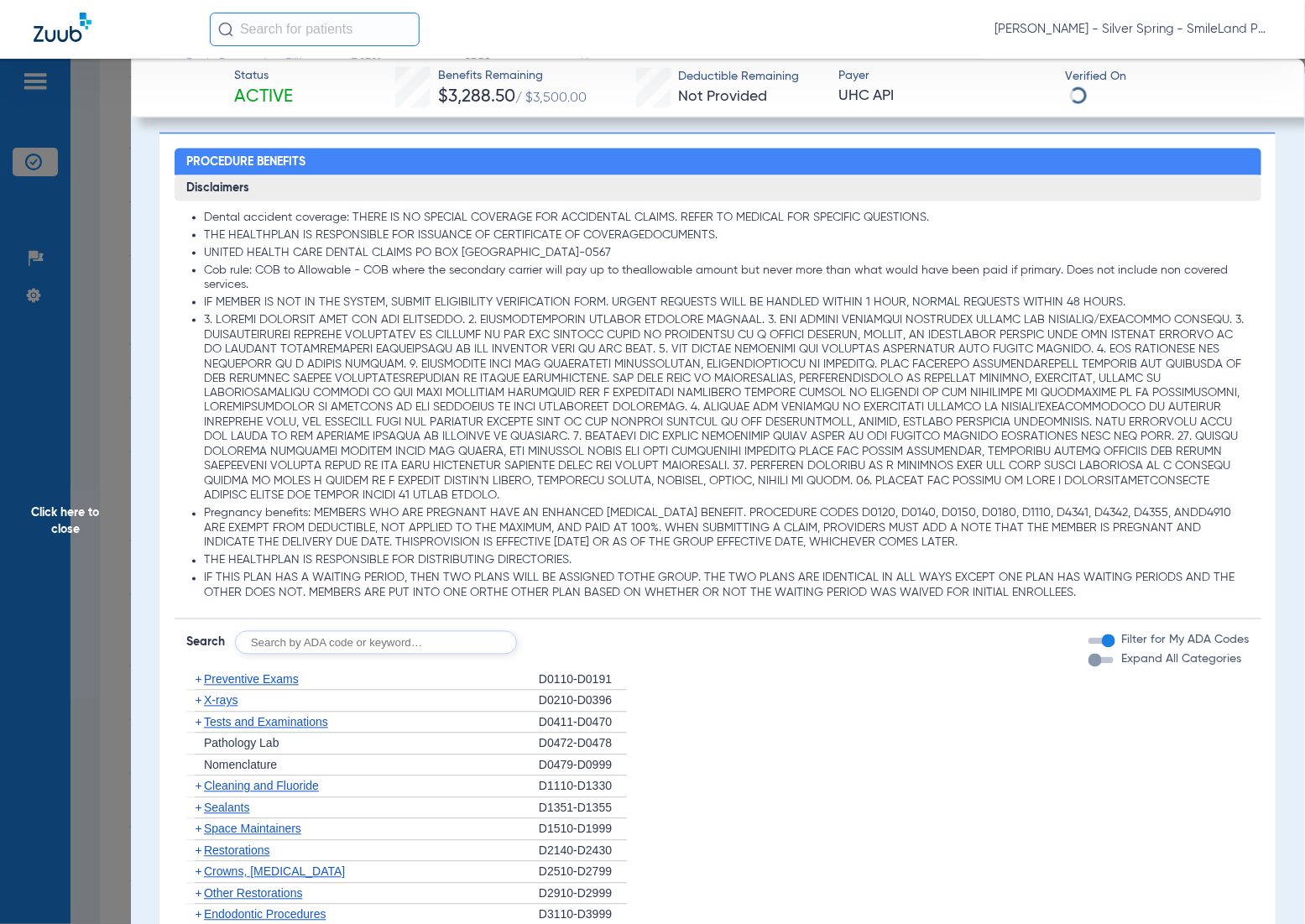scroll, scrollTop: 0, scrollLeft: 0, axis: both 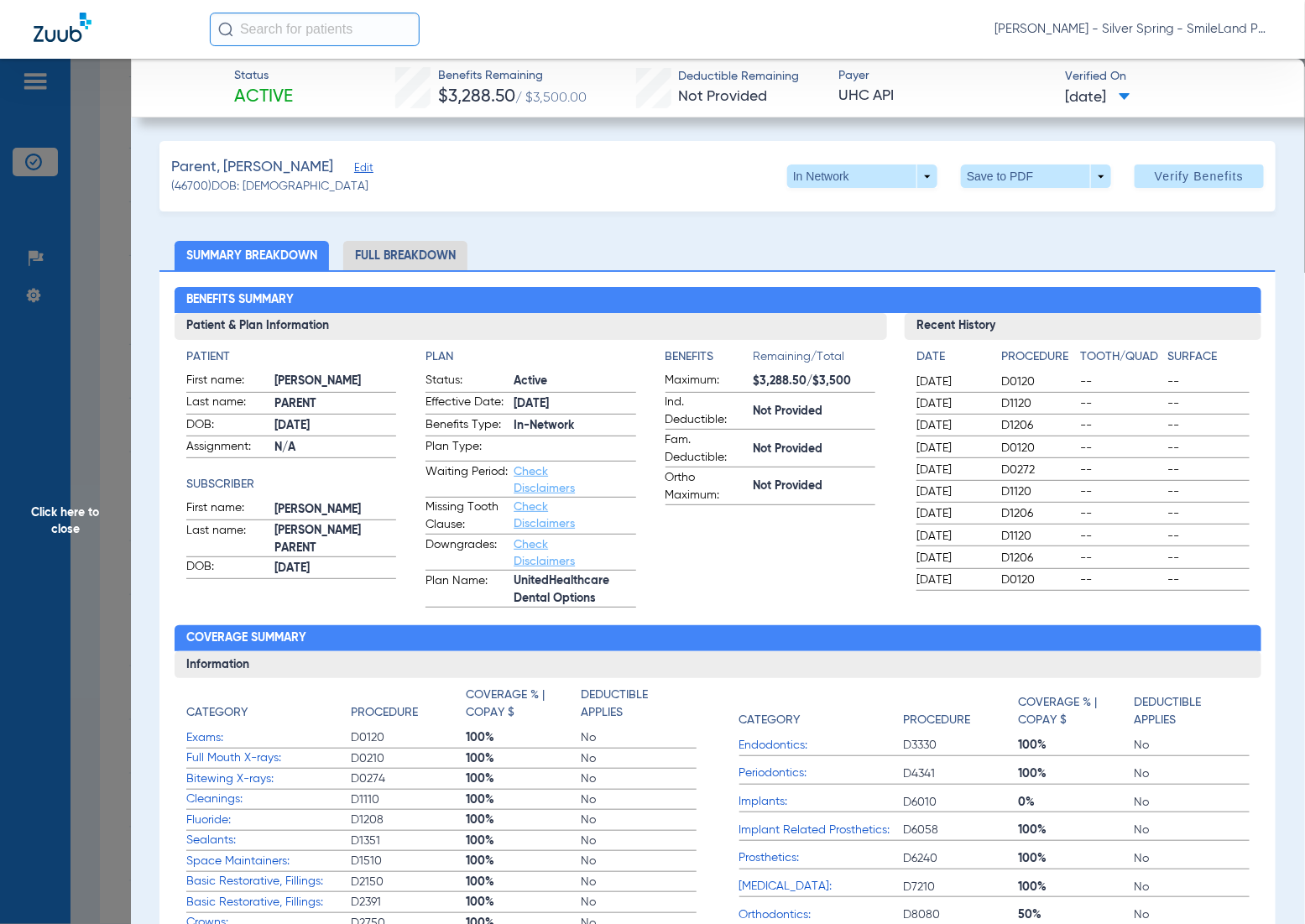 click on "Summary Breakdown   Full Breakdown" 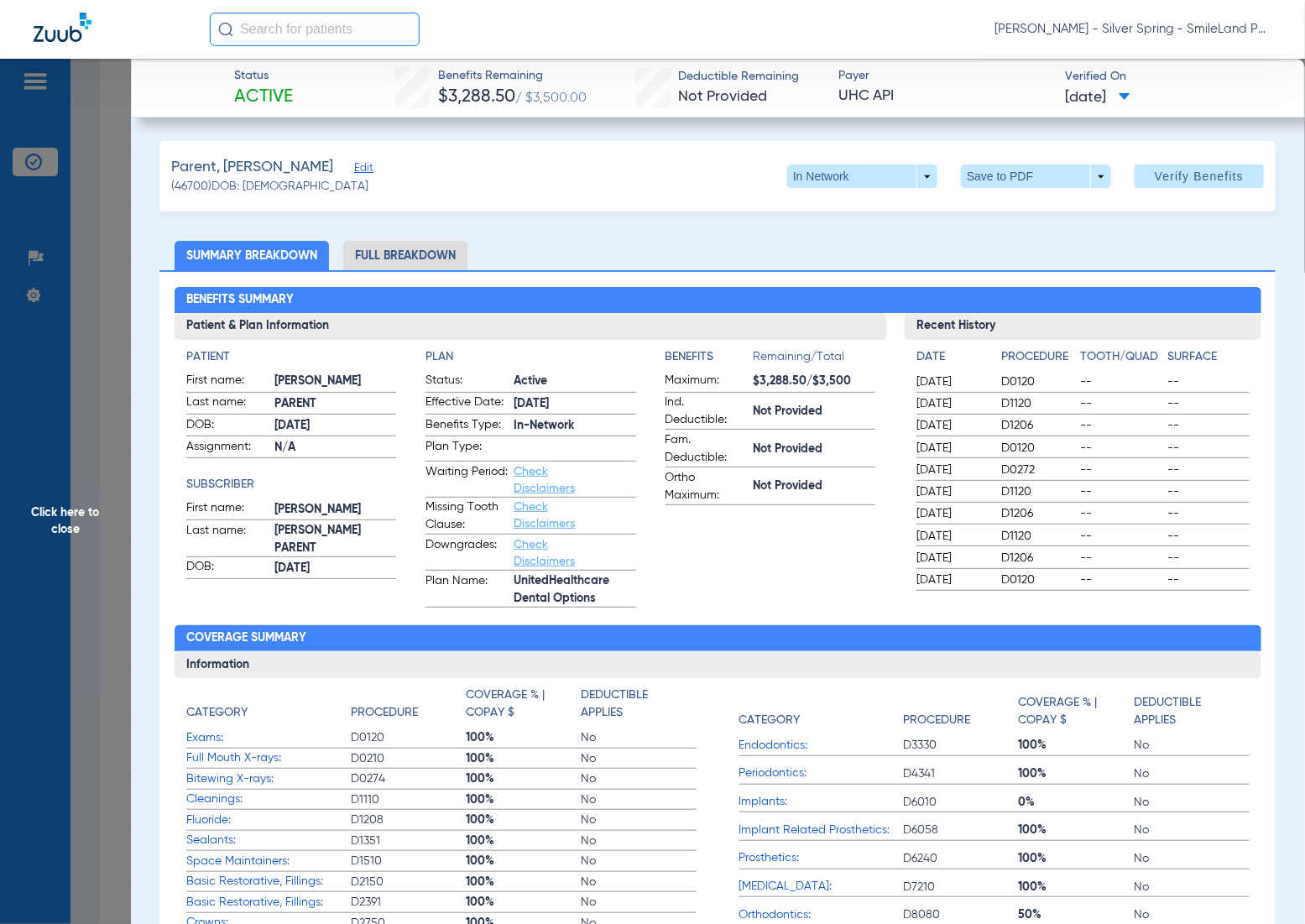 click on "Parent, Mason   Edit   (46700)   DOB: 10/20/2019   In Network  arrow_drop_down  Save to PDF  arrow_drop_down  Verify Benefits   Subscriber Information   First name  Morgan  Last name  Parent  DOB  mm / dd / yyyy 10/21/1988  Member ID  910792940  Group ID (optional)  943573  Insurance Payer   Insurance
Uhc Api  Provider   Dentist
Reza Beheshti  1518286731  remove   Dependent Information   First name  Mason  Last name  Parent  DOB  mm / dd / yyyy 10/20/2019  Member ID  same as subscriber 910792940  Summary Breakdown   Full Breakdown  Benefits Summary Patient & Plan Information Patient First name:  MASON  Last name:  PARENT  DOB:  10/20/2019  Assignment:  N/A  Subscriber First name:  MORGAN  Last name:  VANSCOY PARENT  DOB:  10/21/1988  Plan Status:  Active  Effective Date:  10/23/20  Benefits Type:  In-Network  Plan Type:    Waiting Period:  Check Disclaimers  Missing Tooth Clause:  Check Disclaimers  Downgrades:  Check Disclaimers  Plan Name:  UnitedHealthcare Dental Options  Benefits  Remaining/Total  Date" 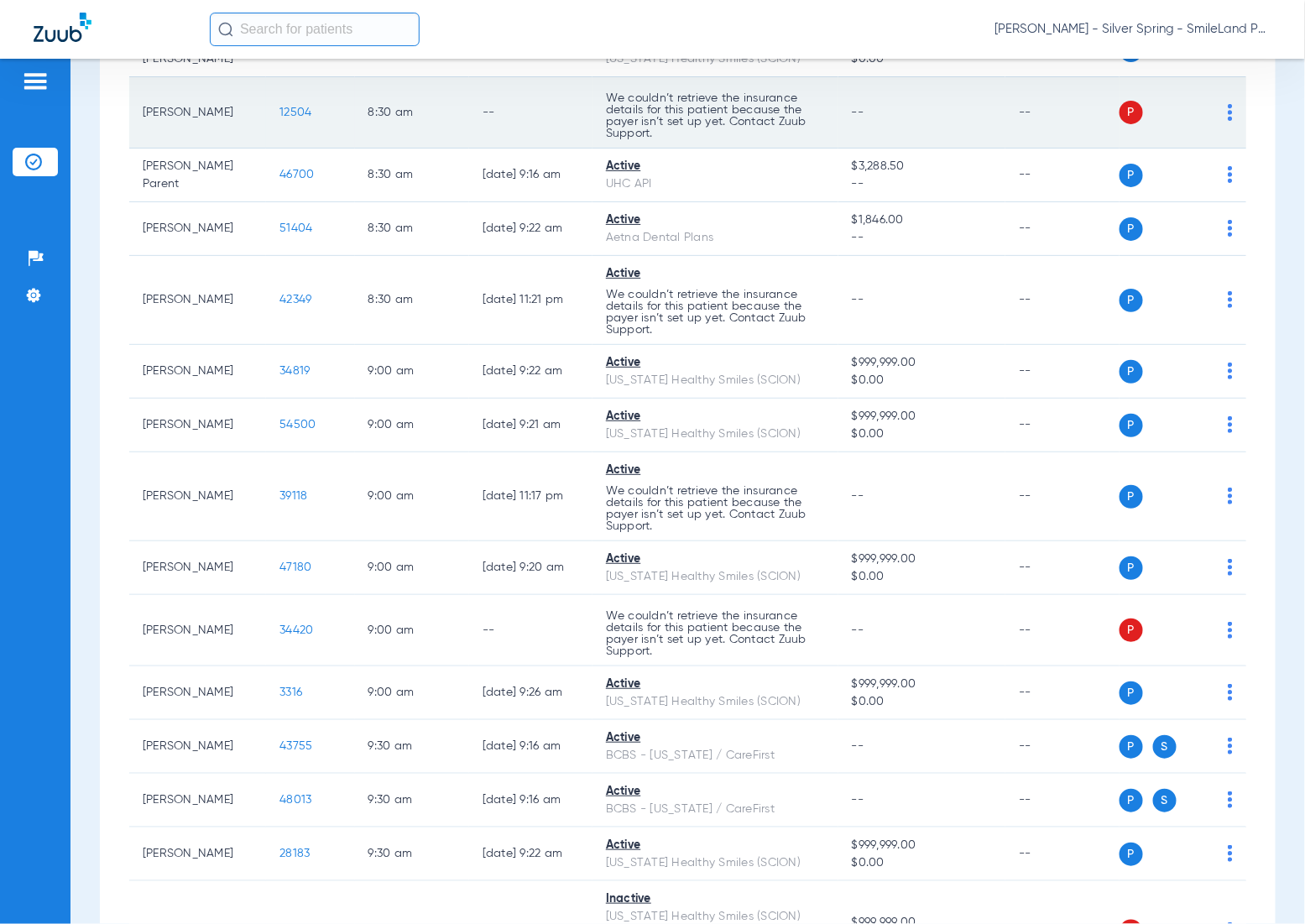click on "12504" 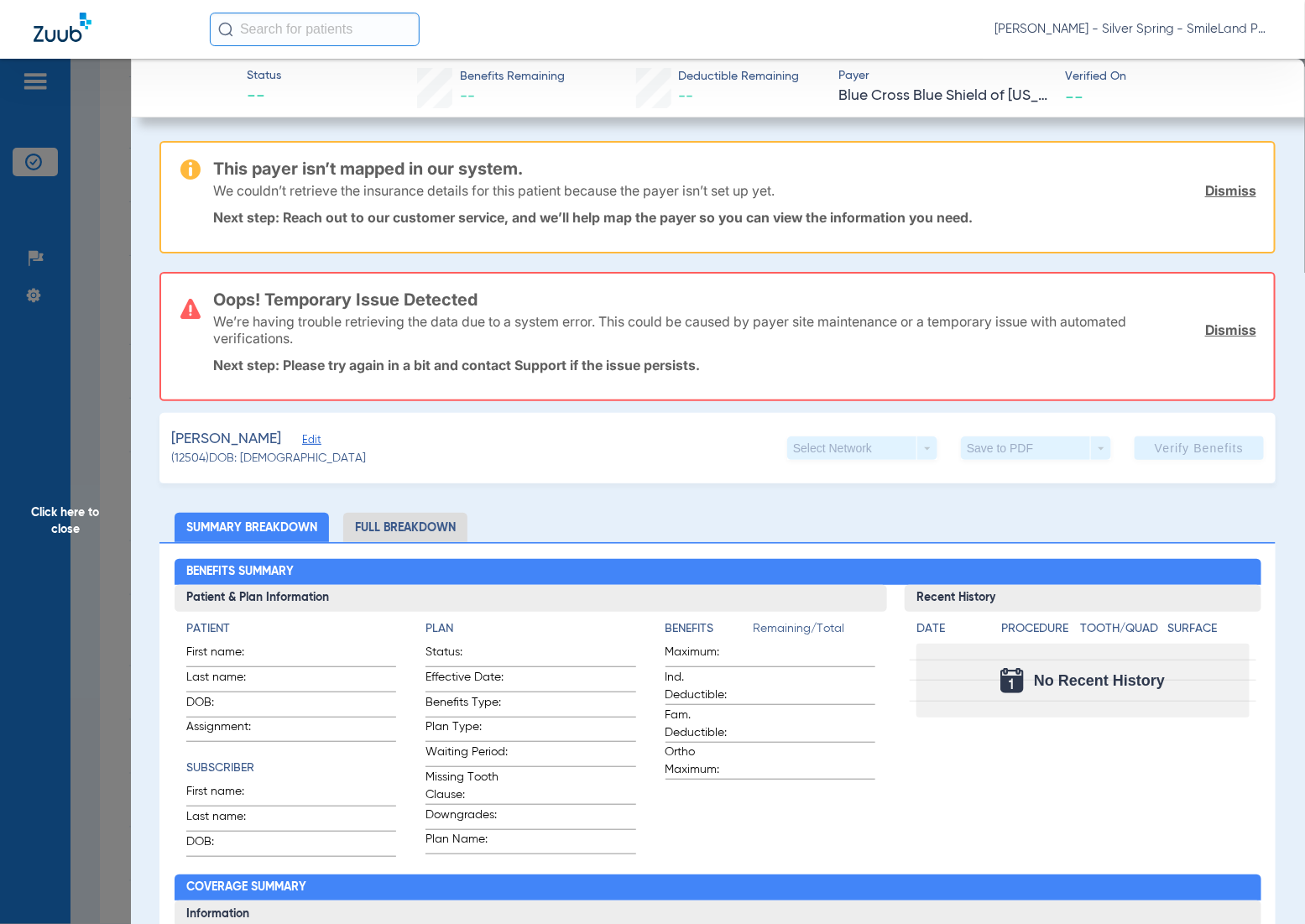 click on "Status --  Benefits Remaining   --   Deductible Remaining   --  Payer Blue Cross Blue Shield of Michigan  Verified On
--" 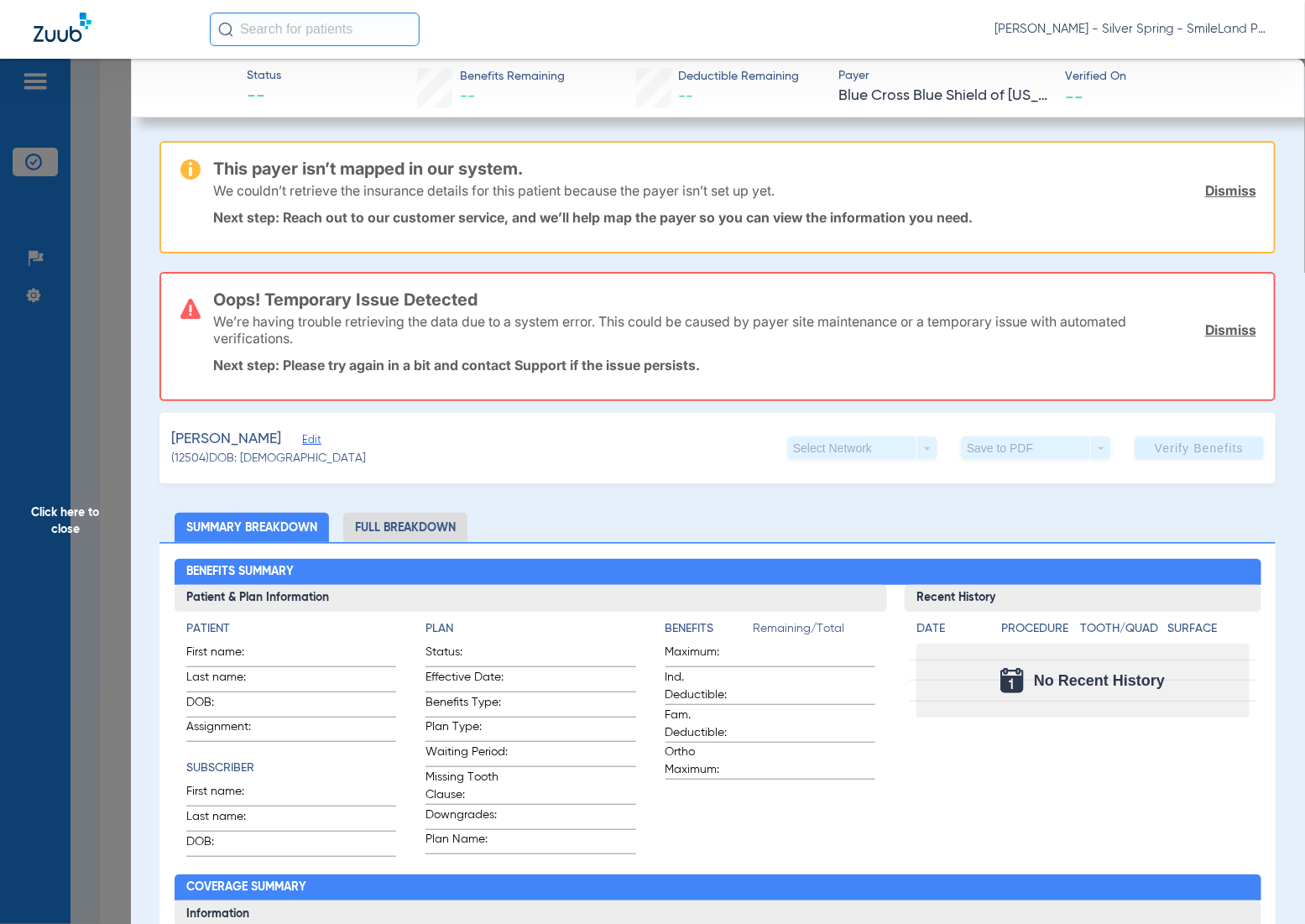 click on "Click here to close" 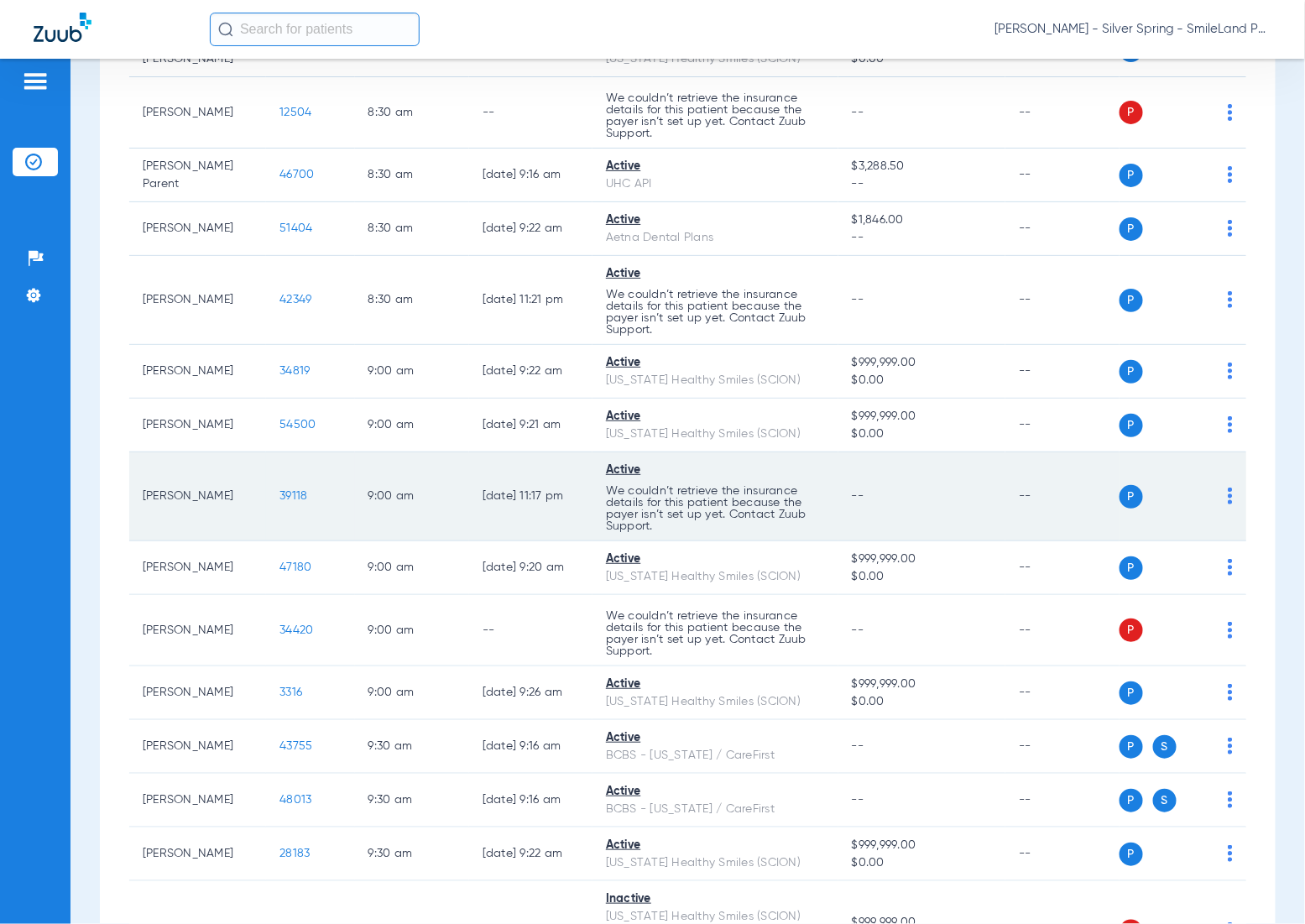click on "39118" 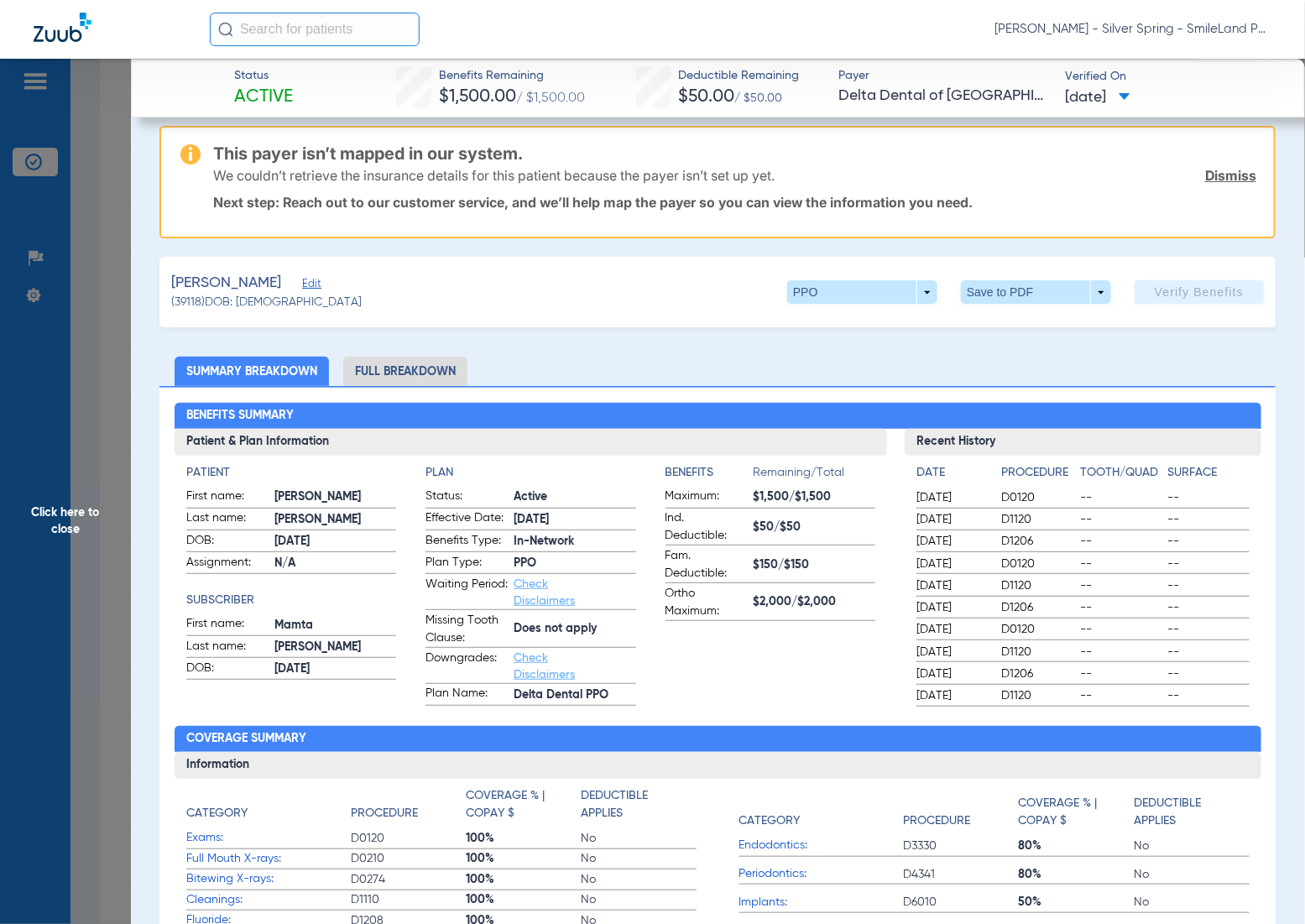 scroll, scrollTop: 0, scrollLeft: 0, axis: both 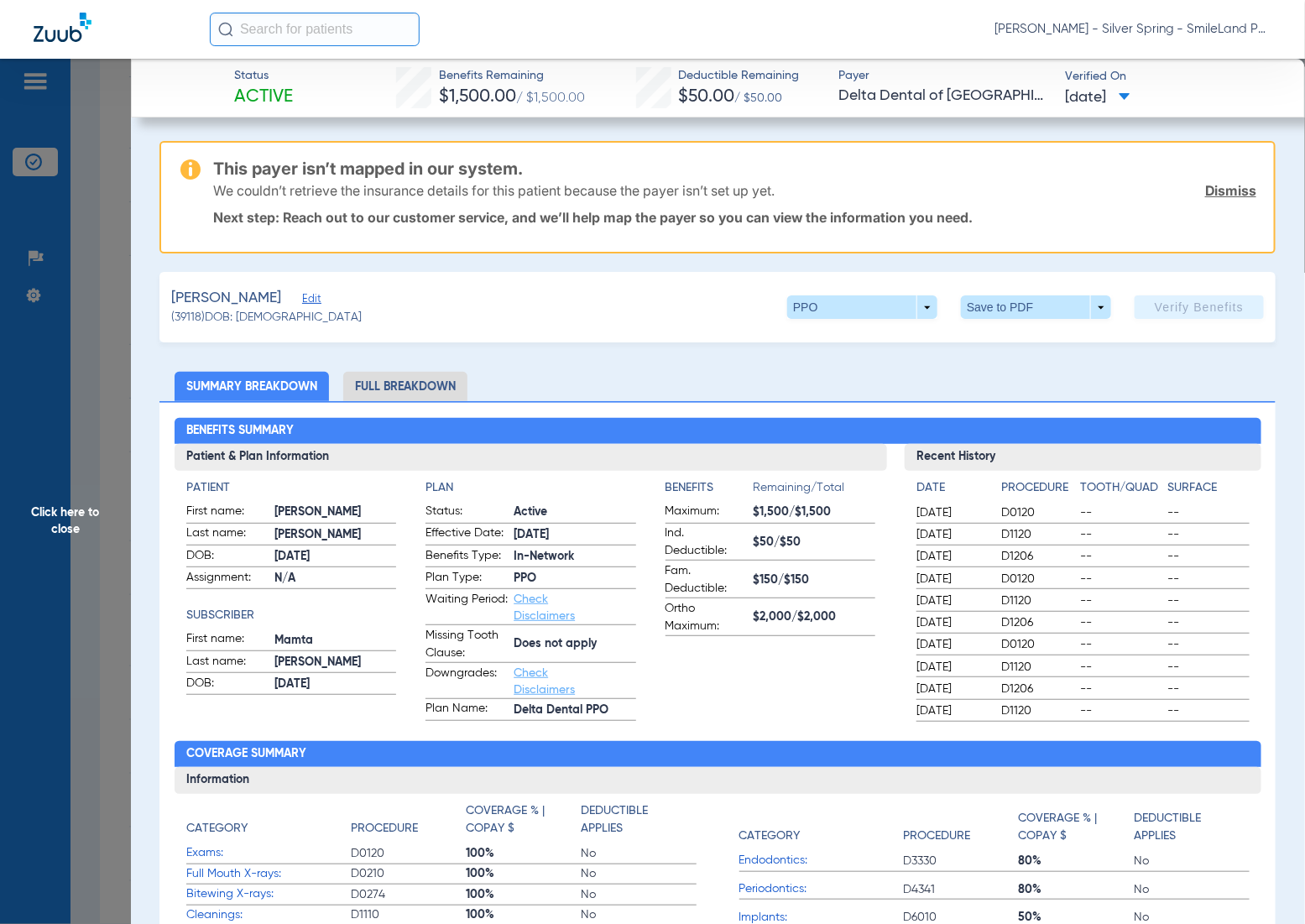 click on "This payer isn’t mapped in our system.  We couldn’t retrieve the insurance details for this patient because the payer isn’t set up yet.  Dismiss  Next step: Reach out to our customer service, and we’ll help map the payer so you can view the information you need." 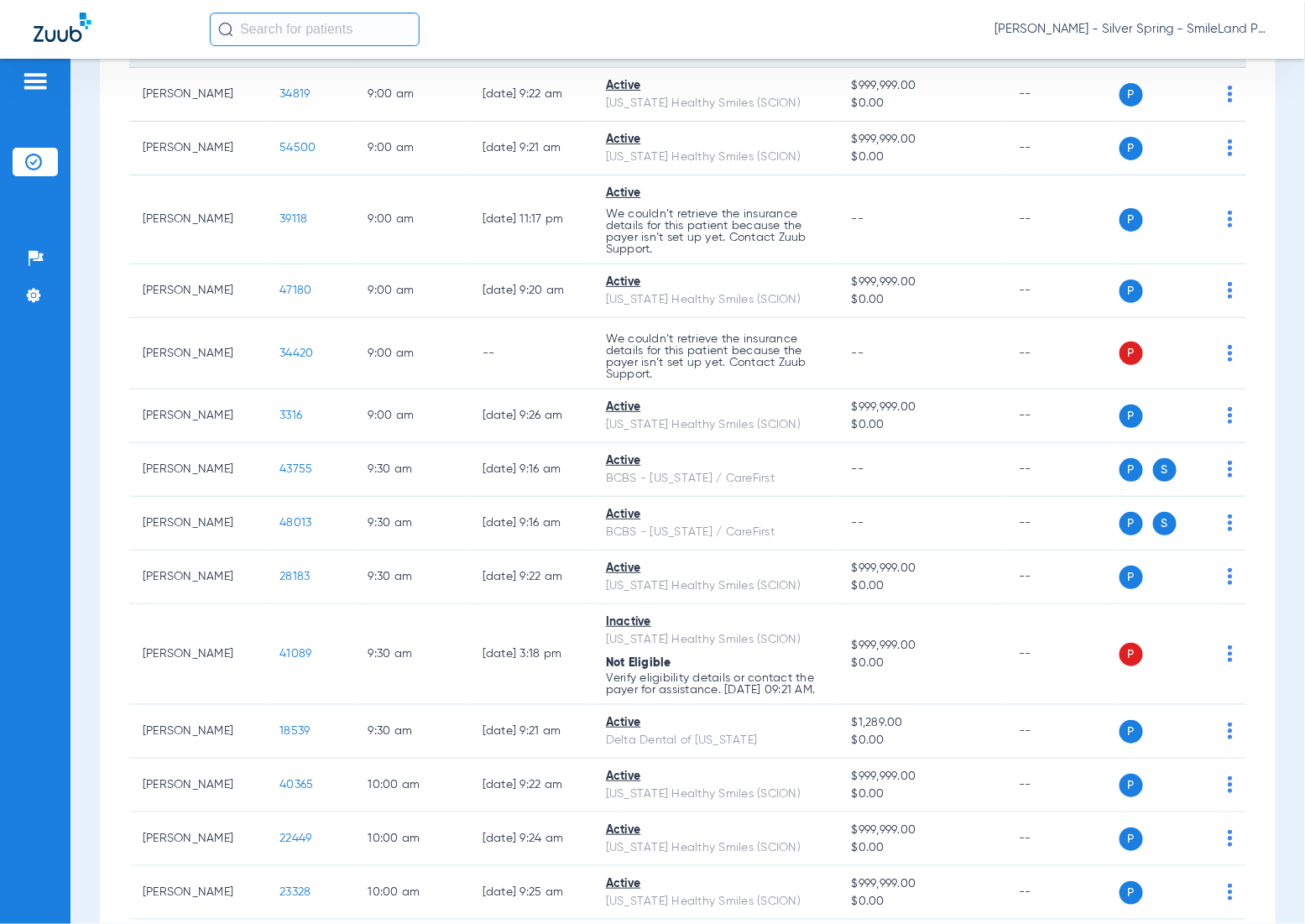 scroll, scrollTop: 839, scrollLeft: 0, axis: vertical 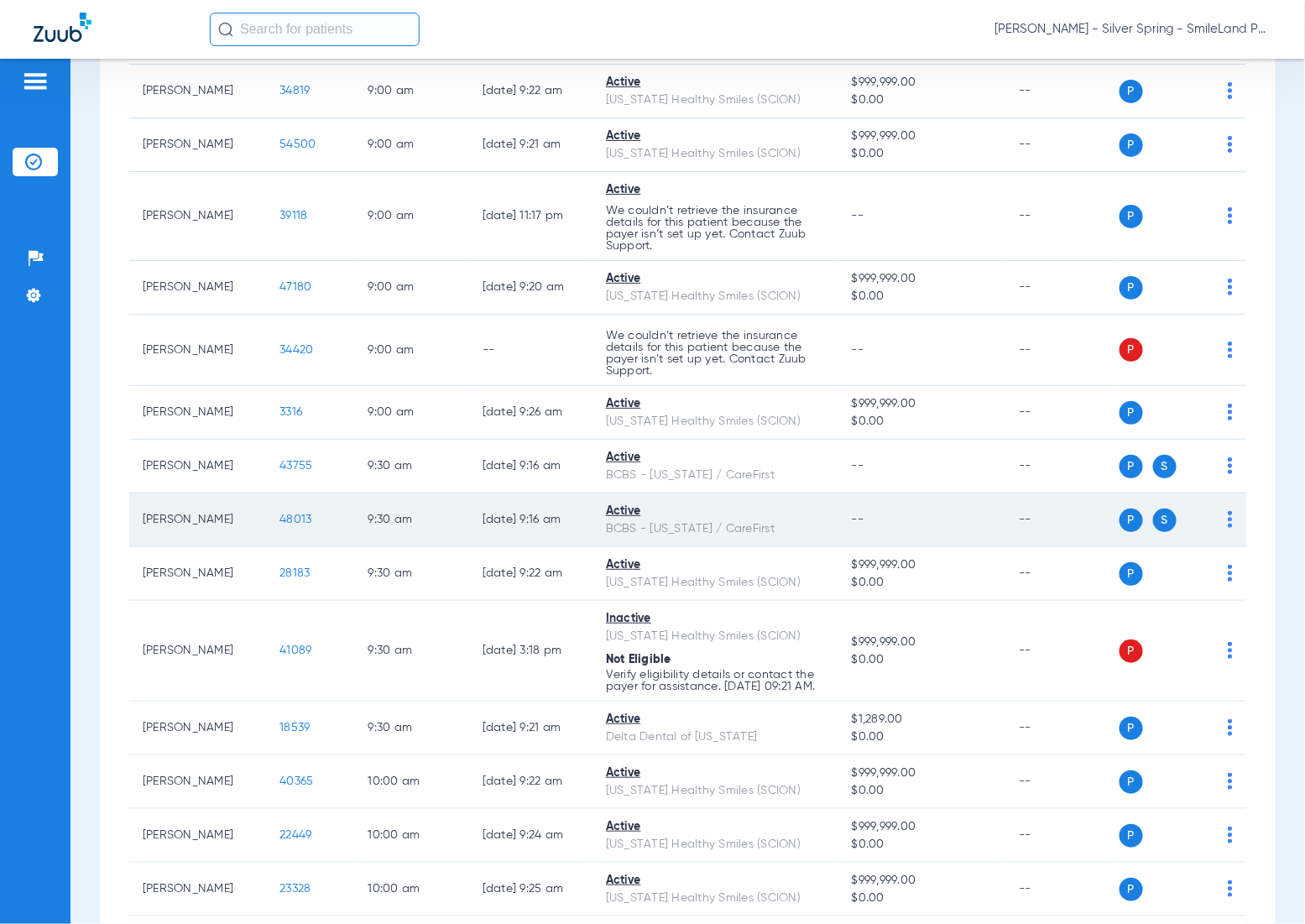 click on "48013" 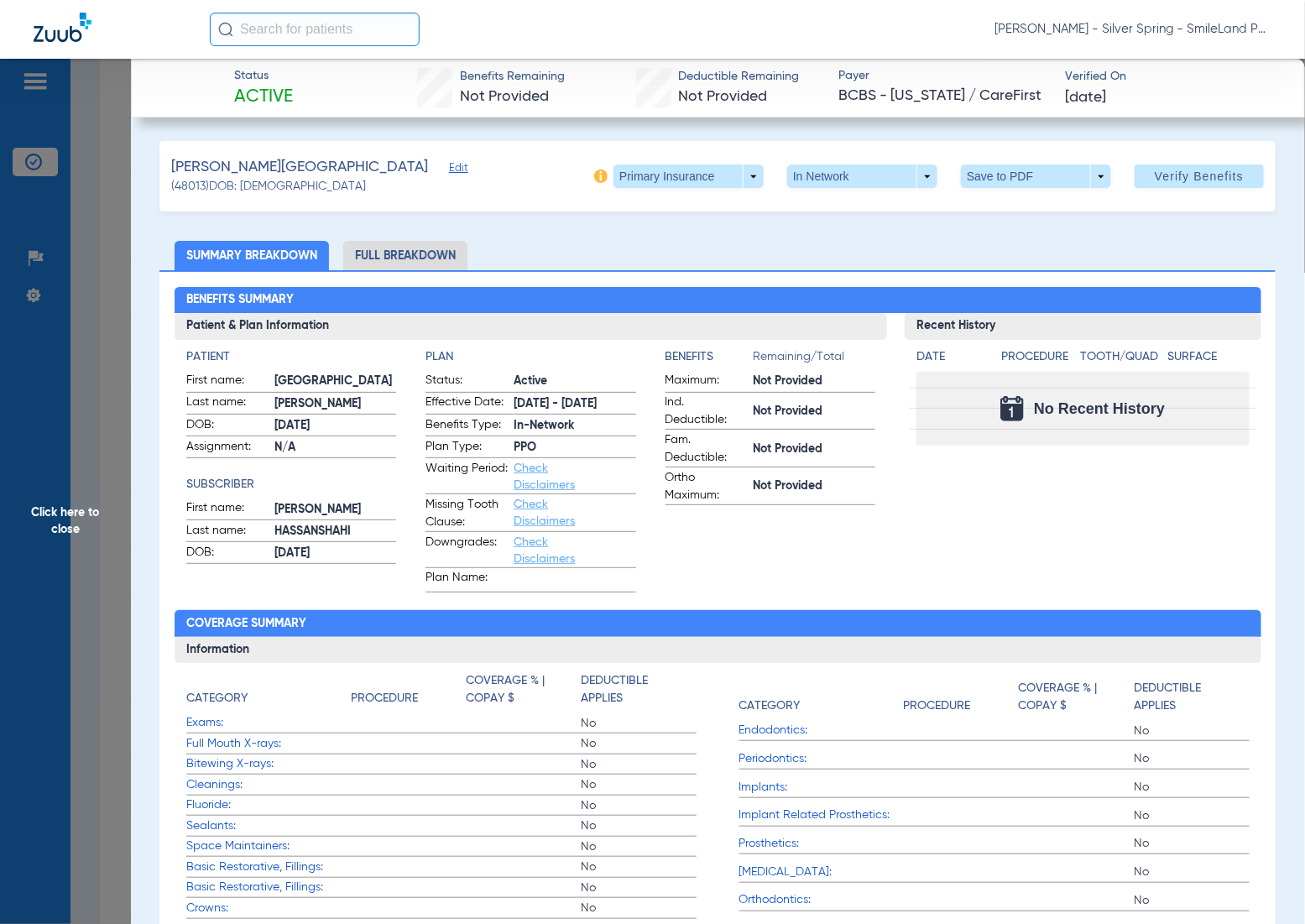 click on "Summary Breakdown   Full Breakdown" 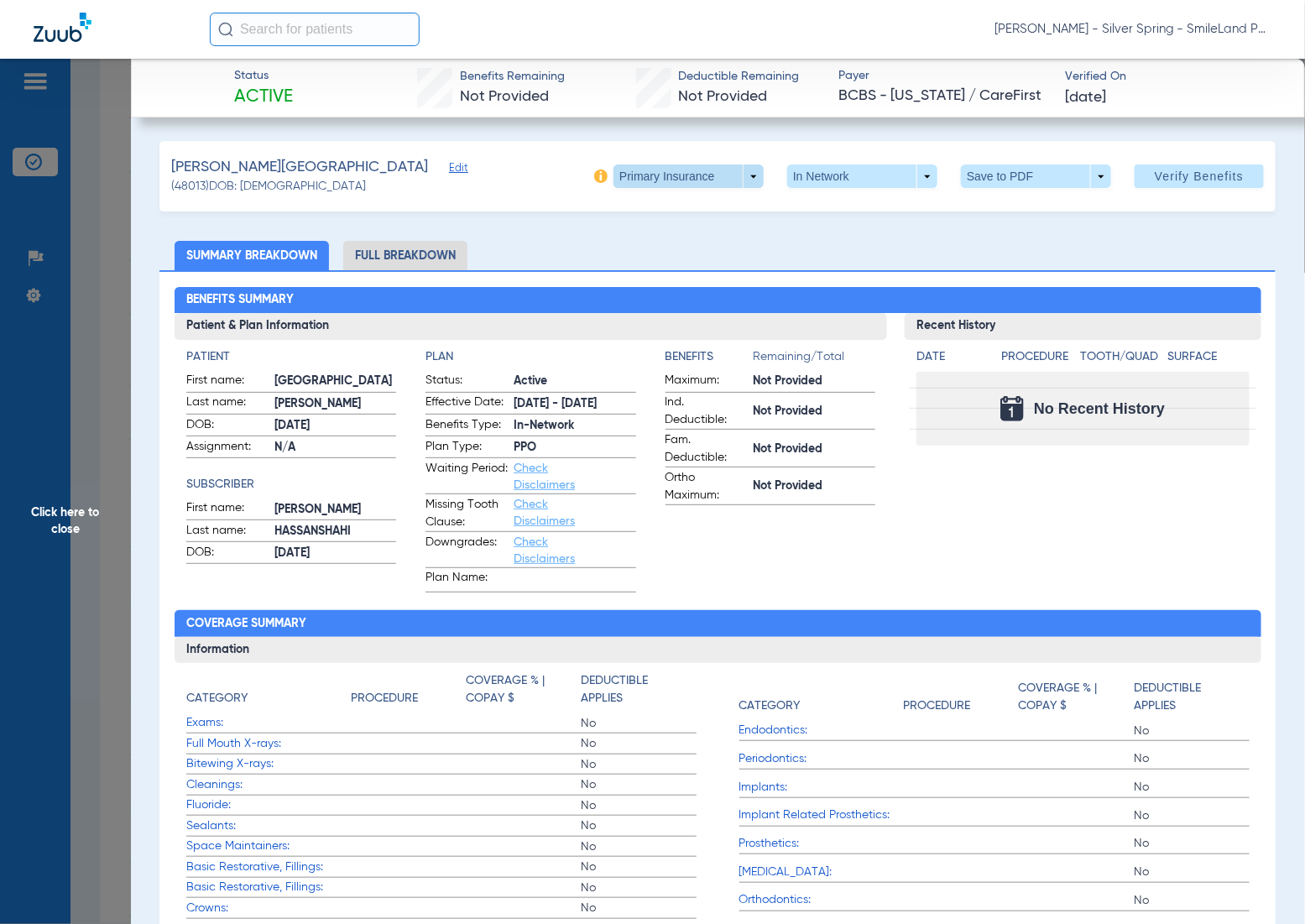 click 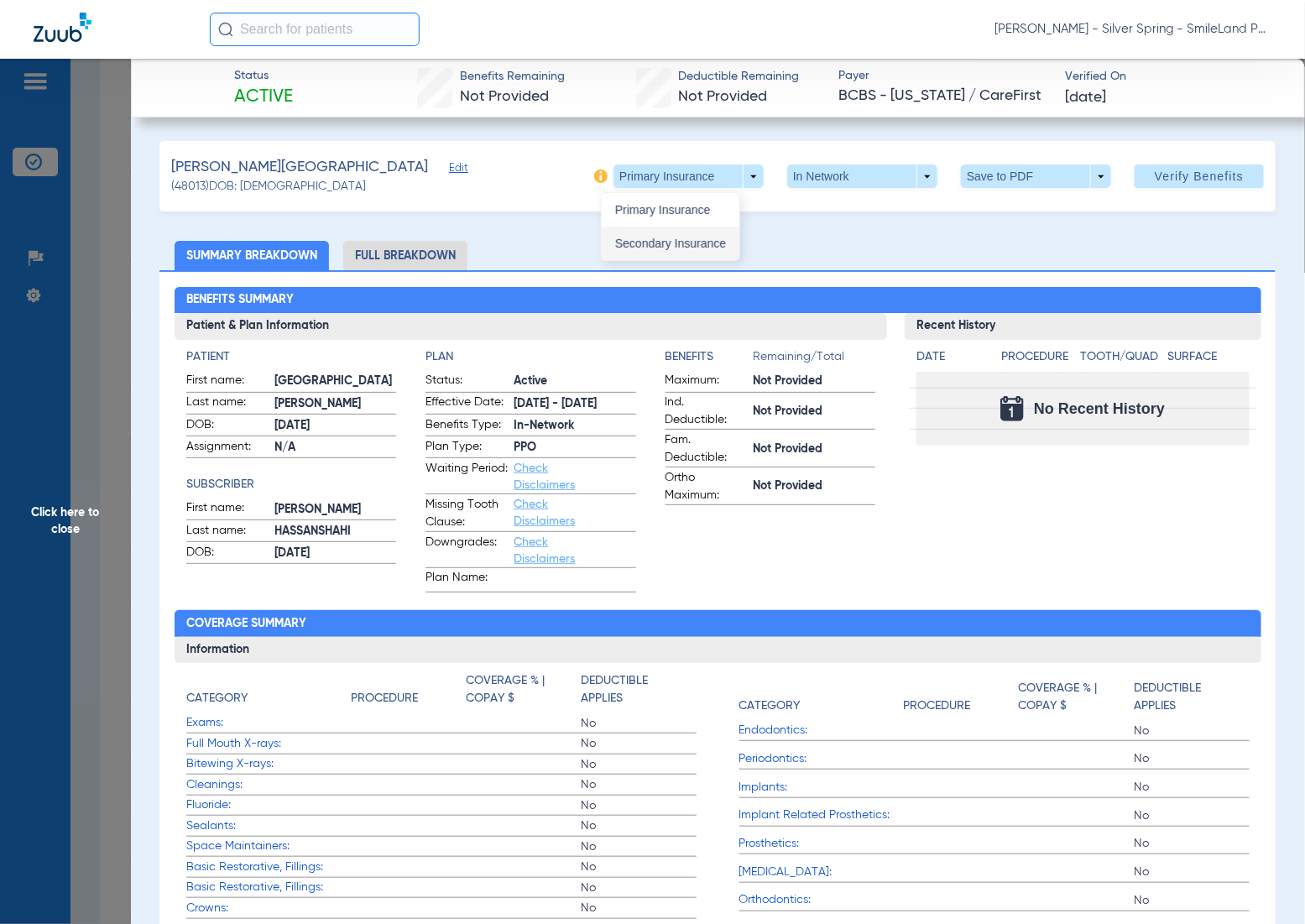 click on "Secondary Insurance" at bounding box center (671, 243) 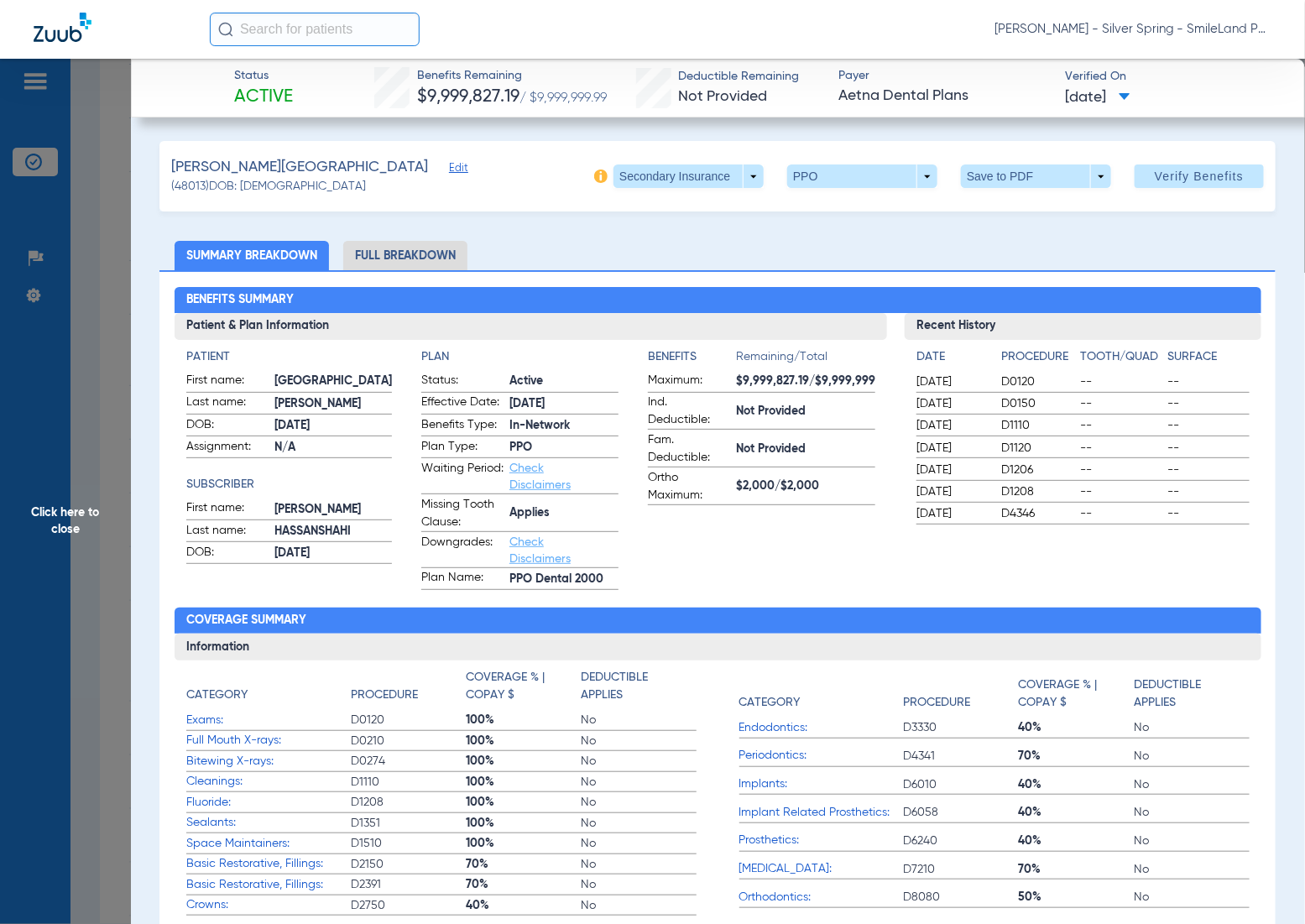 click on "Summary Breakdown   Full Breakdown" 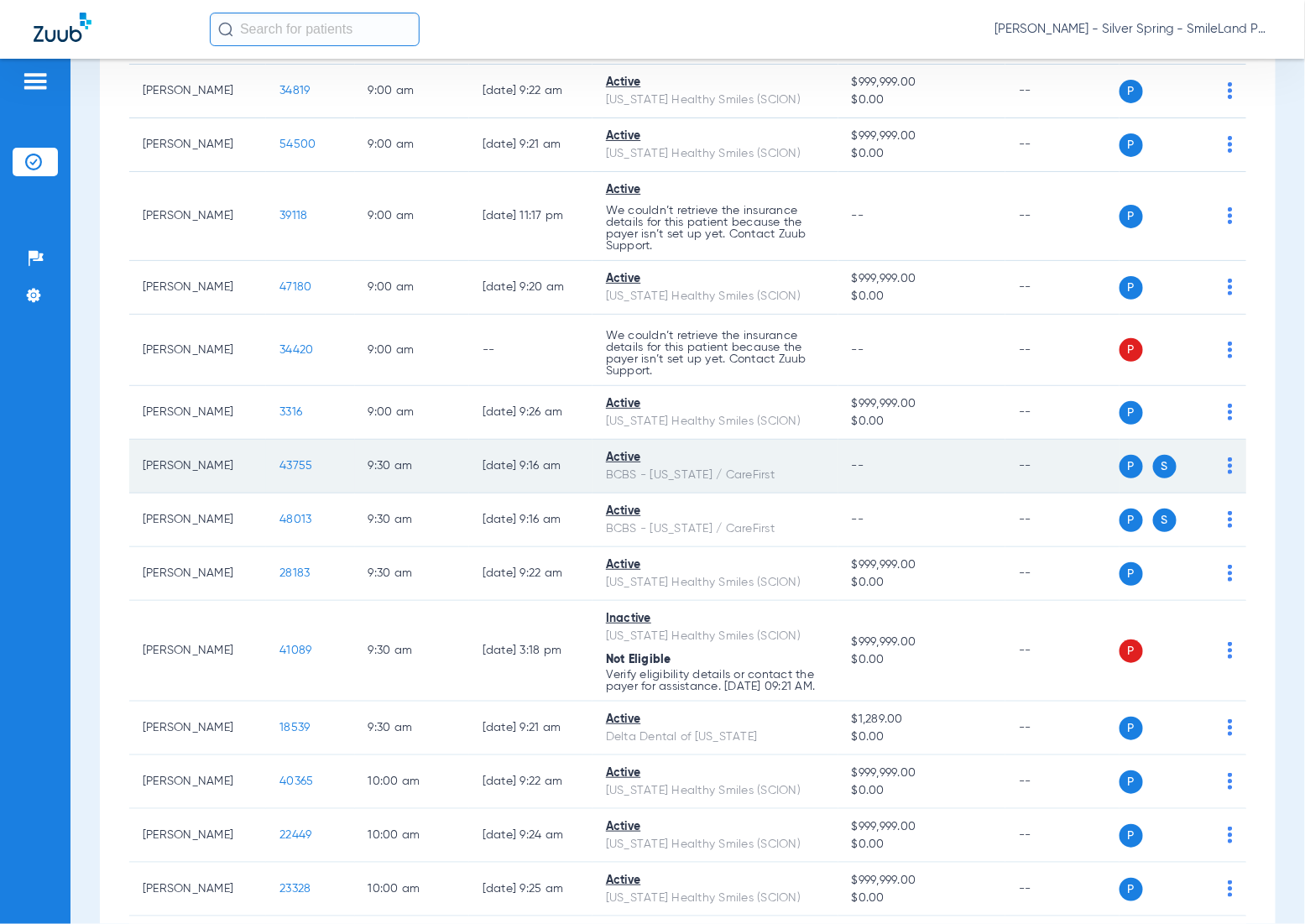 click on "43755" 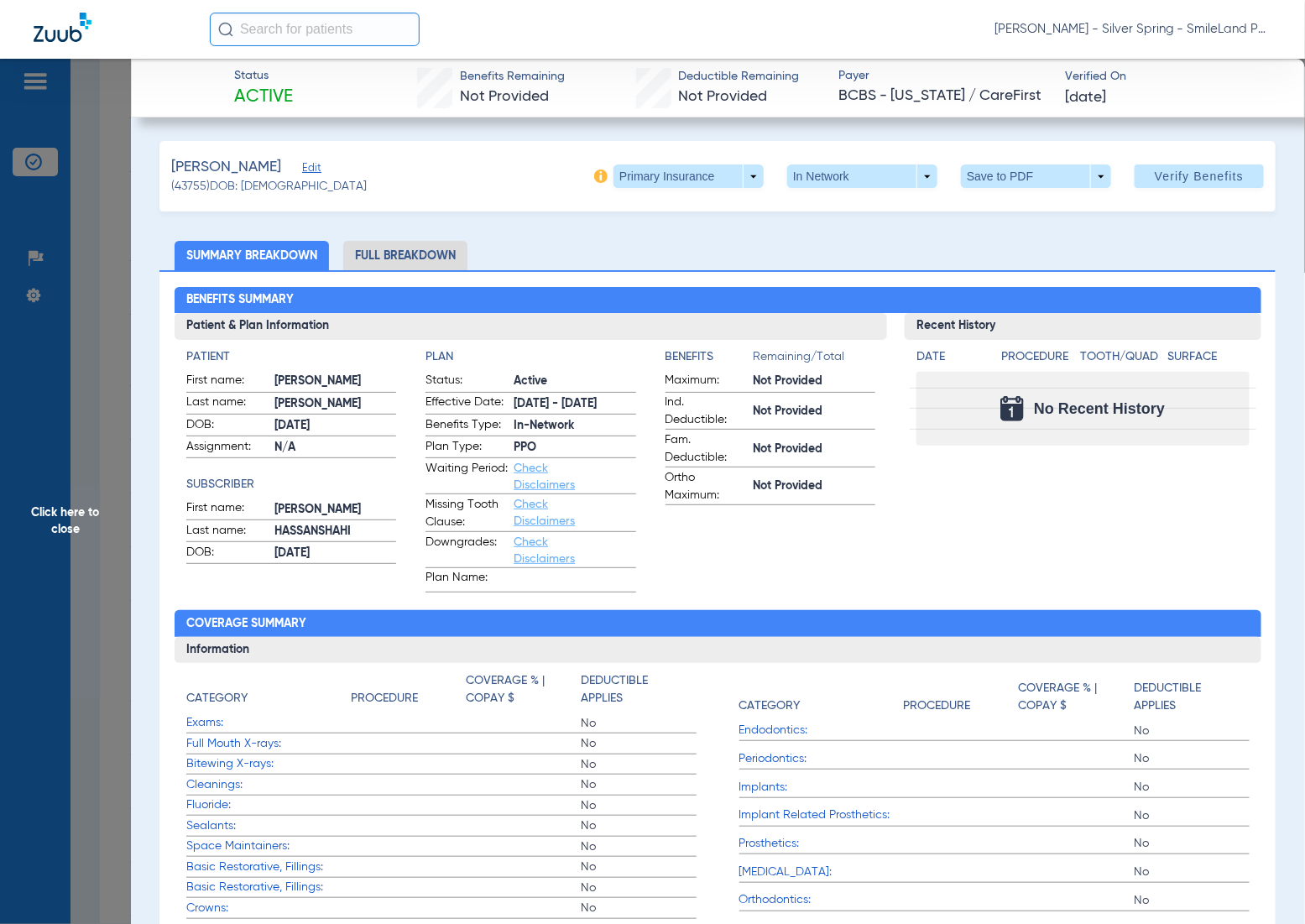 click on "Recent History Date Procedure Tooth/Quad Surface  No Recent History" 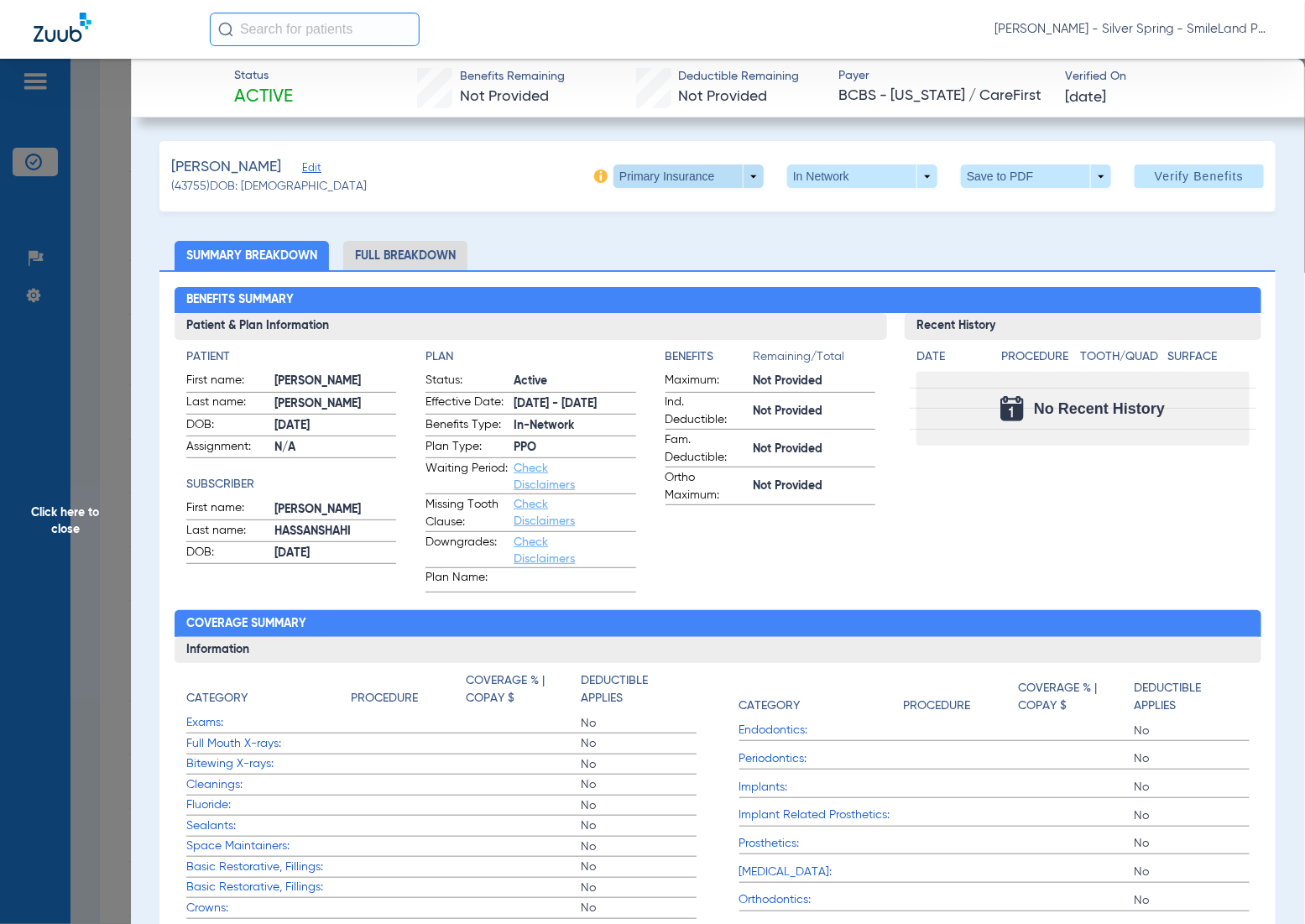 click 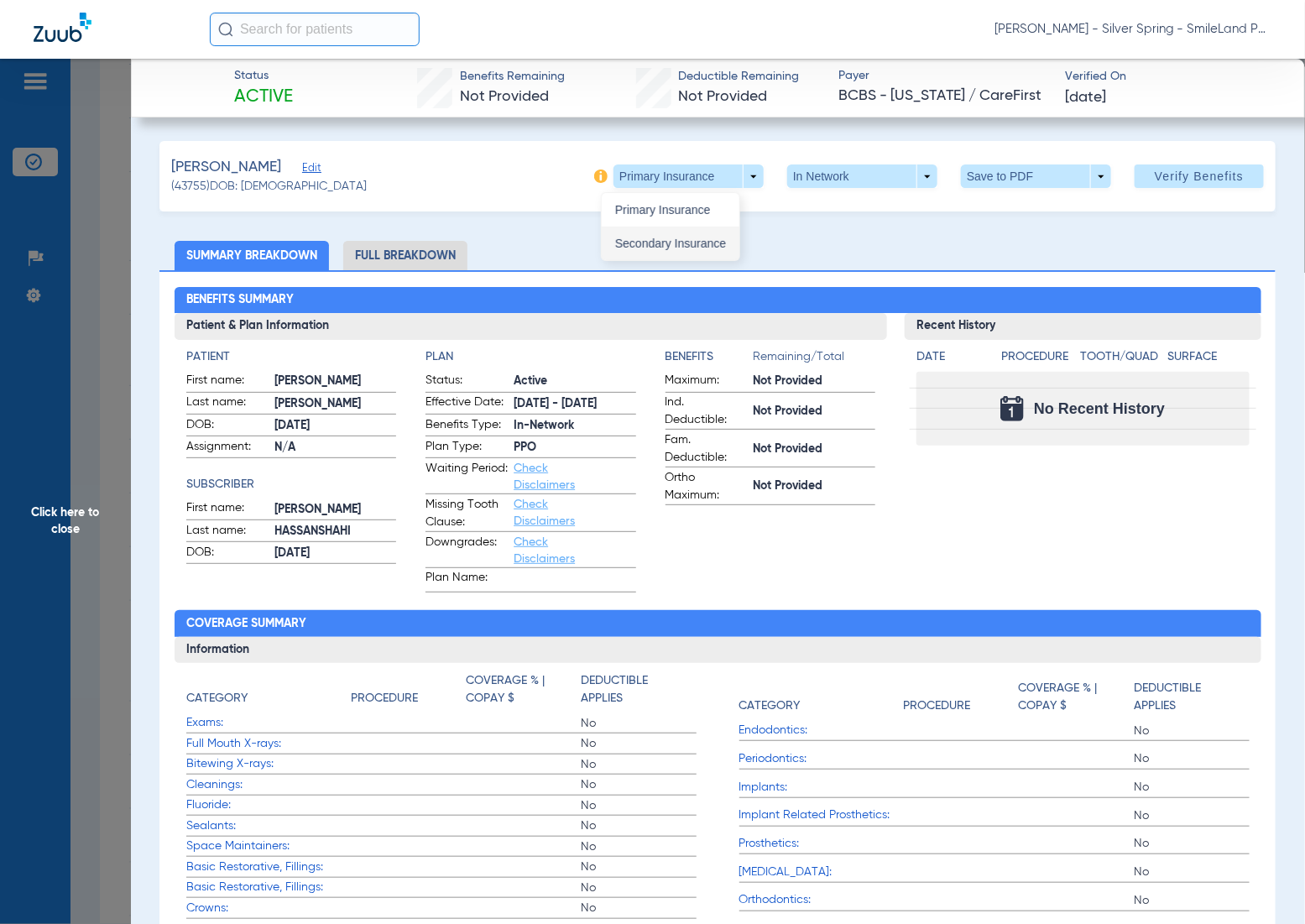 click on "Secondary Insurance" at bounding box center [671, 243] 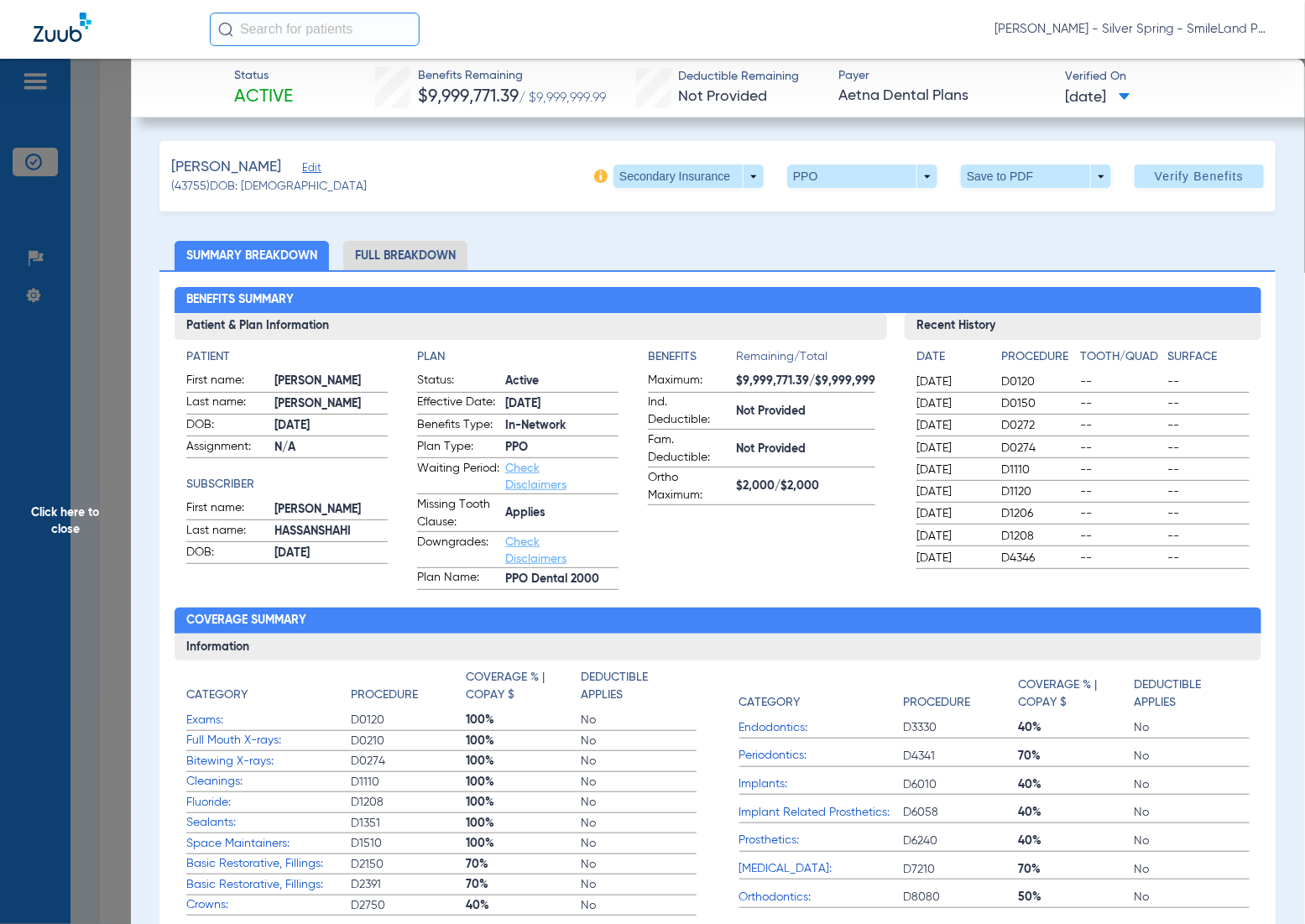 click on "Moody, Michael   Edit   (43755)   DOB: 03/28/2019   Secondary Insurance  arrow_drop_down  PPO  arrow_drop_down  Save to PDF  arrow_drop_down  Verify Benefits   Subscriber Information   First name  Farahnaz  Last name  Hassanshahi  DOB  mm / dd / yyyy 03/17/1988  Member ID  W181970399  Group ID (optional)  086372301200010  Insurance Payer   Insurance
Aetna Dental Plans  Provider   Dentist
Reza Beheshti  1518286731  remove   Dependent Information   First name  Michael  Last name  Moody  DOB  mm / dd / yyyy 03/28/2019  Member ID  same as subscriber W181970399  Summary Breakdown   Full Breakdown  Benefits Summary Patient & Plan Information Patient First name:  MICHAEL  Last name:  MOODY  DOB:  03/28/2019  Assignment:  N/A  Subscriber First name:  FARAHNAZ  Last name:  HASSANSHAHI  DOB:  03/17/1988  Plan Status:  Active  Effective Date:  1/1/21  Benefits Type:  In-Network  Plan Type:  PPO  Waiting Period:  Check Disclaimers  Missing Tooth Clause:  Applies  Downgrades:  Check Disclaimers  Plan Name: Benefits --" 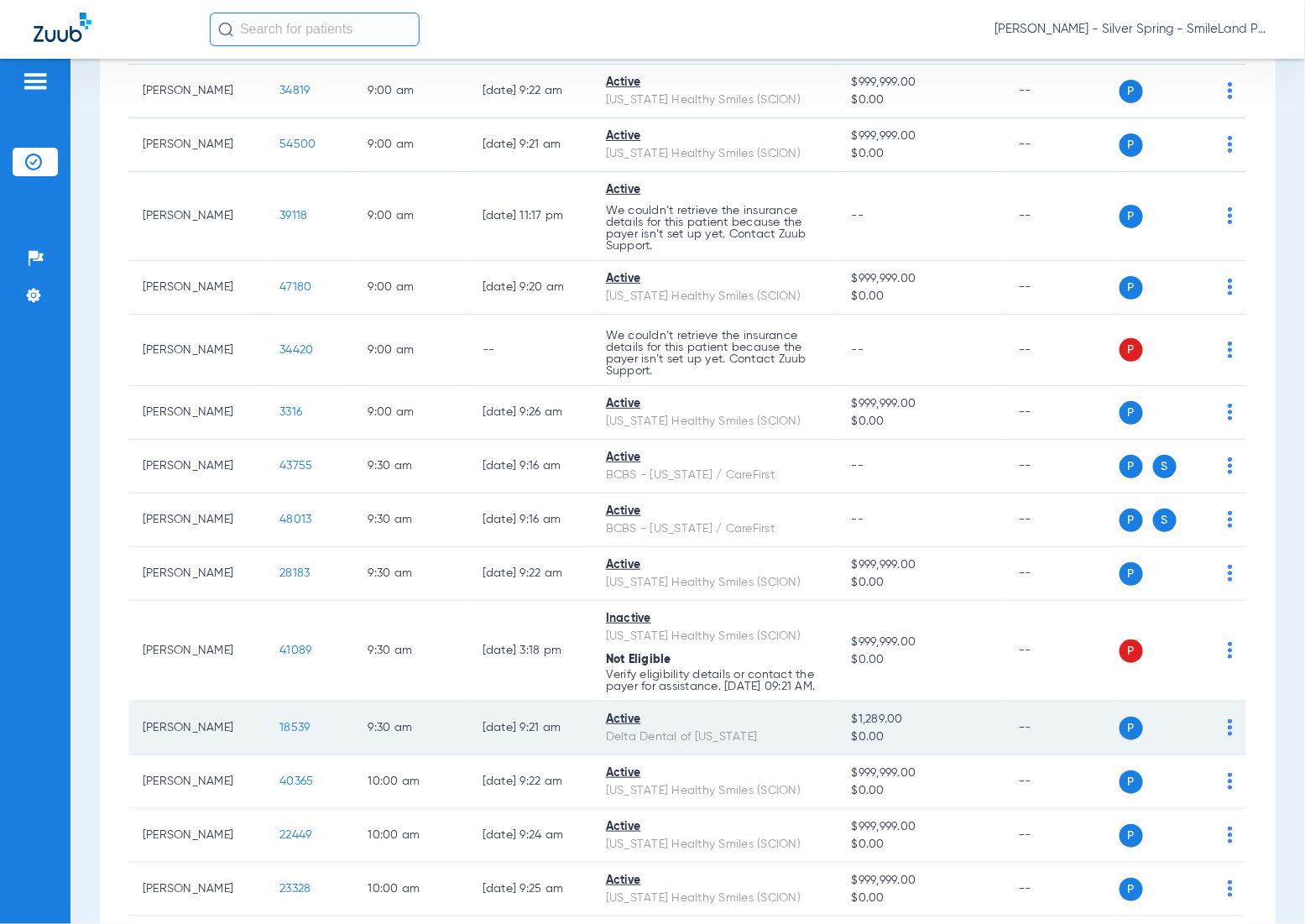 click on "18539" 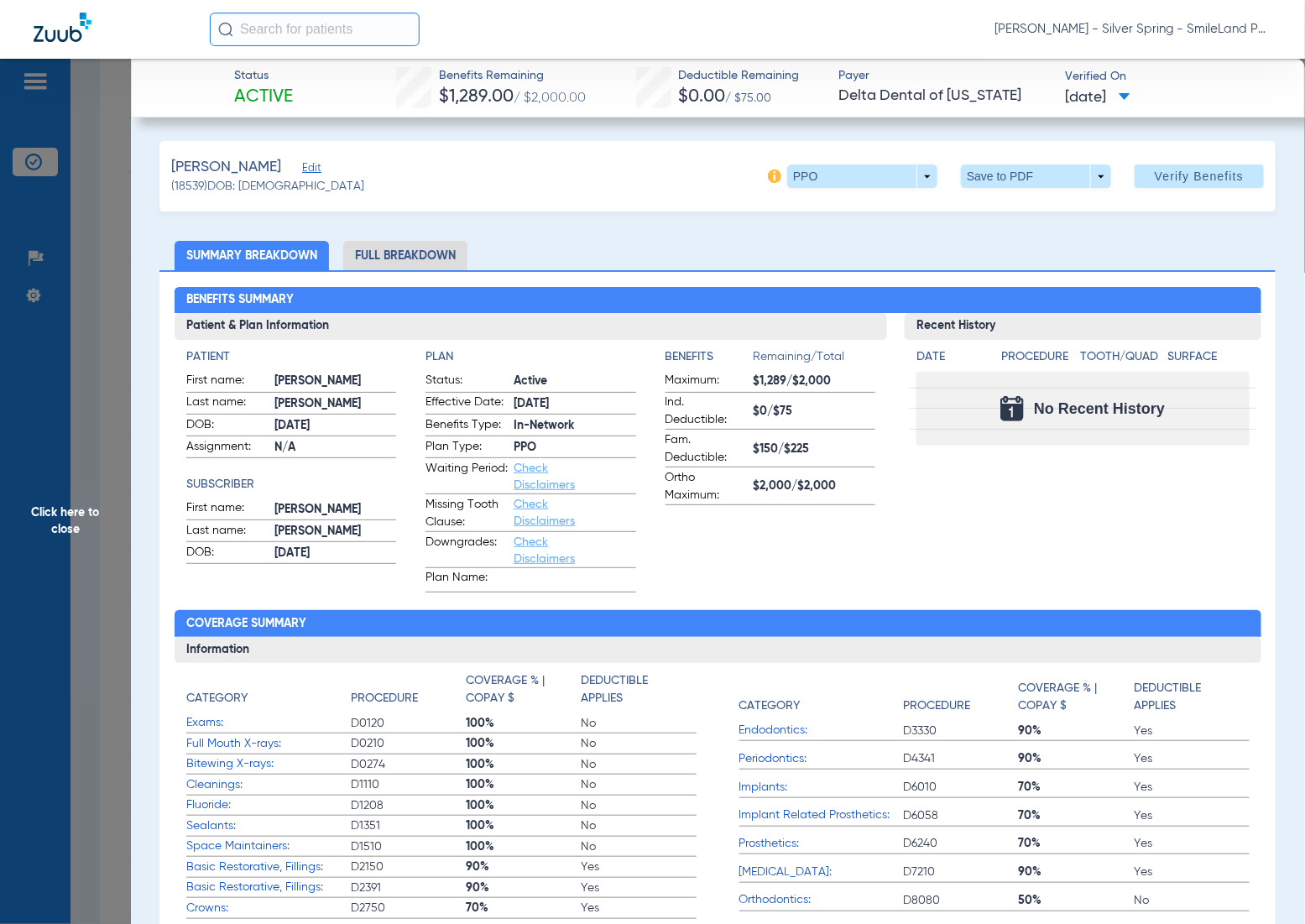 drag, startPoint x: 1146, startPoint y: 336, endPoint x: 193, endPoint y: 358, distance: 953.2539 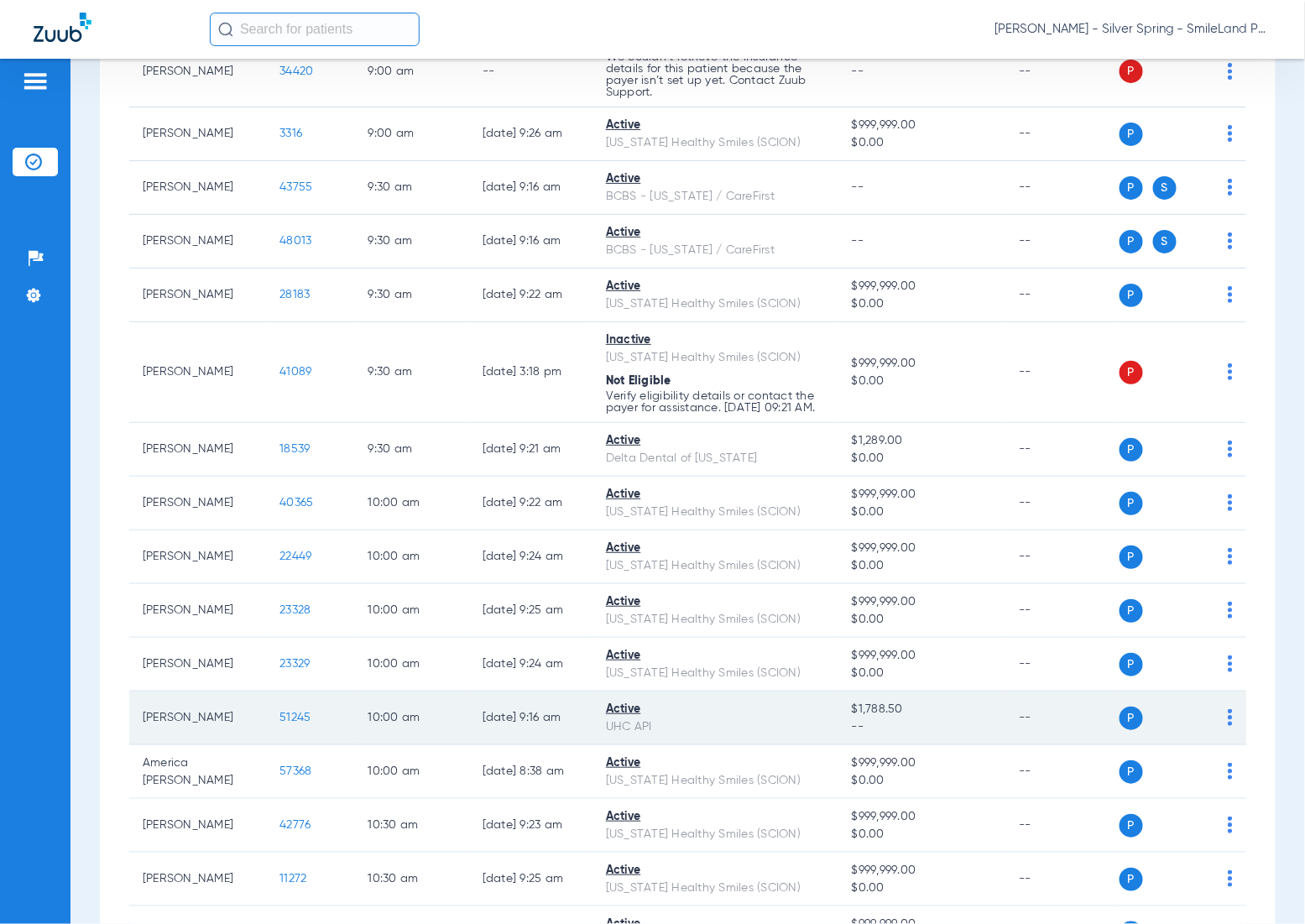 scroll, scrollTop: 1119, scrollLeft: 0, axis: vertical 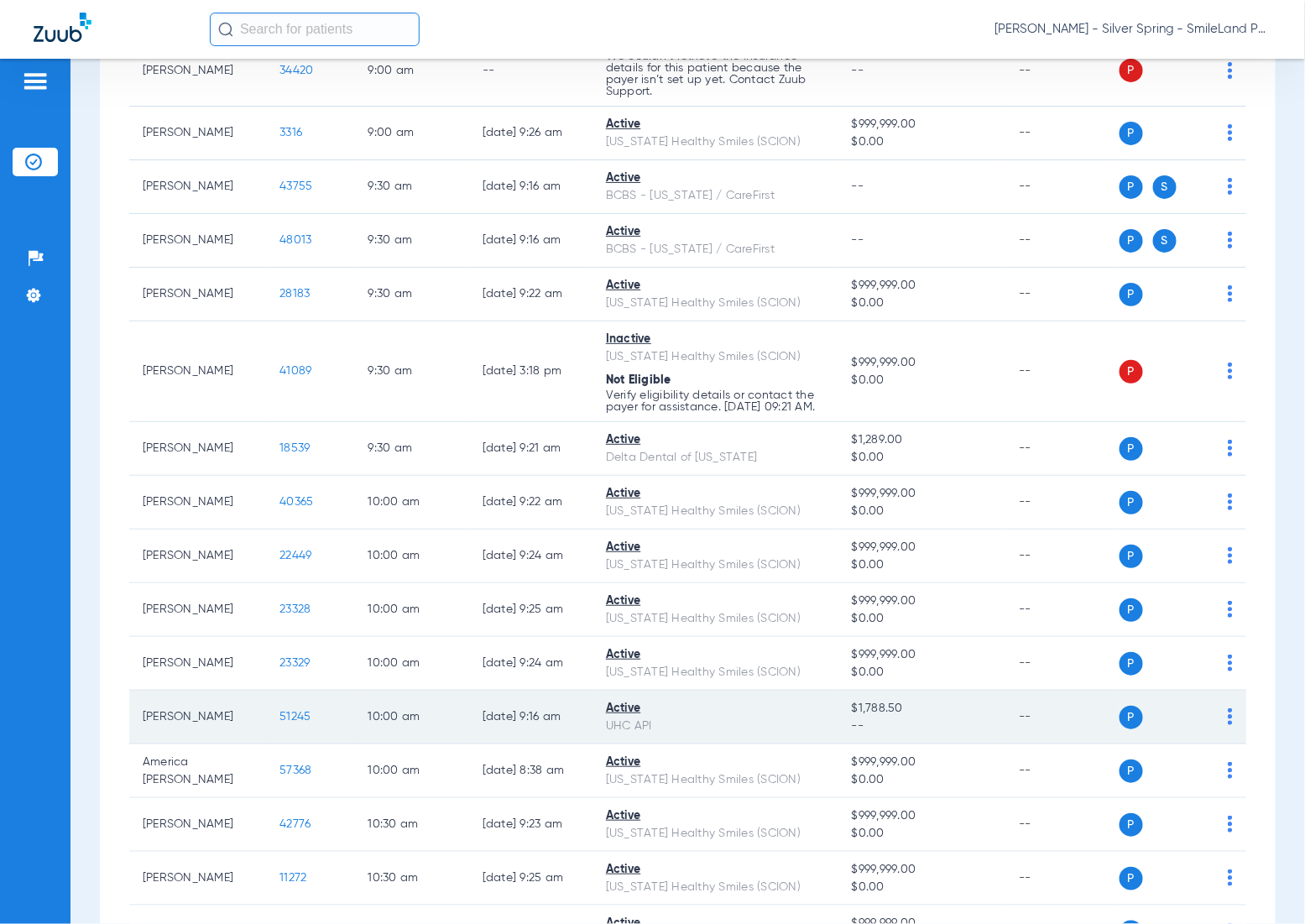 click on "51245" 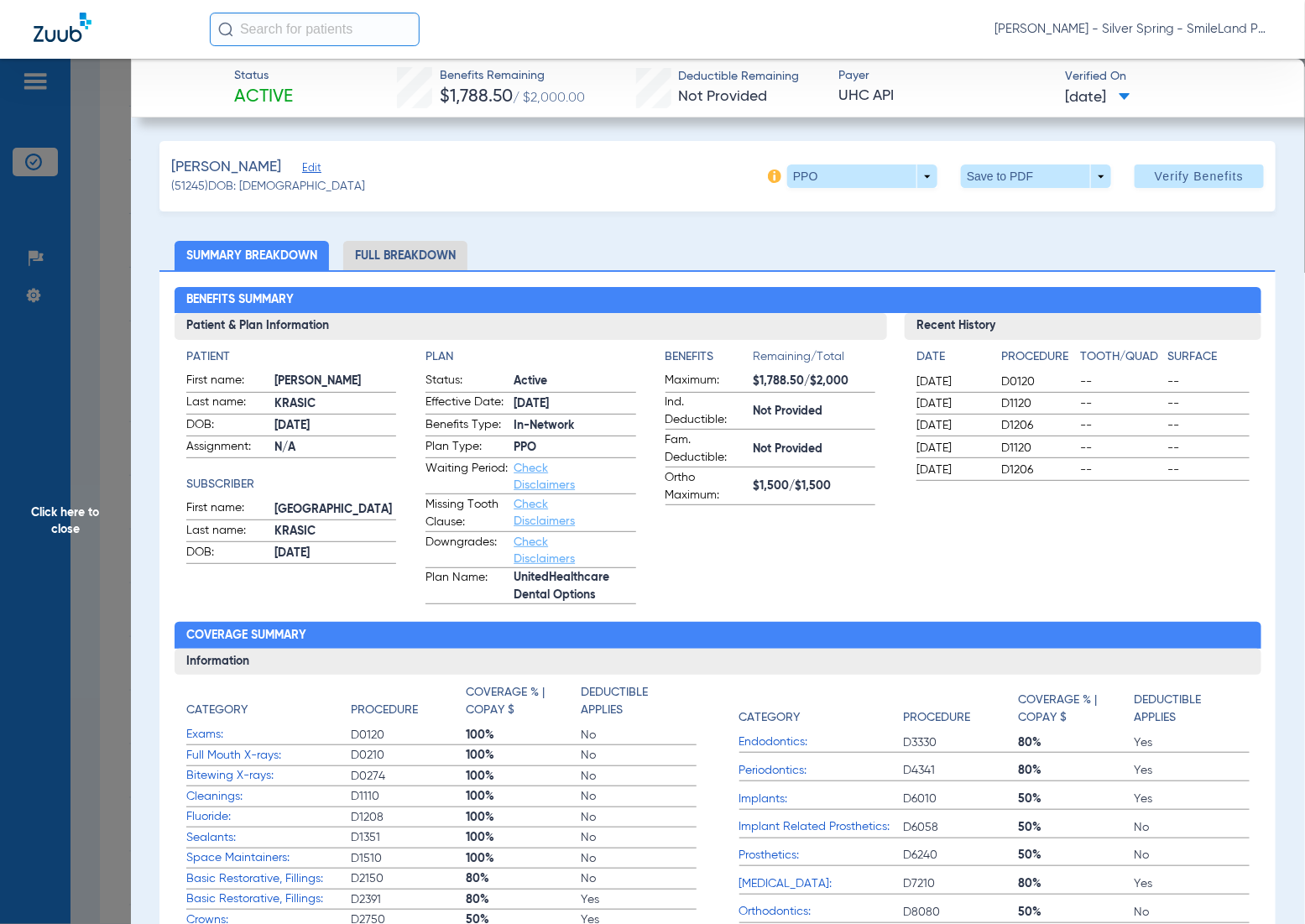 click on "Recent History" 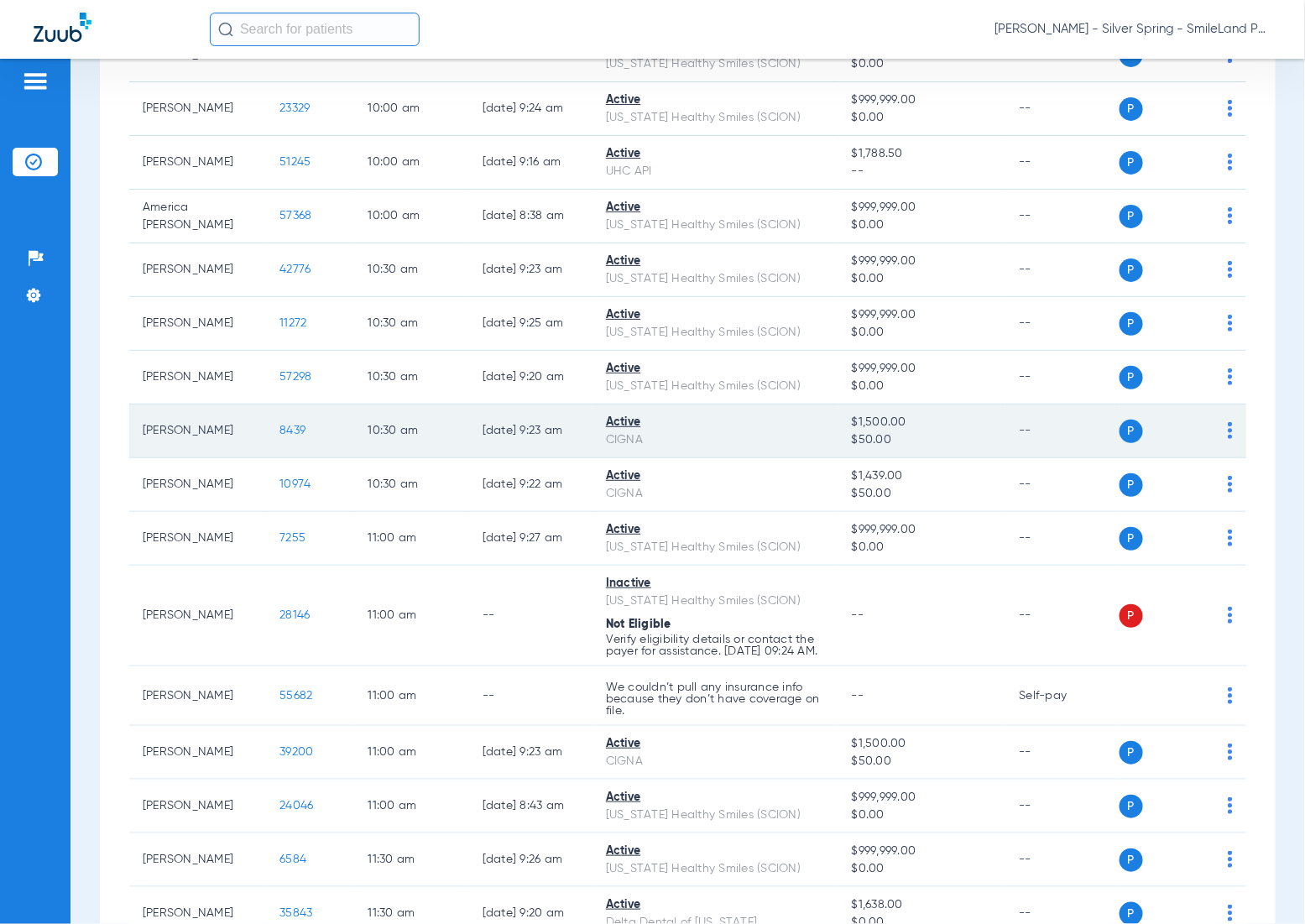 scroll, scrollTop: 1772, scrollLeft: 0, axis: vertical 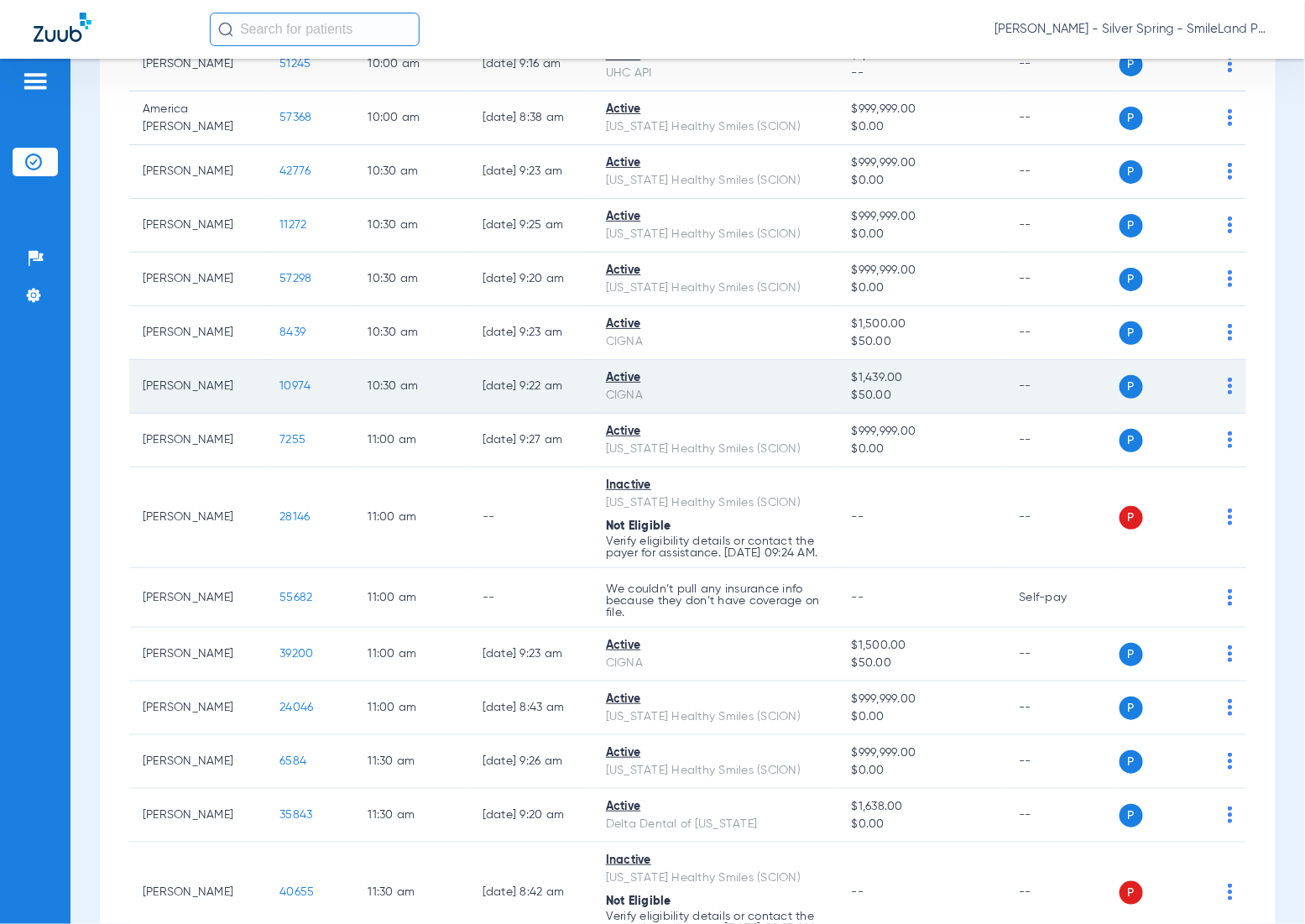 click on "10974" 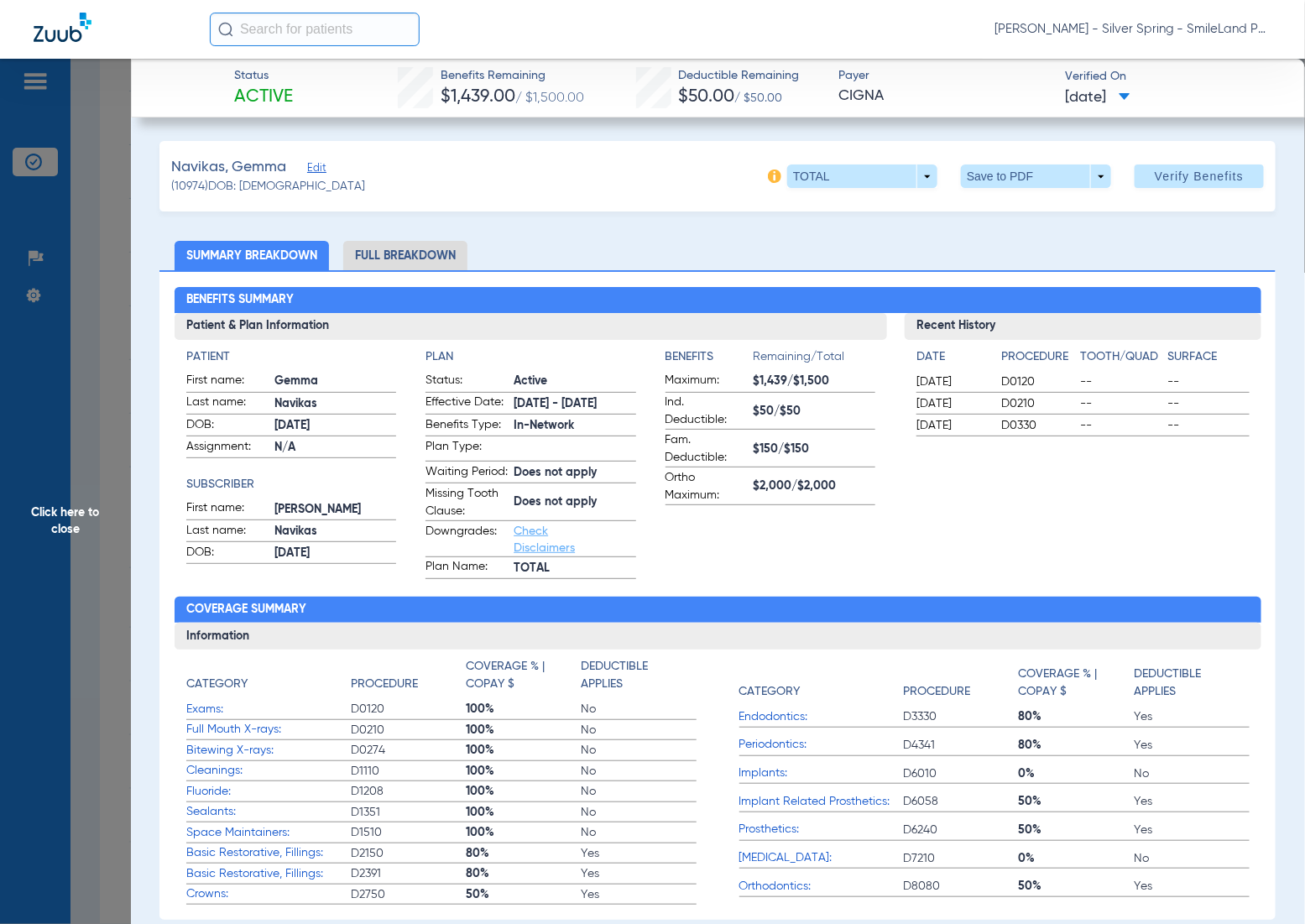click on "Navikas, Gemma   Edit   (10974)   DOB: 12/18/2014   TOTAL  arrow_drop_down  Save to PDF  arrow_drop_down  Verify Benefits   Subscriber Information   First name  Drew  Last name  Navikas  DOB  mm / dd / yyyy 01/07/1983  Member ID  U21130678  Group ID (optional)  3209584  Insurance Payer   Insurance
Cigna  Provider   Dentist
Reza Beheshti  1518286731  remove   Dependent Information   First name  Gemma  Last name  Navikas  DOB  mm / dd / yyyy 12/18/2014  Member ID  same as subscriber U21130678  Summary Breakdown   Full Breakdown  Benefits Summary Patient & Plan Information Patient First name:  Gemma  Last name:  Navikas  DOB:  12/18/2014  Assignment:  N/A  Subscriber First name:  Drew  Last name:  Navikas  DOB:  01/07/1983  Plan Status:  Active  Effective Date:  8/26/19 - 12/31/25  Benefits Type:  In-Network  Plan Type:    Waiting Period:  Does not apply  Missing Tooth Clause:  Does not apply  Downgrades:  Check Disclaimers  Plan Name:  TOTAL  Benefits  Remaining/Total  Maximum:  $1,439/$1,500   $50/$50  Date" 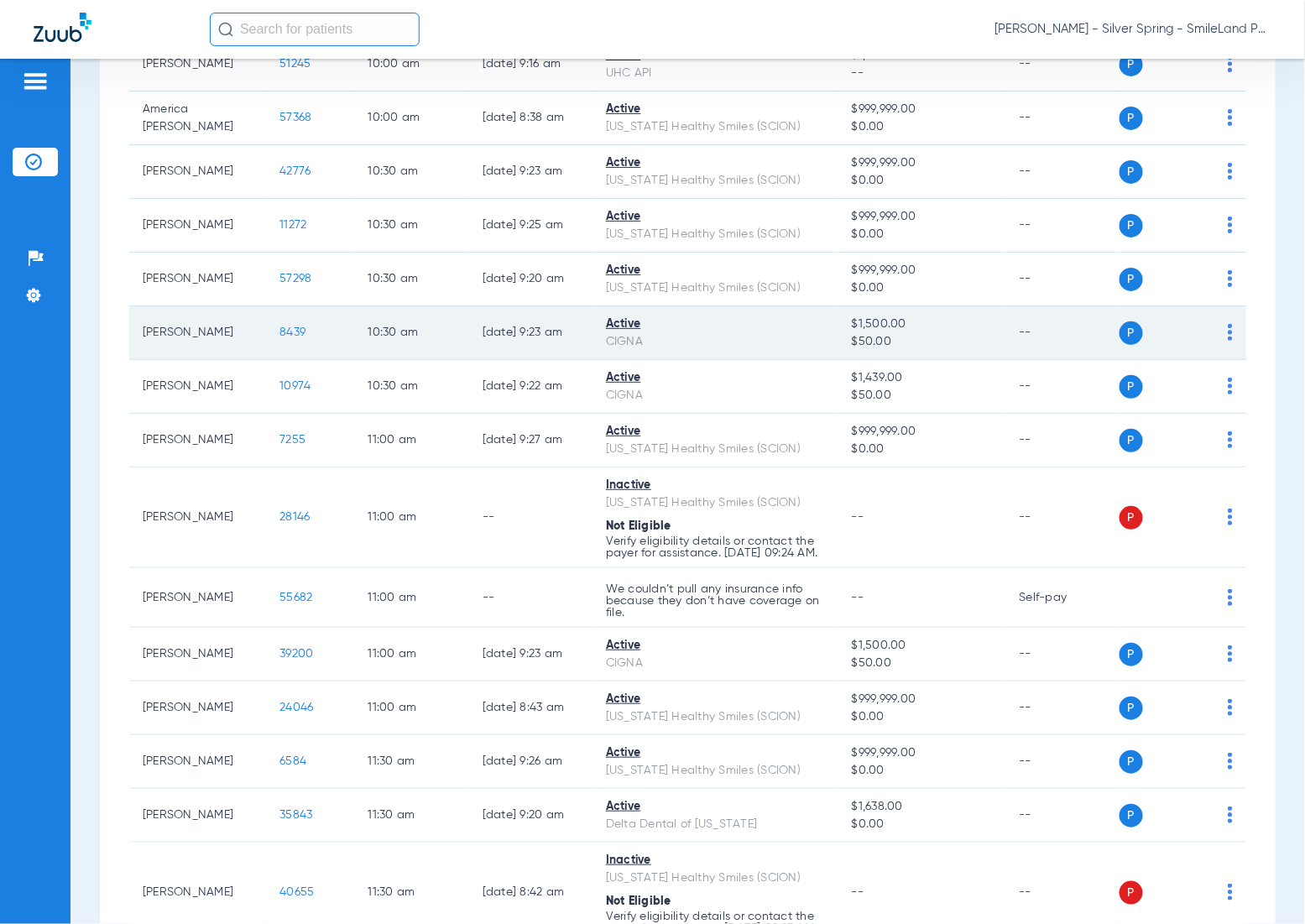 click on "8439" 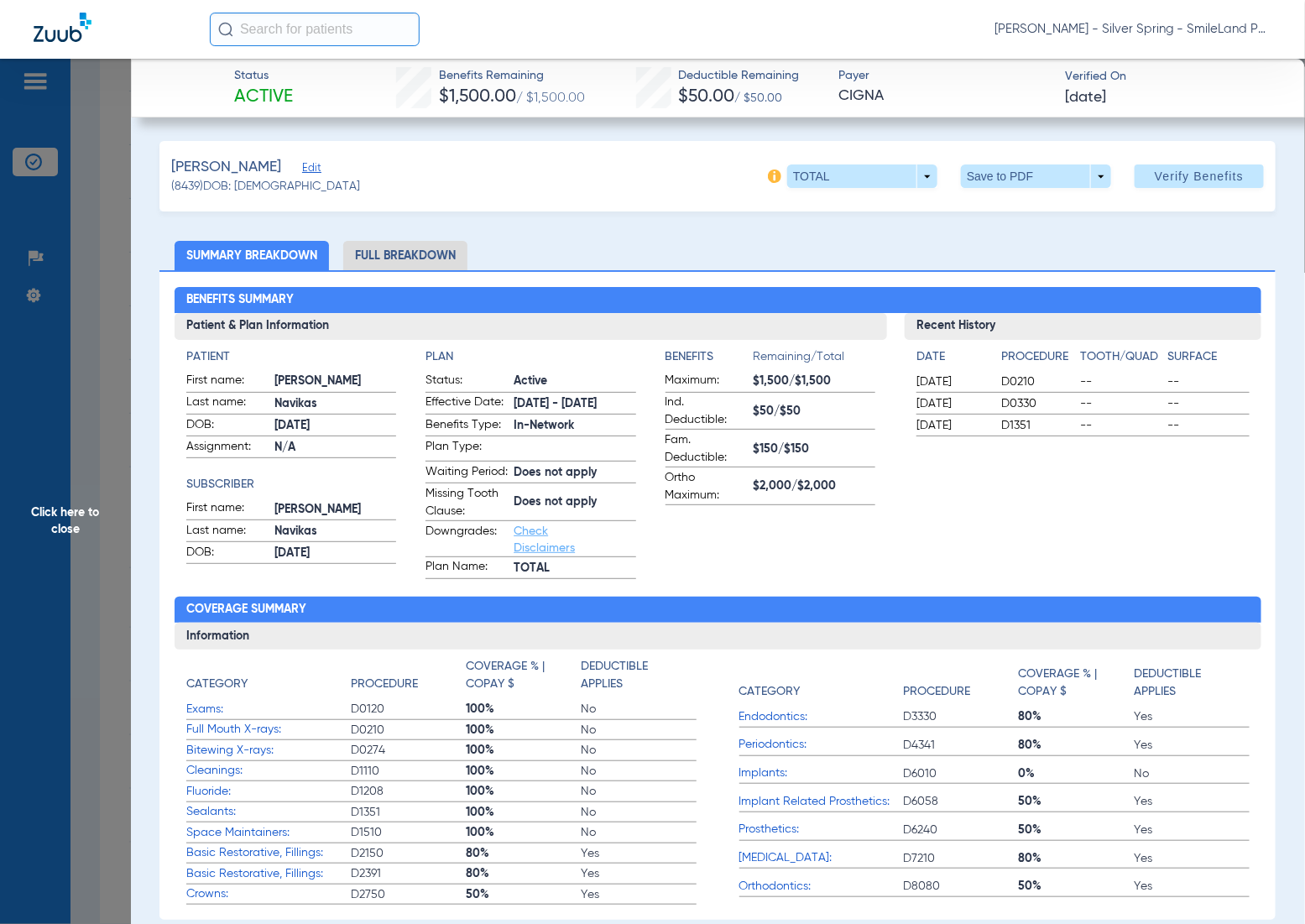 drag, startPoint x: 1217, startPoint y: 258, endPoint x: 1065, endPoint y: 341, distance: 173.18487 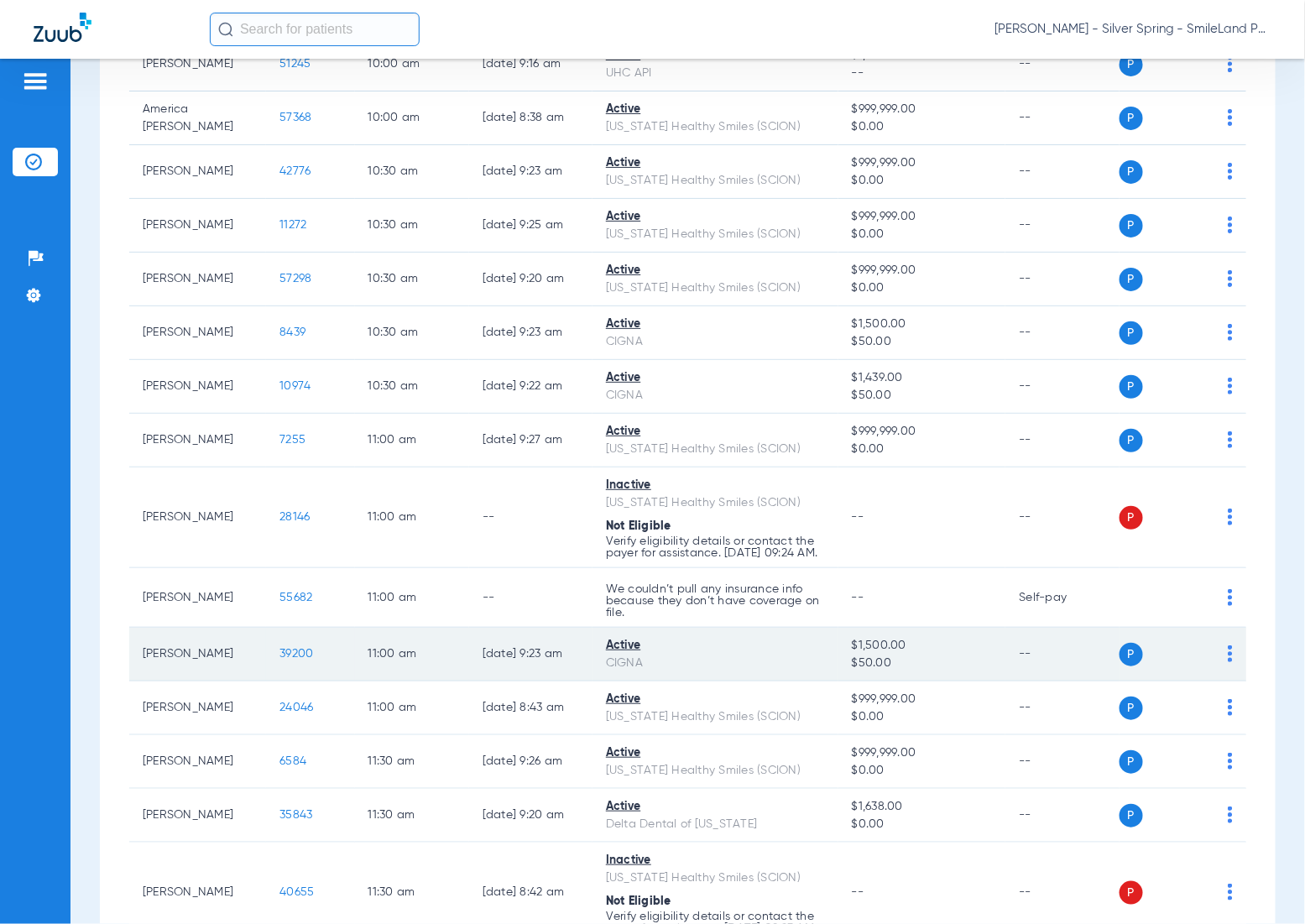 click on "39200" 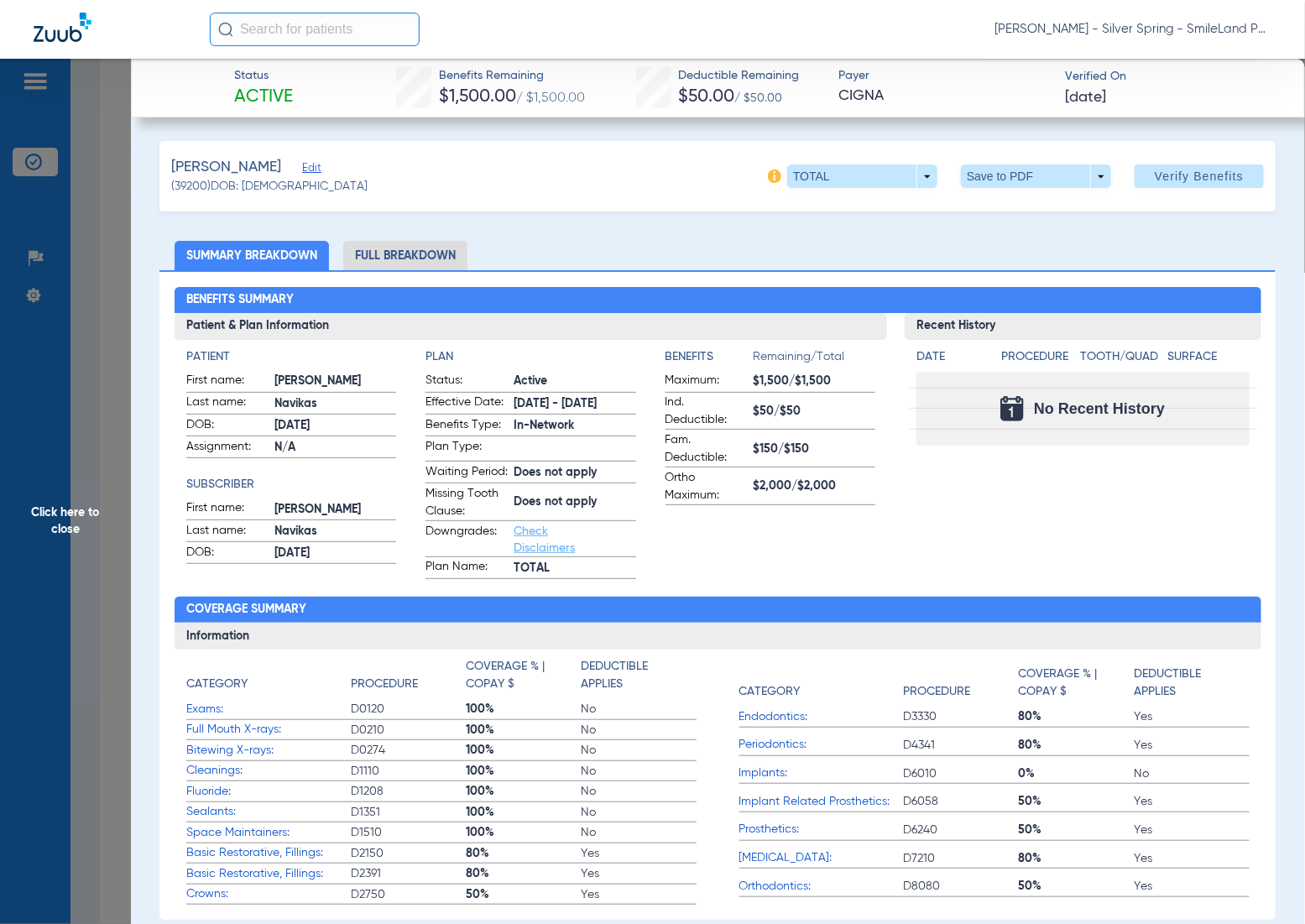 click on "Summary Breakdown   Full Breakdown" 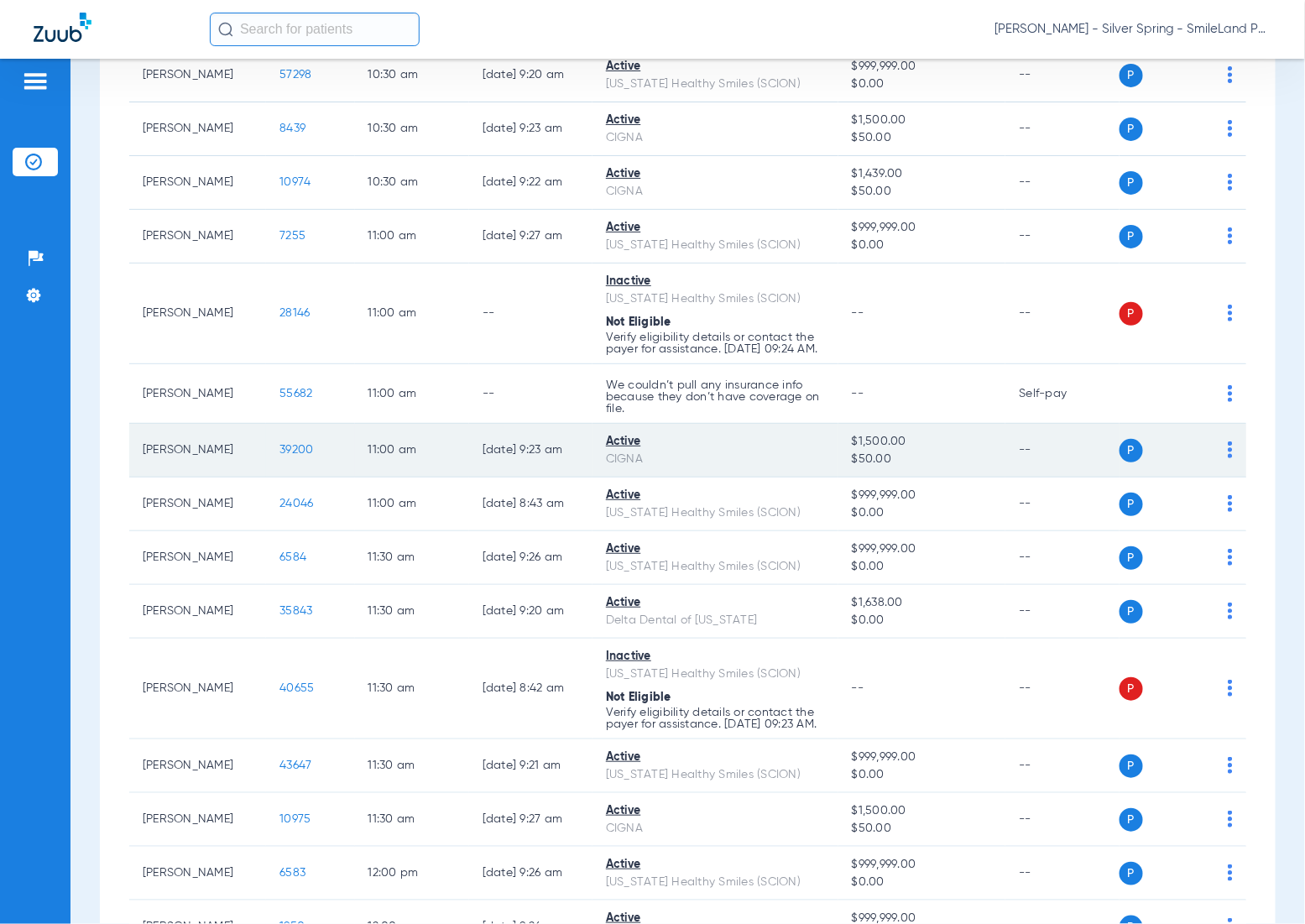 scroll, scrollTop: 2144, scrollLeft: 0, axis: vertical 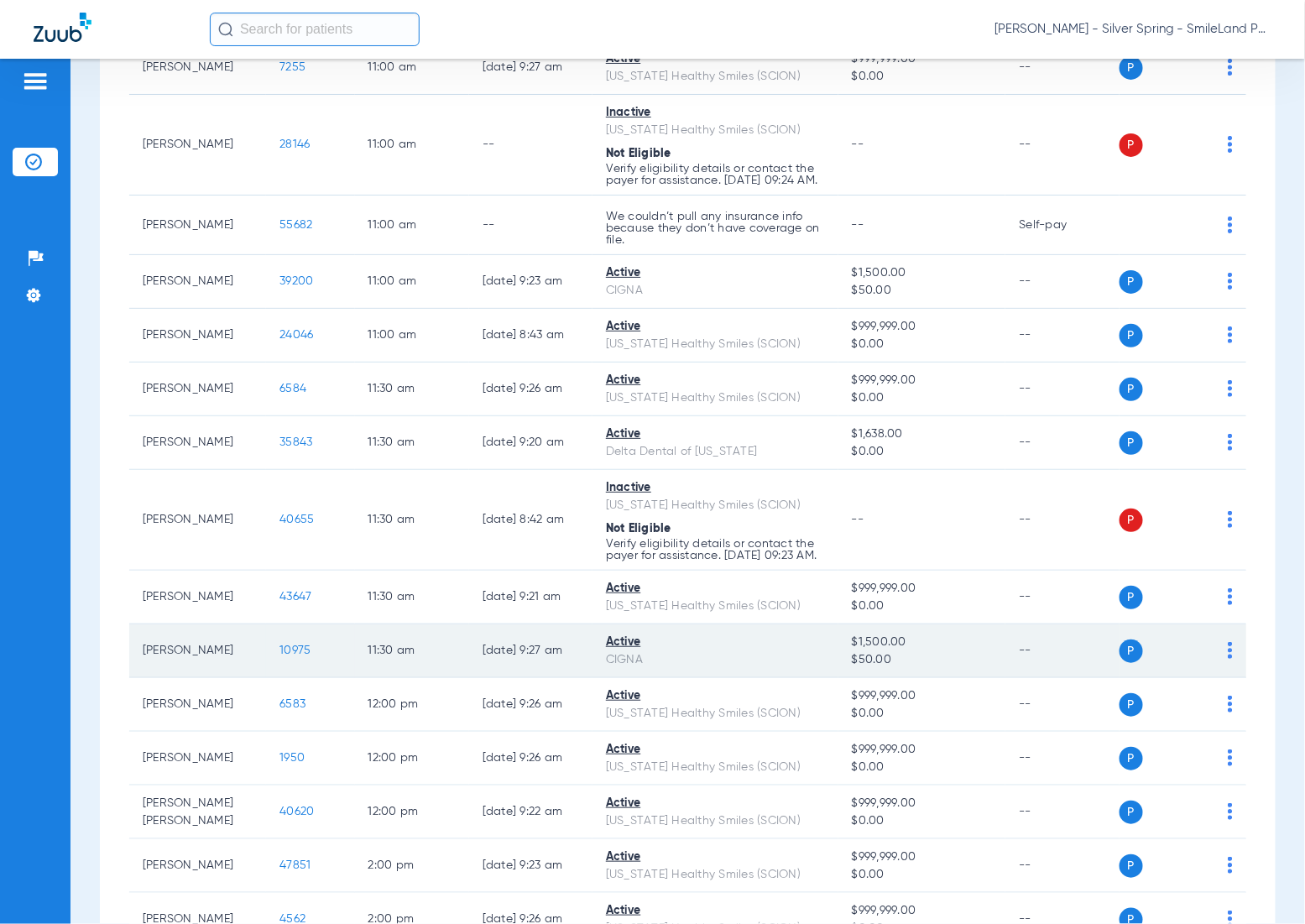 click on "10975" 